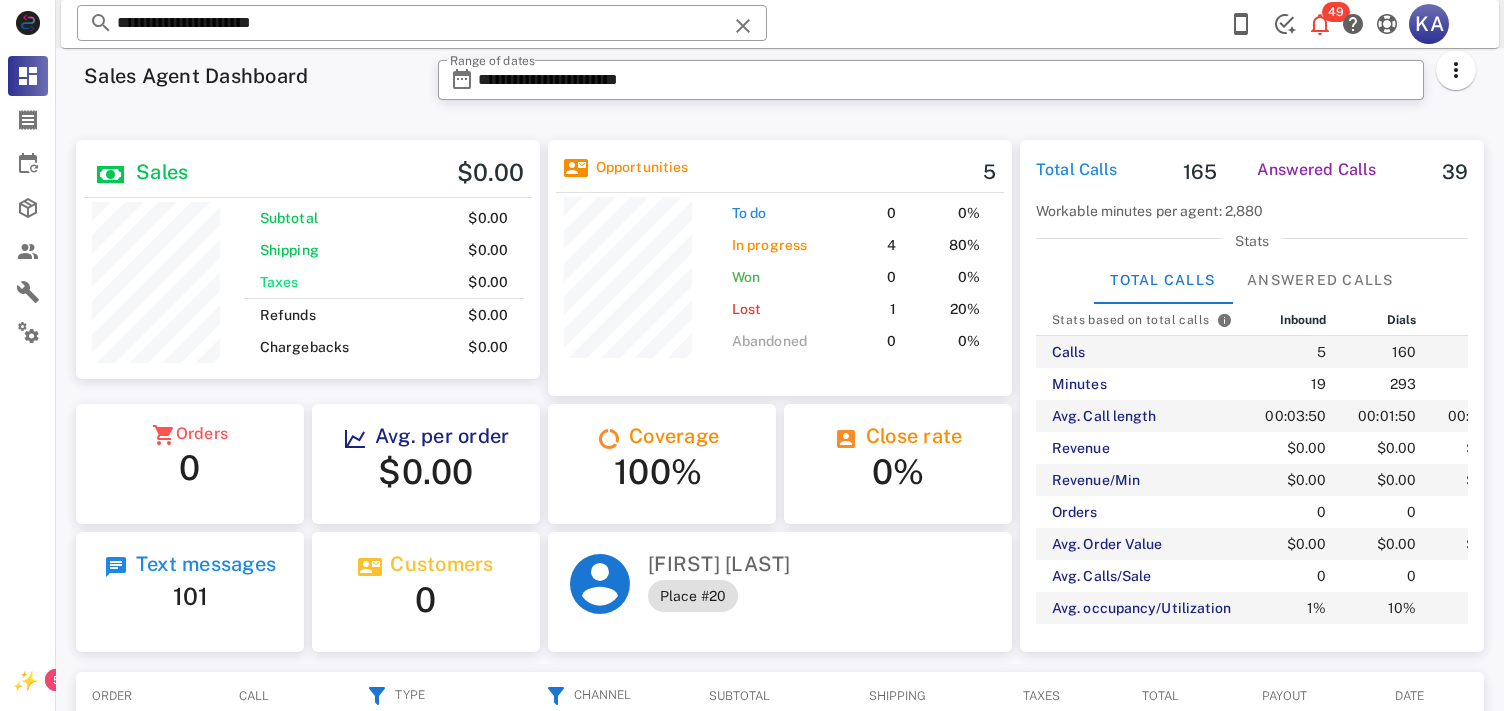scroll, scrollTop: 0, scrollLeft: 0, axis: both 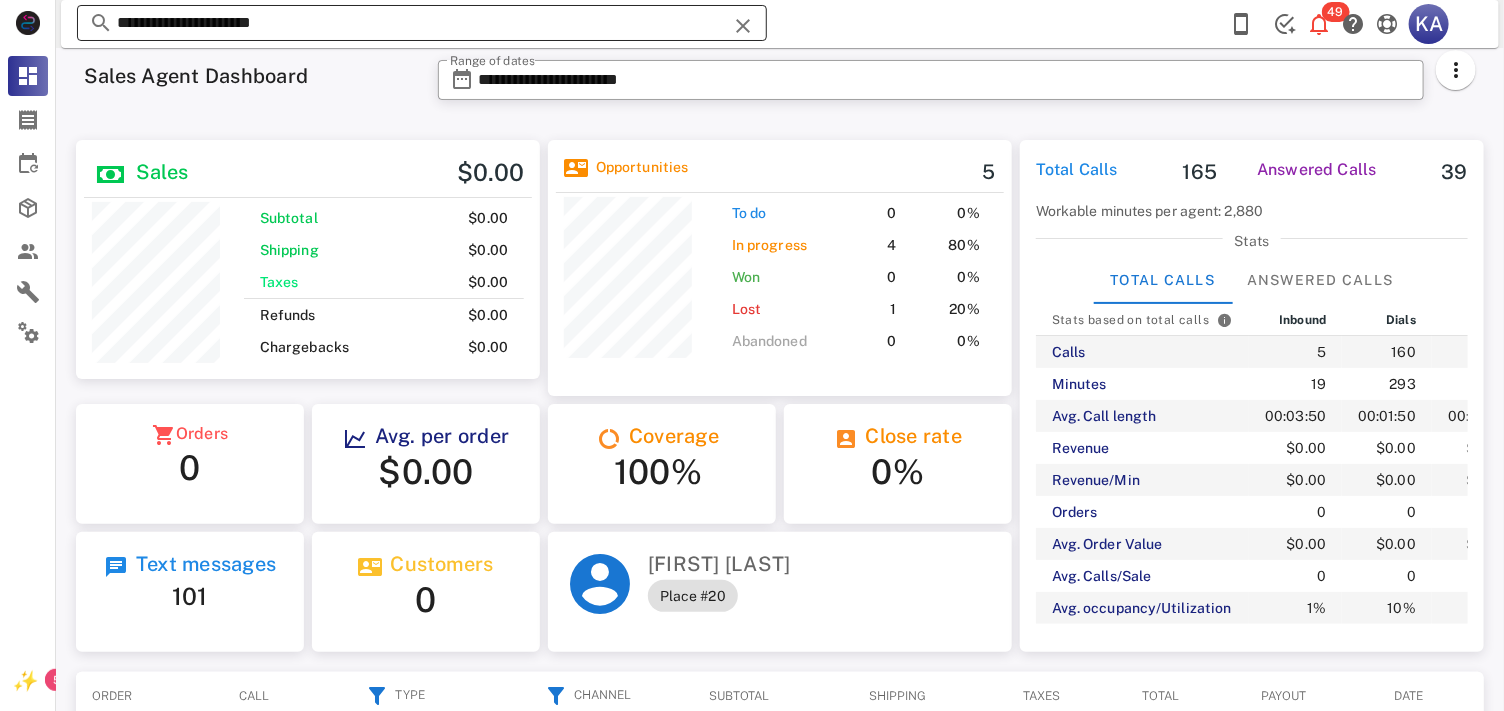 click at bounding box center [743, 26] 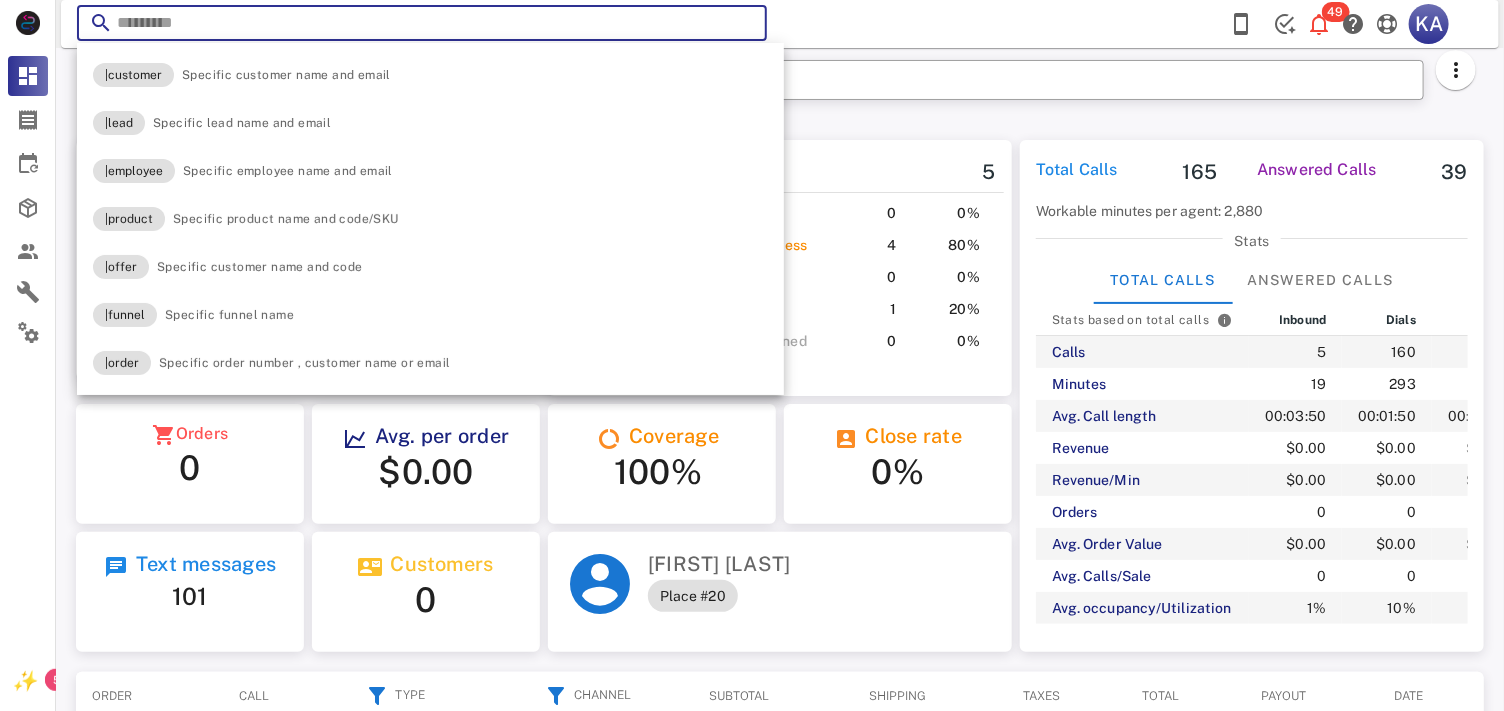 paste on "**********" 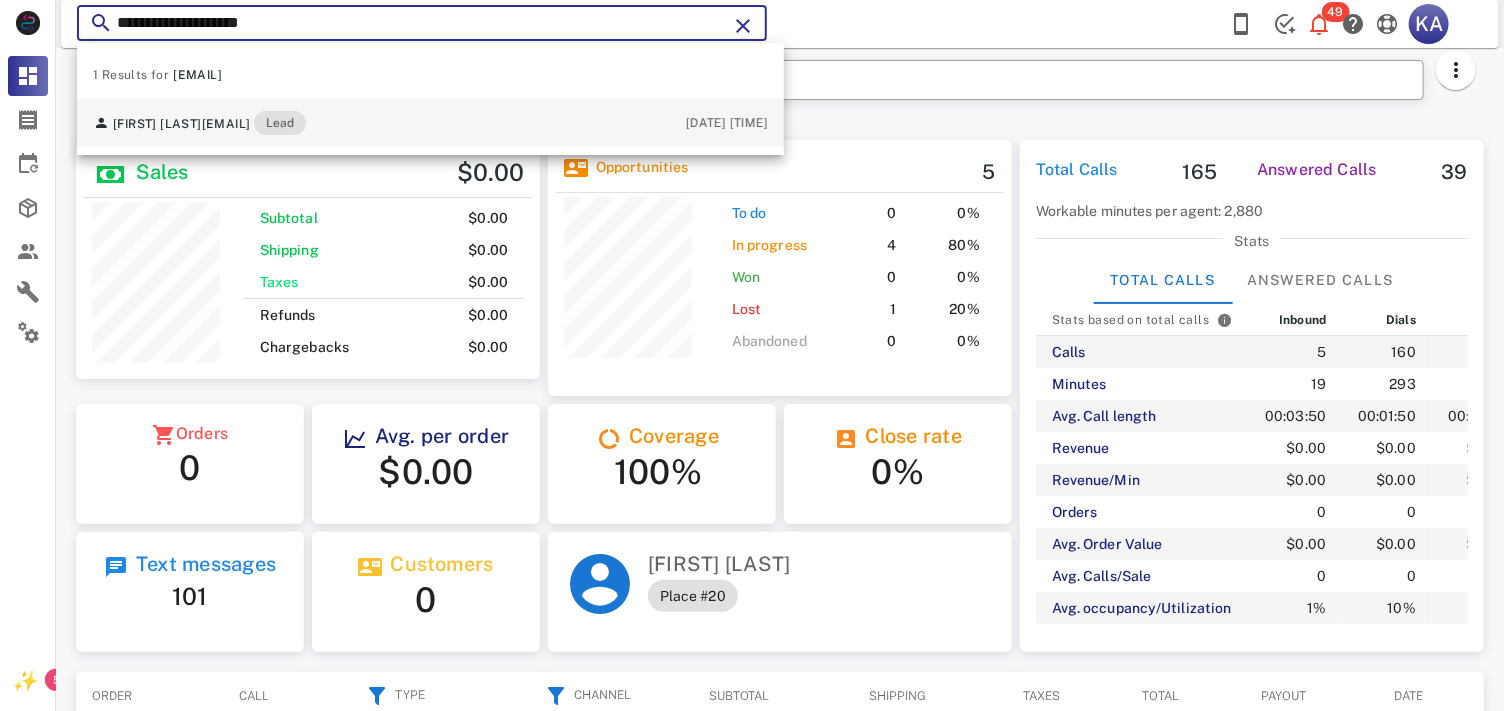 type on "**********" 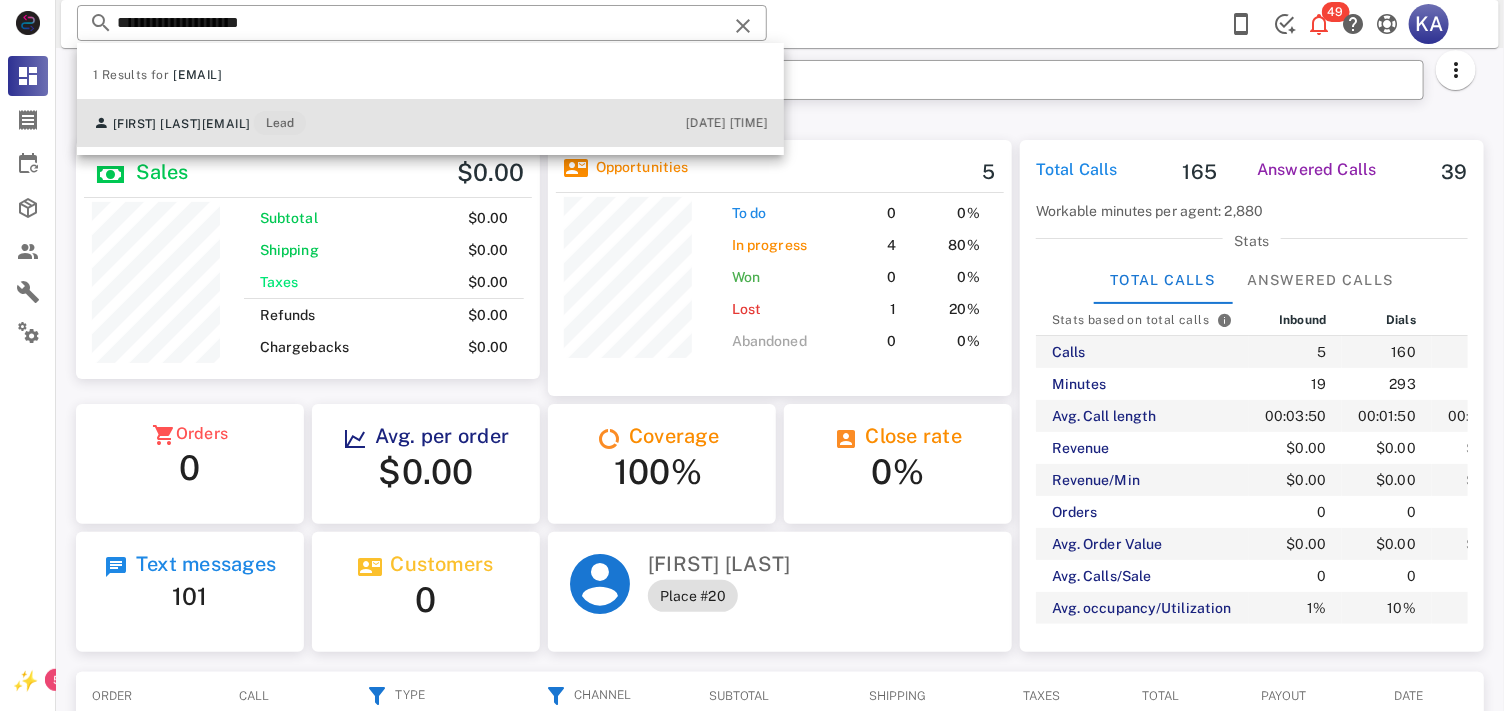 click on "[EMAIL]" at bounding box center [226, 124] 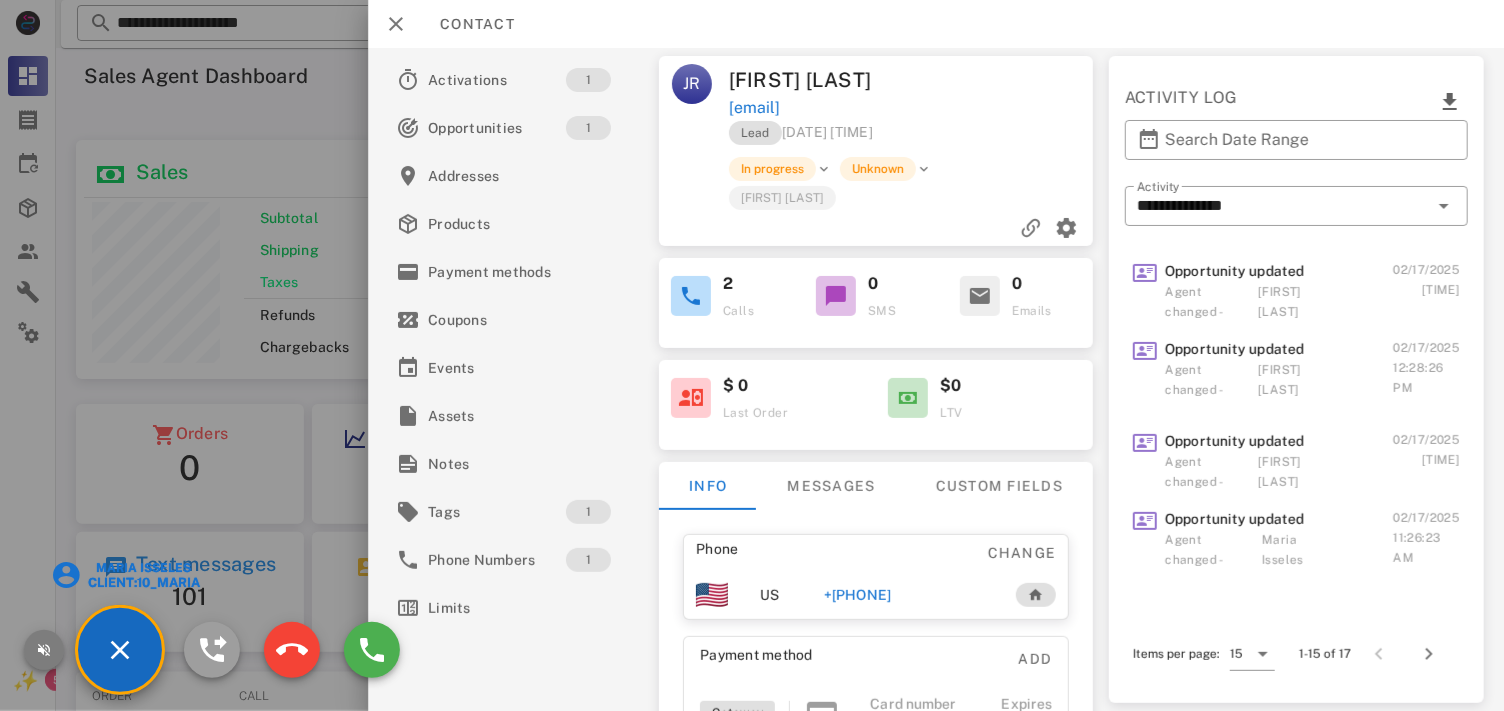 click at bounding box center (44, 650) 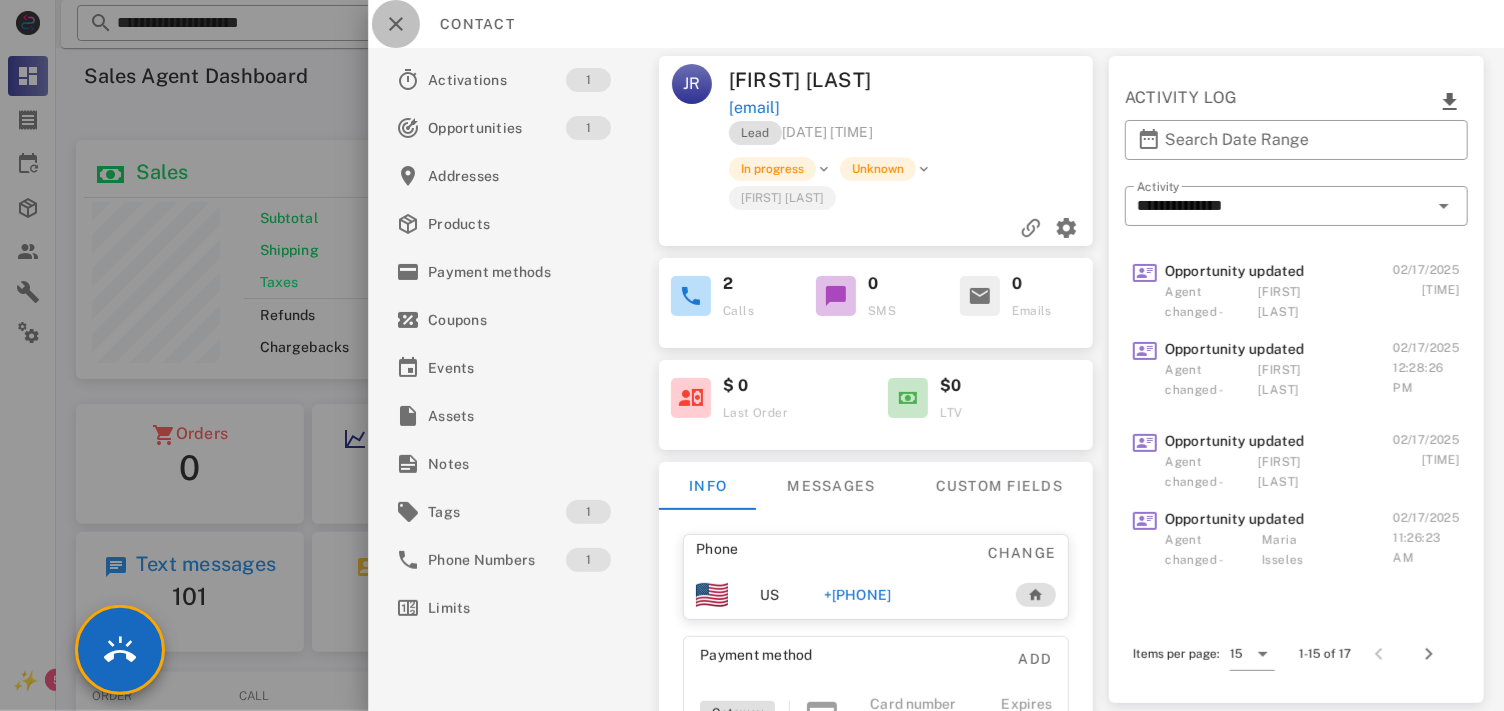 click at bounding box center [396, 24] 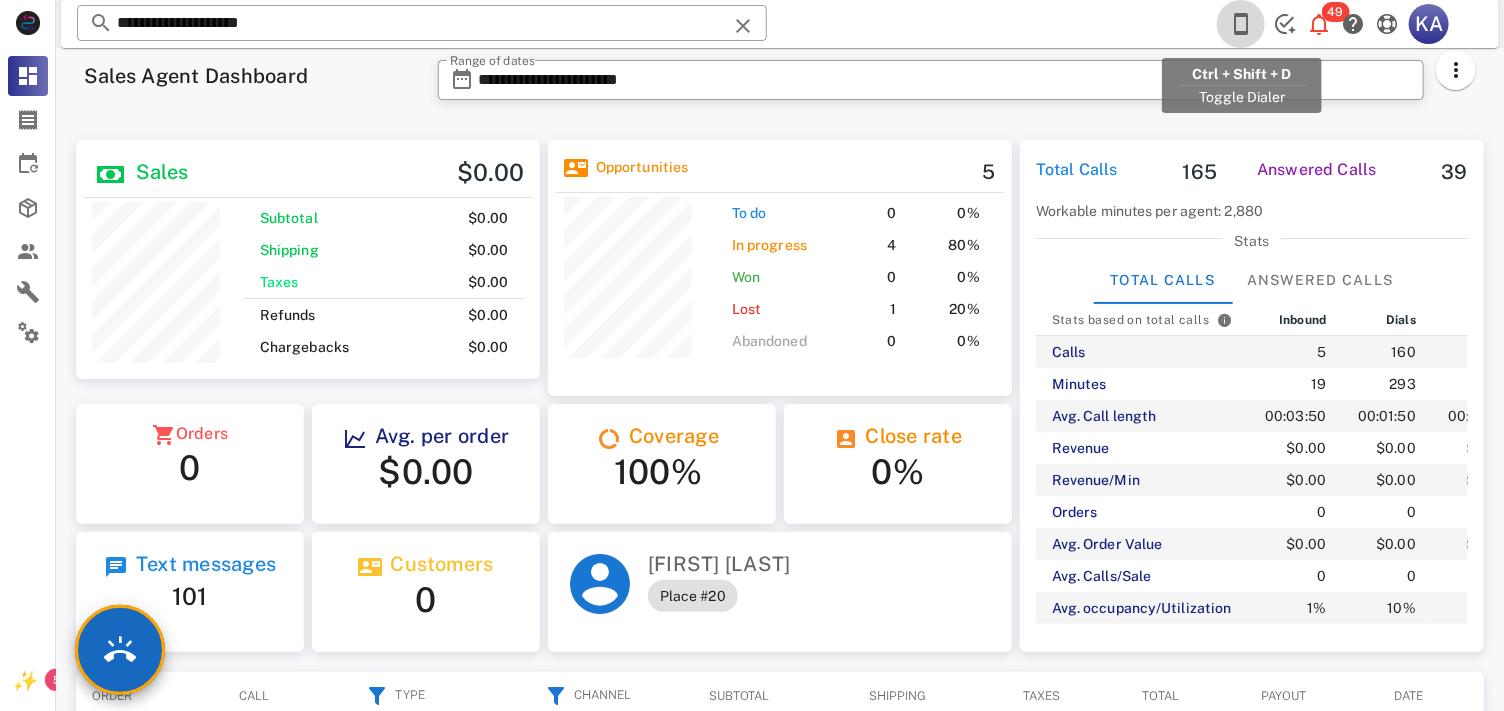 click at bounding box center (1241, 24) 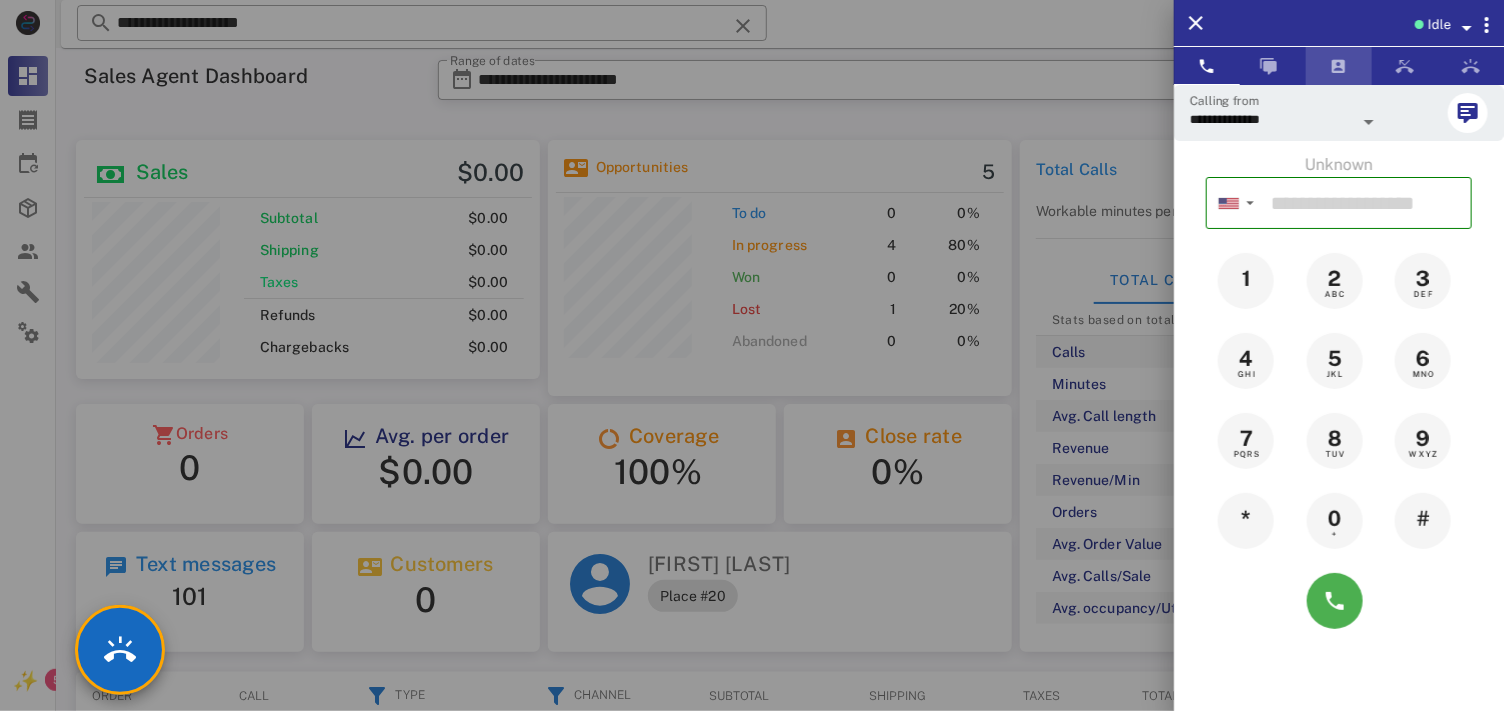 click at bounding box center (1339, 66) 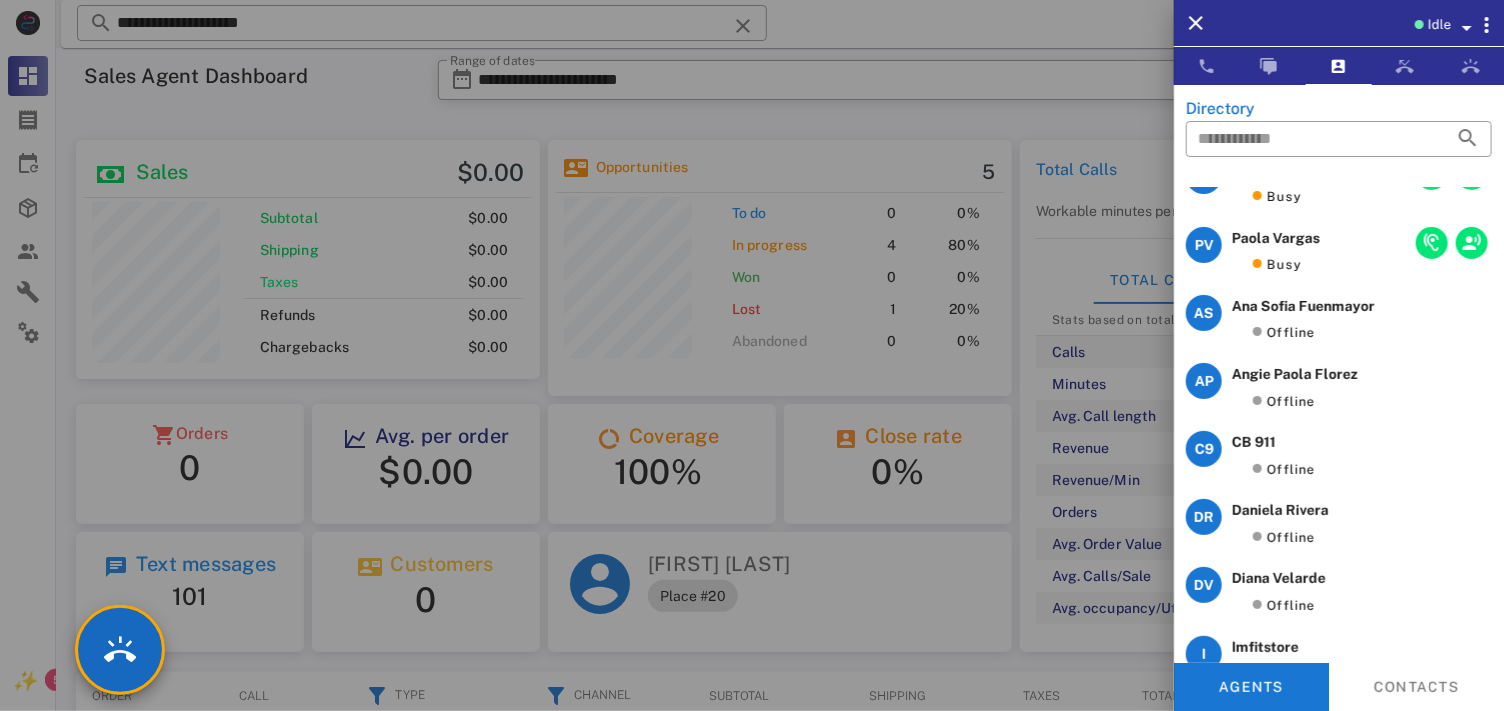 scroll, scrollTop: 0, scrollLeft: 0, axis: both 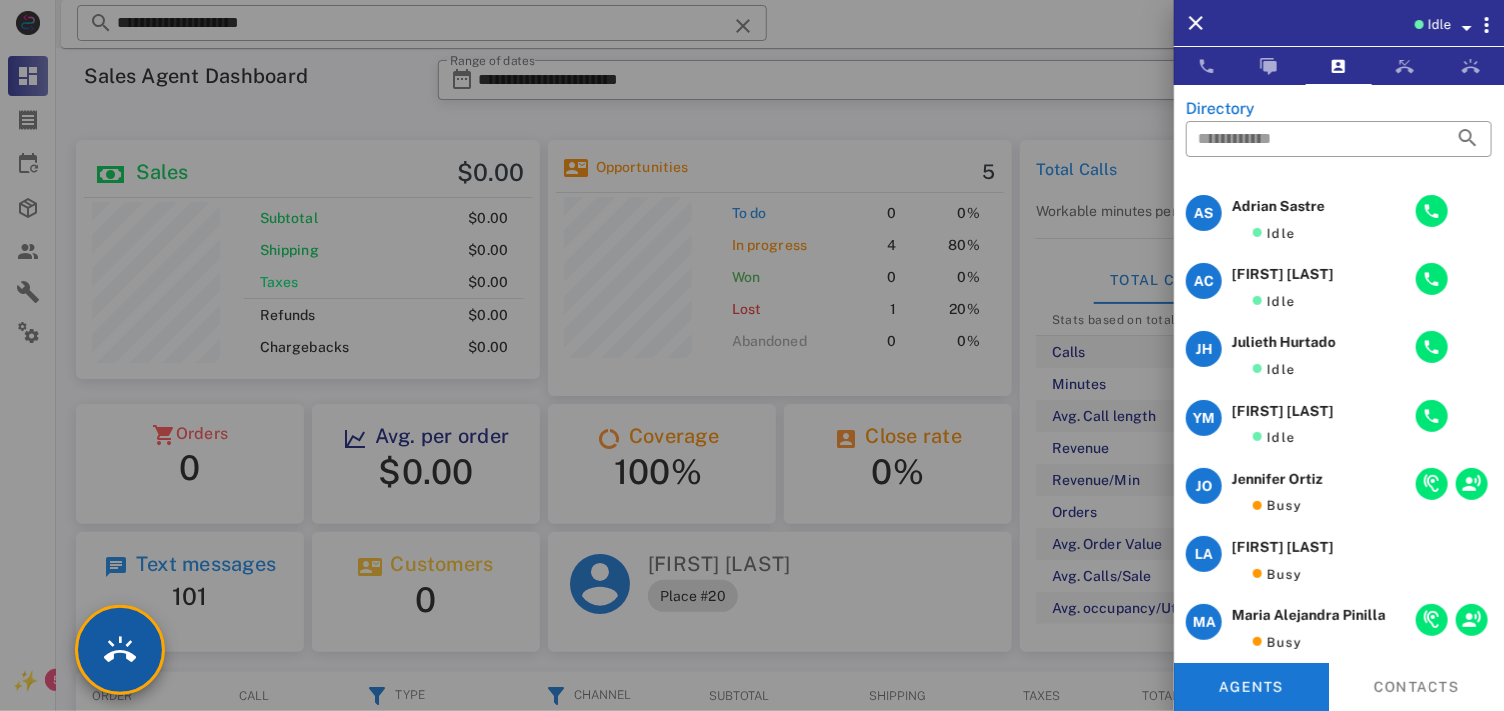click at bounding box center (120, 650) 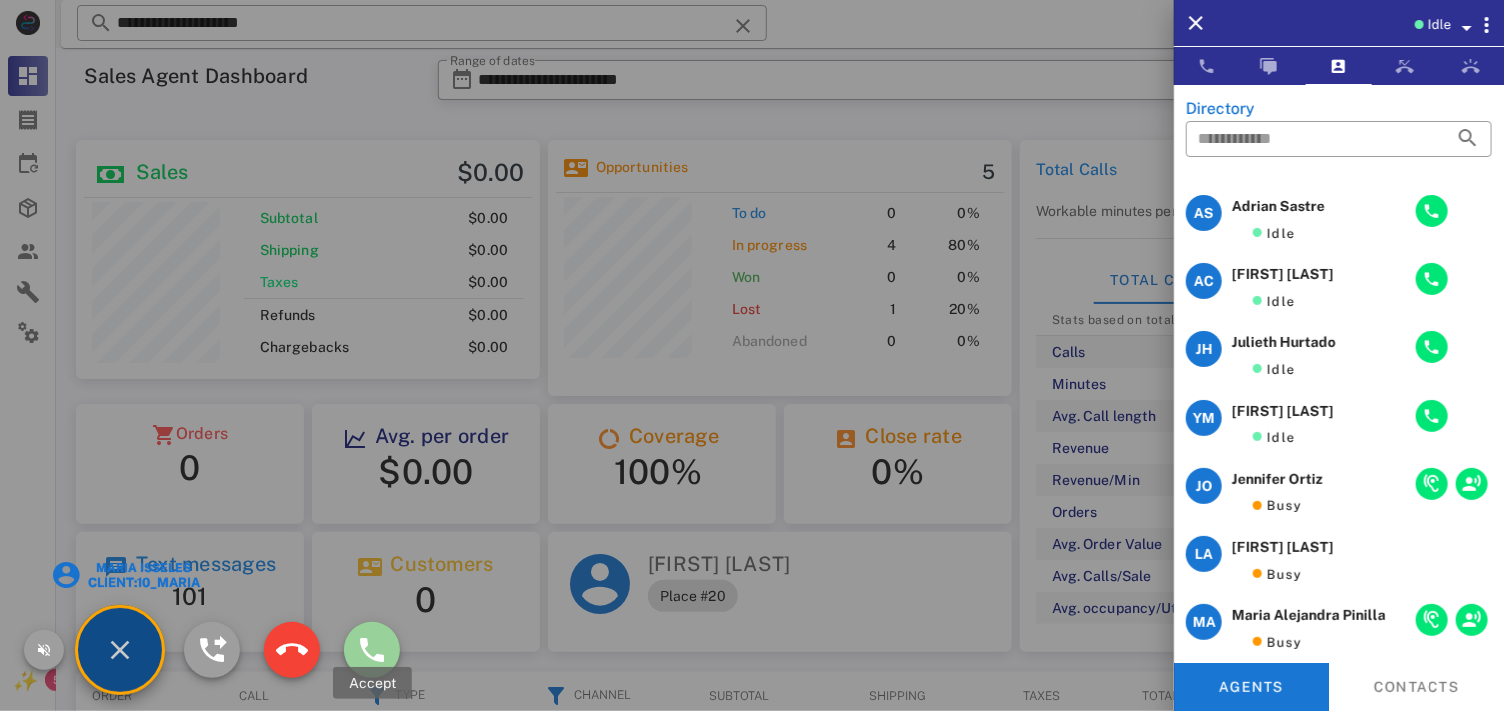 click at bounding box center (372, 650) 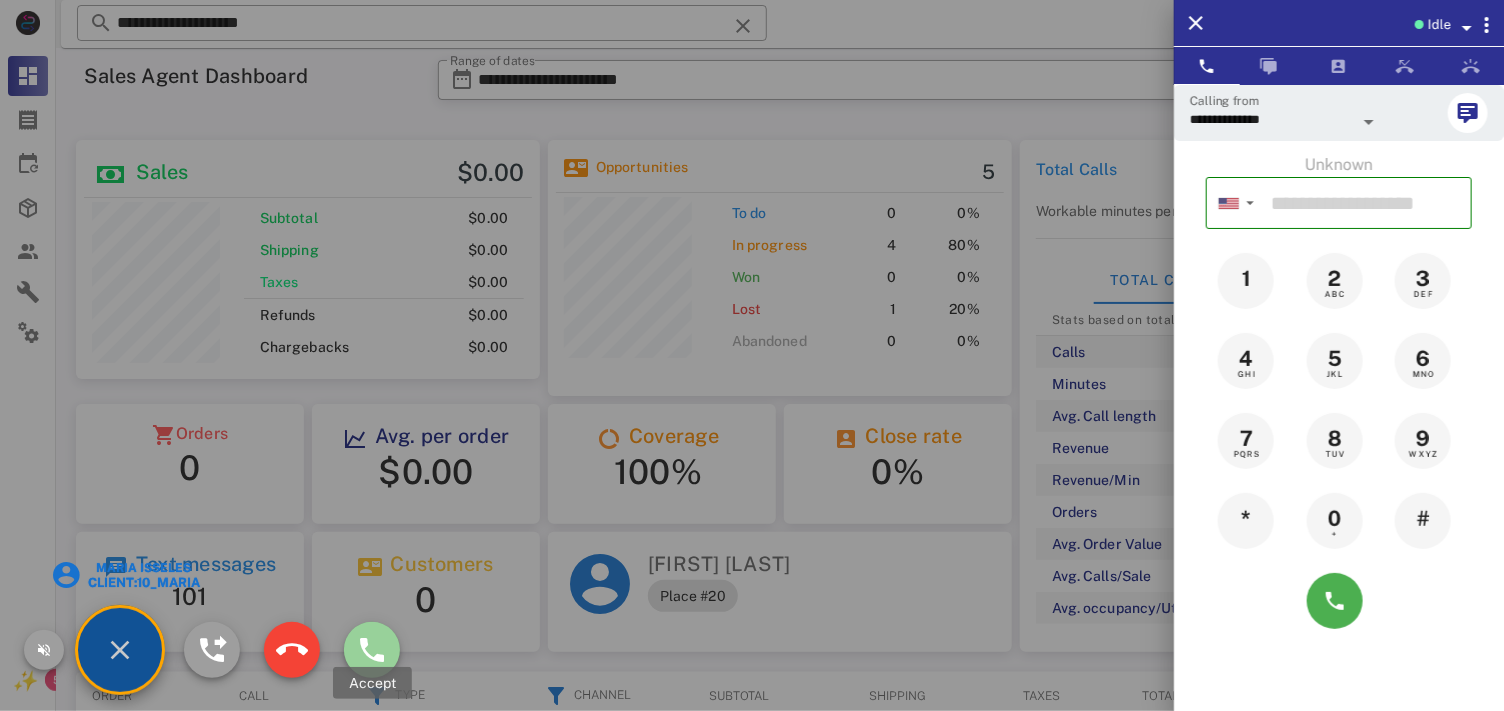 click at bounding box center (372, 650) 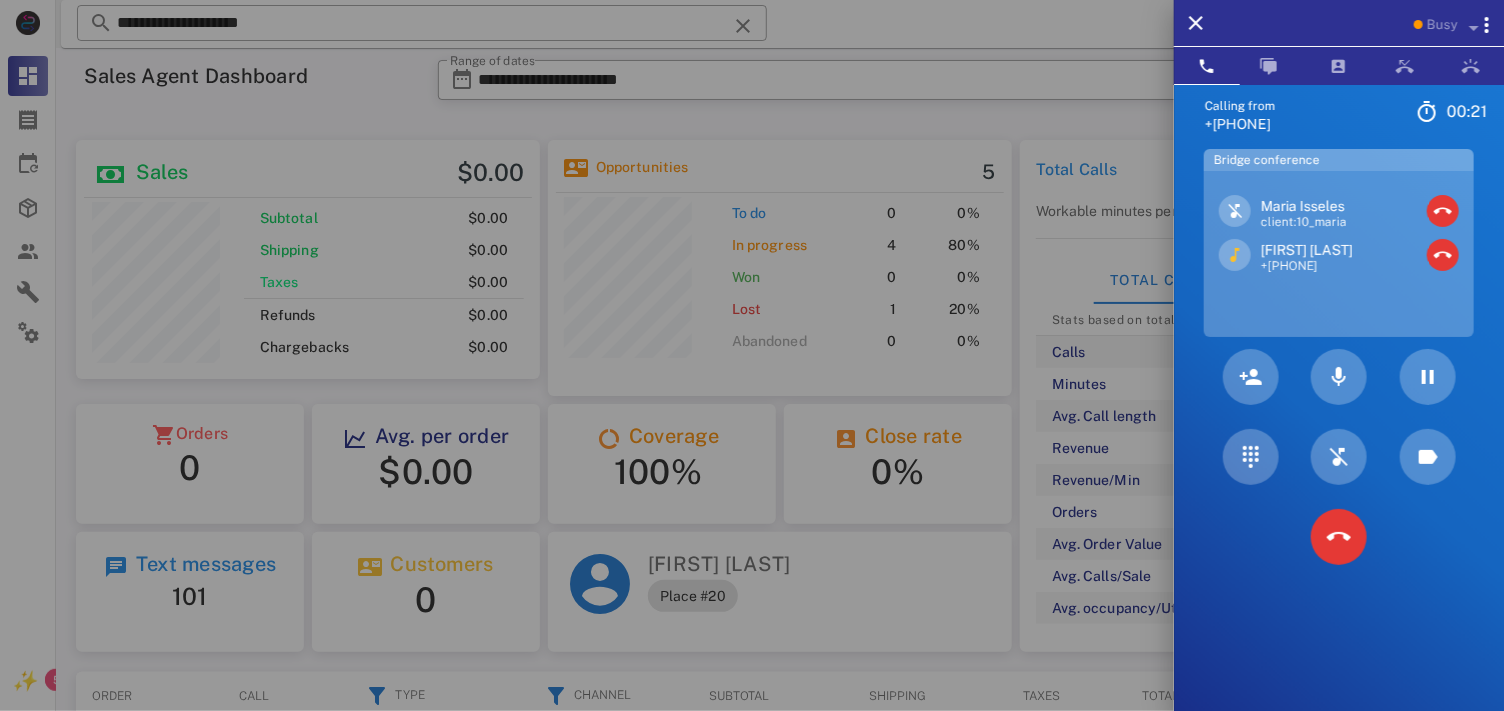 click on "[FIRST] [LAST]" at bounding box center (1307, 250) 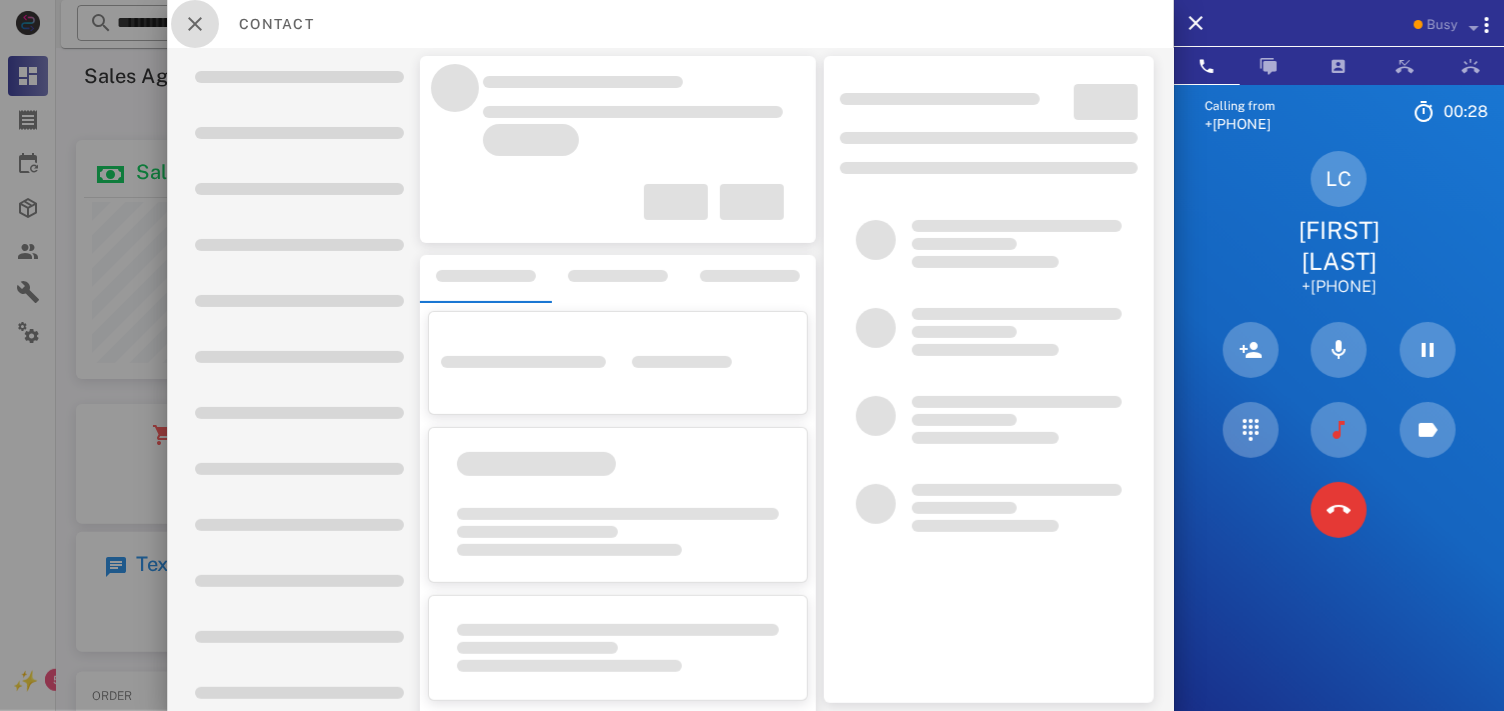 click at bounding box center (195, 24) 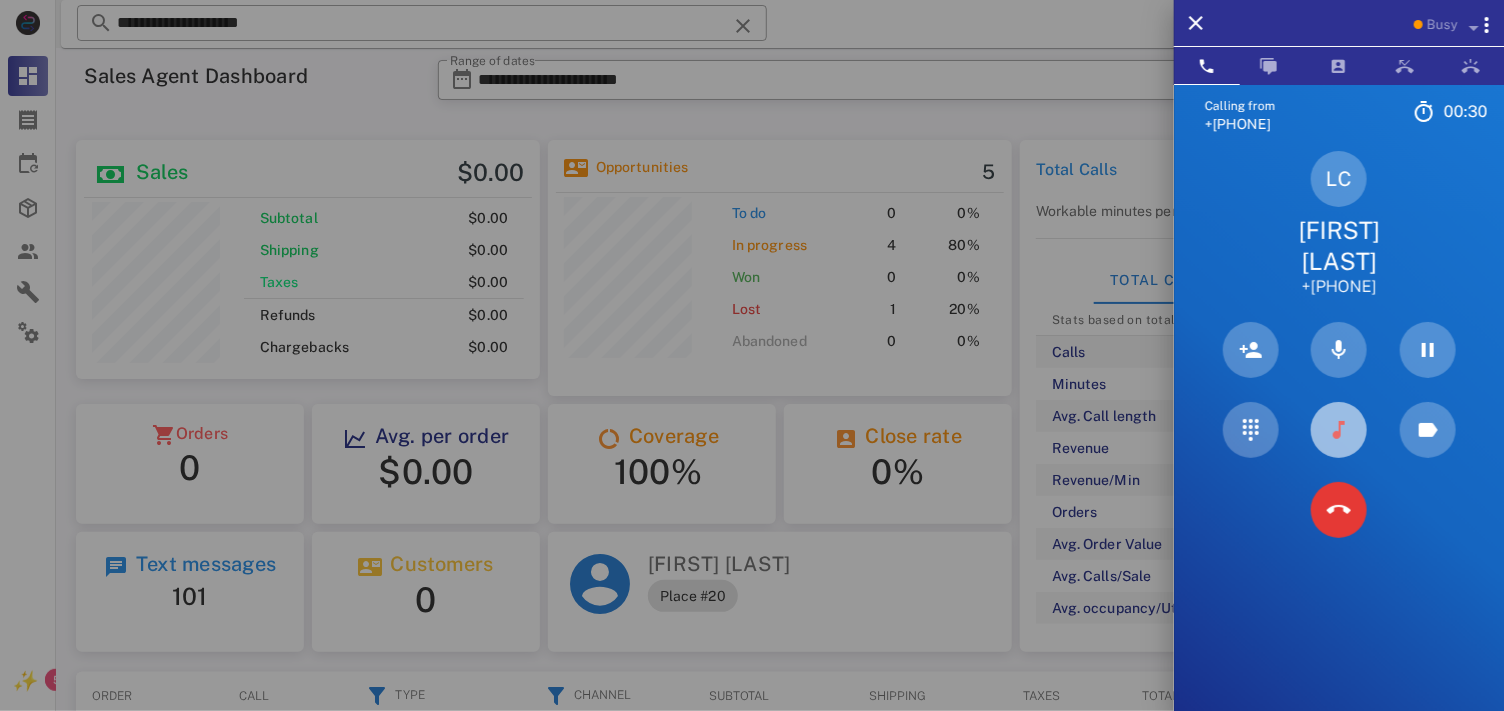 click at bounding box center [1339, 430] 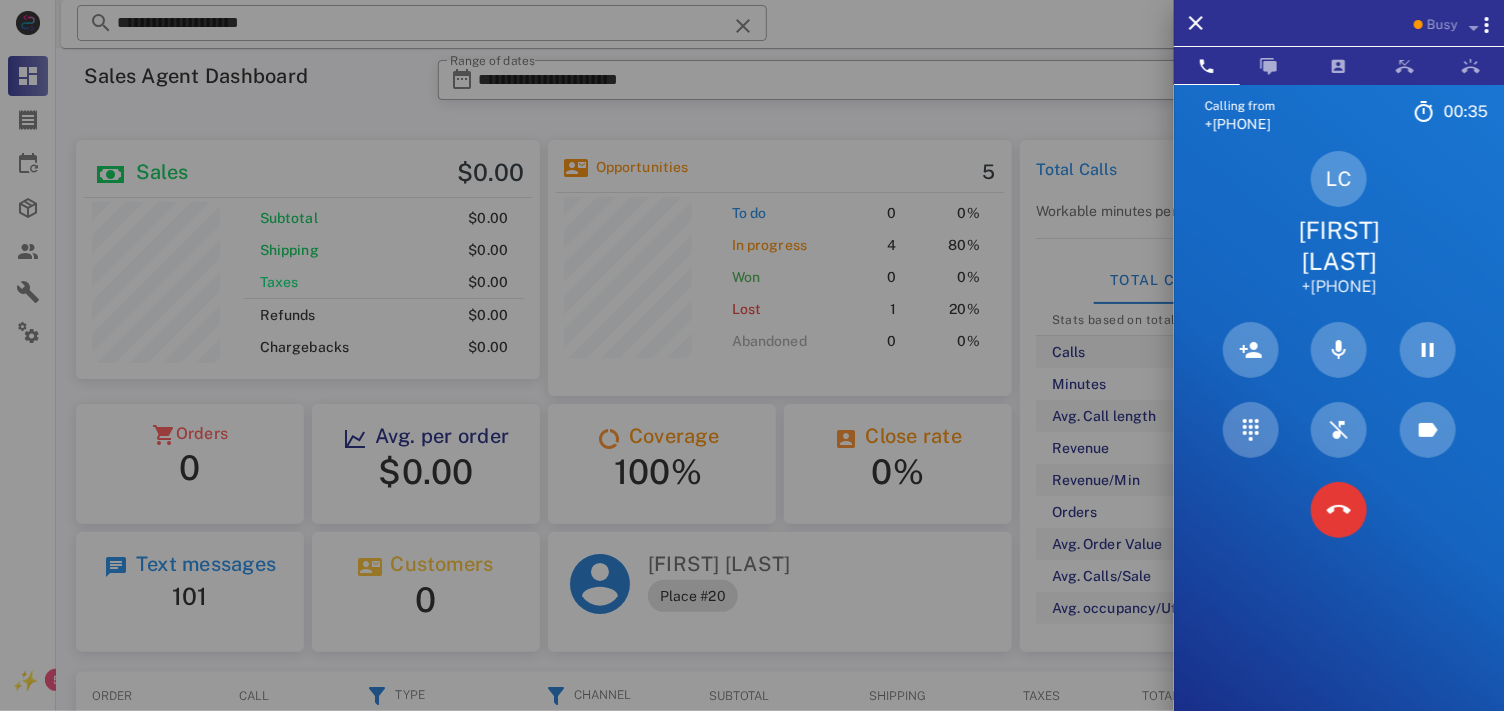 click on "[FIRST] [LAST]" at bounding box center (1339, 246) 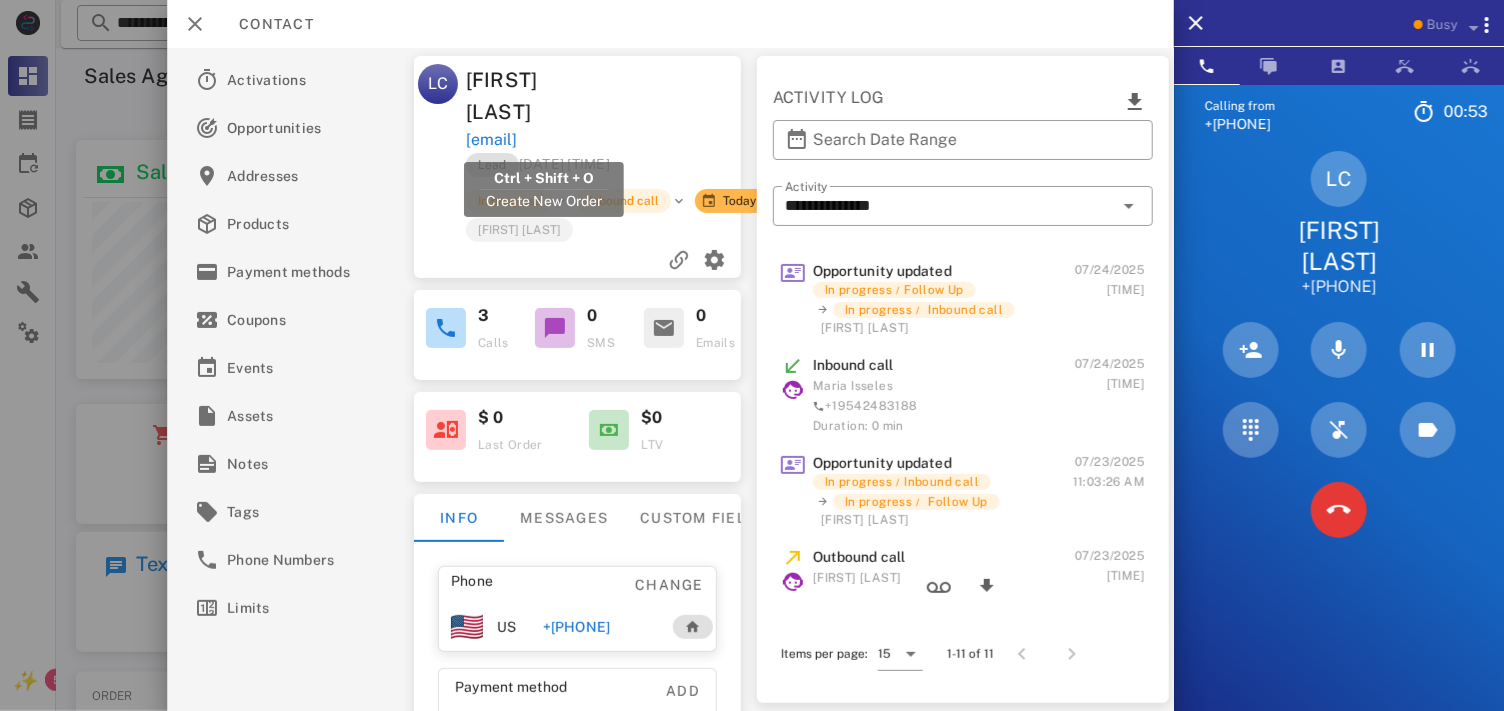 drag, startPoint x: 635, startPoint y: 147, endPoint x: 463, endPoint y: 141, distance: 172.10461 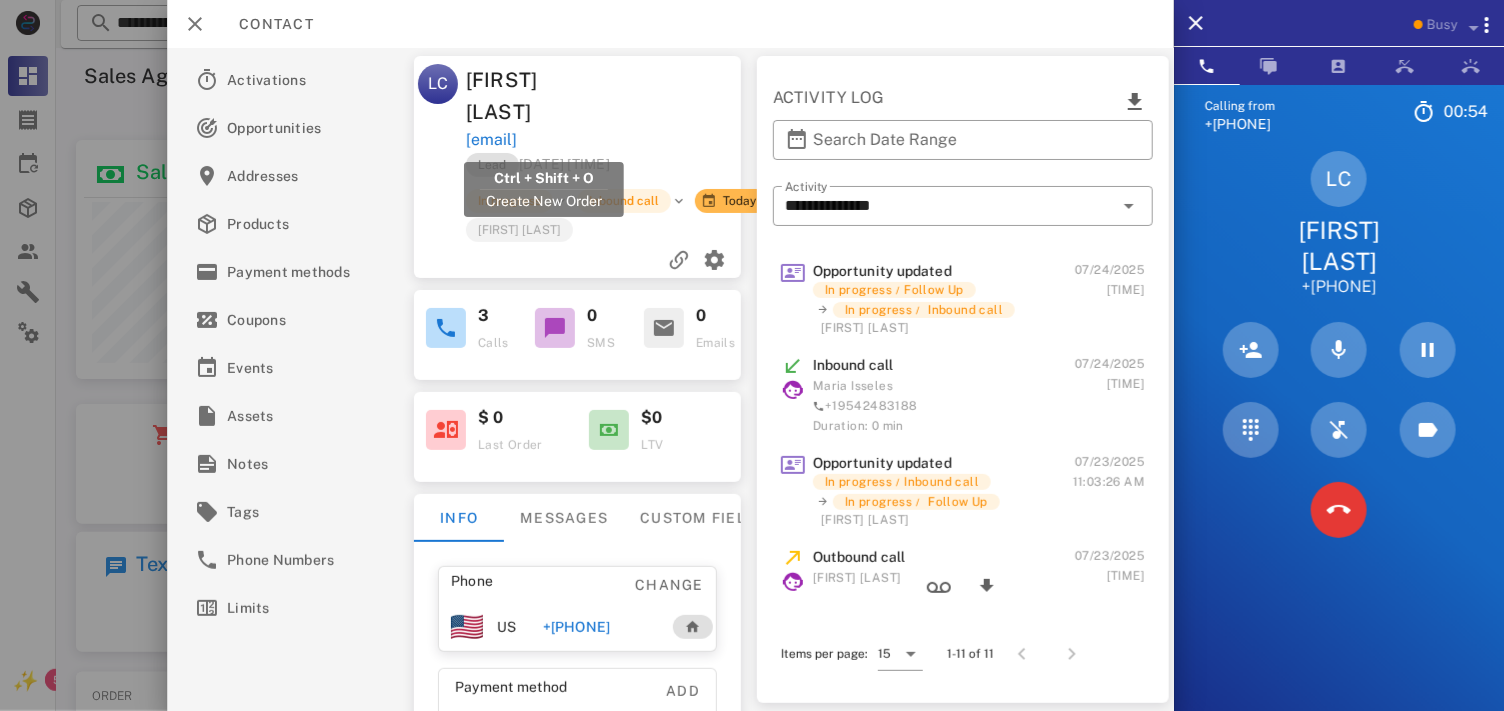 copy on "[EMAIL]" 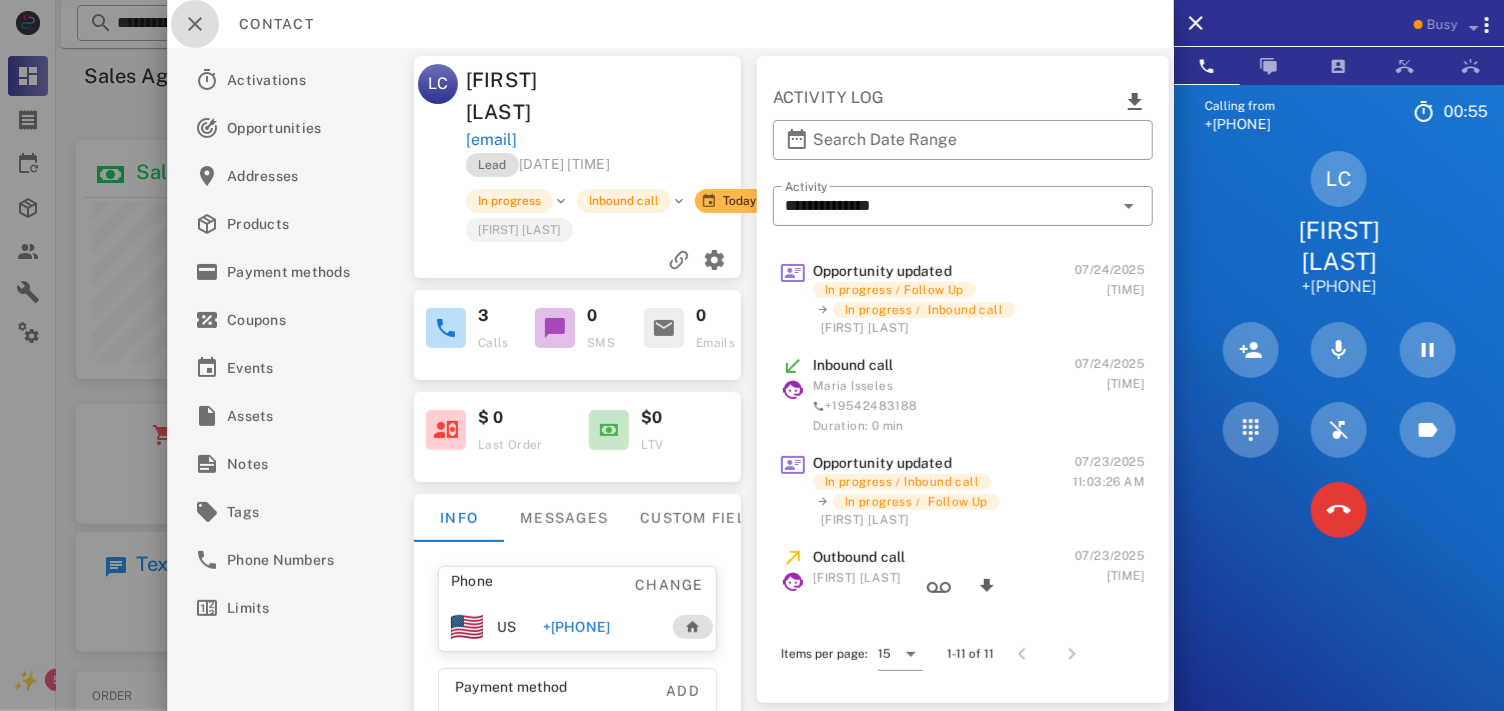 click at bounding box center [195, 24] 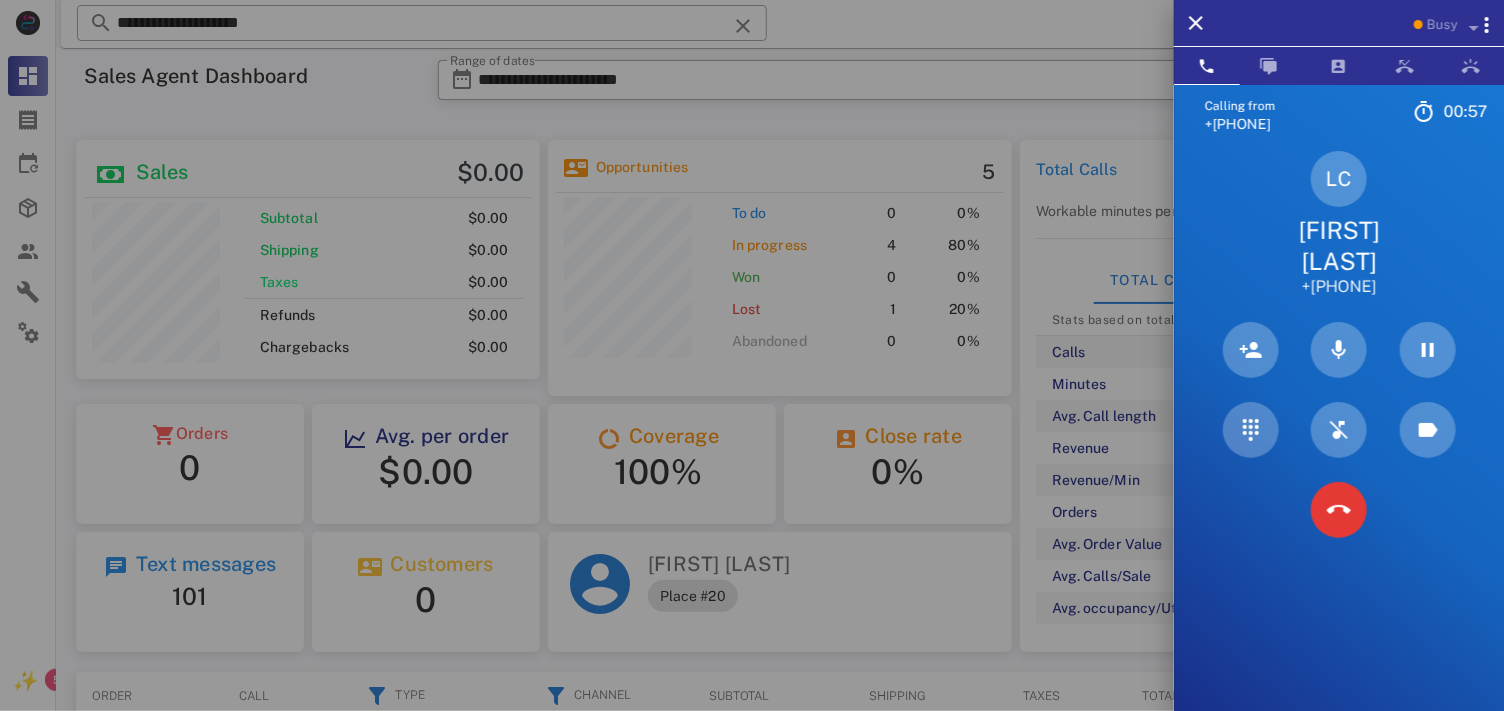 click at bounding box center [752, 355] 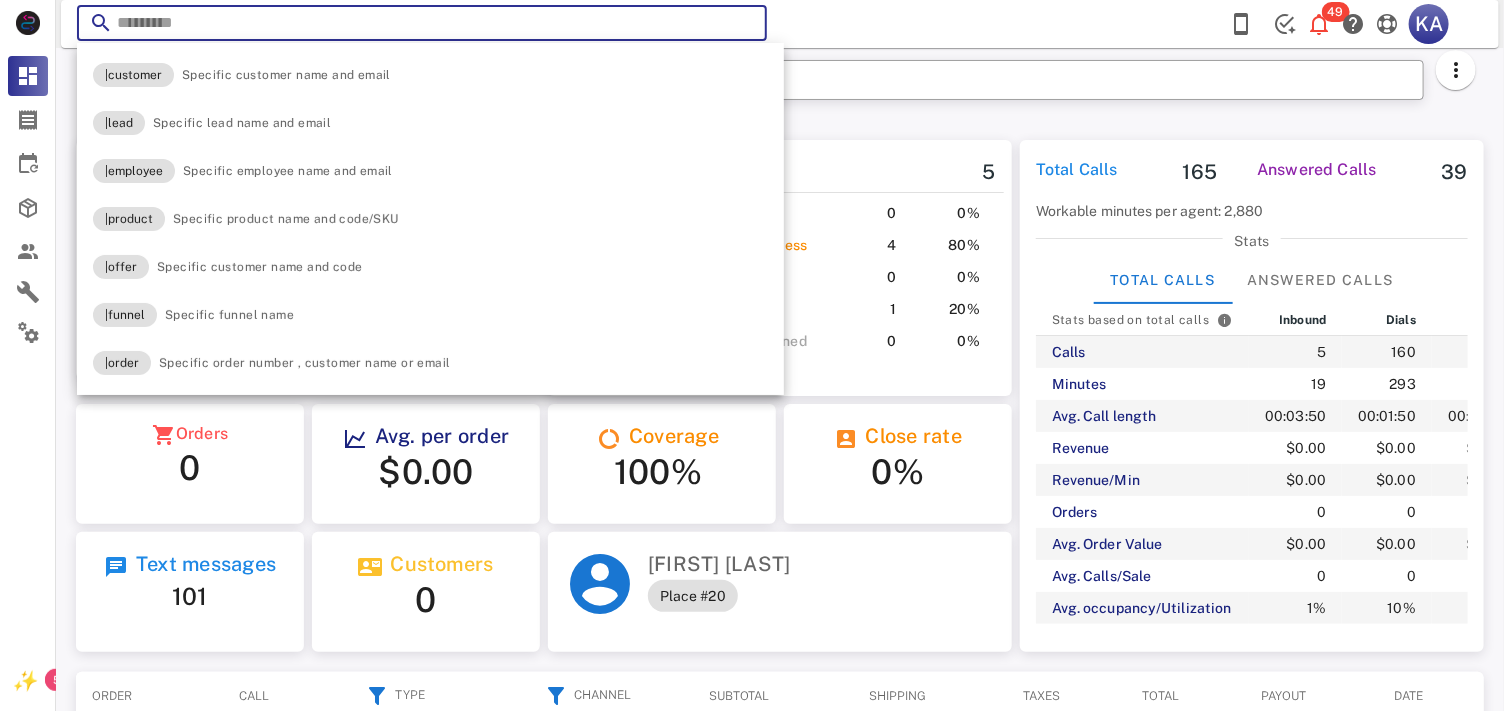 paste on "**********" 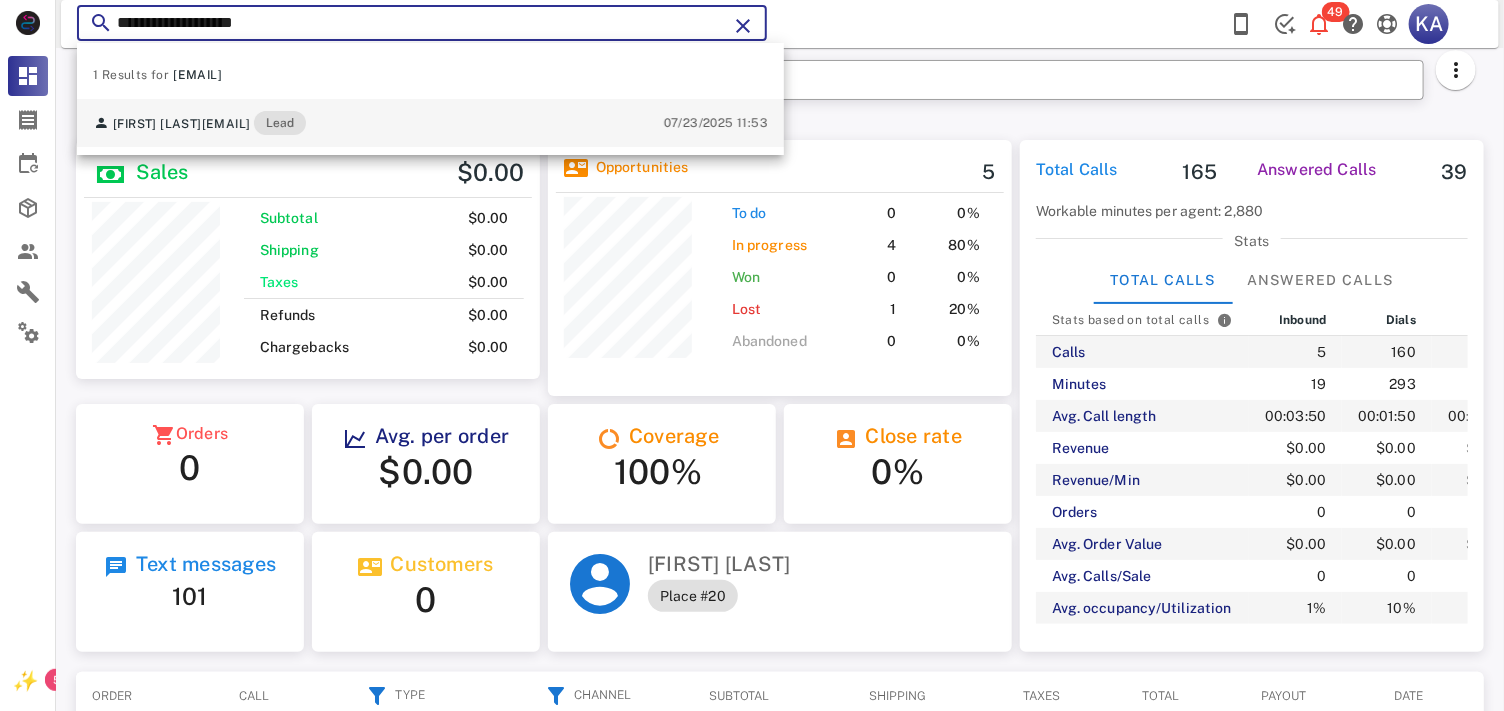 type on "**********" 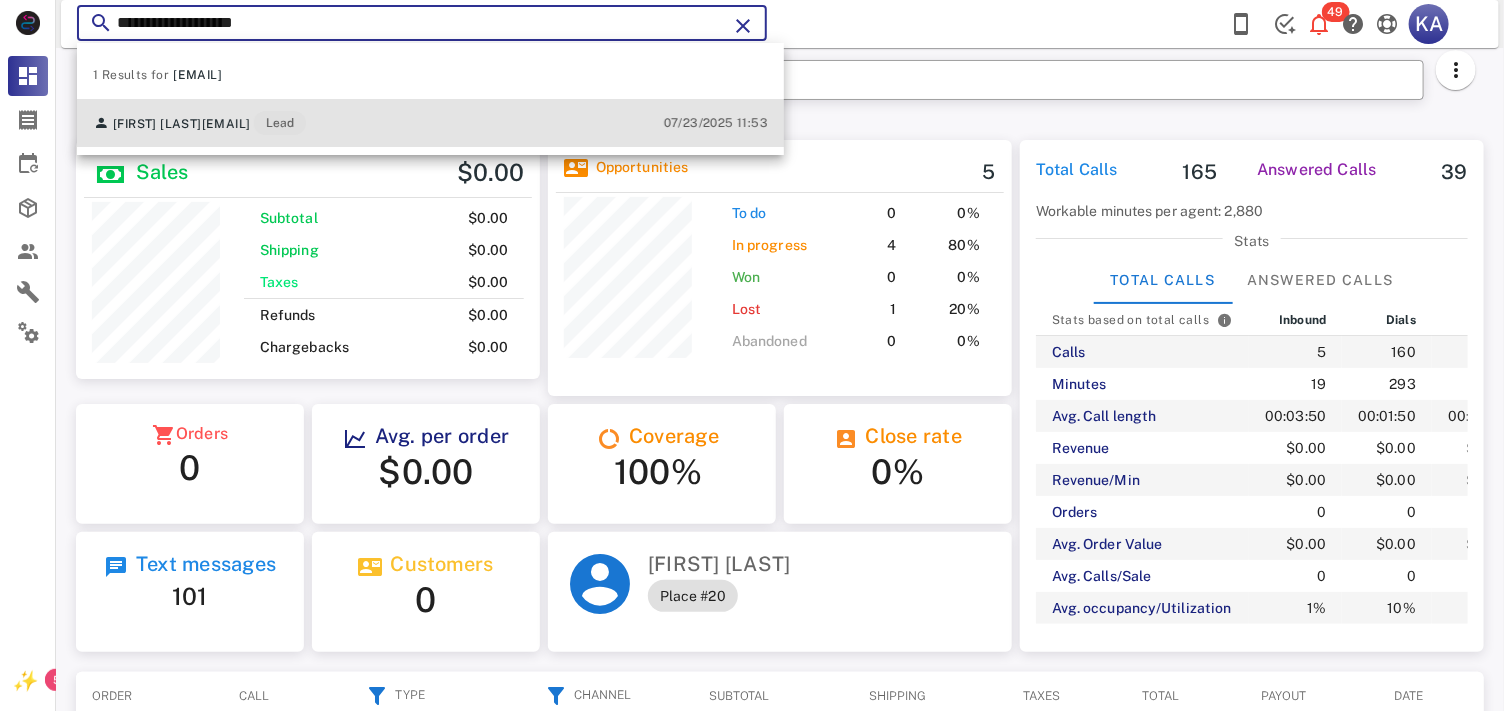 click on "[FIRST] [LAST] [EMAIL] Lead [DATETIME]" at bounding box center [430, 123] 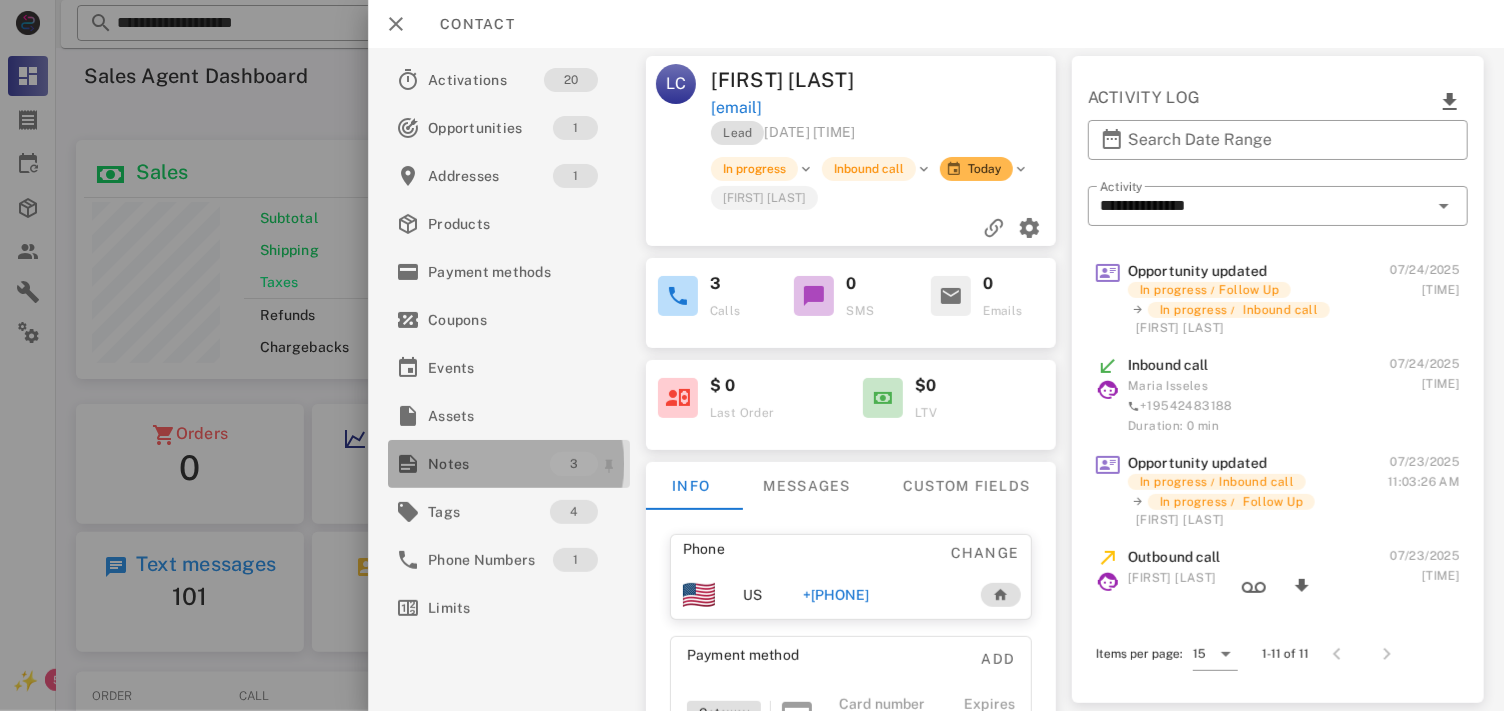 click on "Notes" at bounding box center (489, 464) 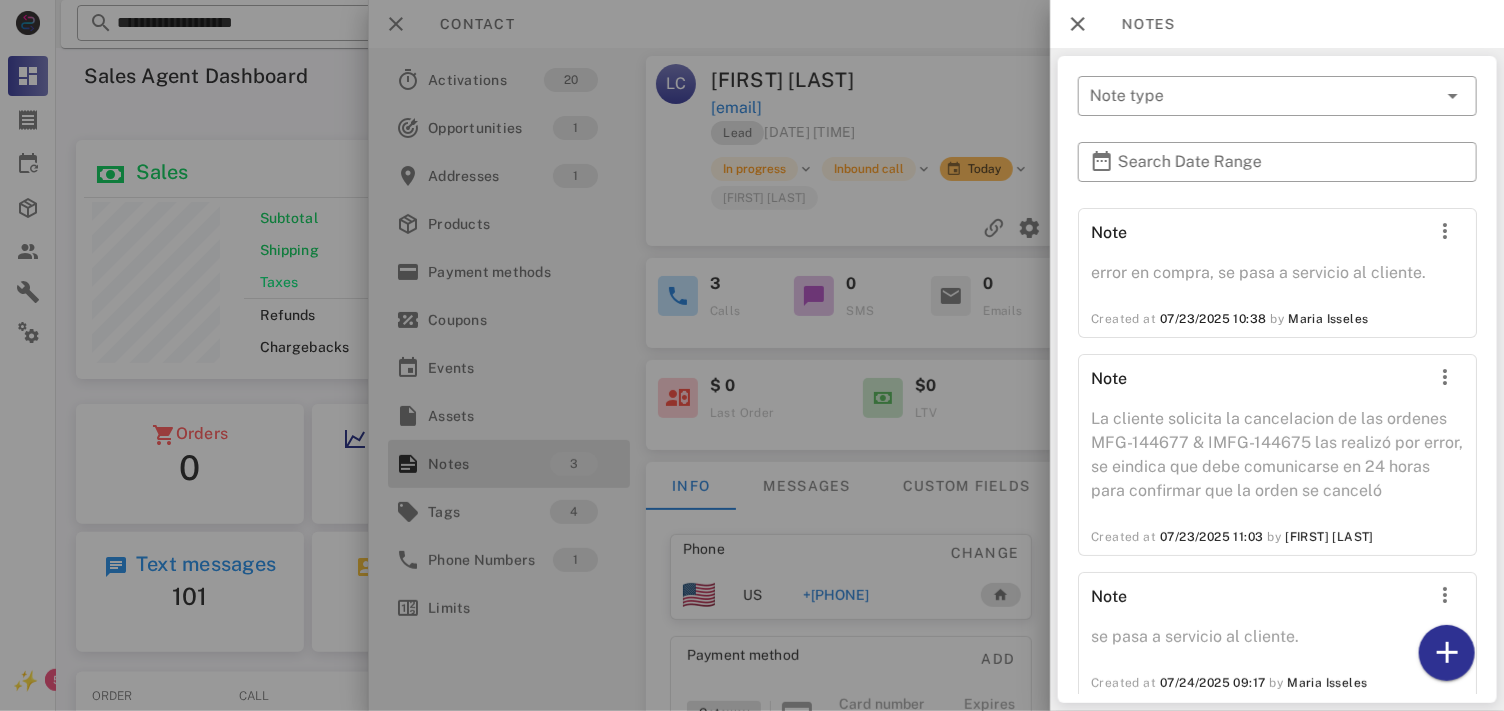 scroll, scrollTop: 35, scrollLeft: 0, axis: vertical 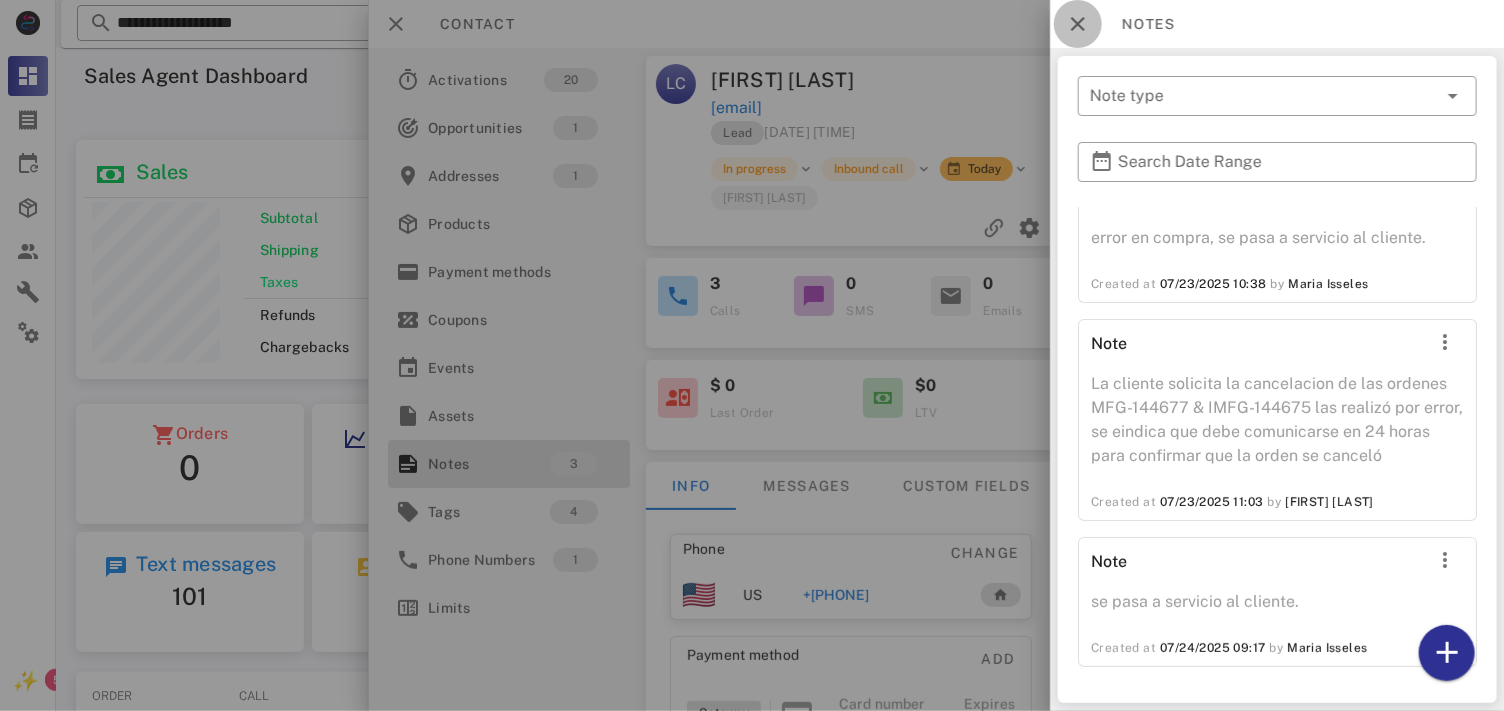 click at bounding box center (1078, 24) 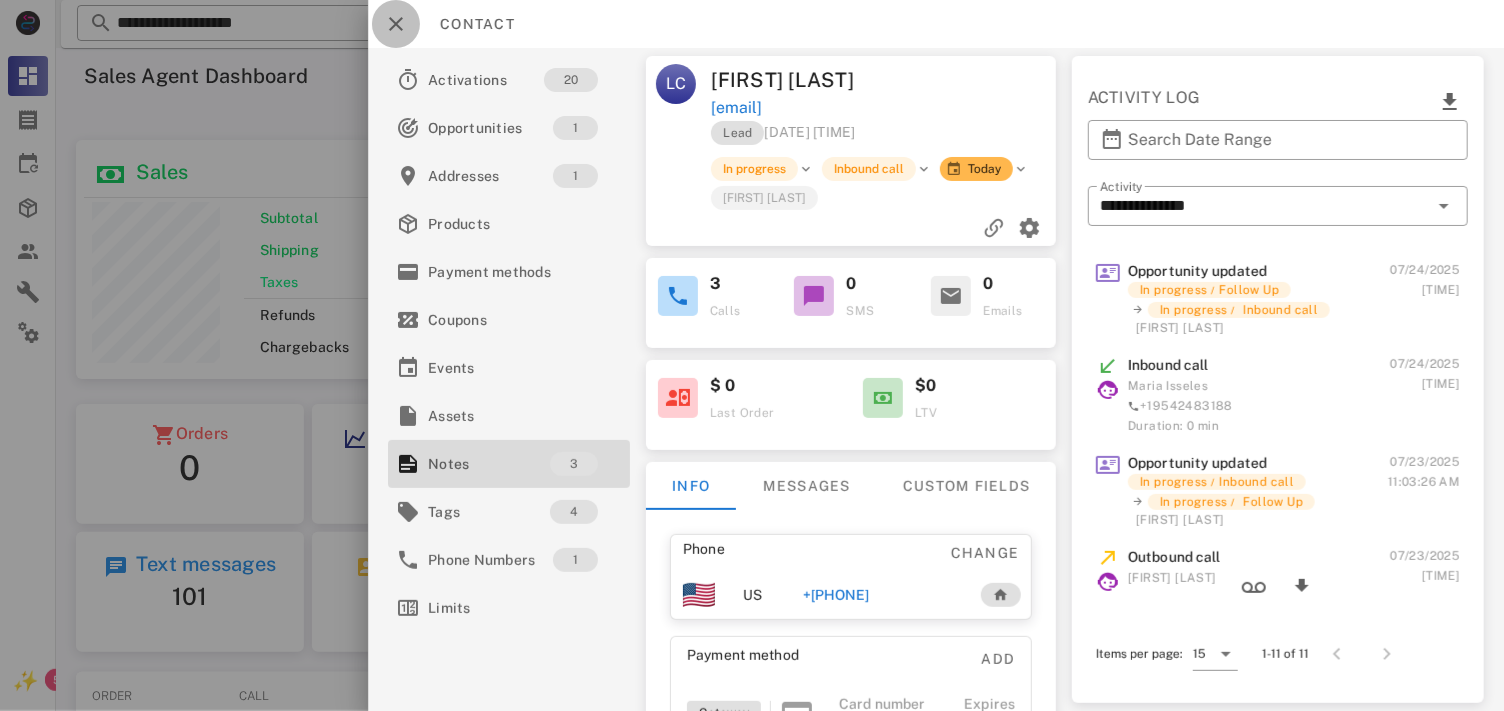 click at bounding box center [396, 24] 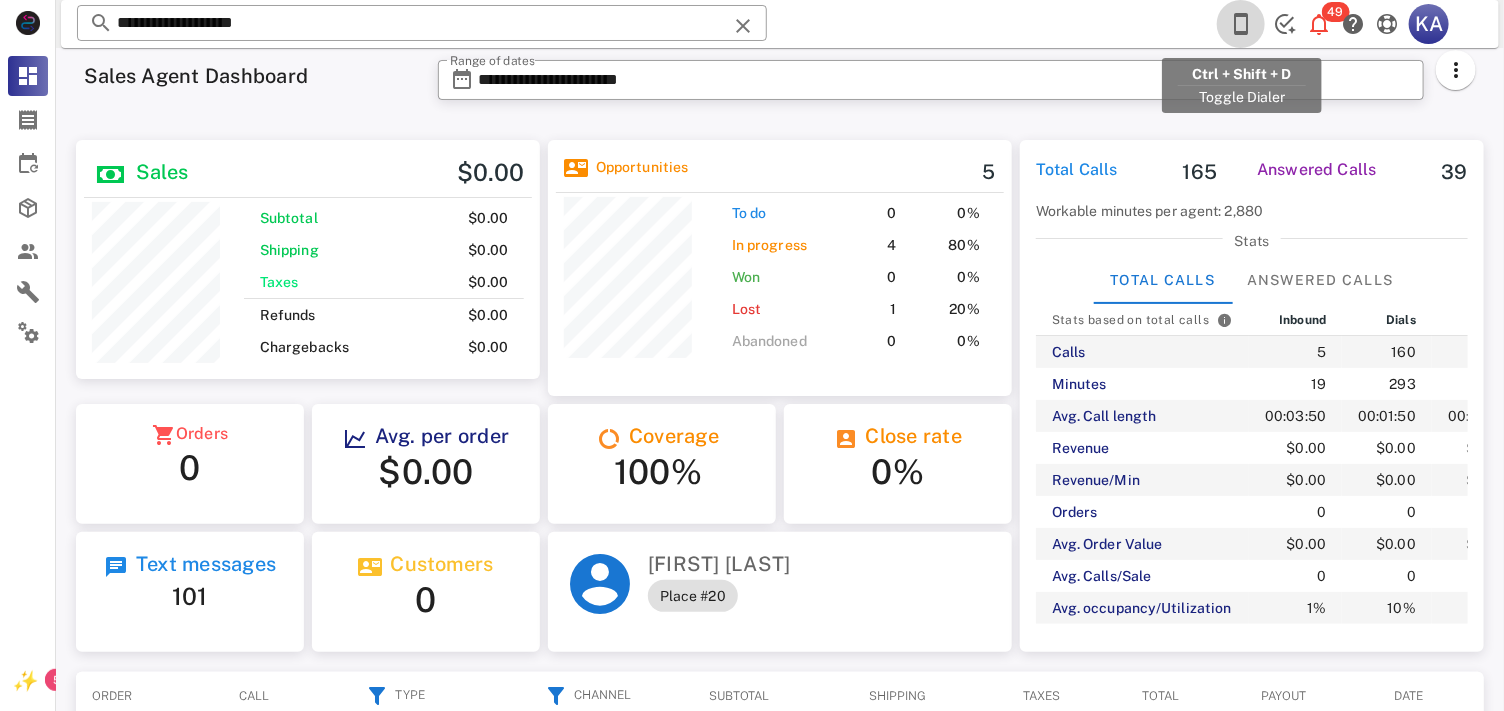 click at bounding box center [1241, 24] 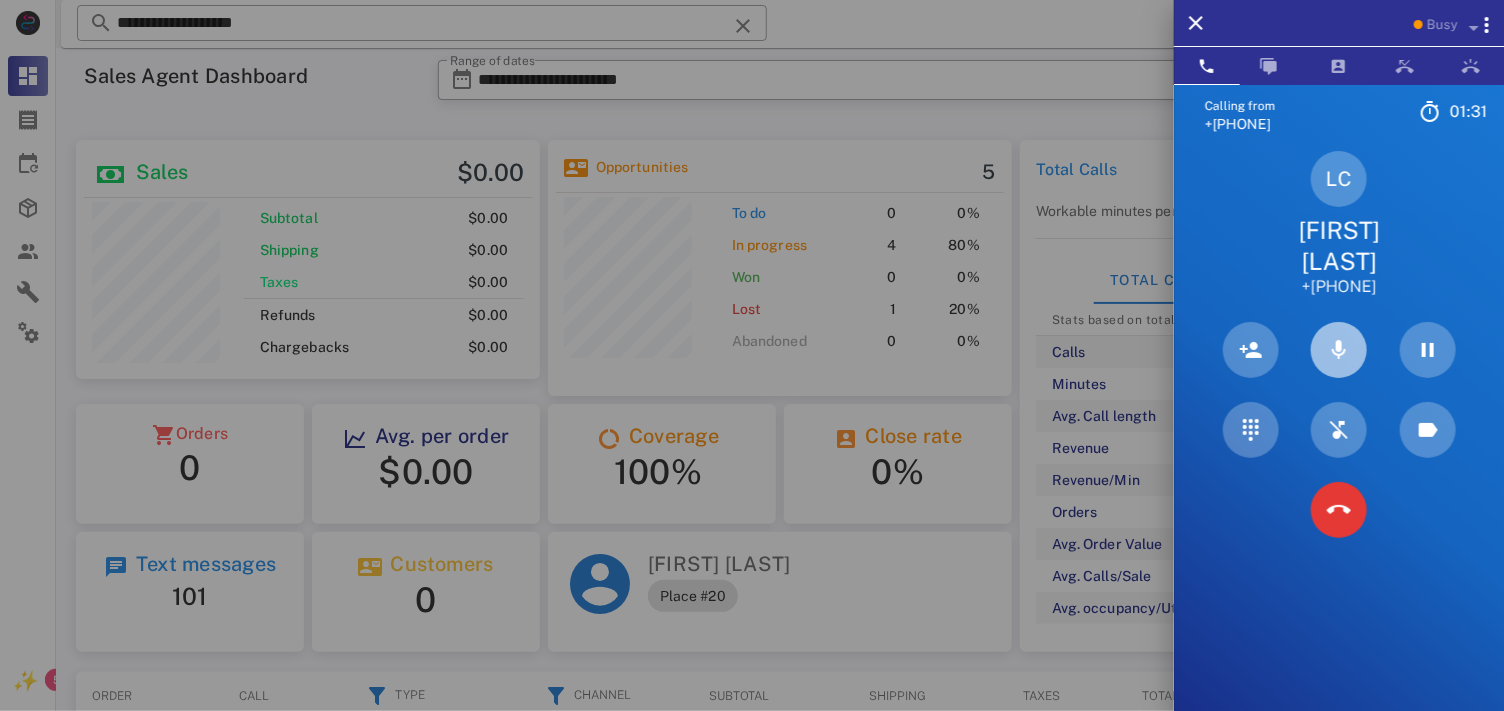 click at bounding box center [1339, 350] 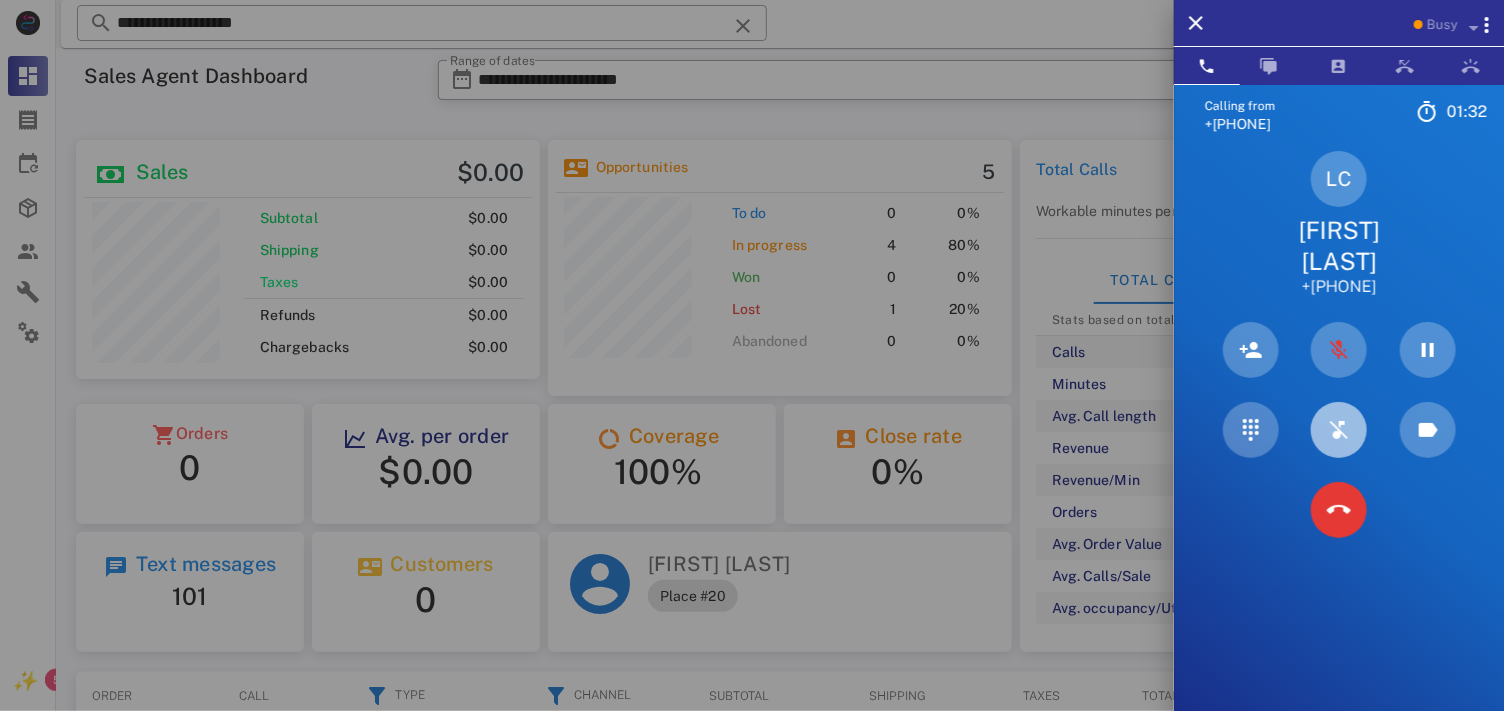 click at bounding box center [1339, 430] 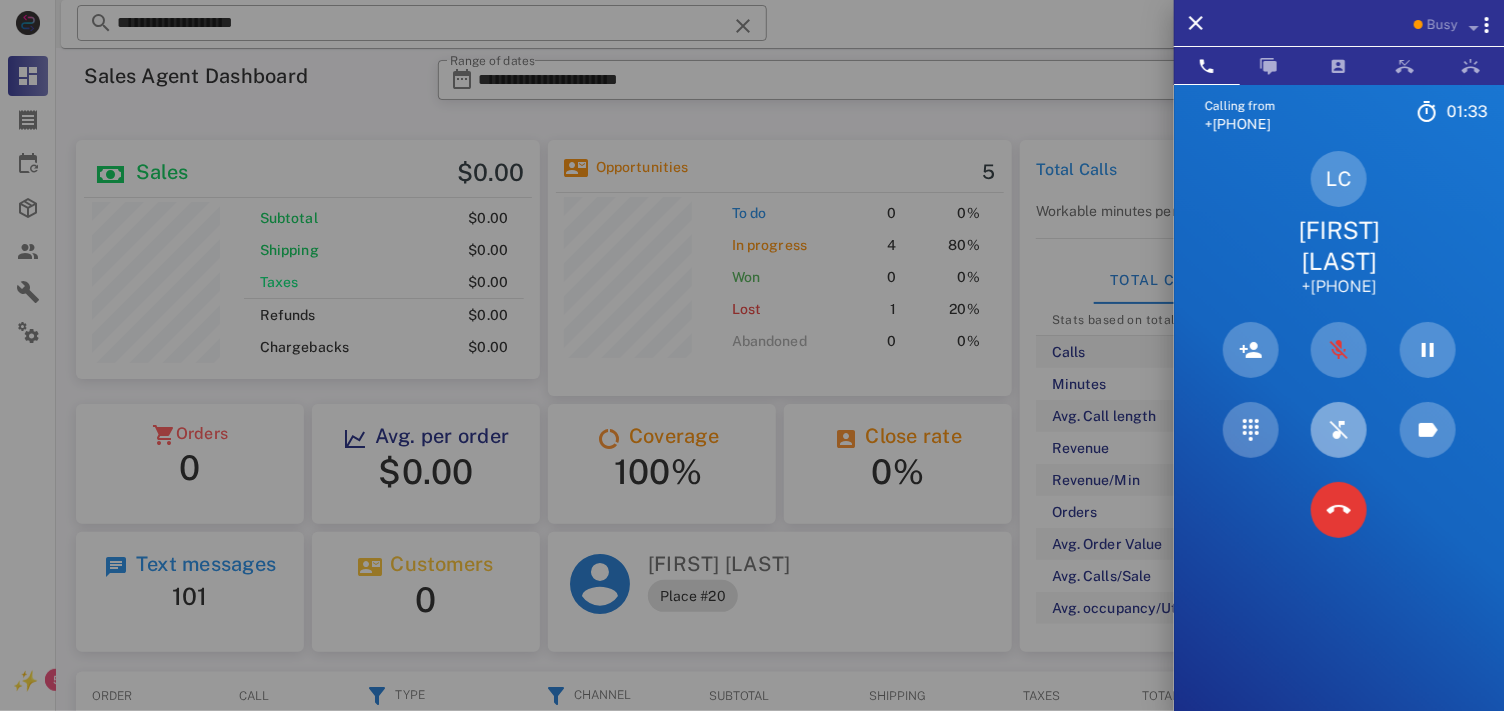 click at bounding box center [1339, 430] 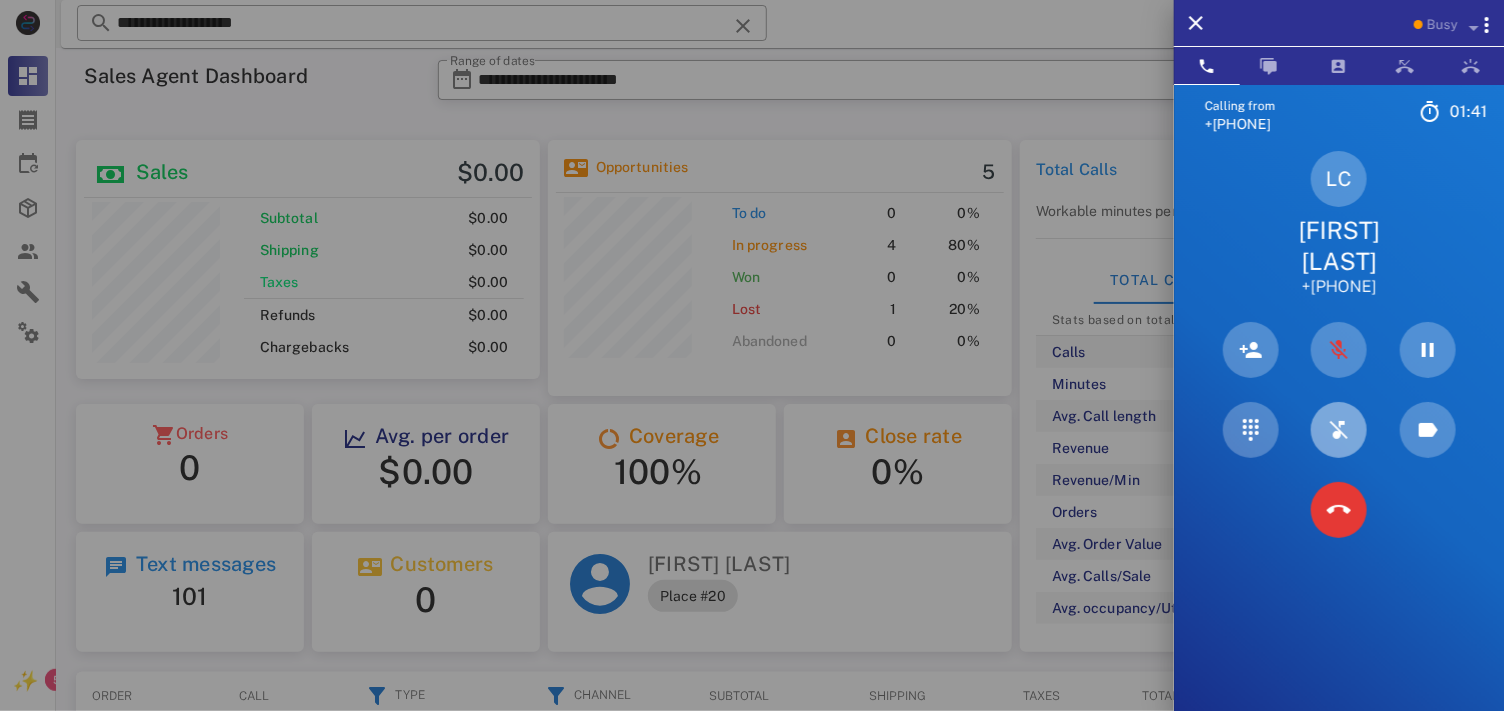 click at bounding box center (1339, 430) 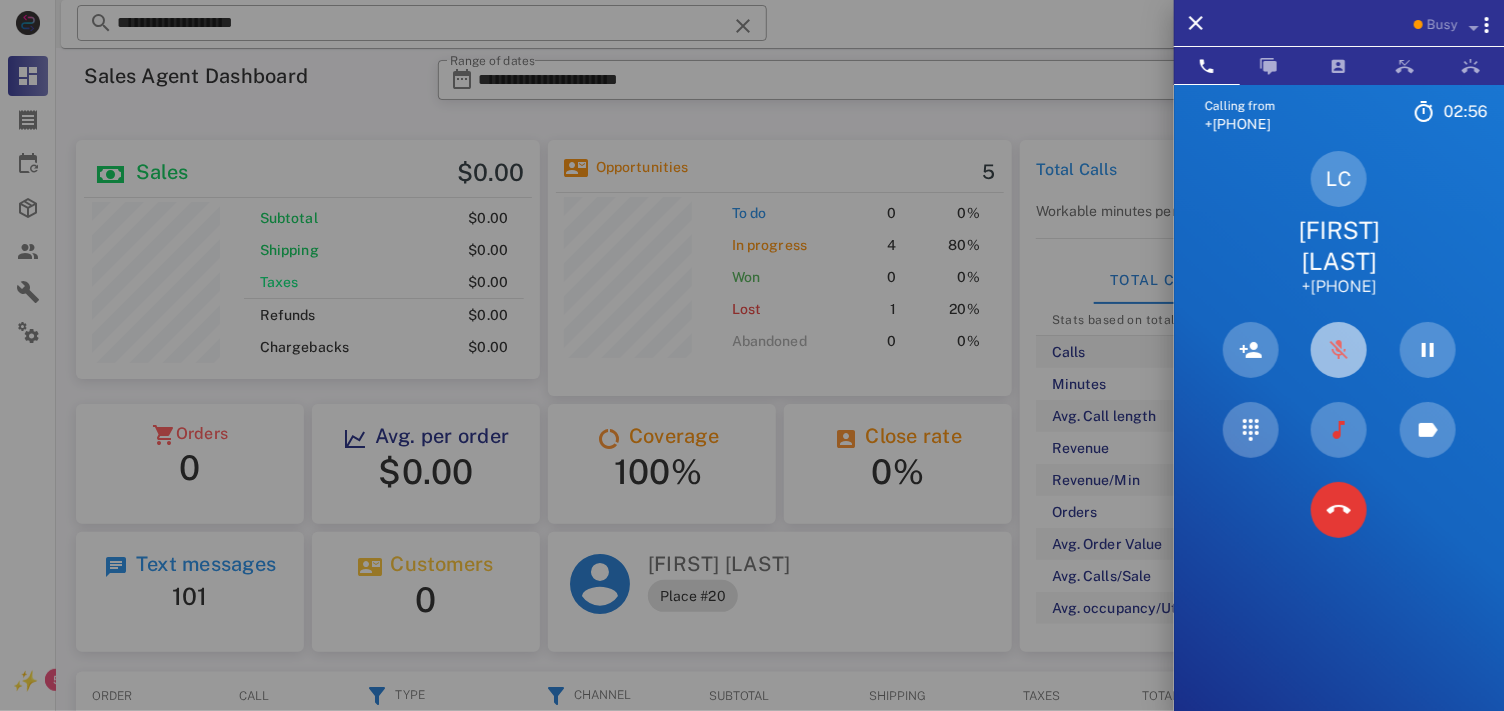 click at bounding box center (1339, 350) 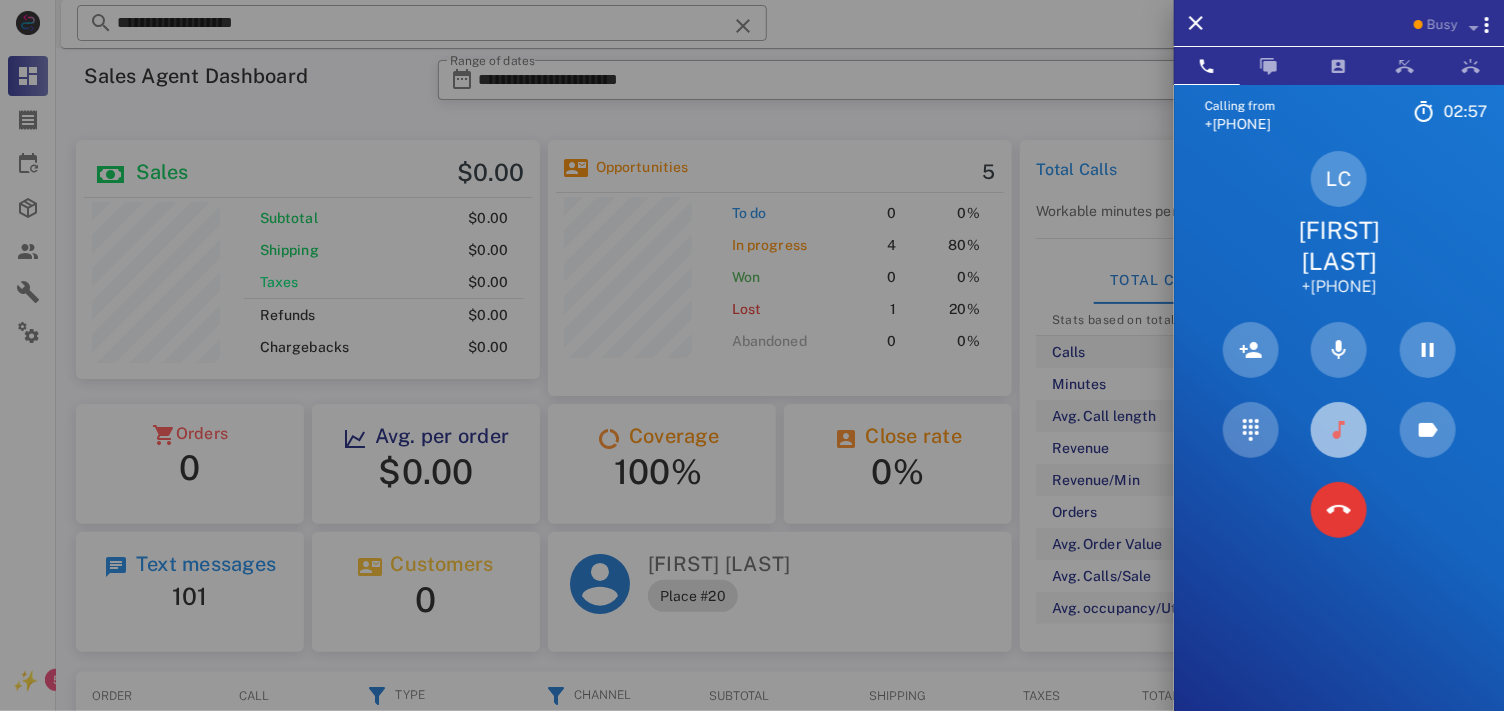 click at bounding box center (1339, 430) 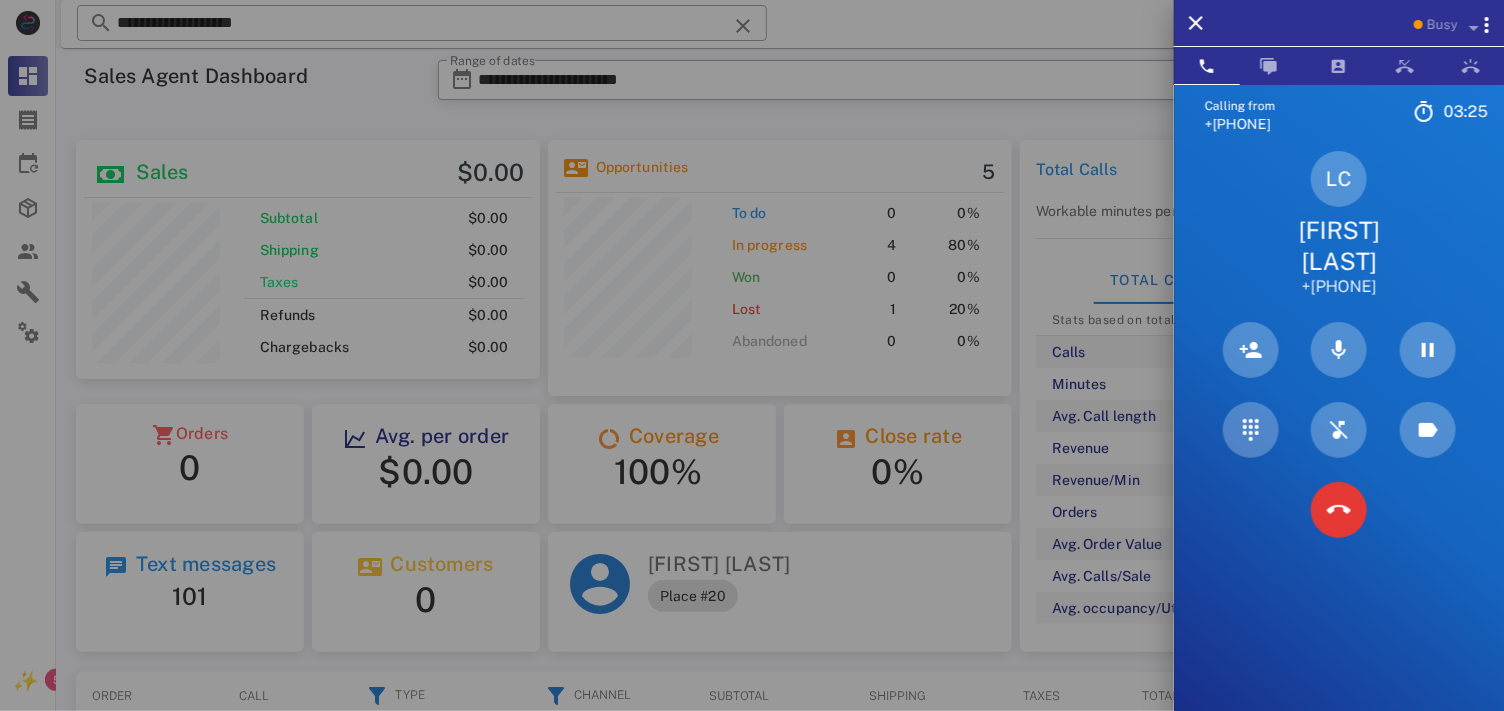 click on "[FIRST] [LAST]" at bounding box center [1339, 246] 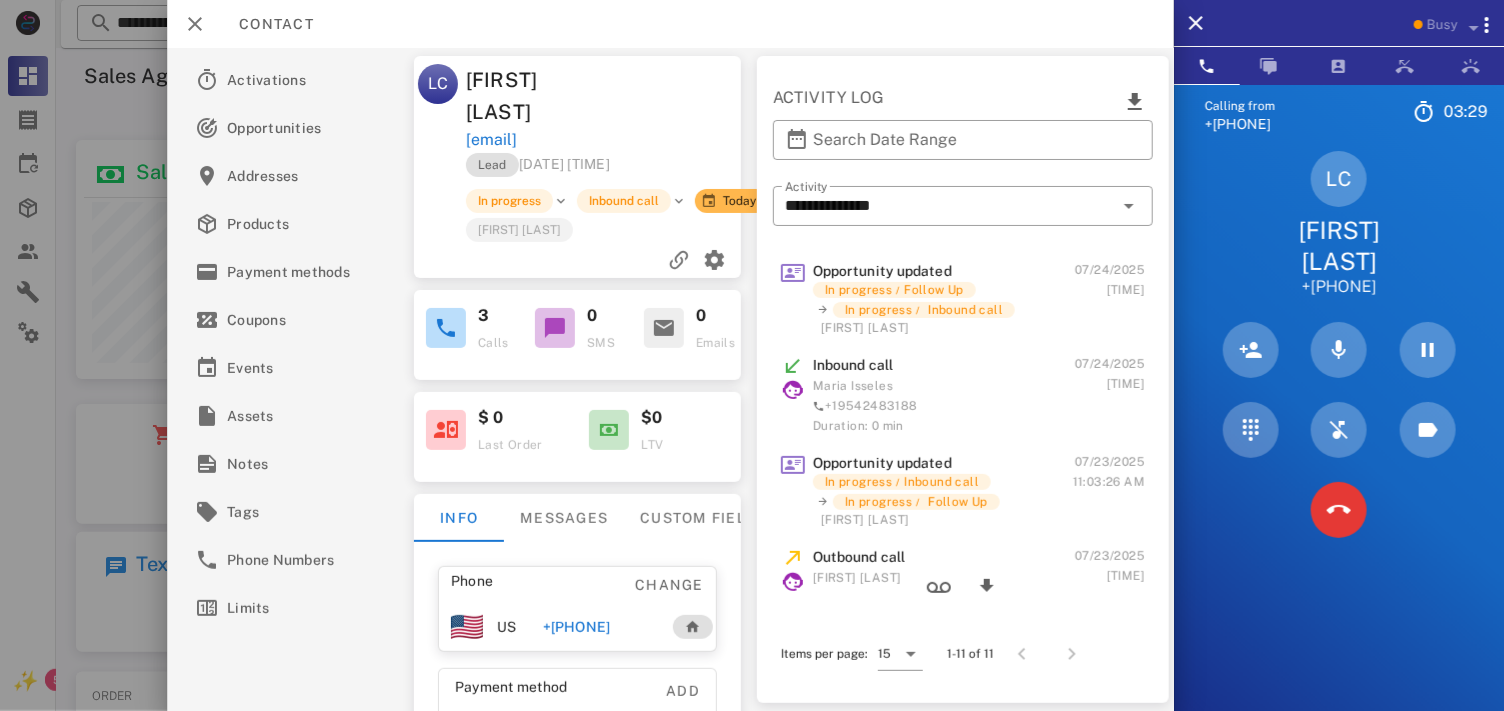 click at bounding box center [752, 355] 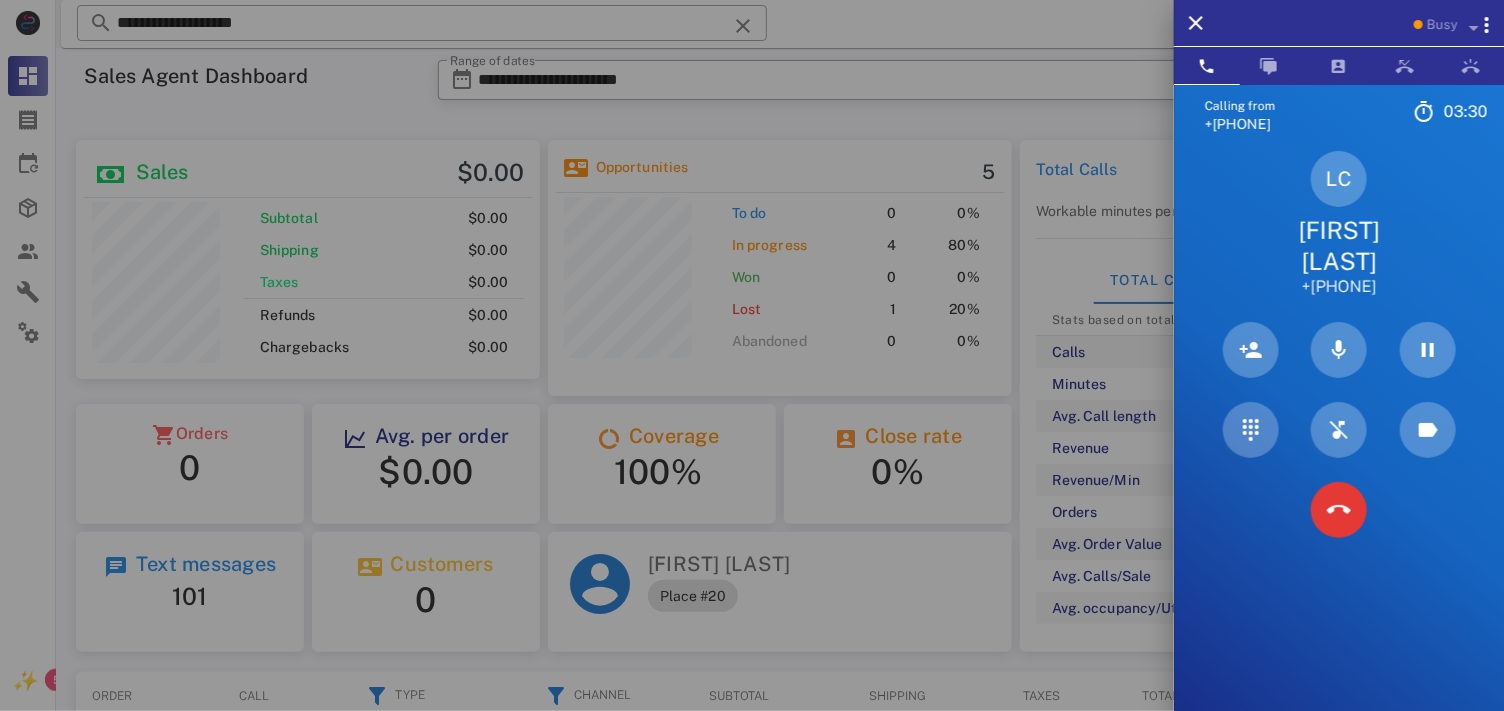 click at bounding box center [752, 355] 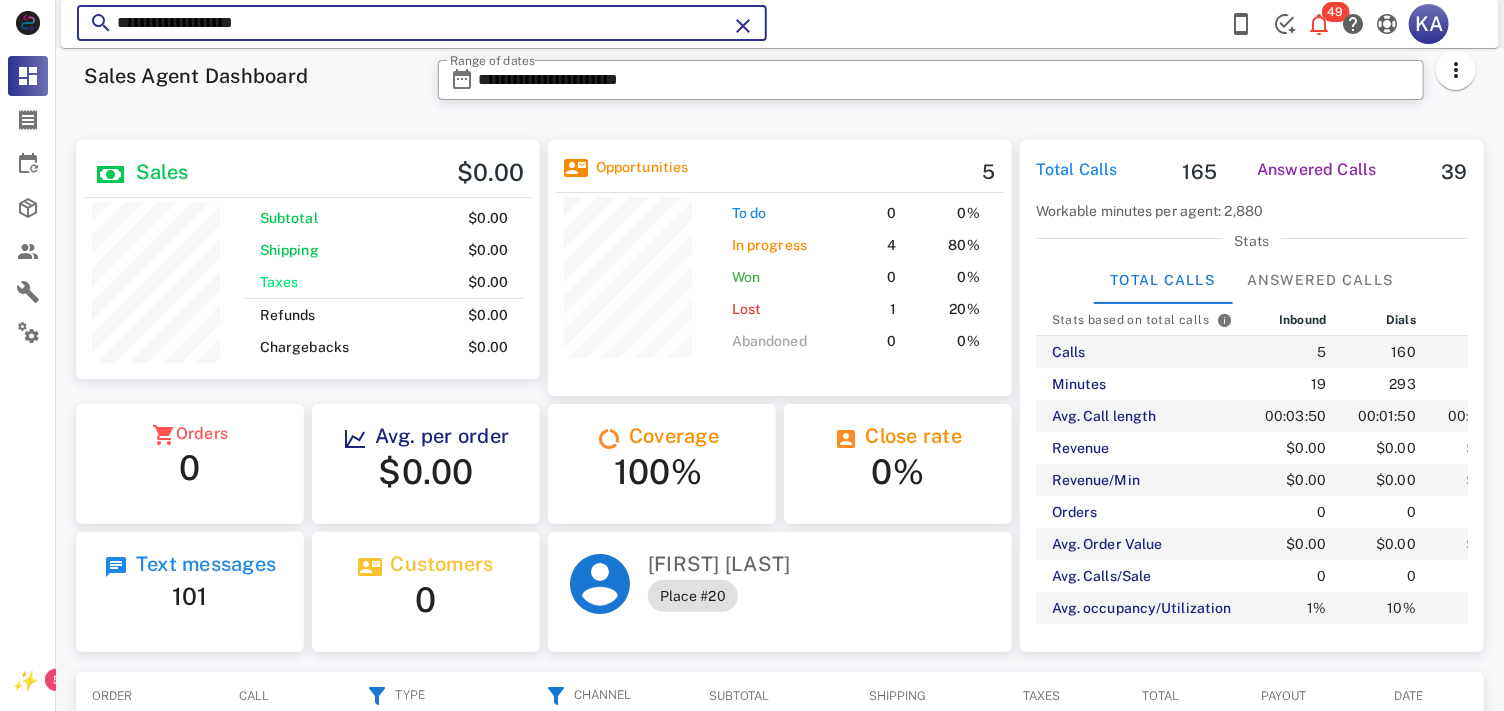 click on "**********" at bounding box center [422, 23] 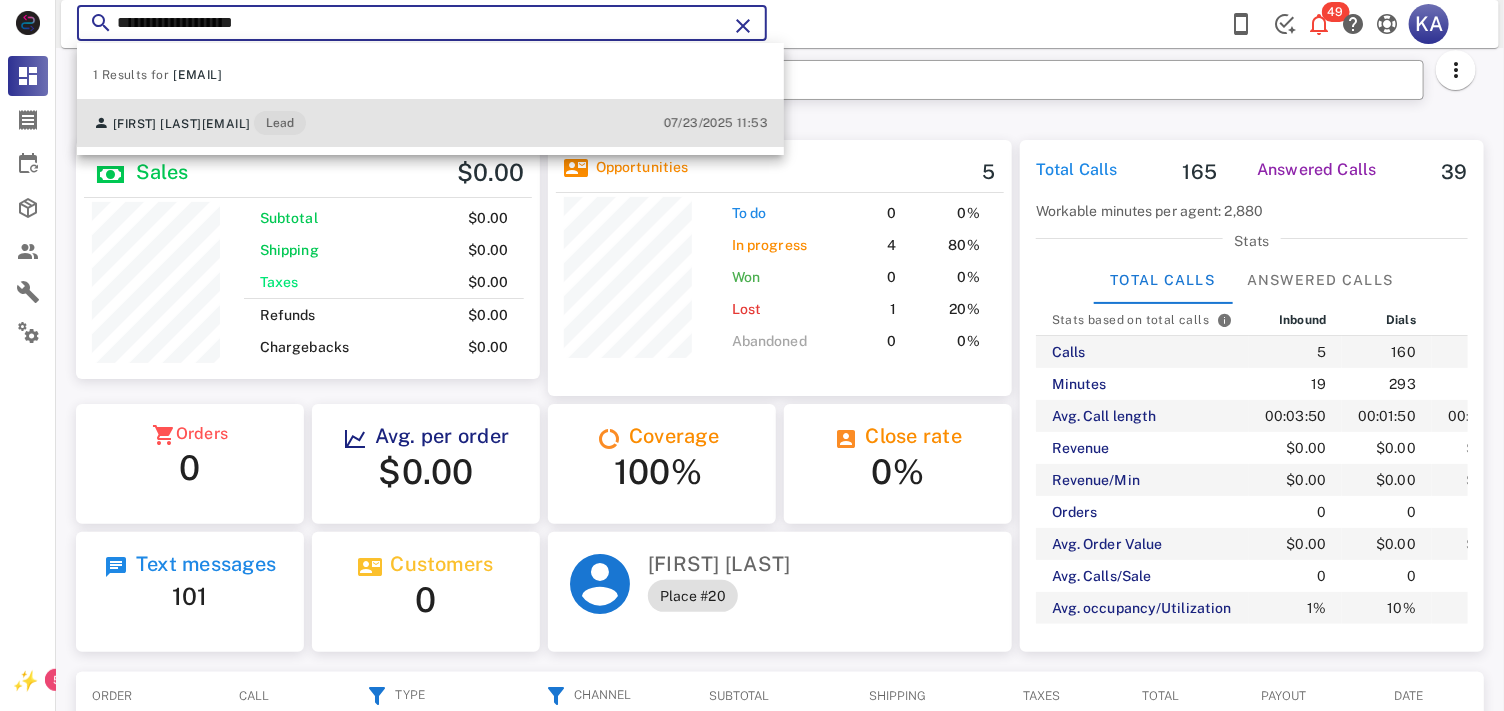 click on "Lead" at bounding box center [280, 123] 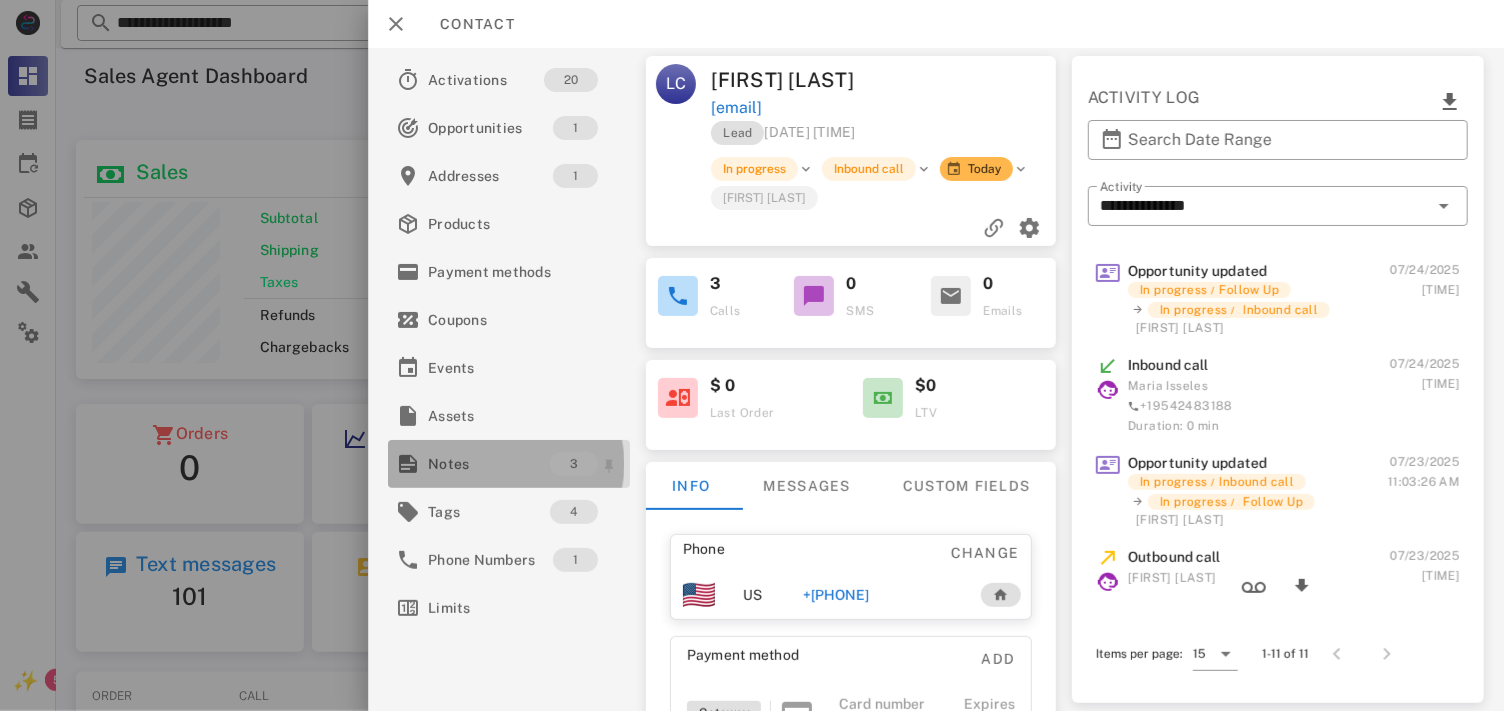 click on "Notes" at bounding box center (489, 464) 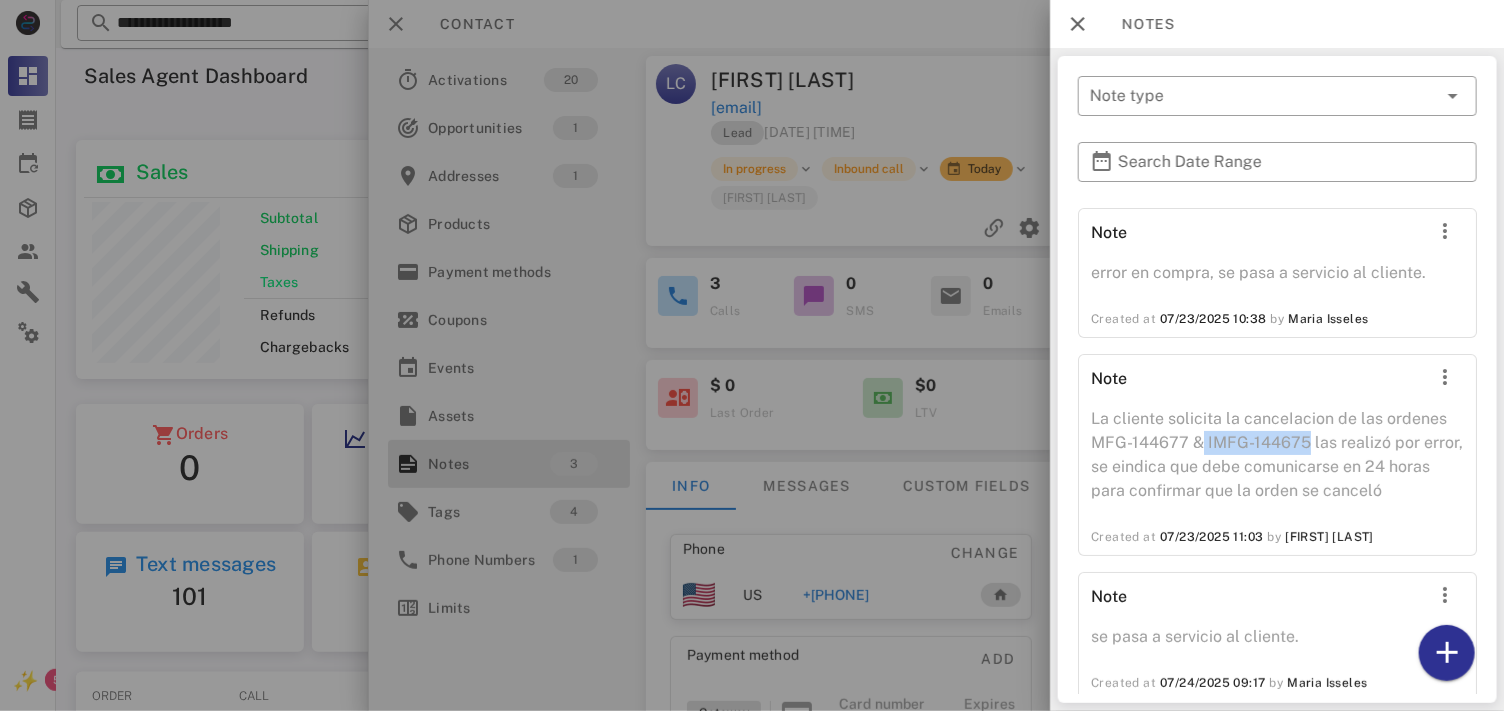 drag, startPoint x: 1308, startPoint y: 443, endPoint x: 1198, endPoint y: 435, distance: 110.29053 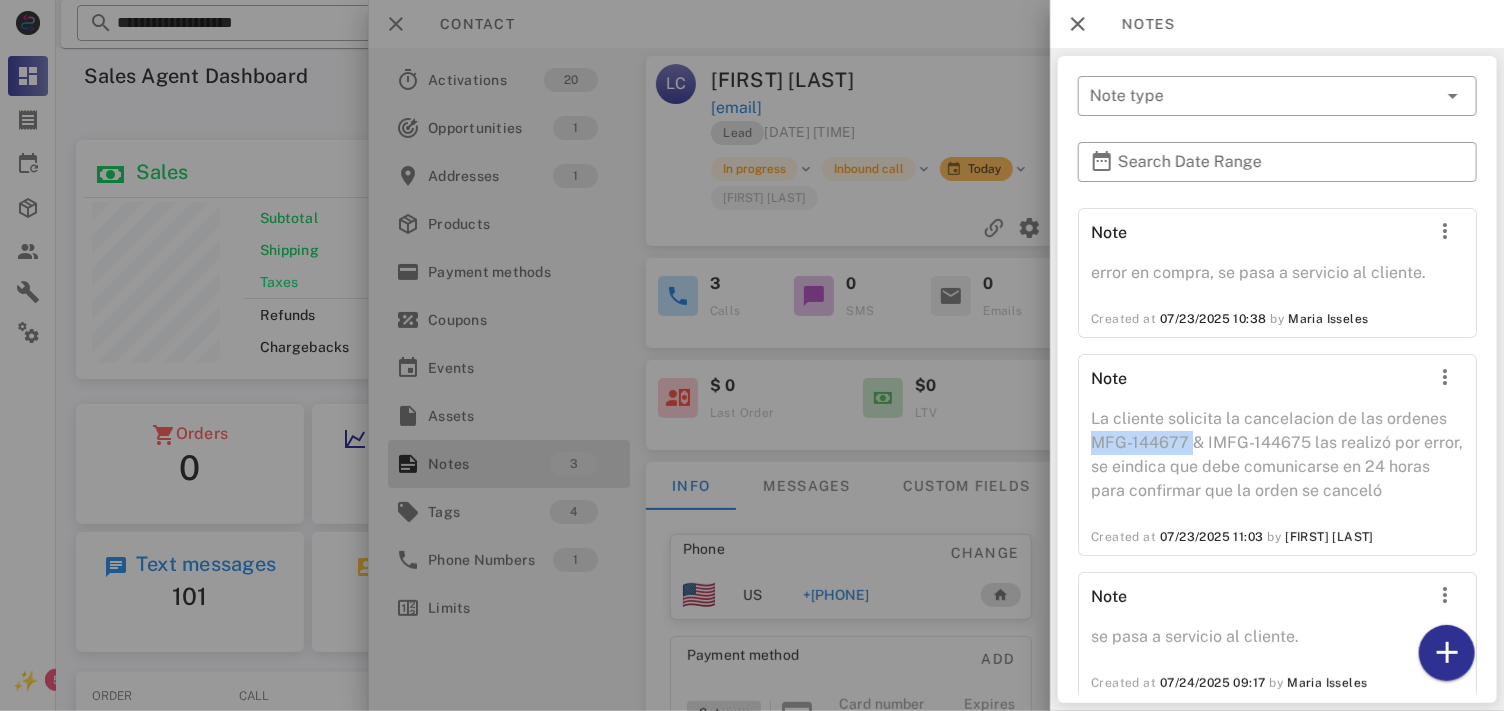 drag, startPoint x: 1190, startPoint y: 440, endPoint x: 1082, endPoint y: 442, distance: 108.01852 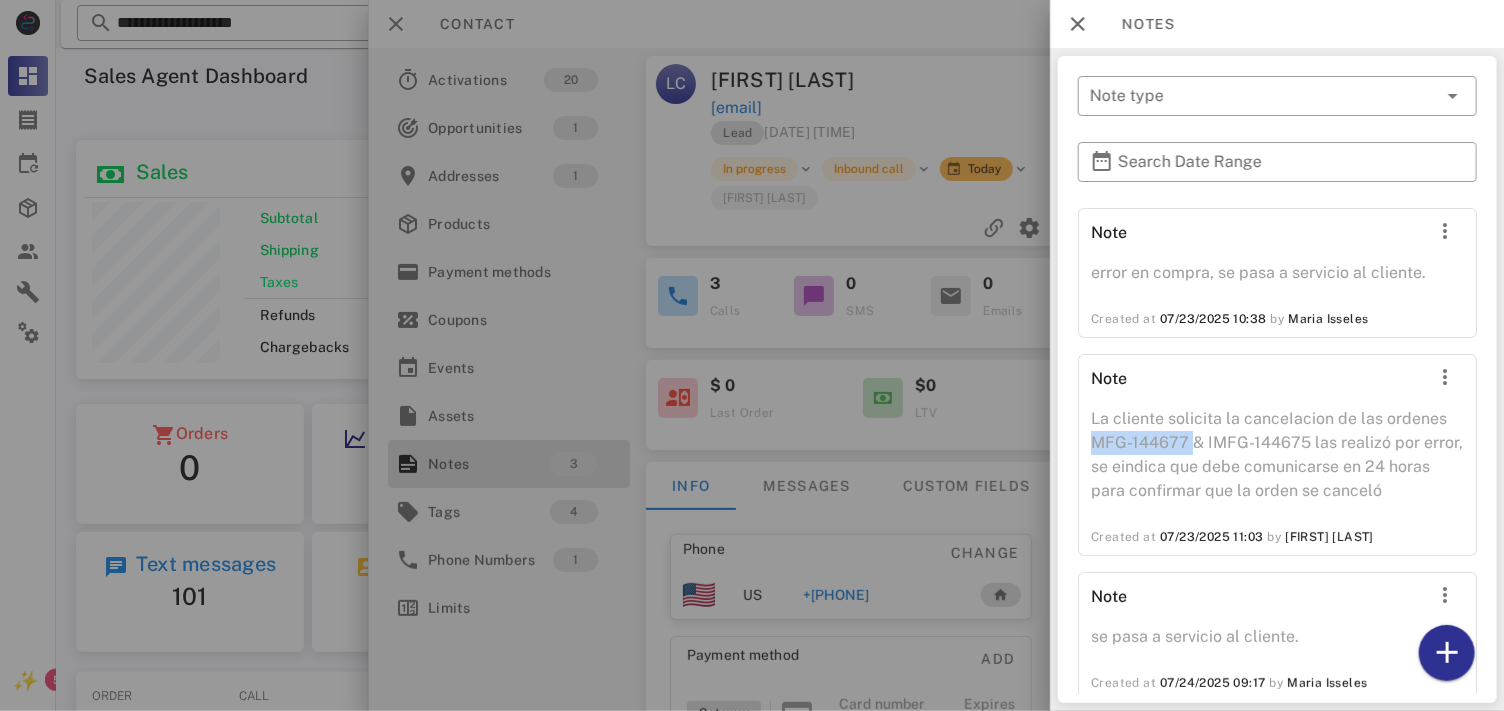 copy on "MFG-144677" 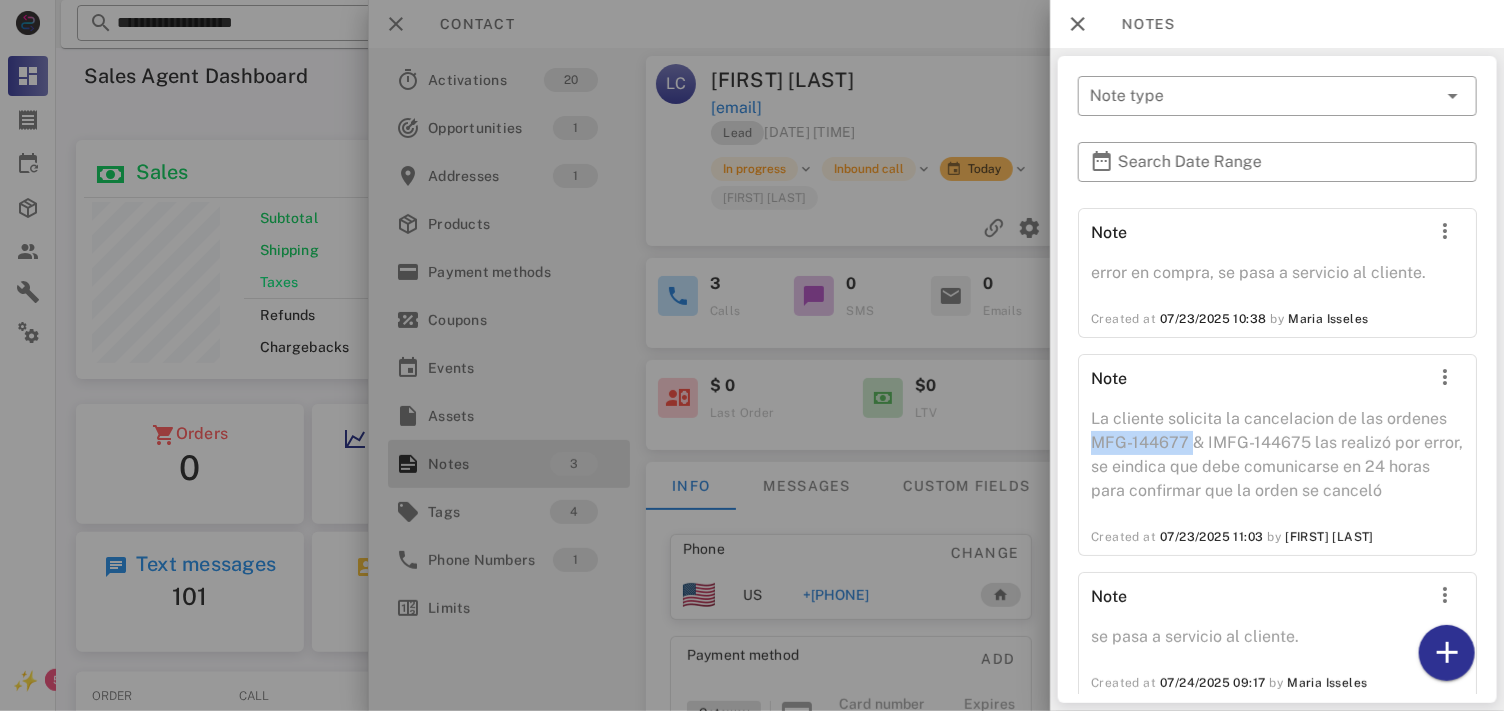 click at bounding box center [752, 355] 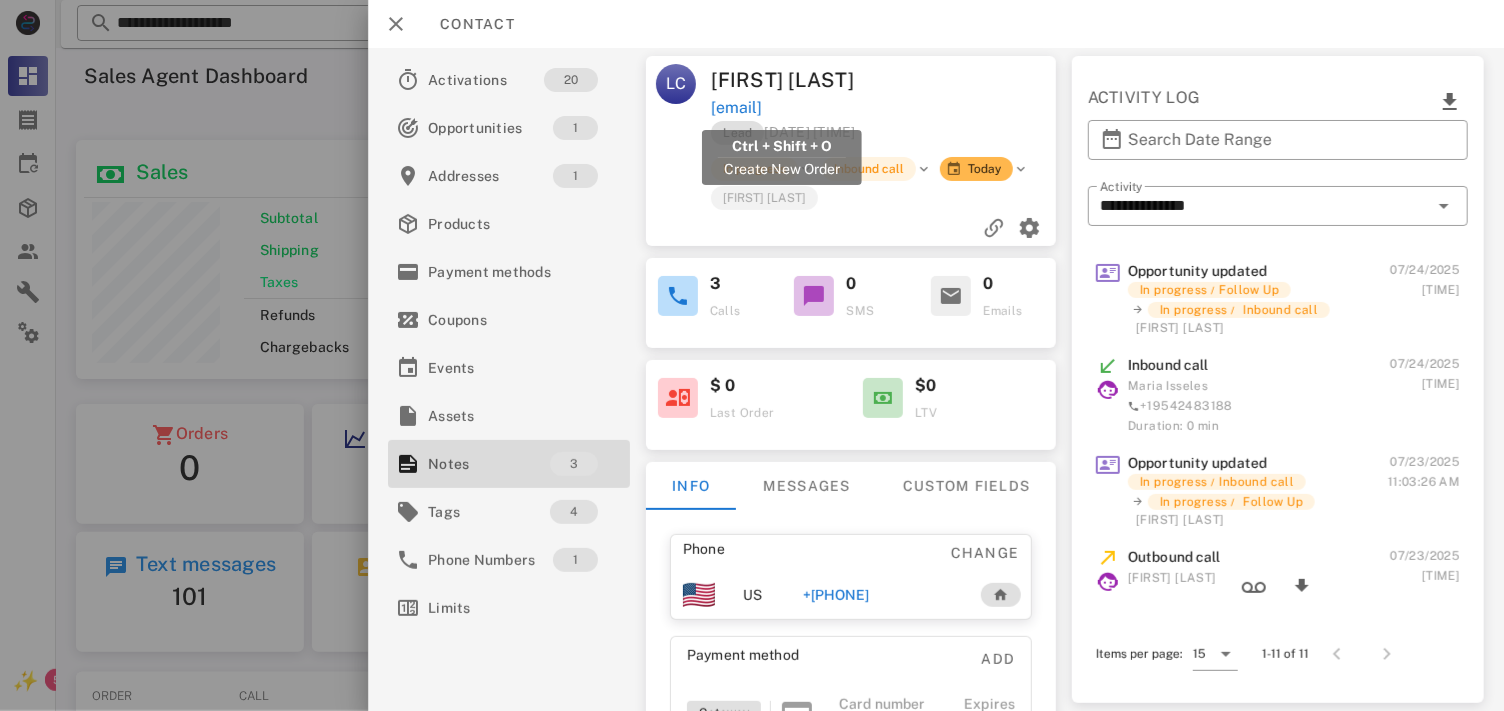 drag, startPoint x: 888, startPoint y: 115, endPoint x: 702, endPoint y: 102, distance: 186.45375 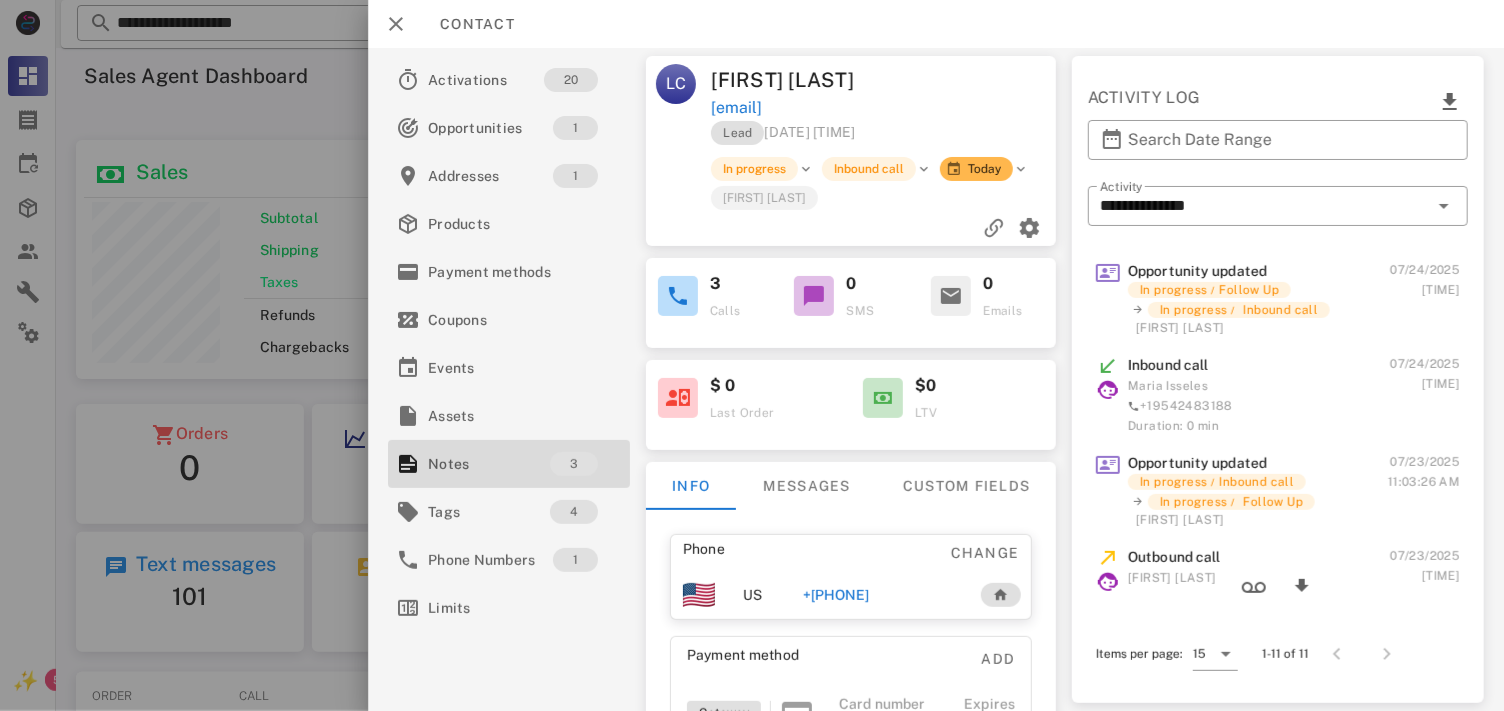 click on "[EMAIL]" at bounding box center [885, 108] 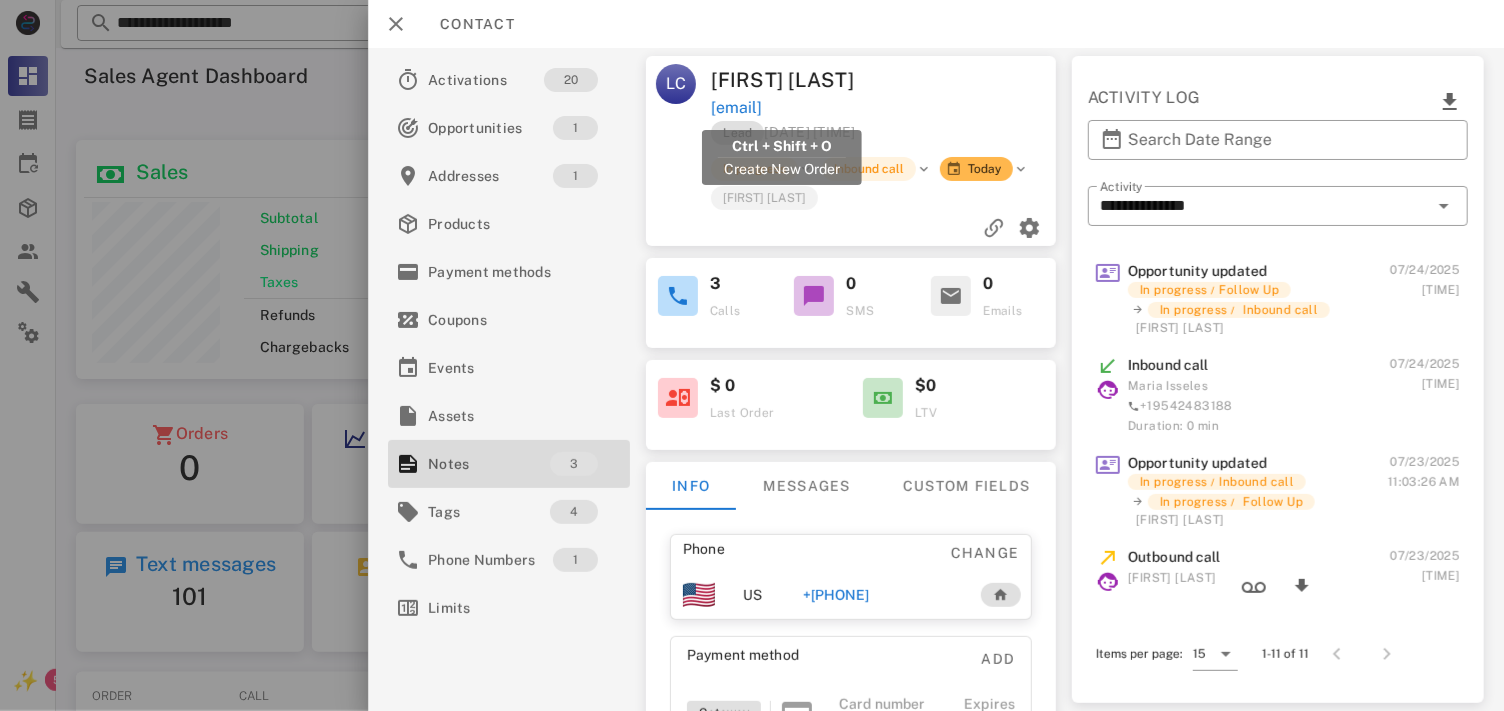 drag, startPoint x: 851, startPoint y: 107, endPoint x: 703, endPoint y: 107, distance: 148 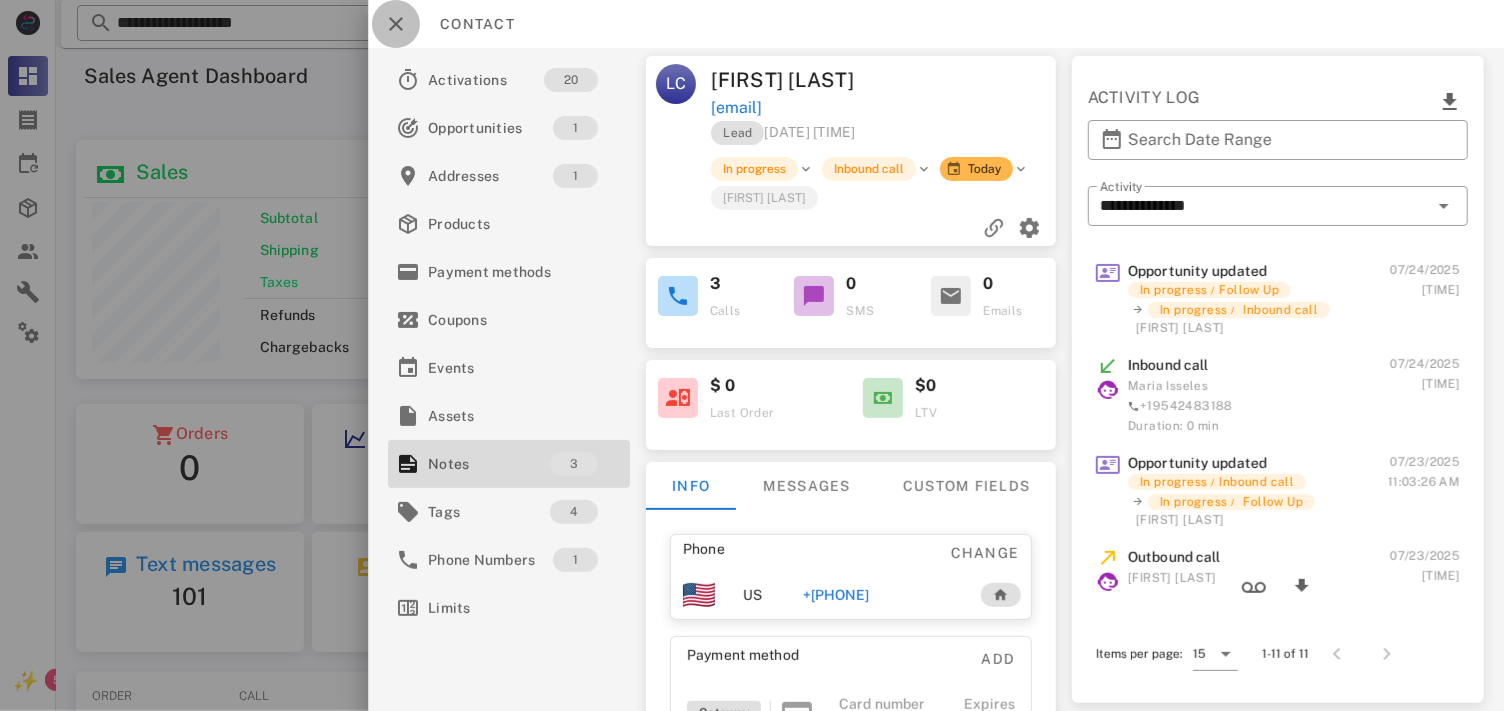 click at bounding box center [396, 24] 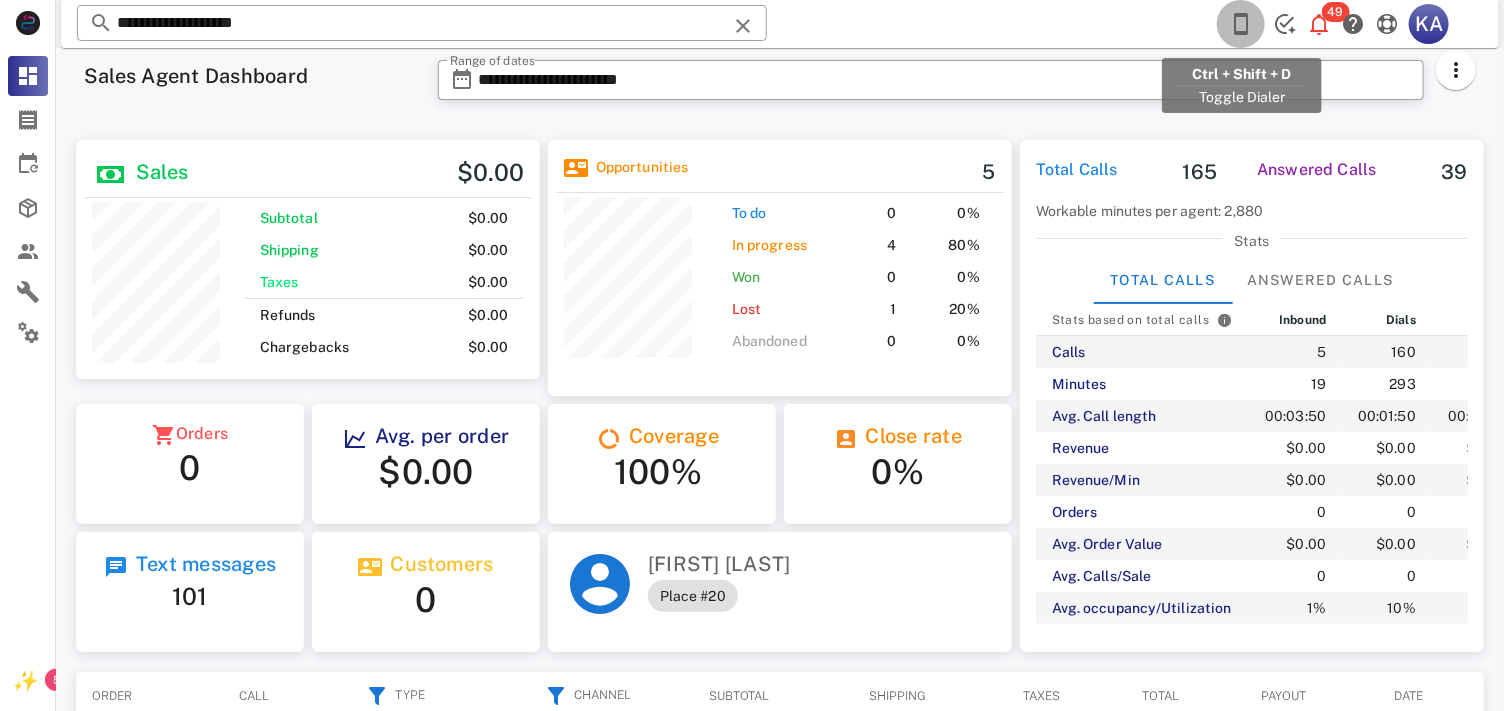 click at bounding box center [1241, 24] 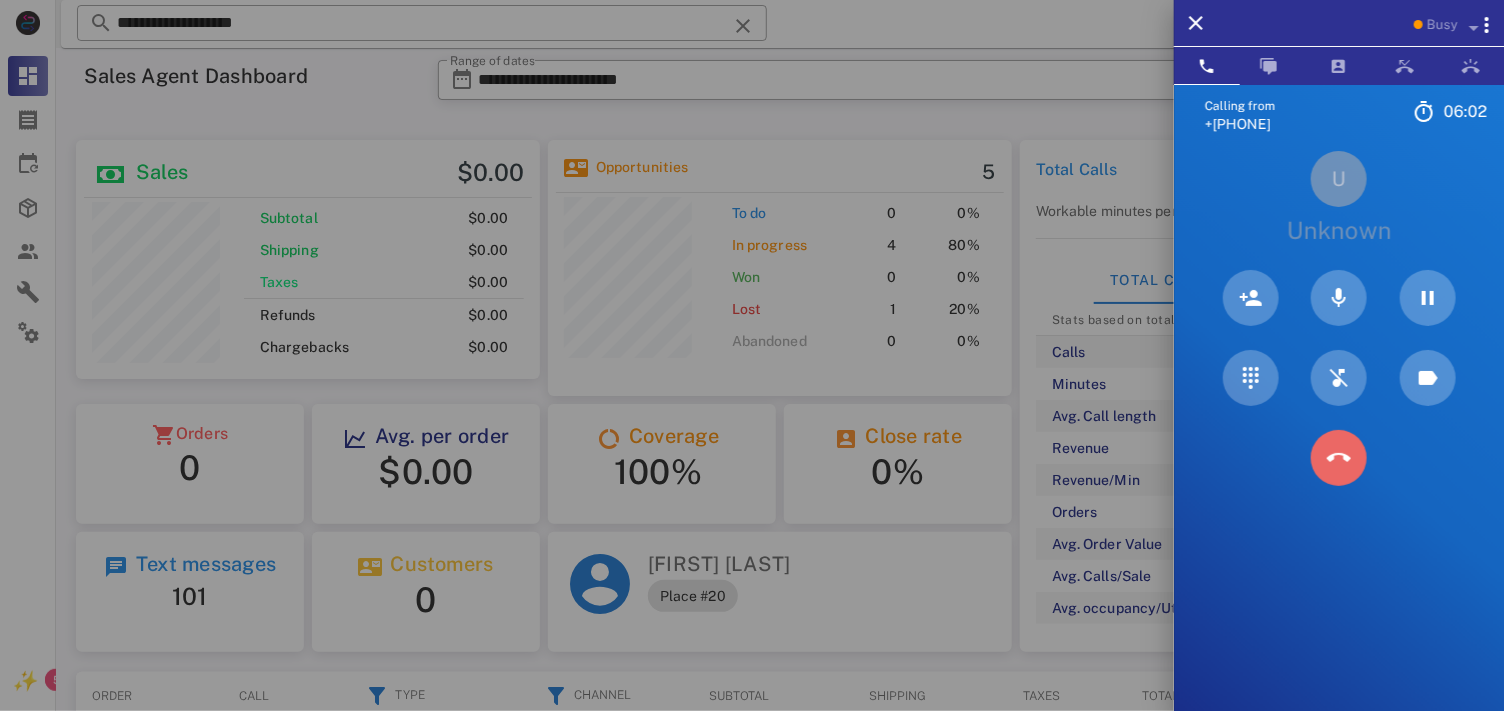 click at bounding box center (1339, 458) 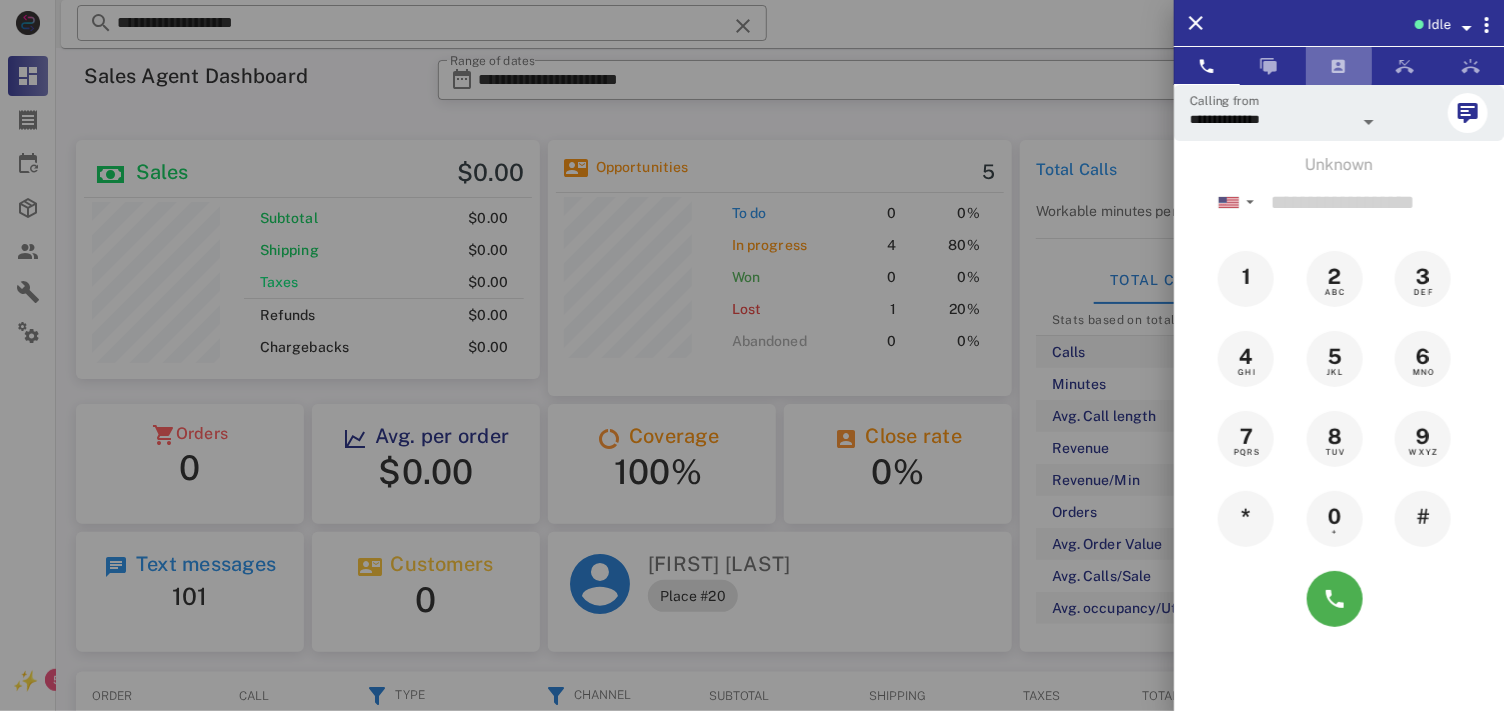 click at bounding box center (1339, 66) 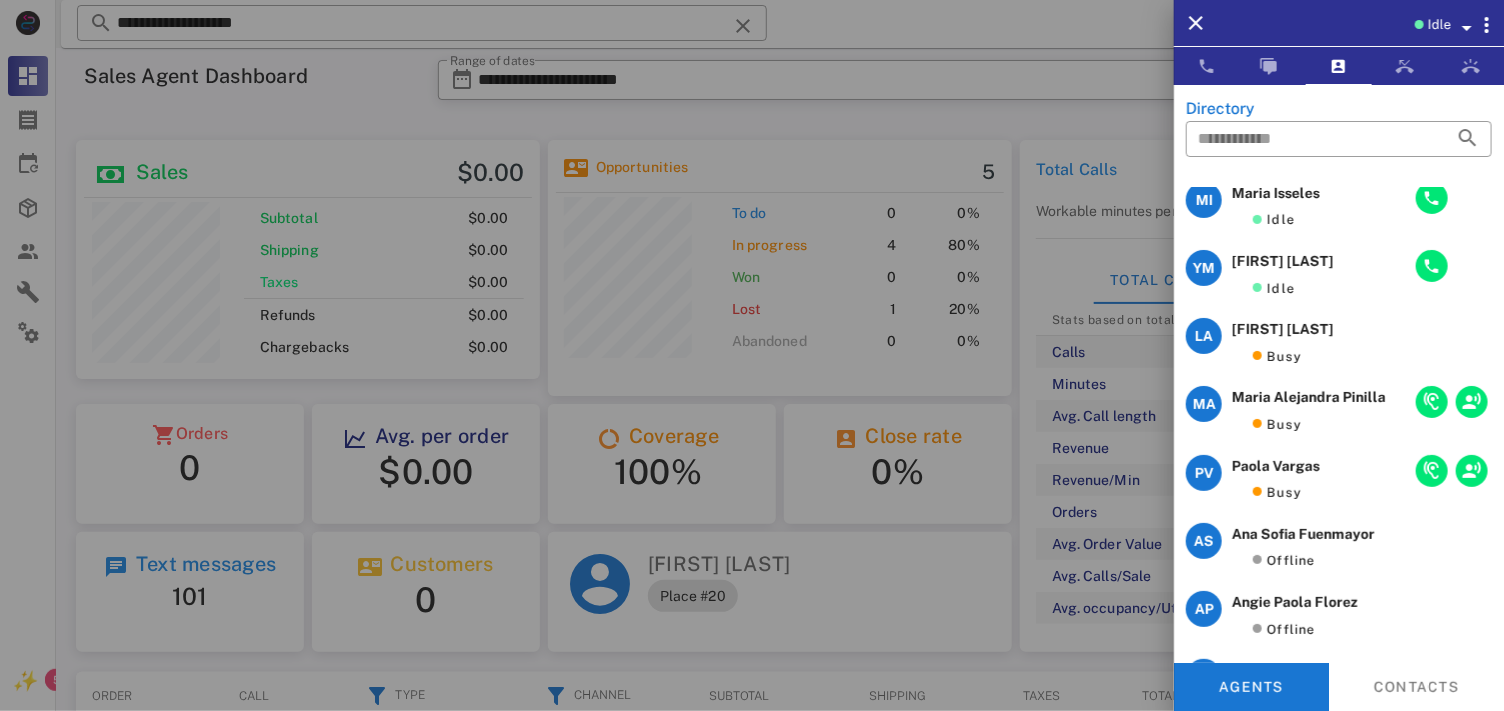 scroll, scrollTop: 0, scrollLeft: 0, axis: both 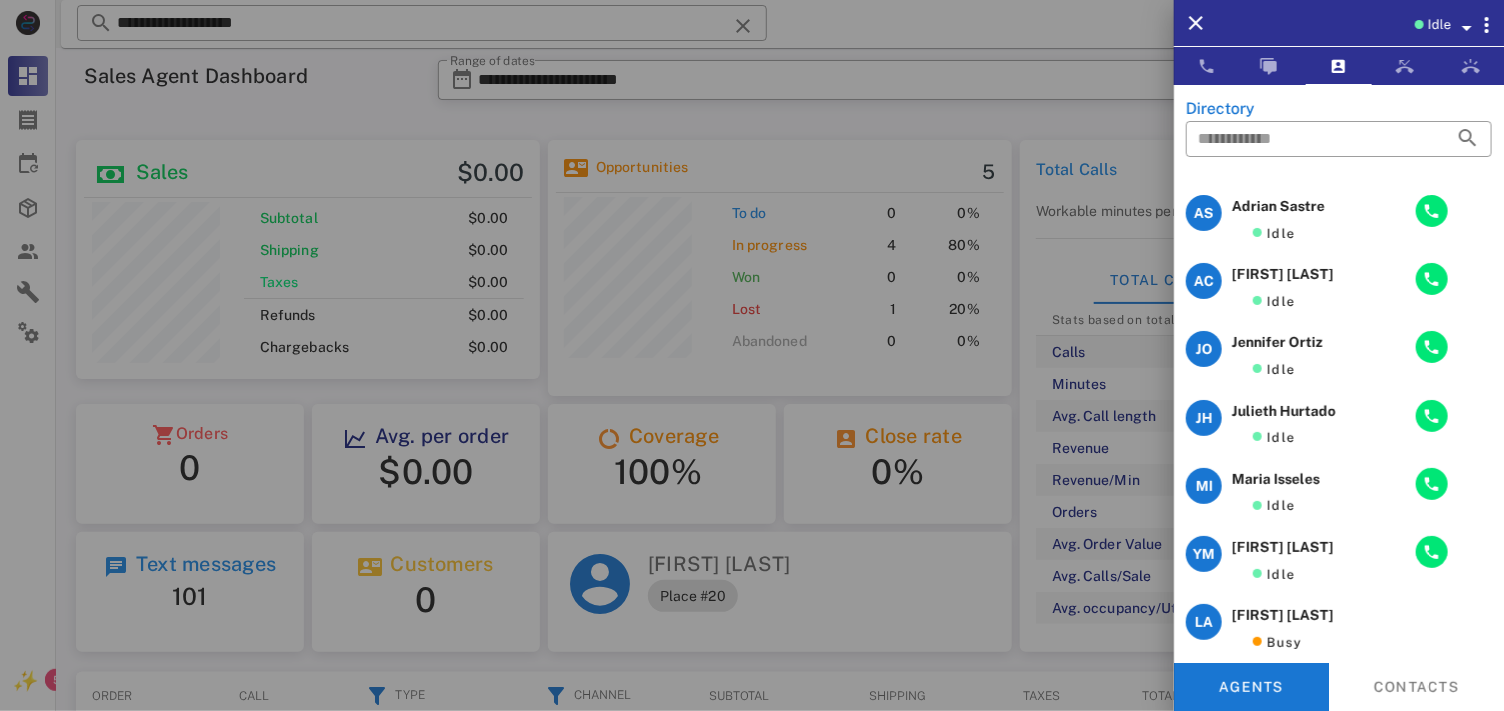 click at bounding box center (752, 355) 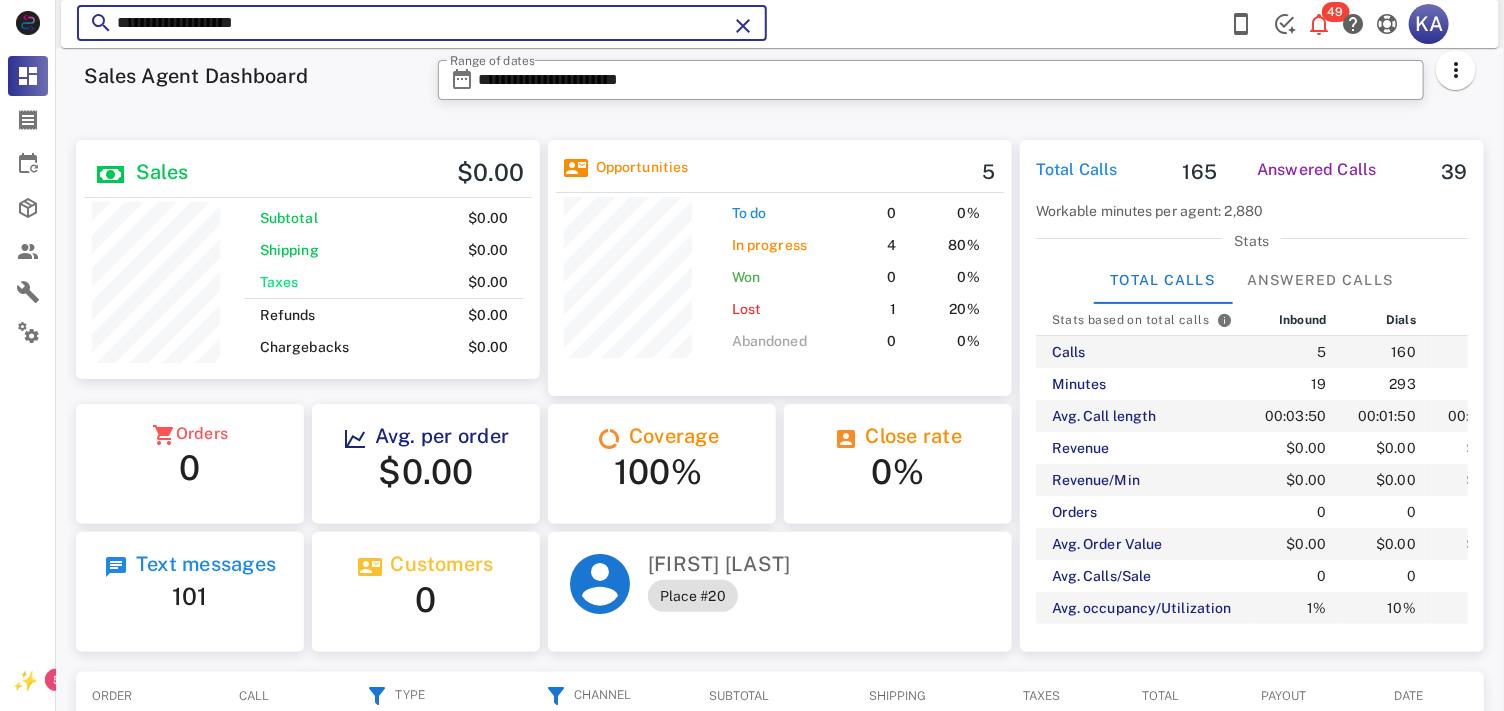 click on "**********" at bounding box center [422, 23] 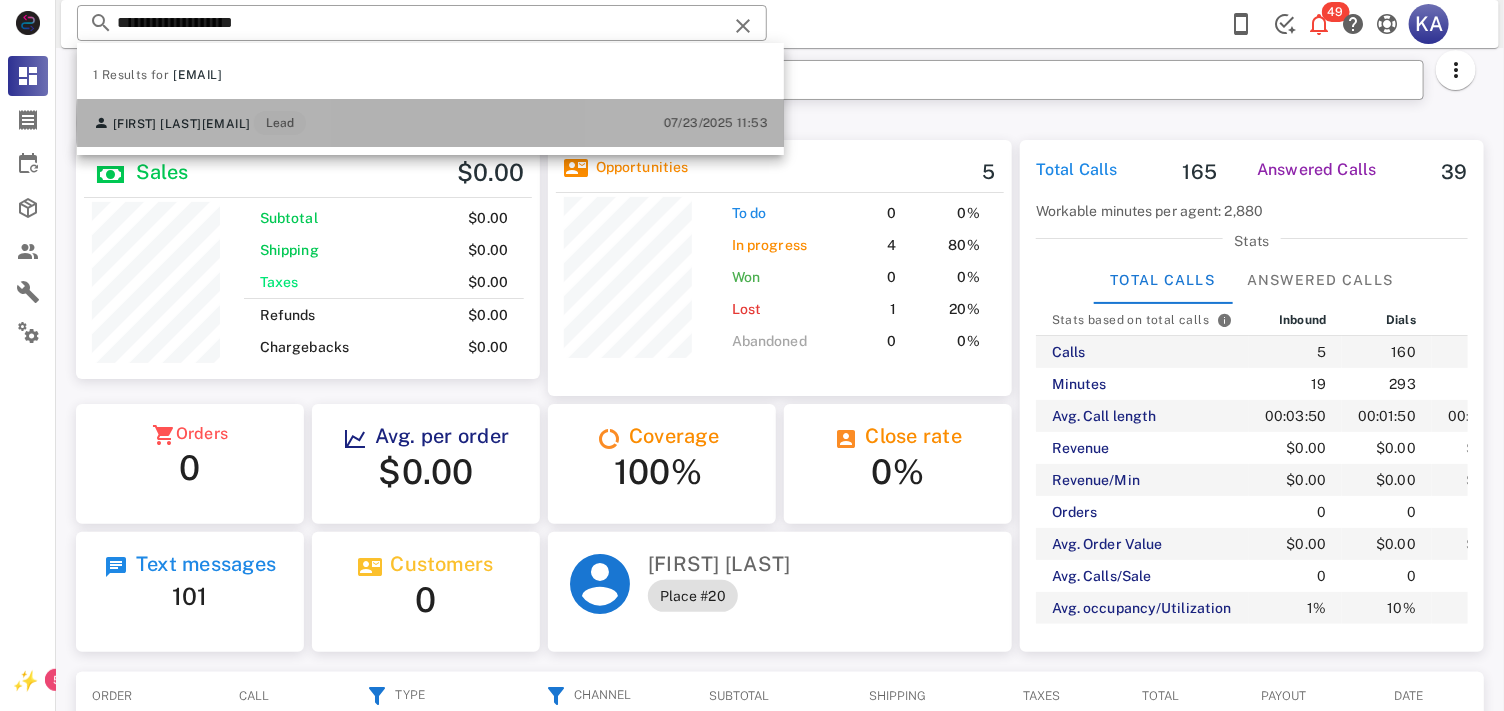 click on "[FIRST] [LAST] [EMAIL] Lead [DATETIME]" at bounding box center (430, 123) 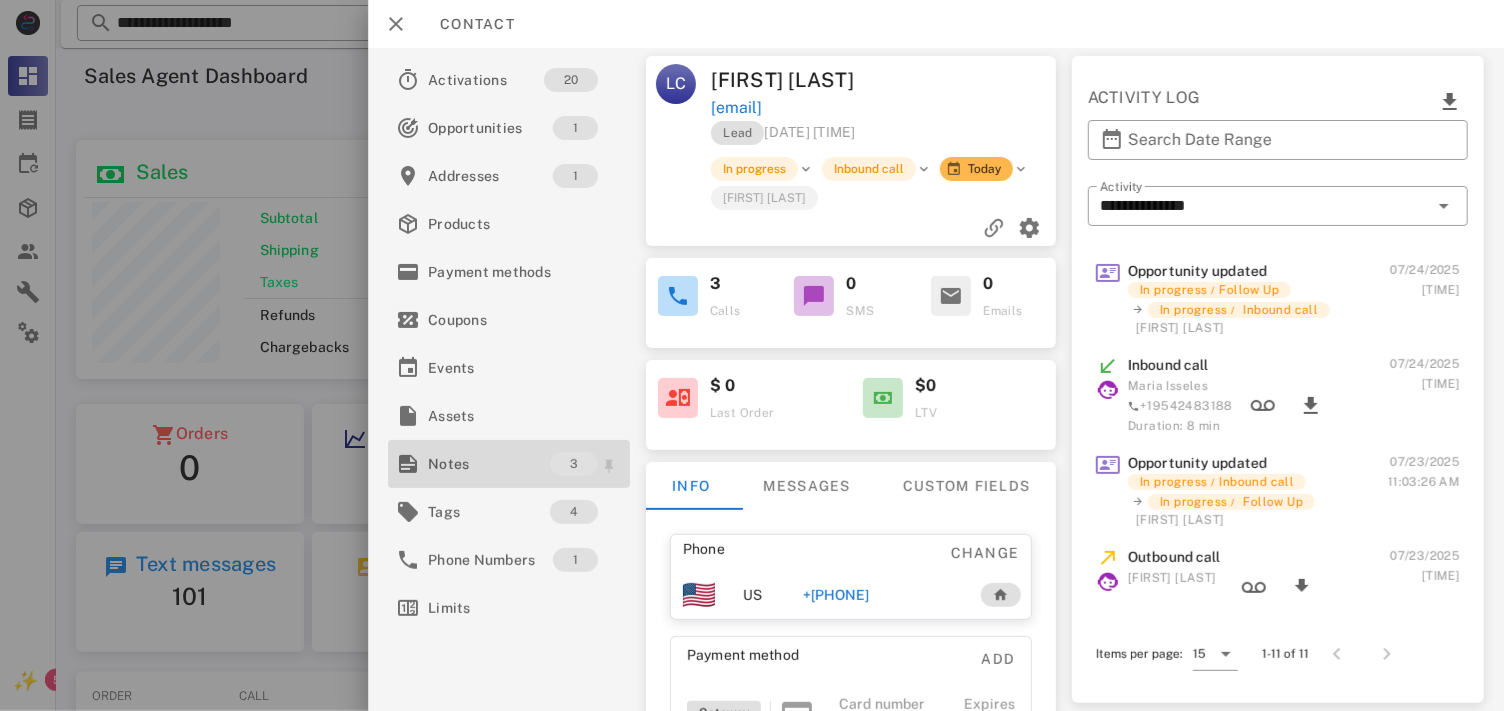click on "Notes" at bounding box center (489, 464) 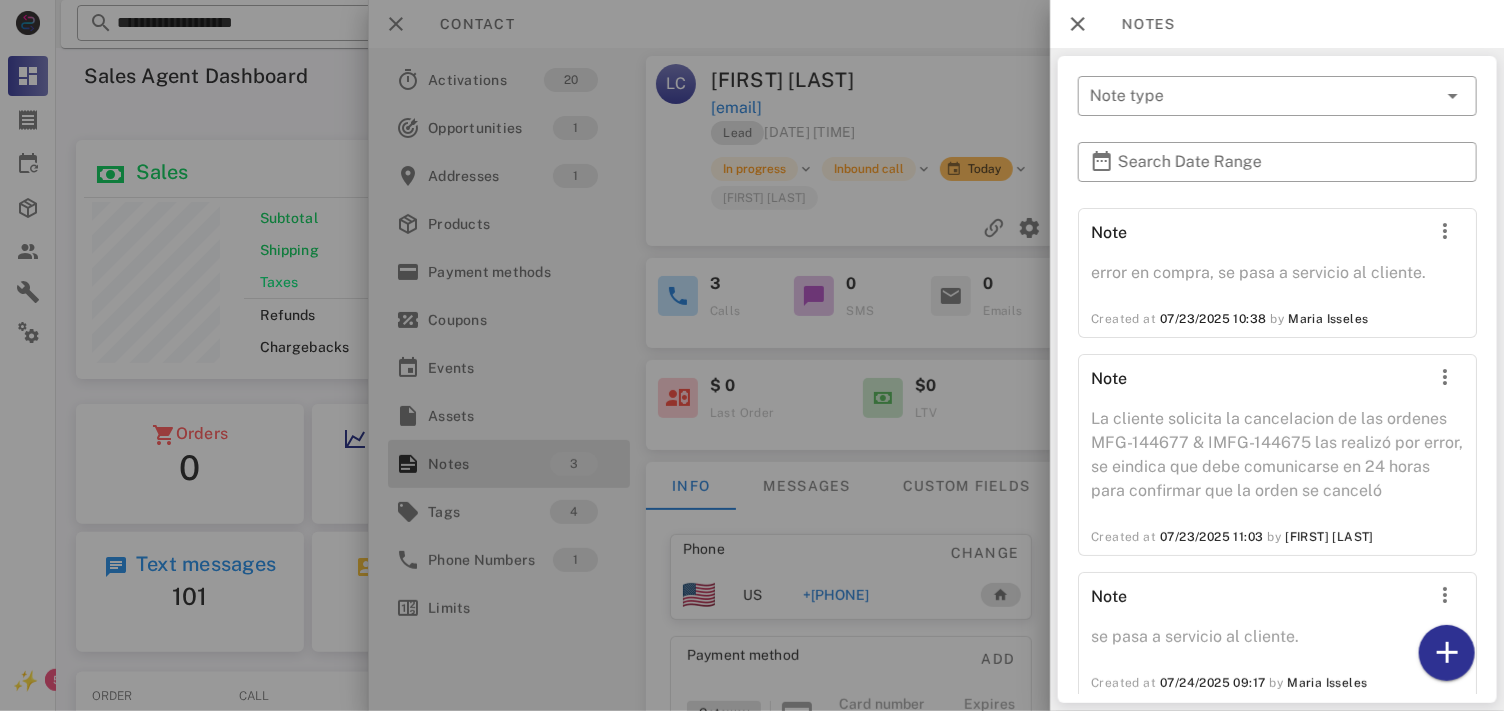 scroll, scrollTop: 35, scrollLeft: 0, axis: vertical 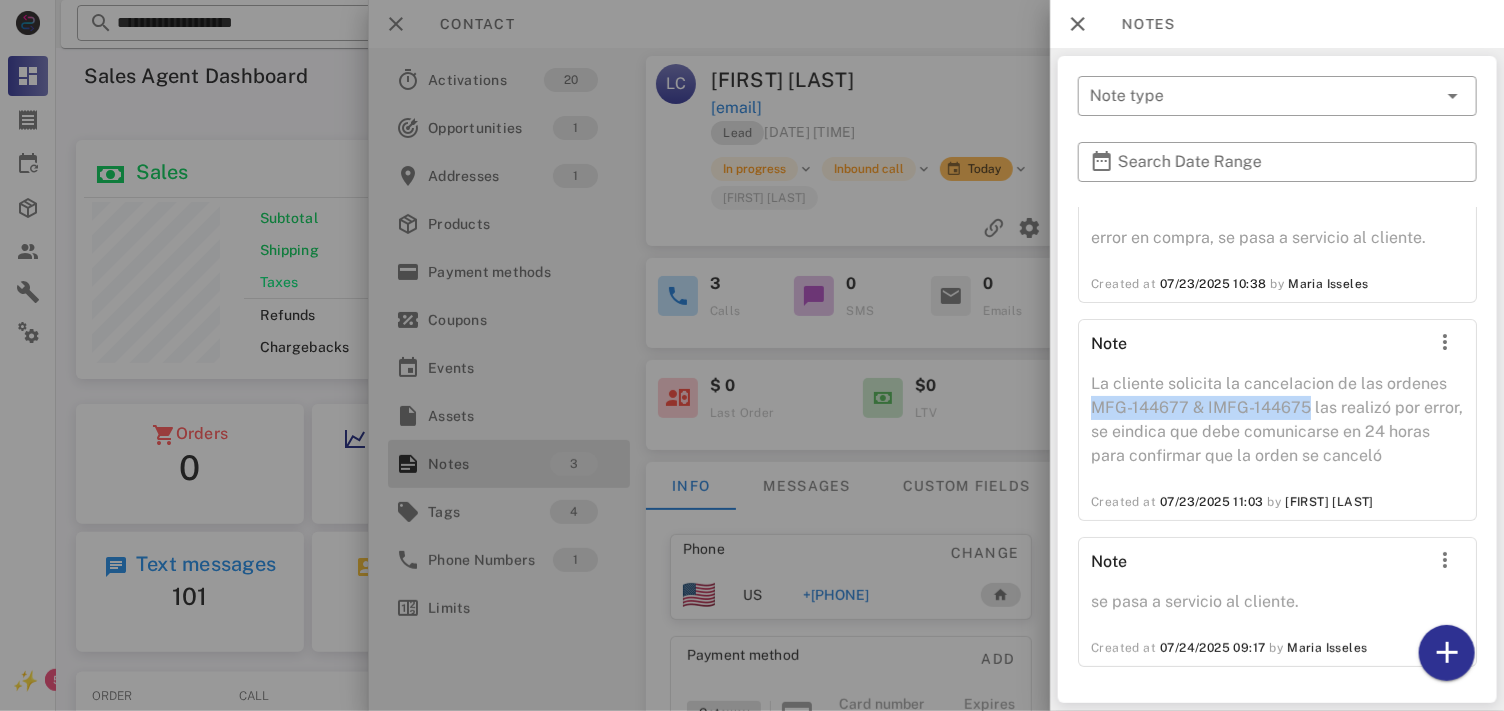 drag, startPoint x: 1305, startPoint y: 407, endPoint x: 1090, endPoint y: 401, distance: 215.08371 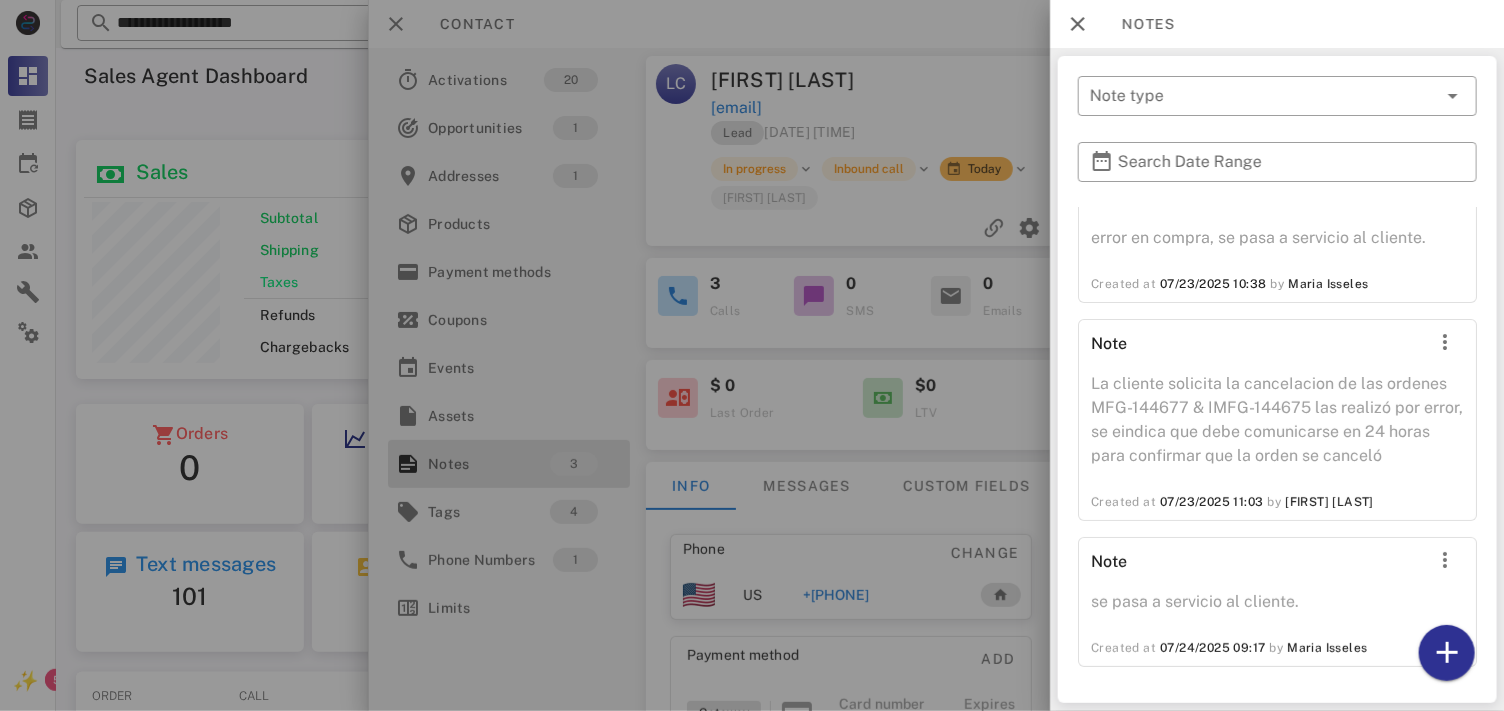 click at bounding box center (752, 355) 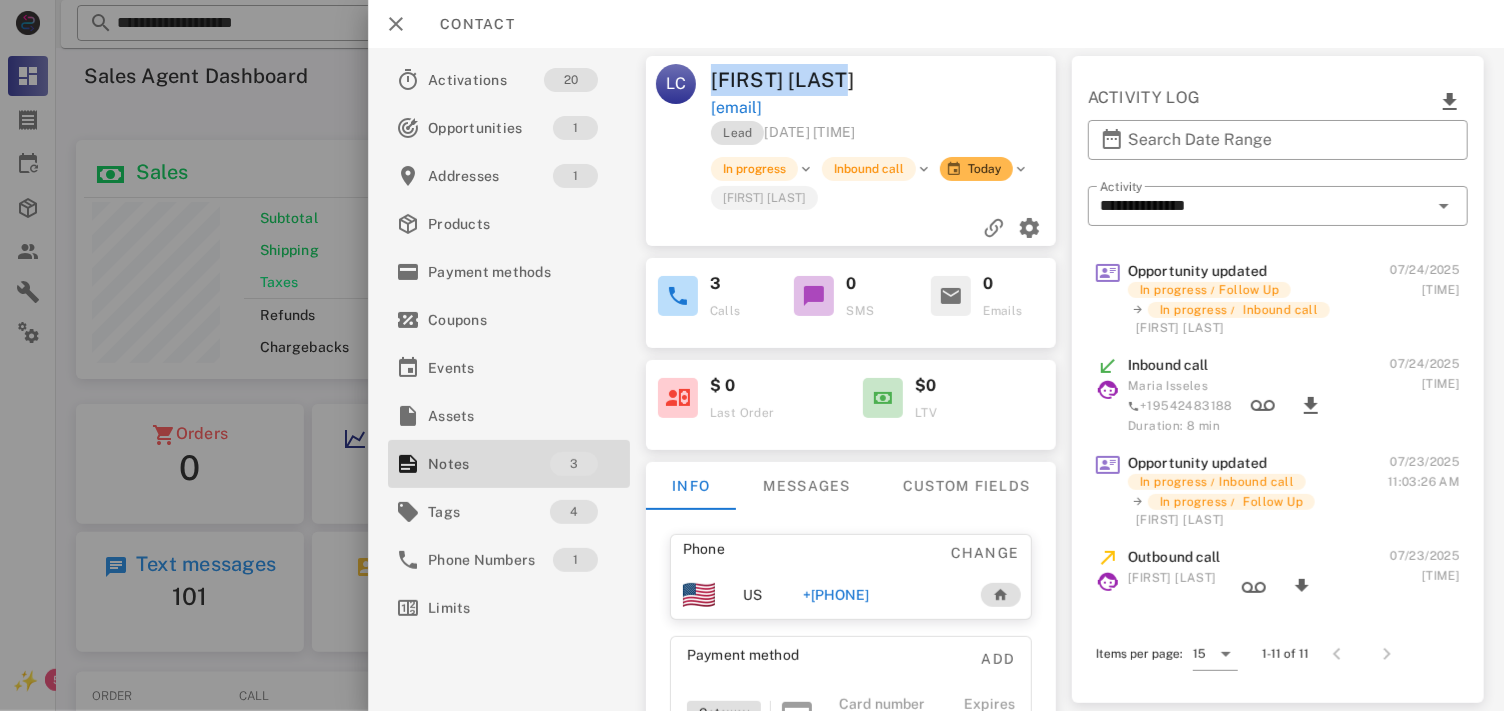 drag, startPoint x: 862, startPoint y: 80, endPoint x: 697, endPoint y: 81, distance: 165.00304 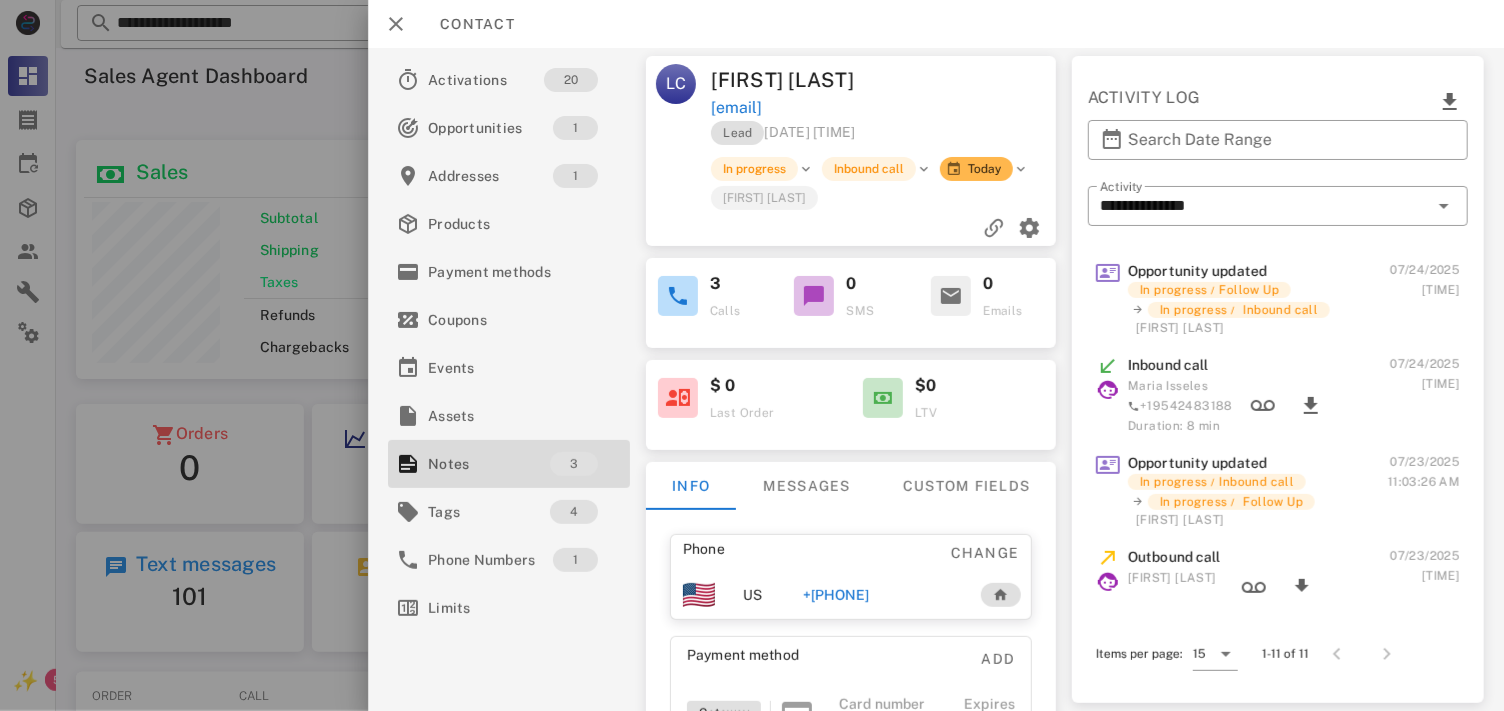 click on "[EMAIL]" at bounding box center (885, 108) 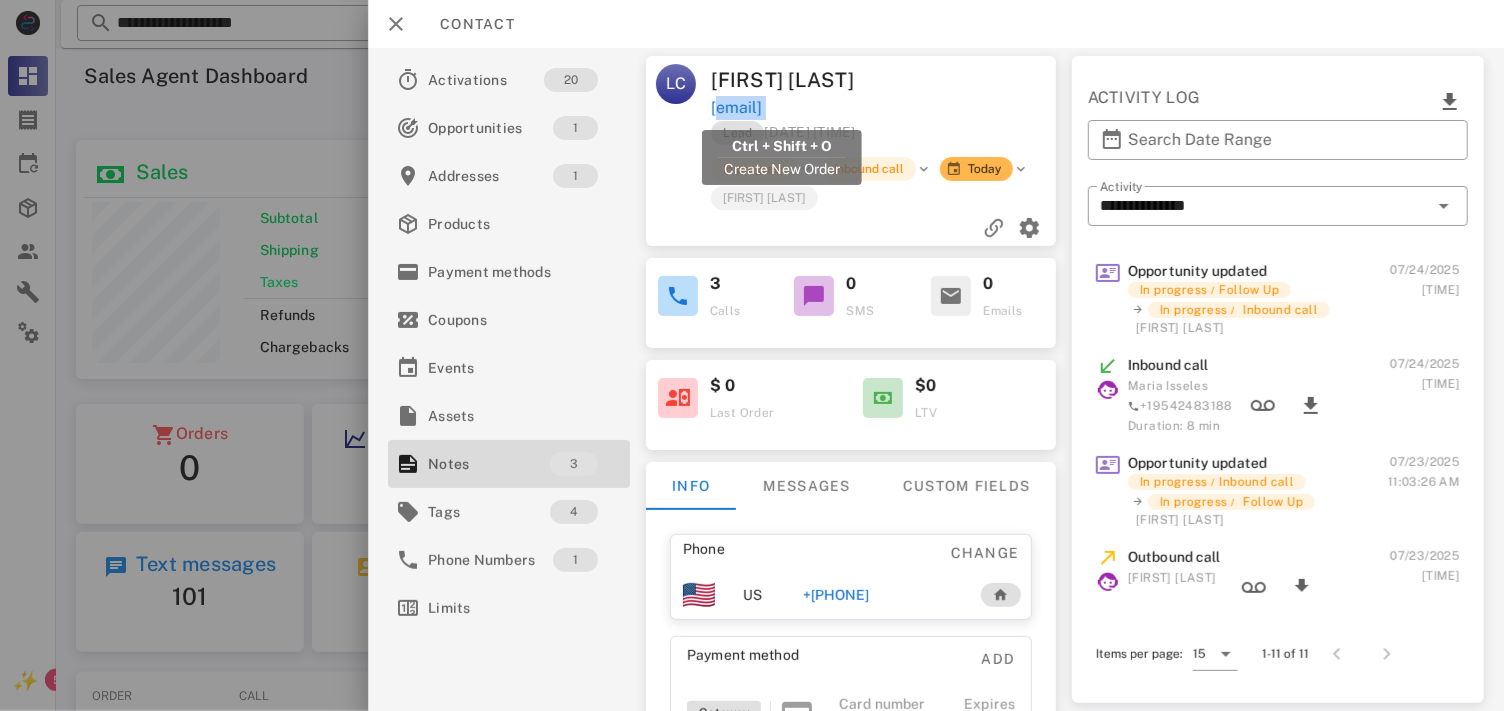 drag, startPoint x: 873, startPoint y: 105, endPoint x: 716, endPoint y: 111, distance: 157.11461 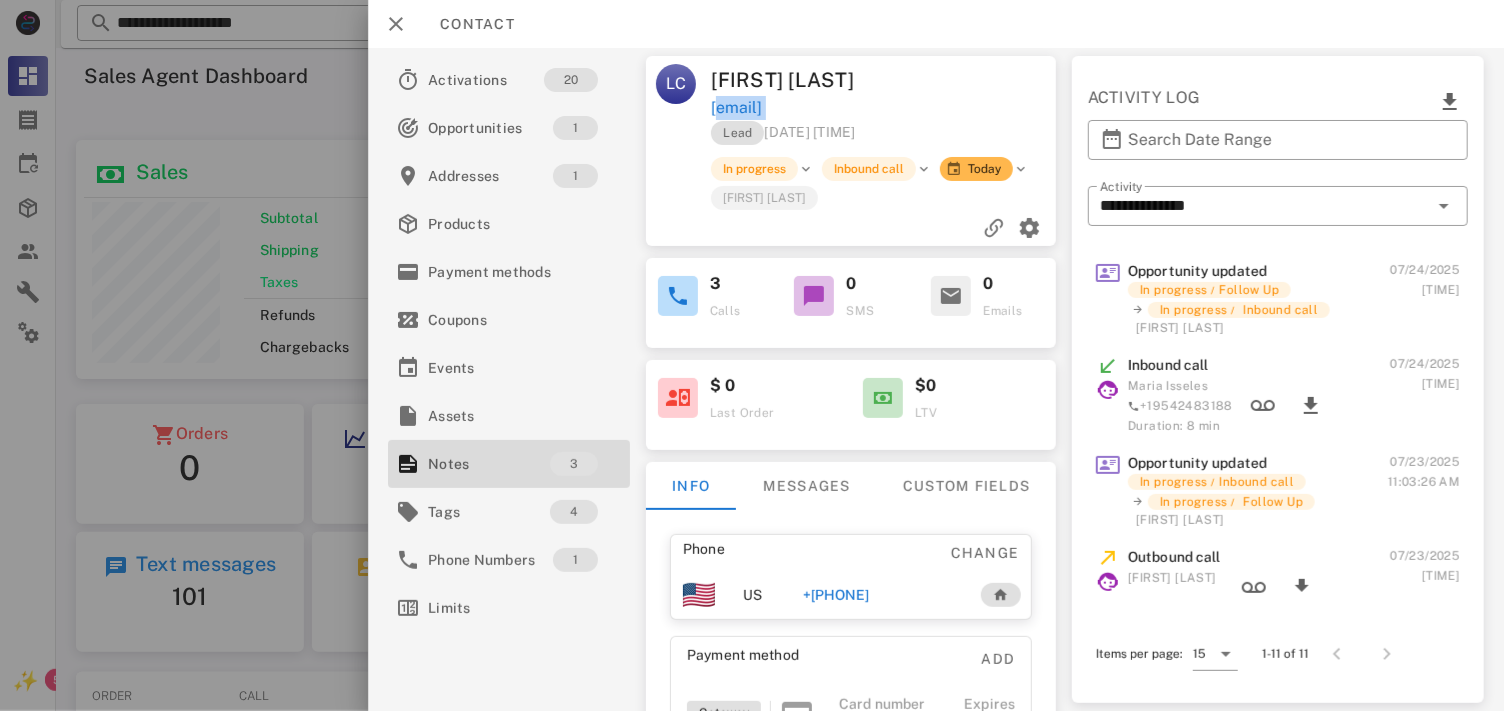 drag, startPoint x: 904, startPoint y: 593, endPoint x: 788, endPoint y: 591, distance: 116.01724 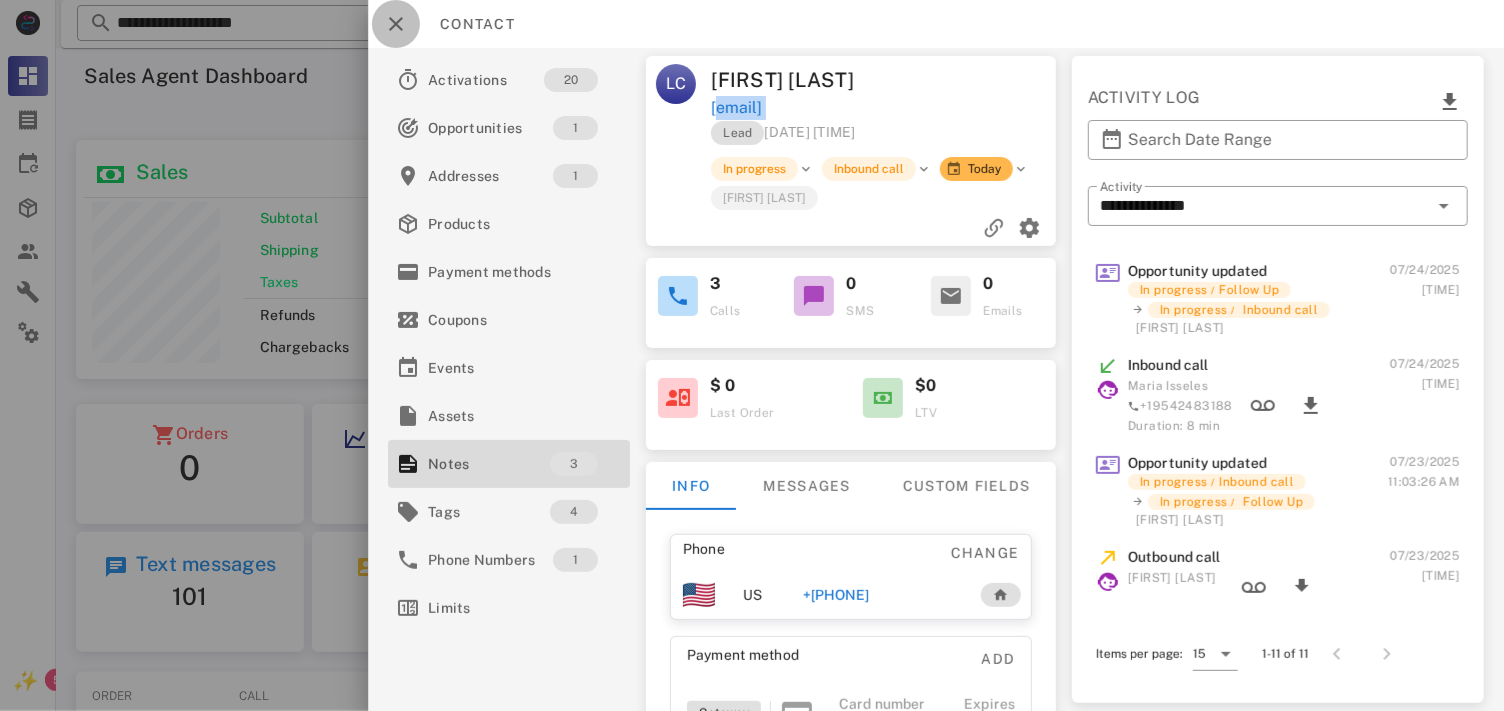 click at bounding box center (396, 24) 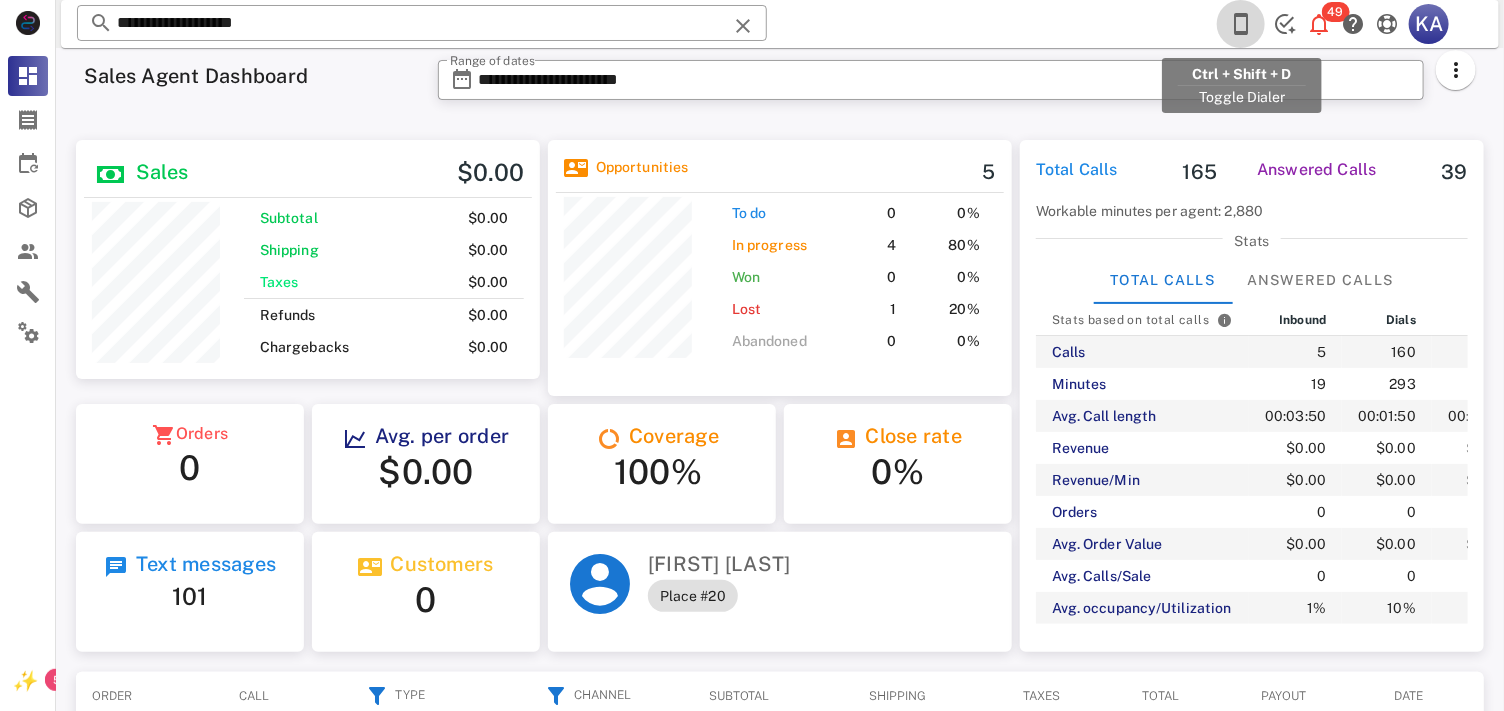 click at bounding box center (1241, 24) 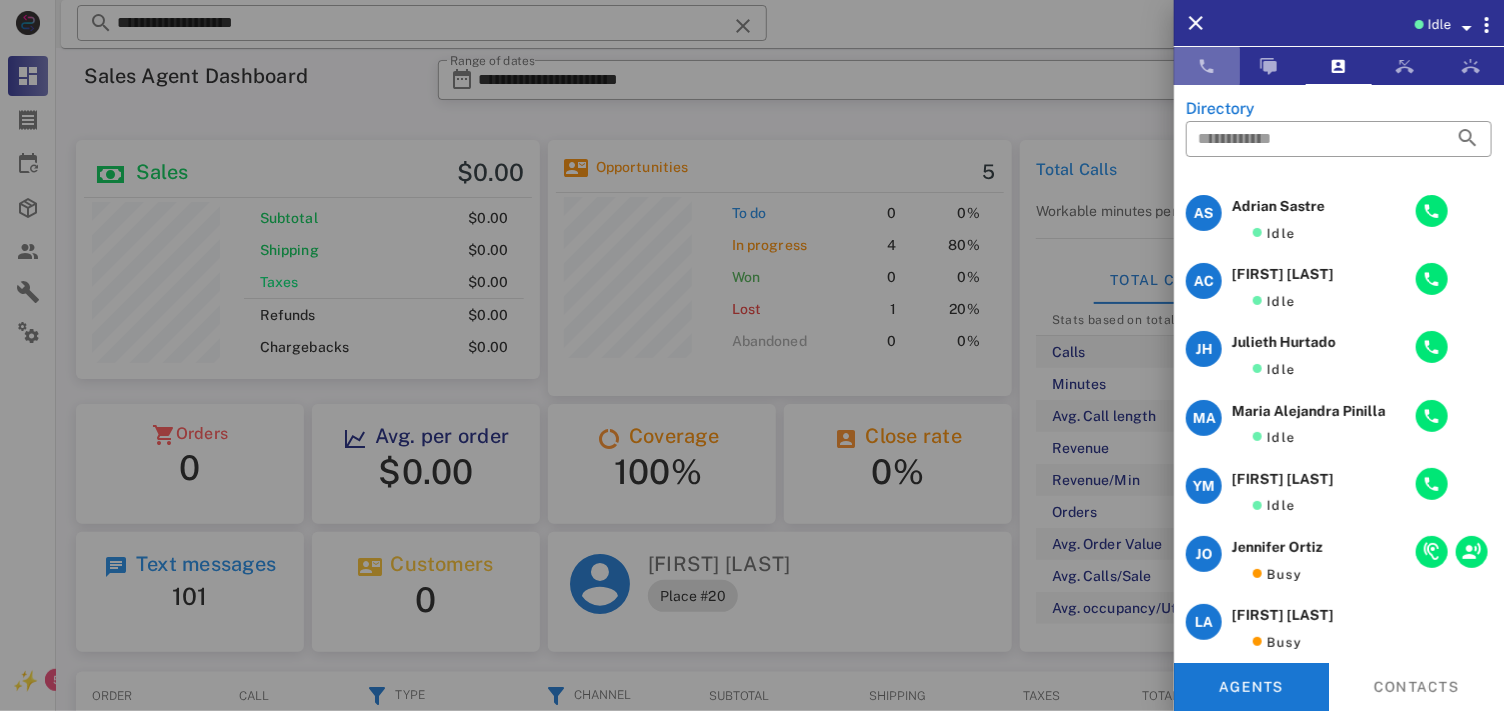 click at bounding box center [1207, 66] 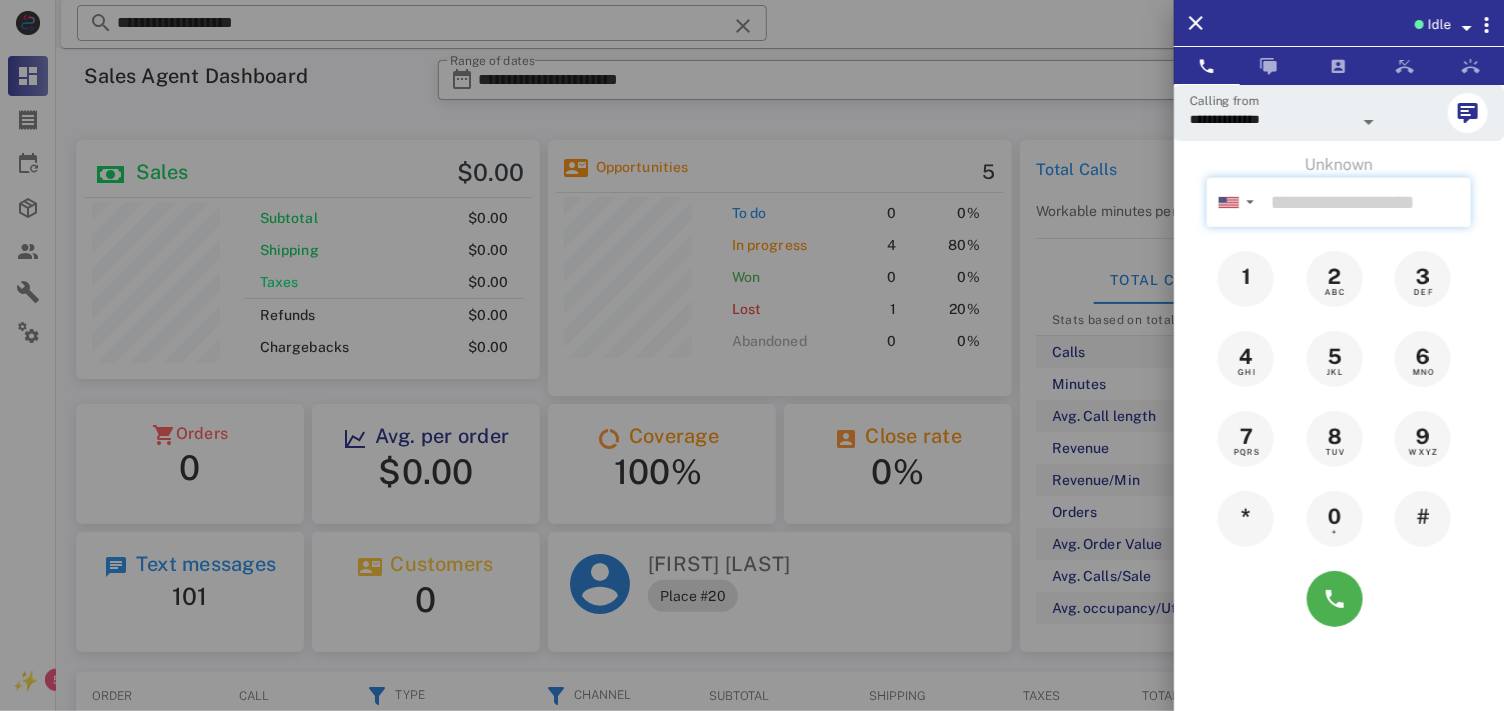 click at bounding box center (1367, 202) 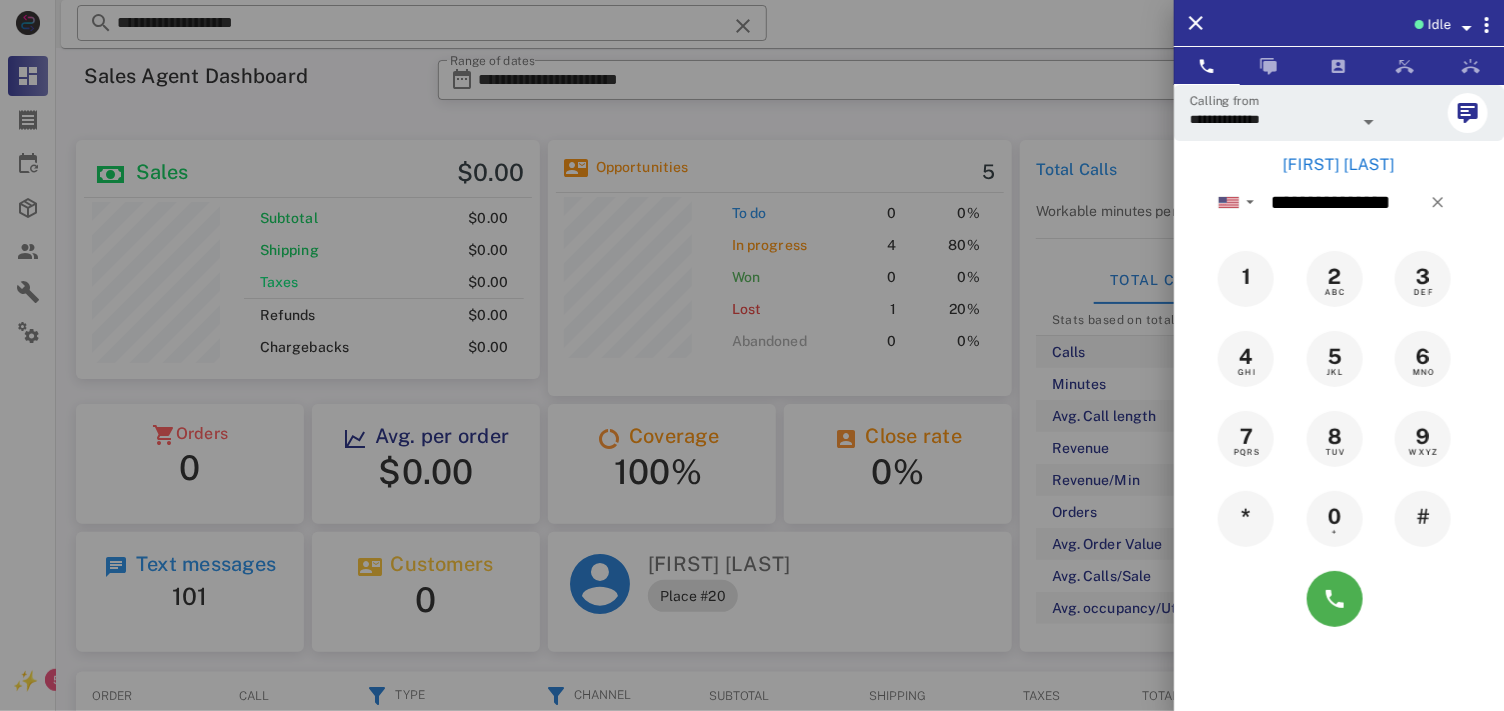 click on "[FIRST] [LAST]" at bounding box center (1339, 165) 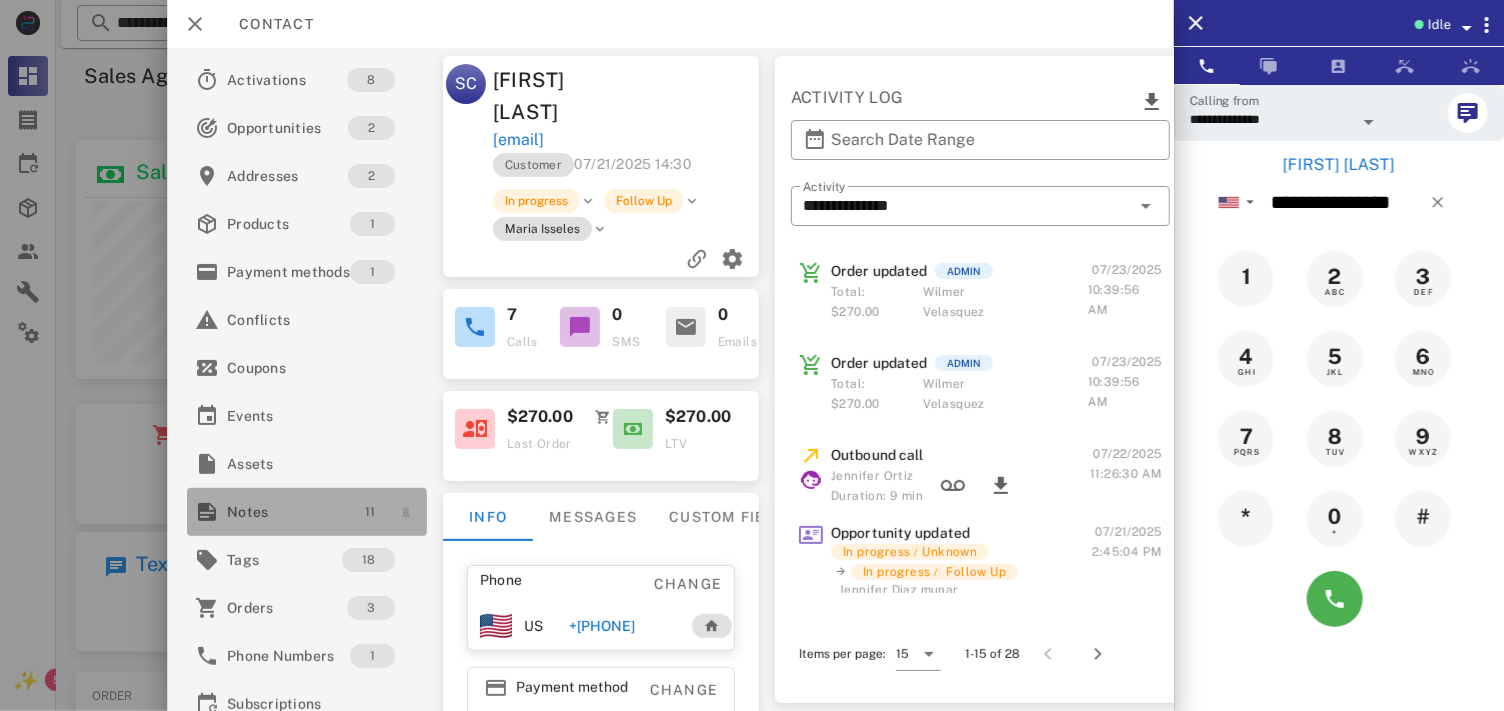 click on "11" at bounding box center (370, 512) 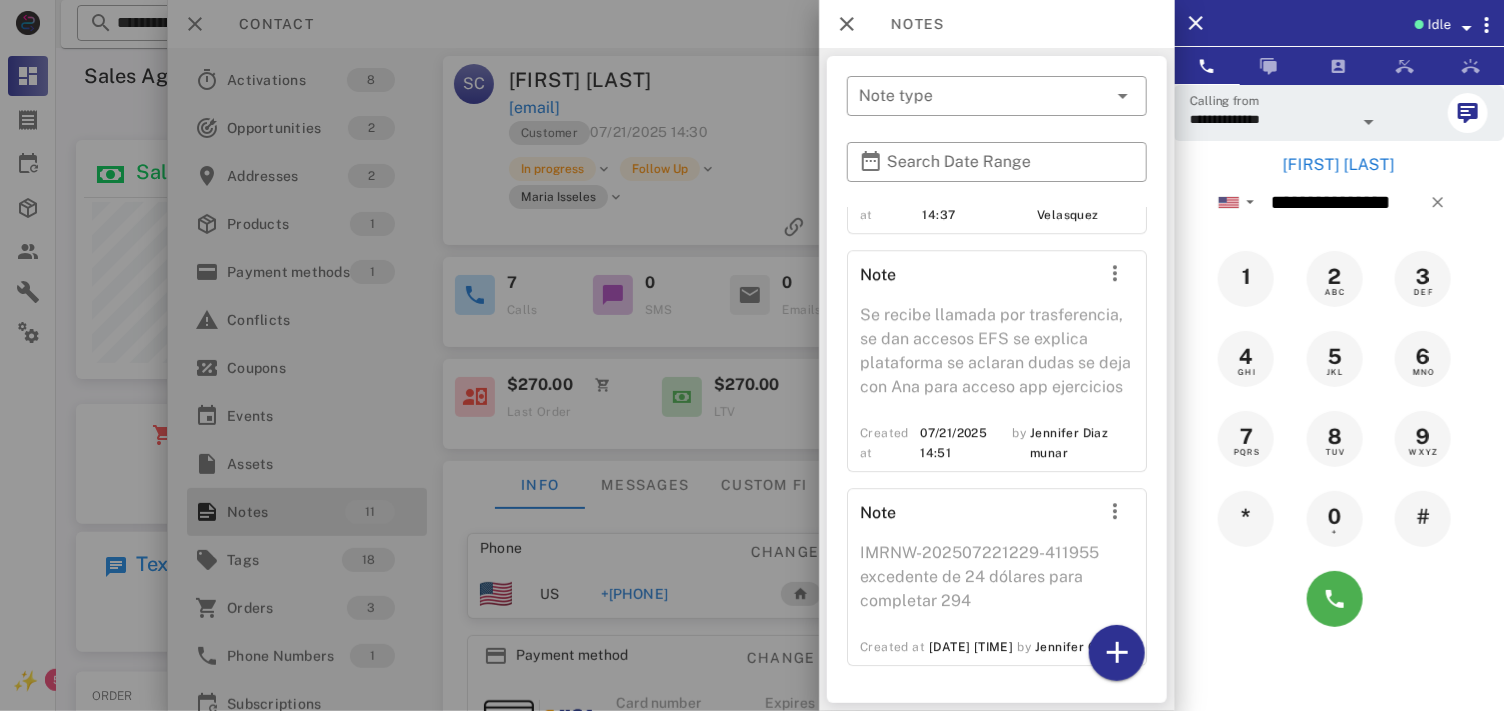 scroll, scrollTop: 2703, scrollLeft: 0, axis: vertical 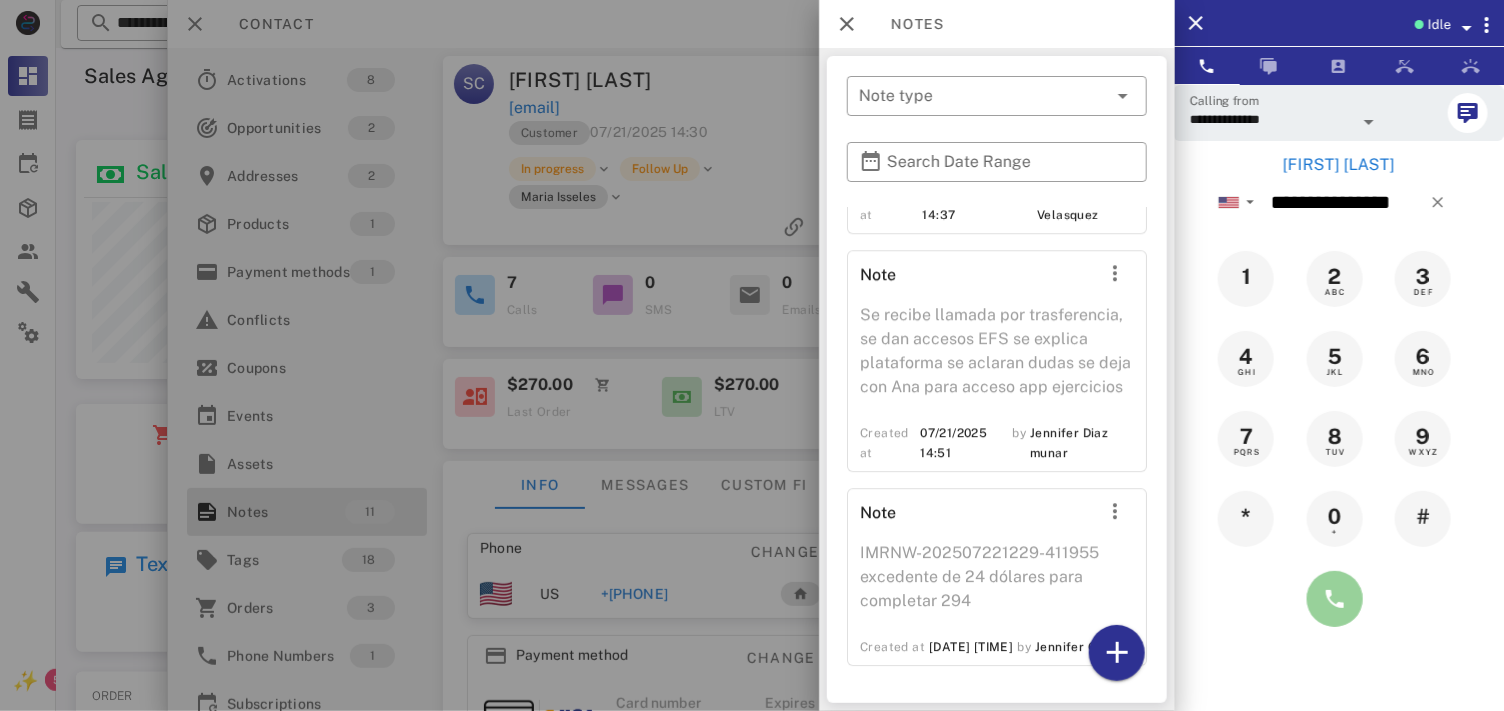click at bounding box center (1335, 599) 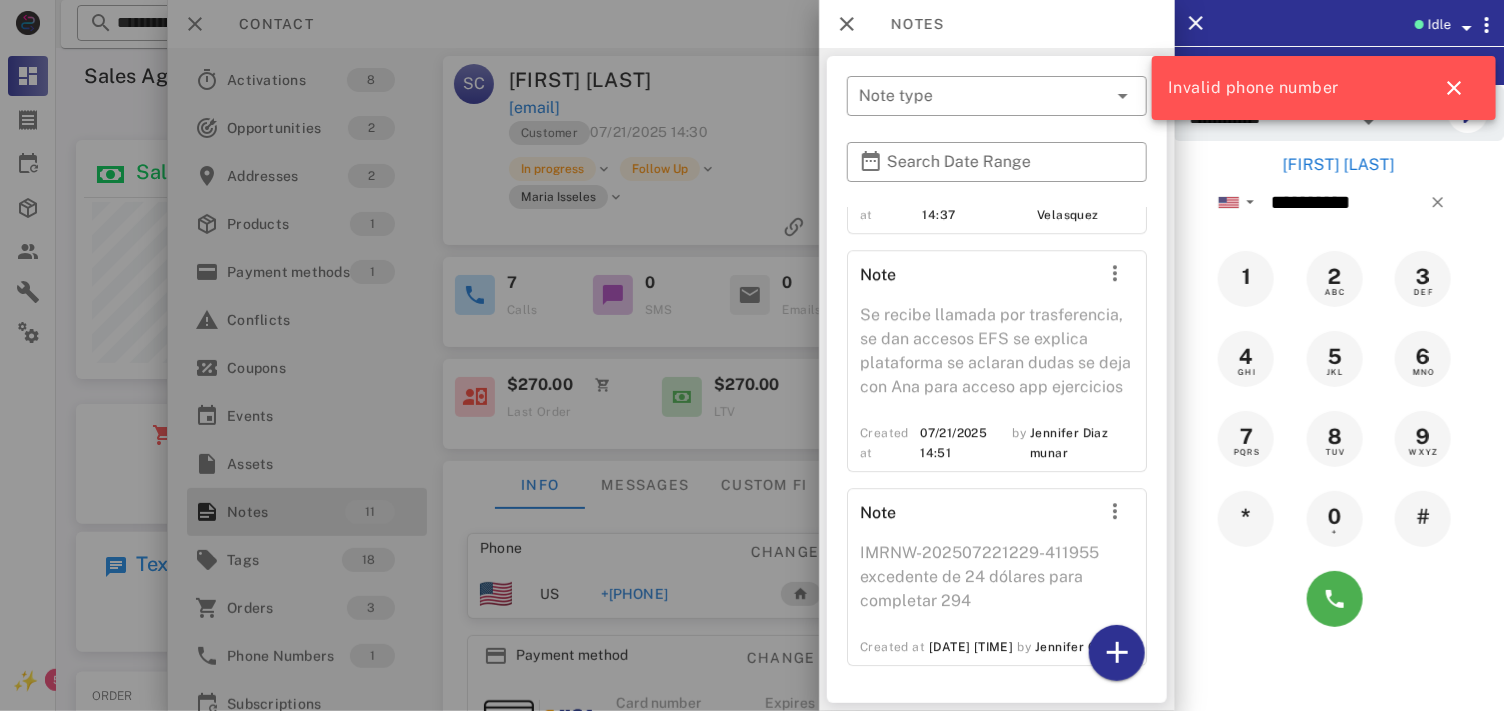 click at bounding box center [752, 355] 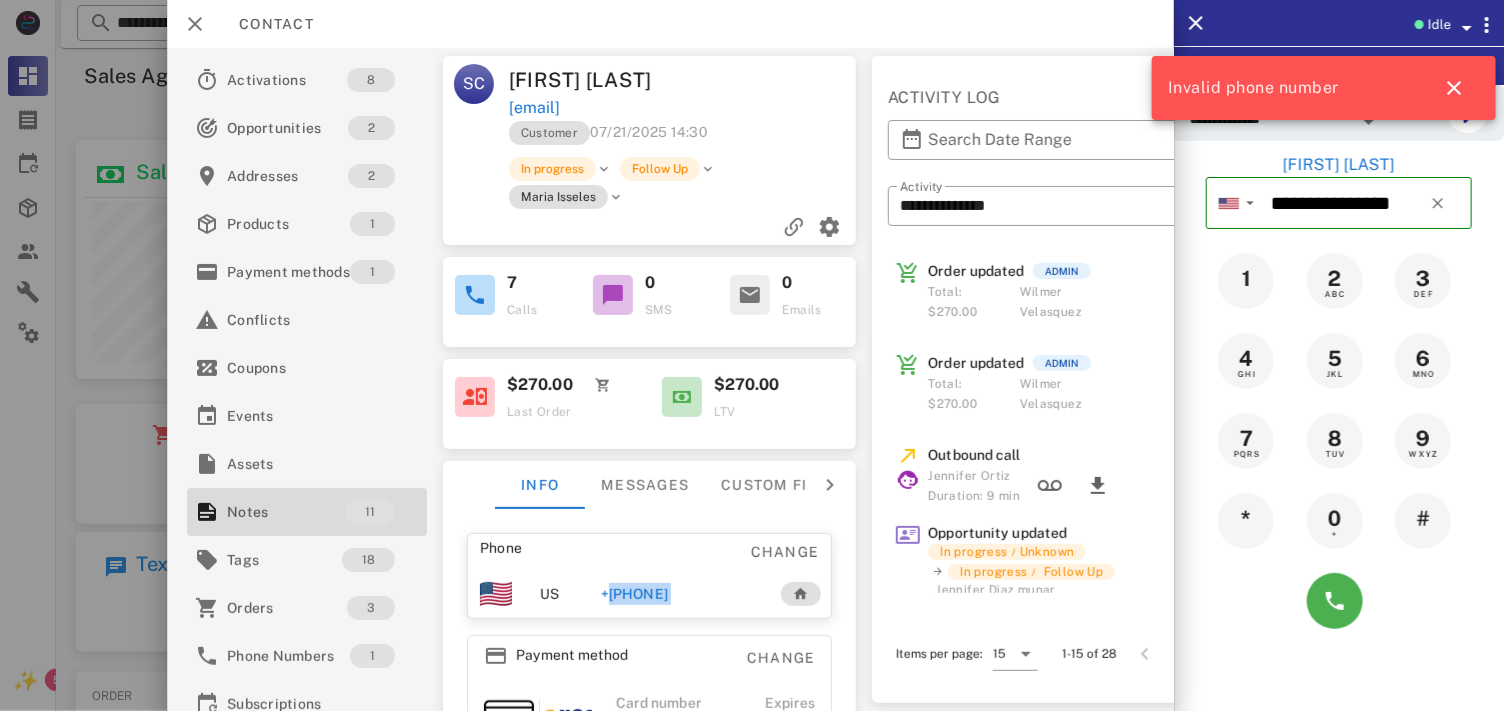 click on "[PHONE]" at bounding box center (631, 594) 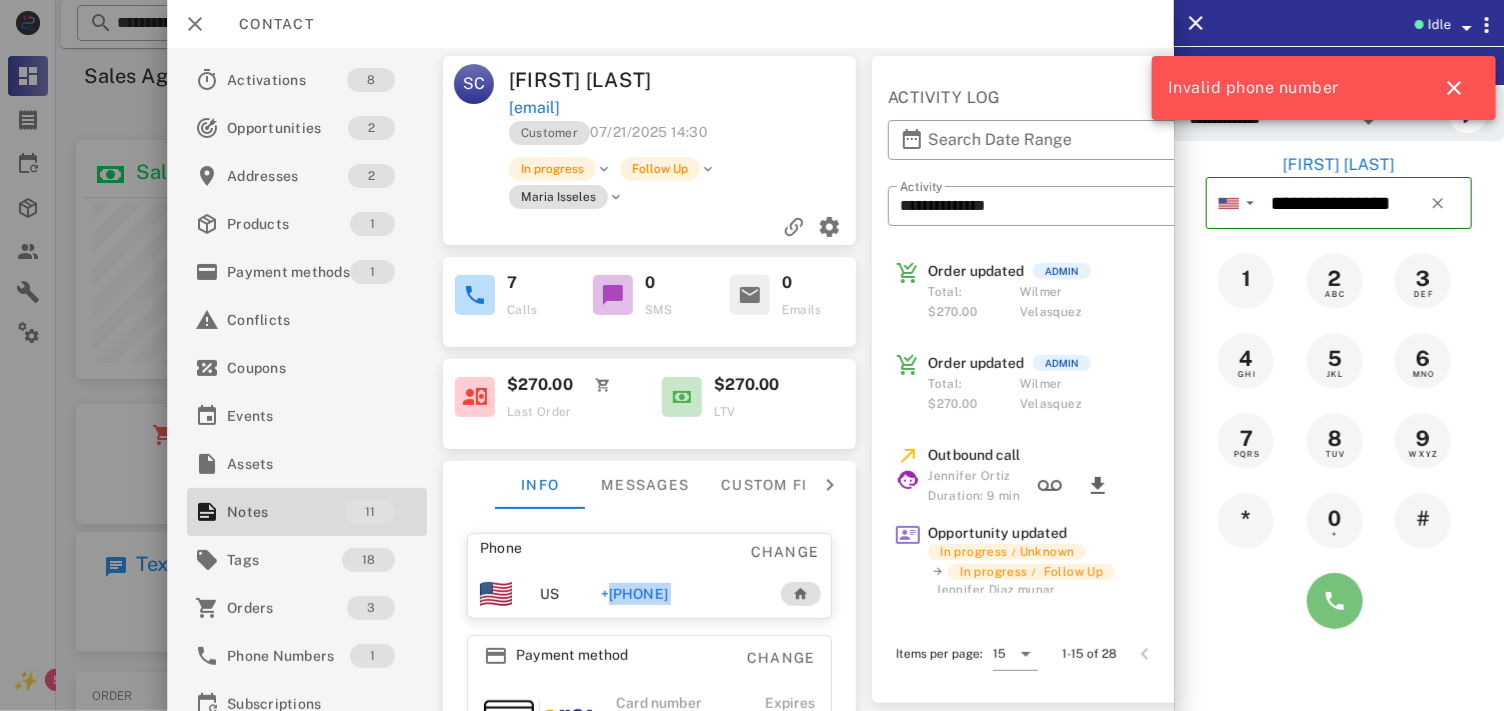 click at bounding box center (1335, 601) 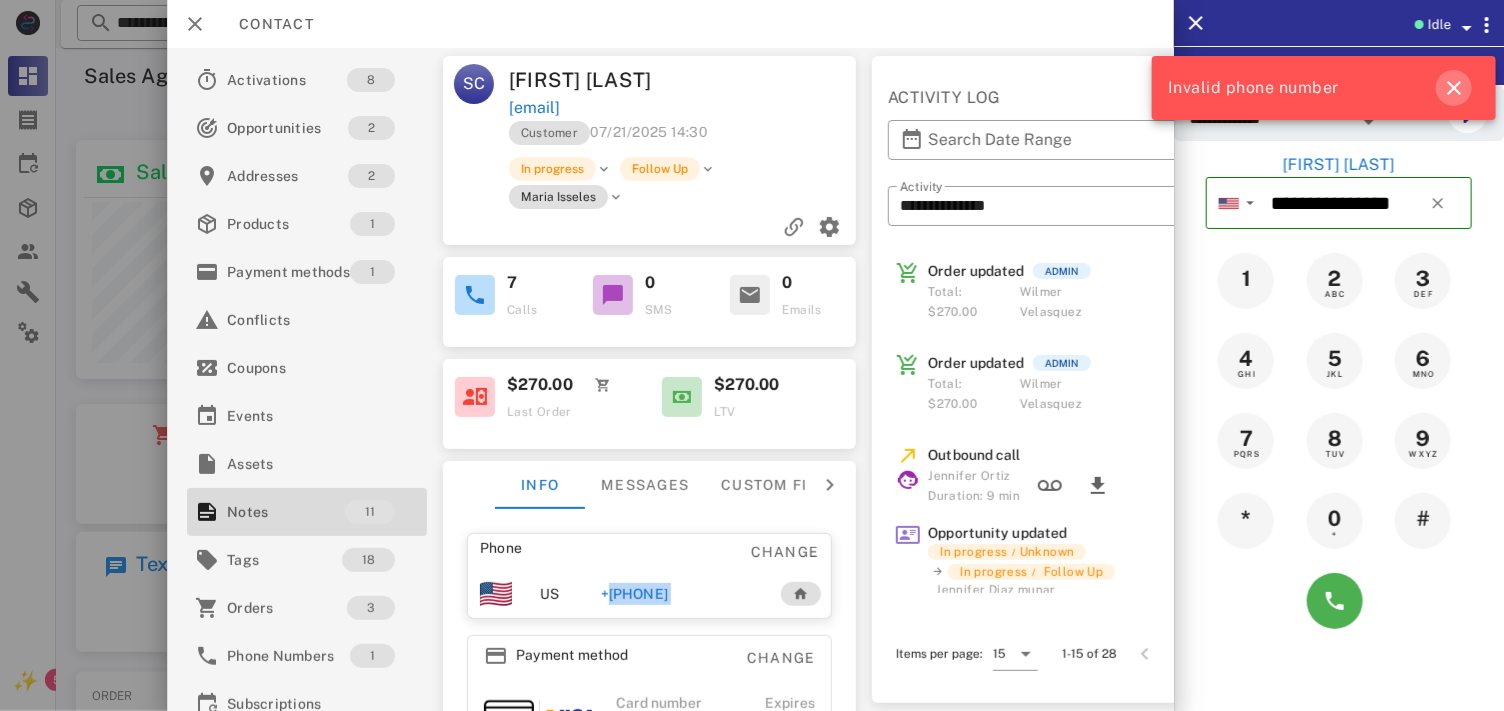 click at bounding box center [1454, 88] 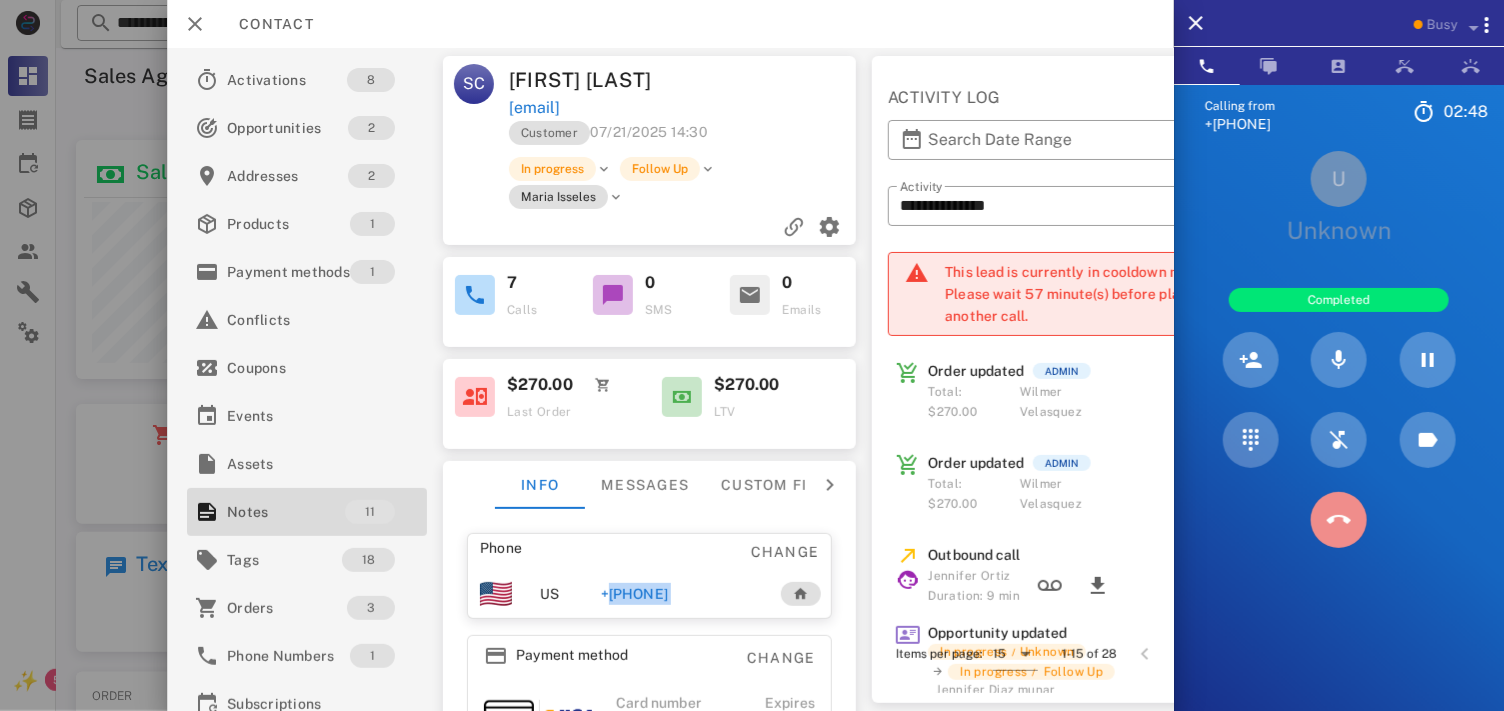 click at bounding box center (1339, 520) 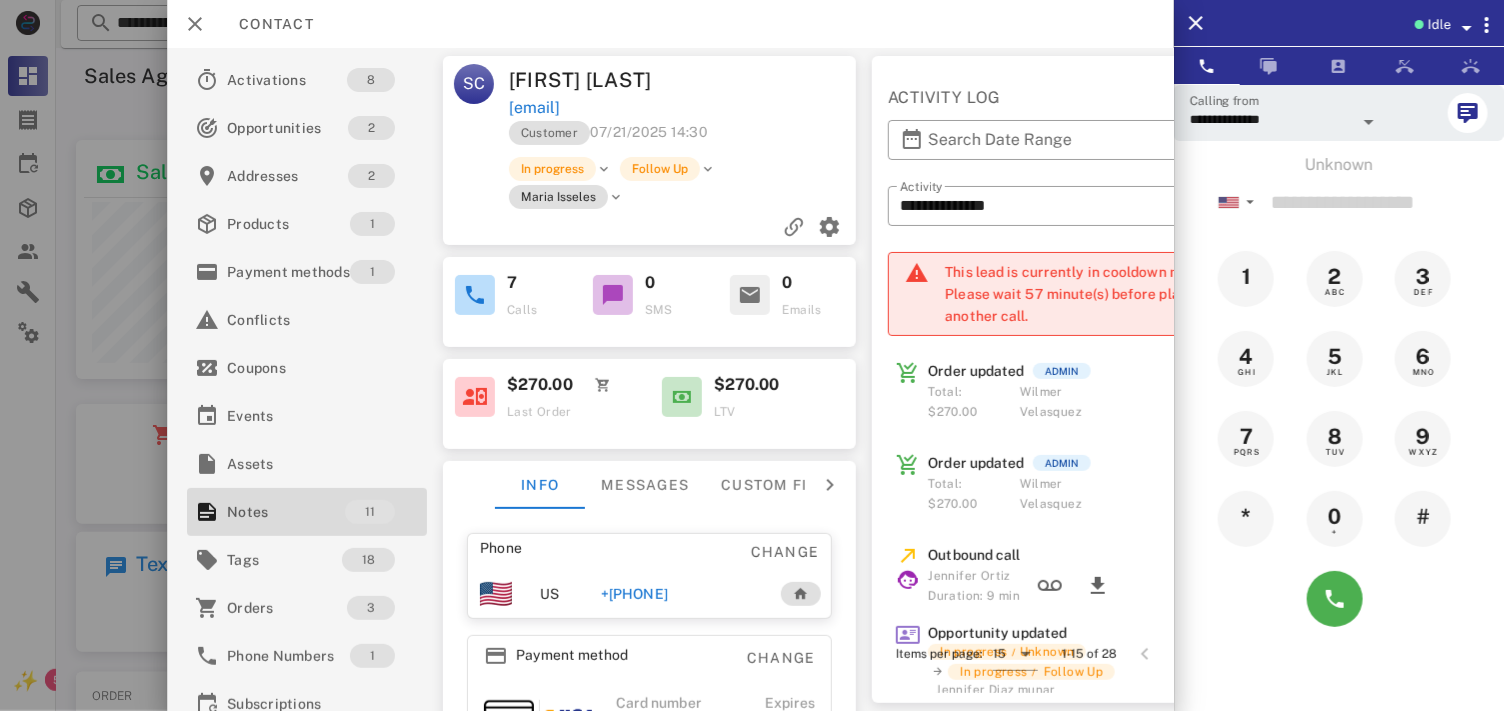 click on "[EMAIL]" at bounding box center [686, 108] 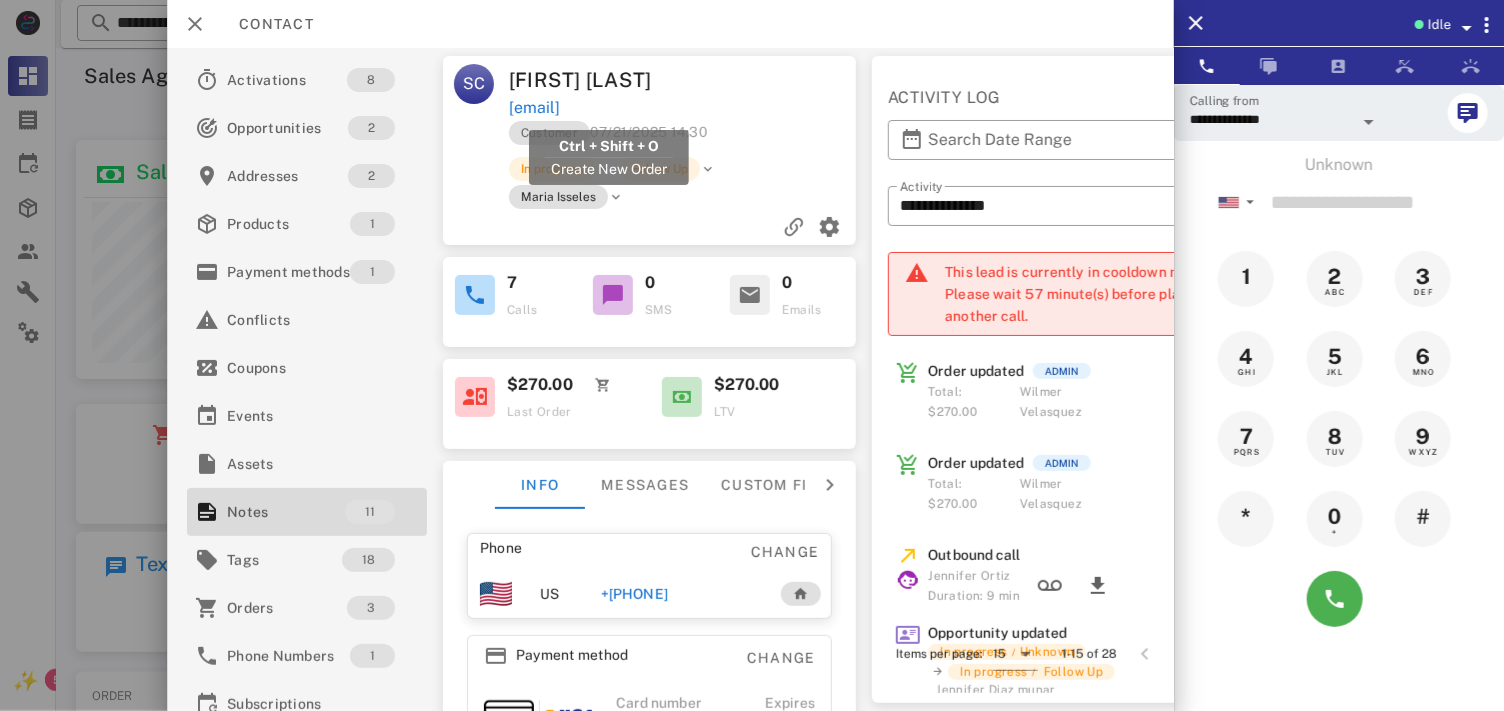 drag, startPoint x: 718, startPoint y: 106, endPoint x: 508, endPoint y: 106, distance: 210 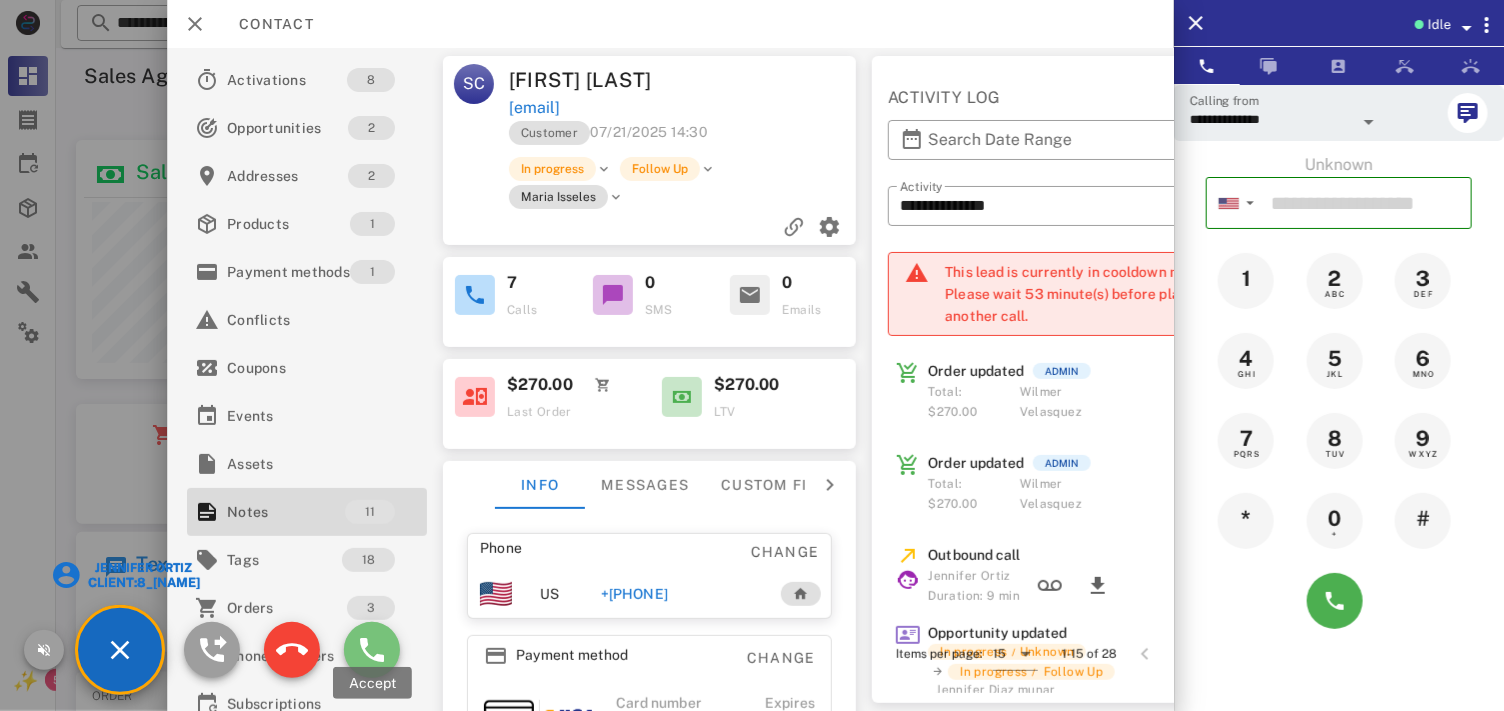 click at bounding box center (372, 650) 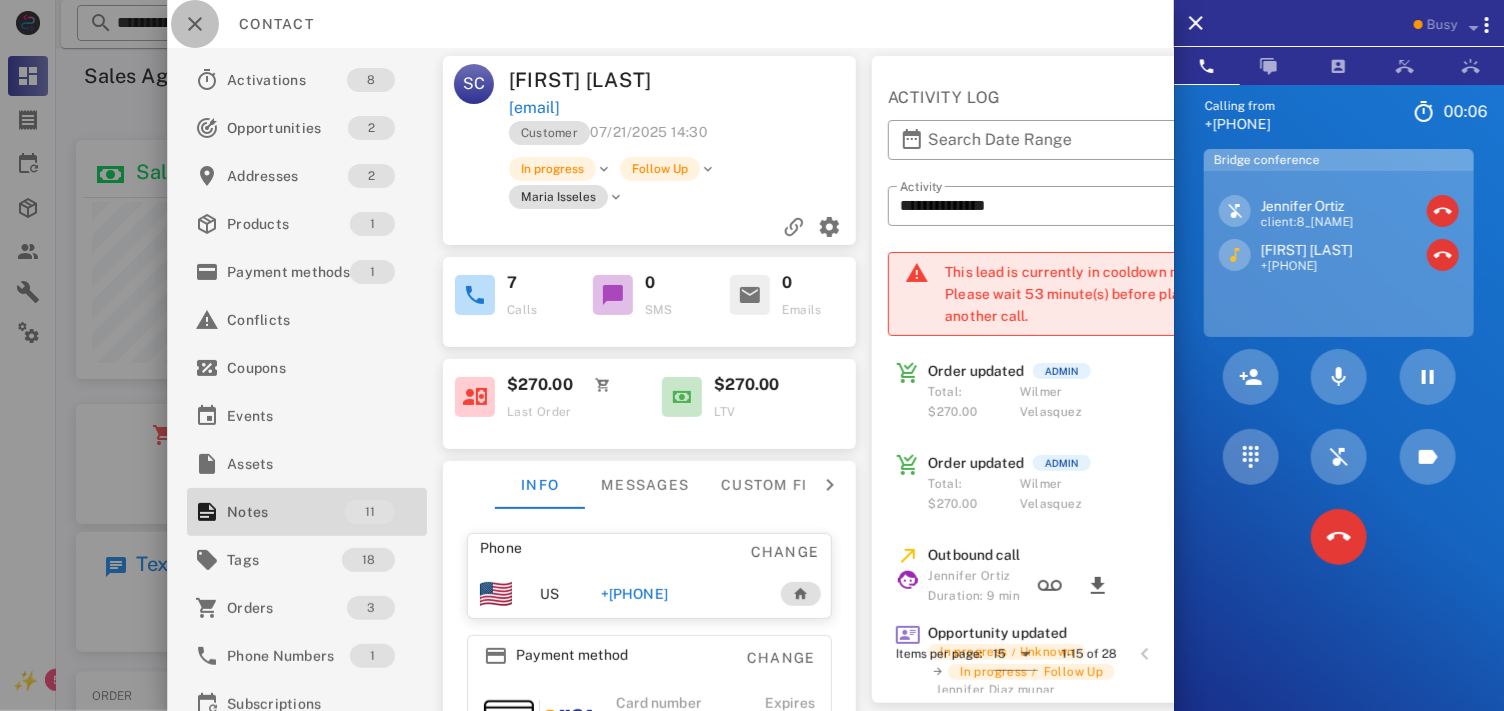 click at bounding box center [195, 24] 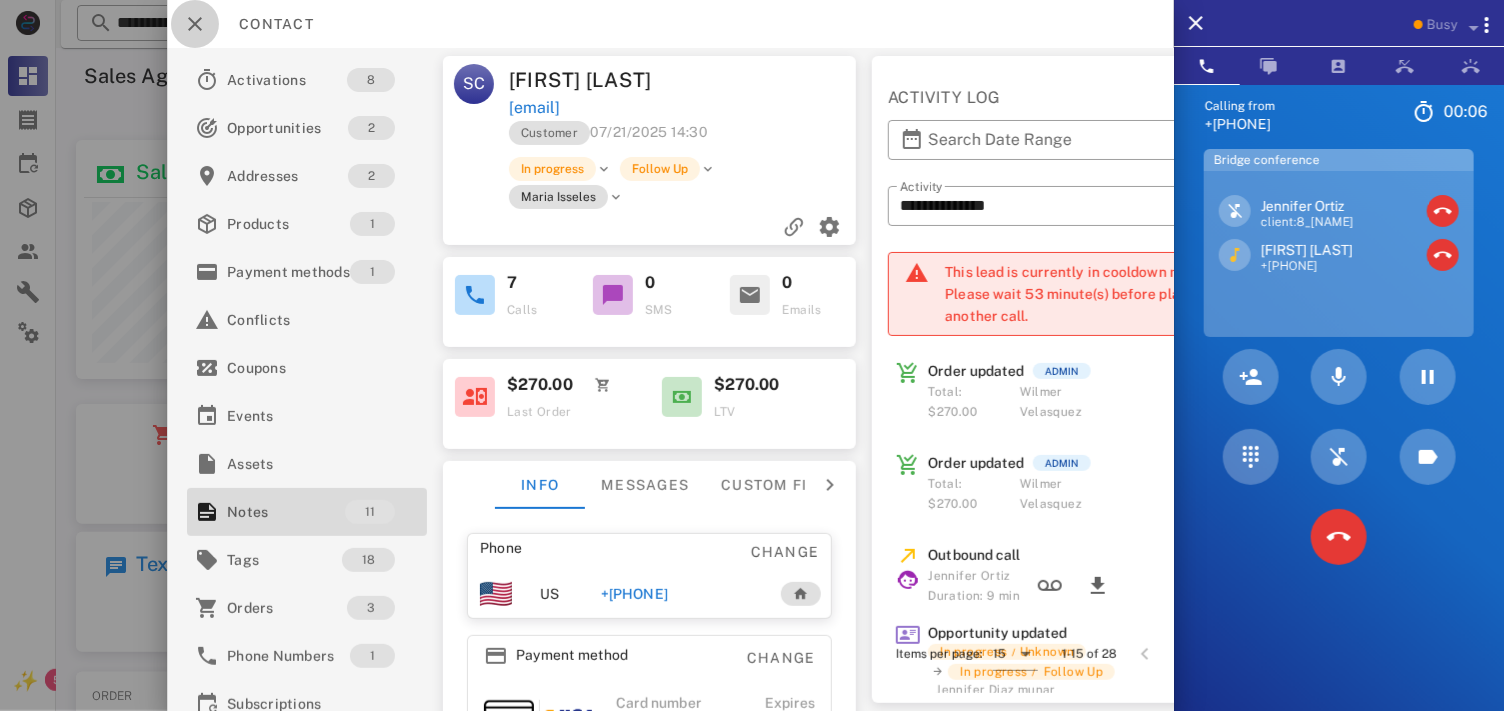 click at bounding box center (752, 355) 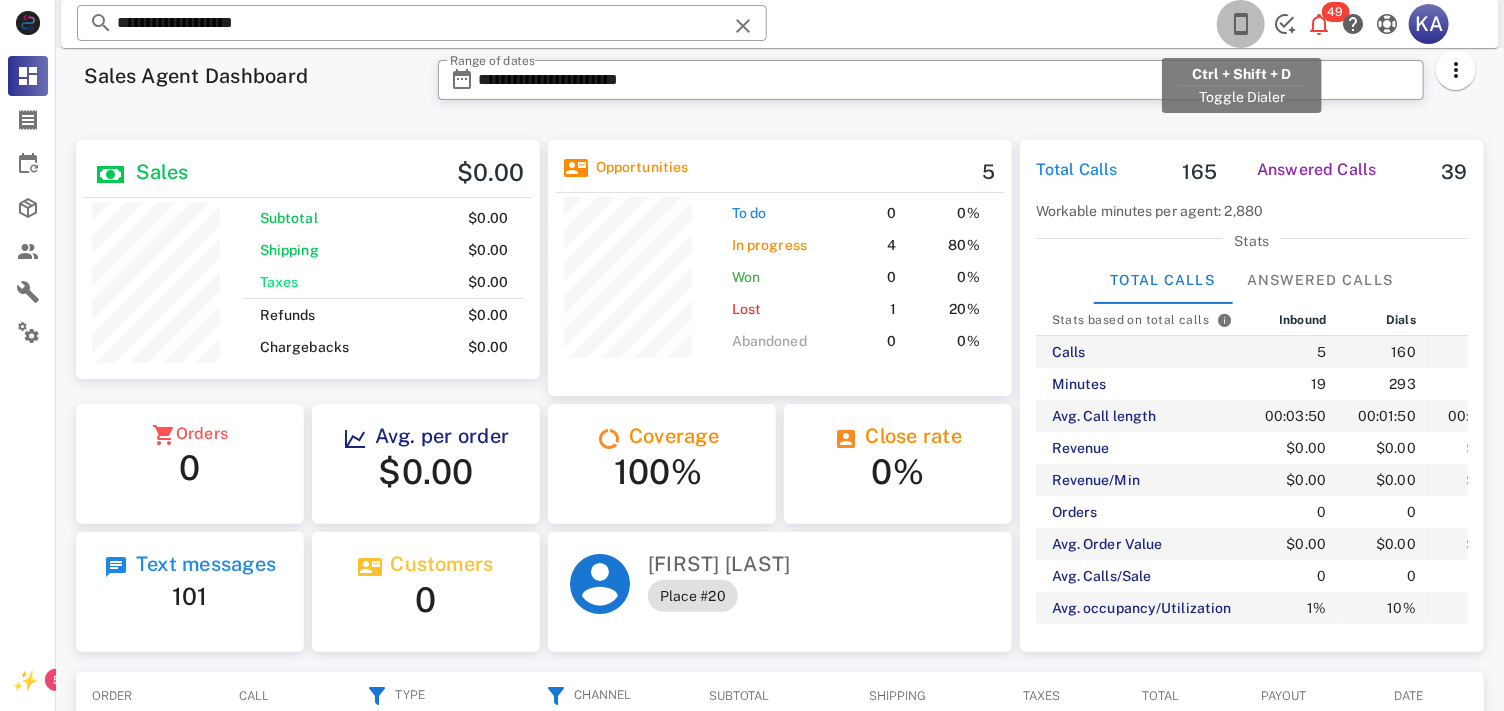 click at bounding box center [1241, 24] 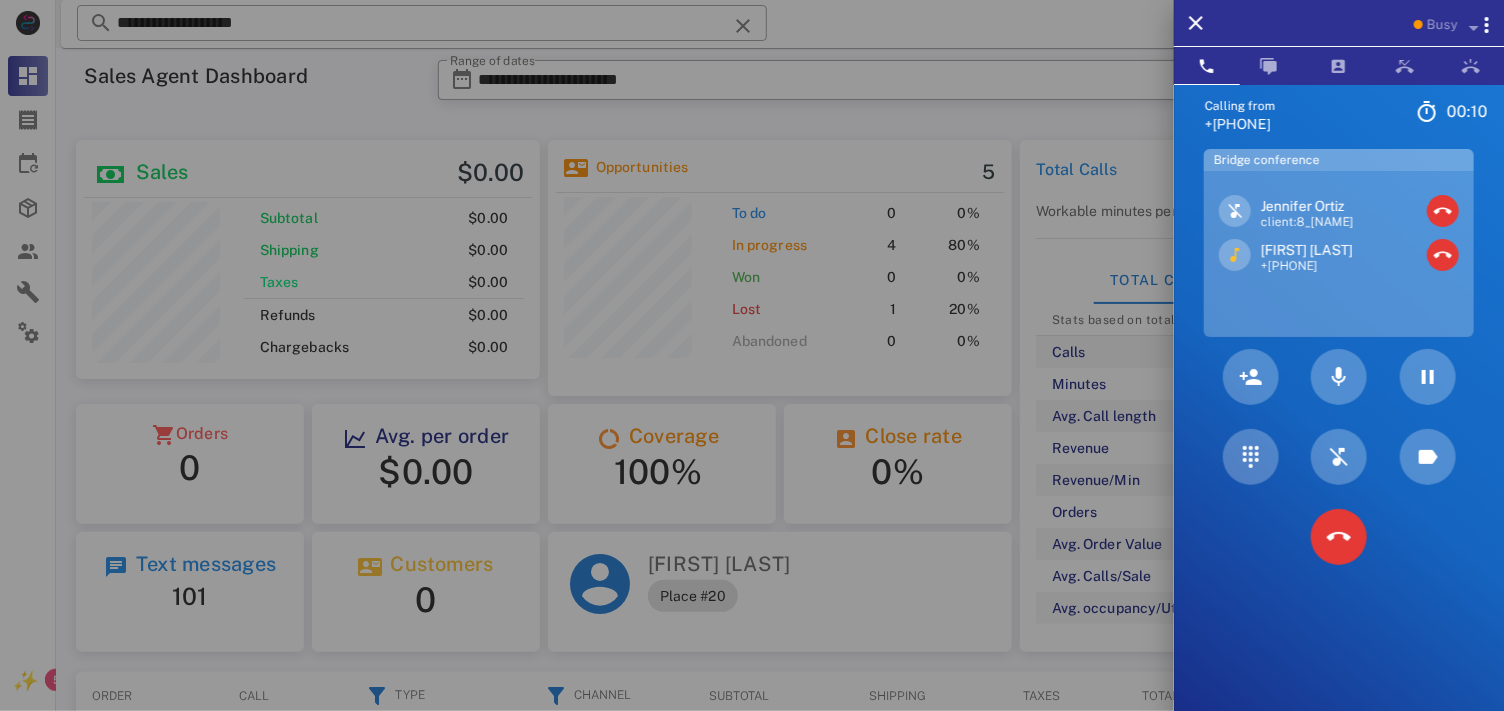 click on "[FIRST] [LAST]" at bounding box center (1307, 250) 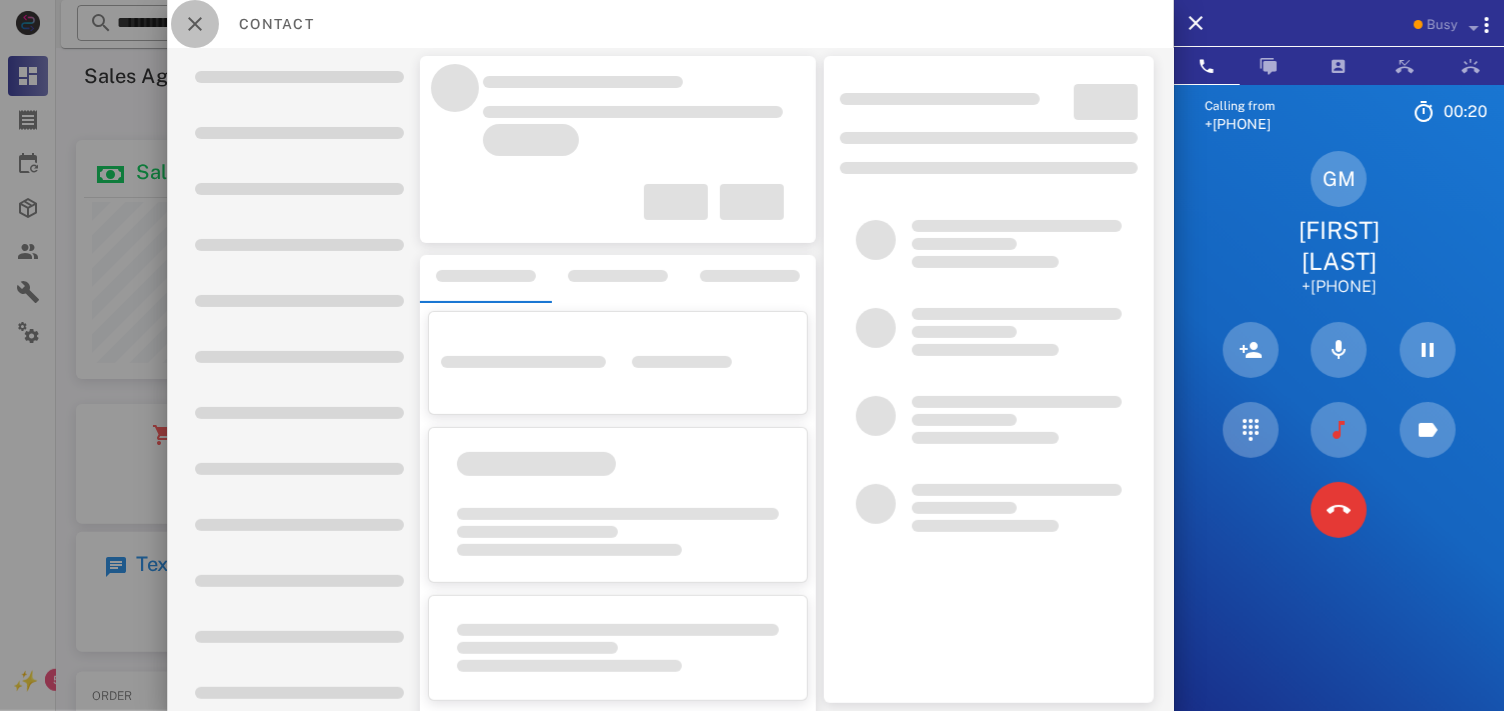 click at bounding box center [195, 24] 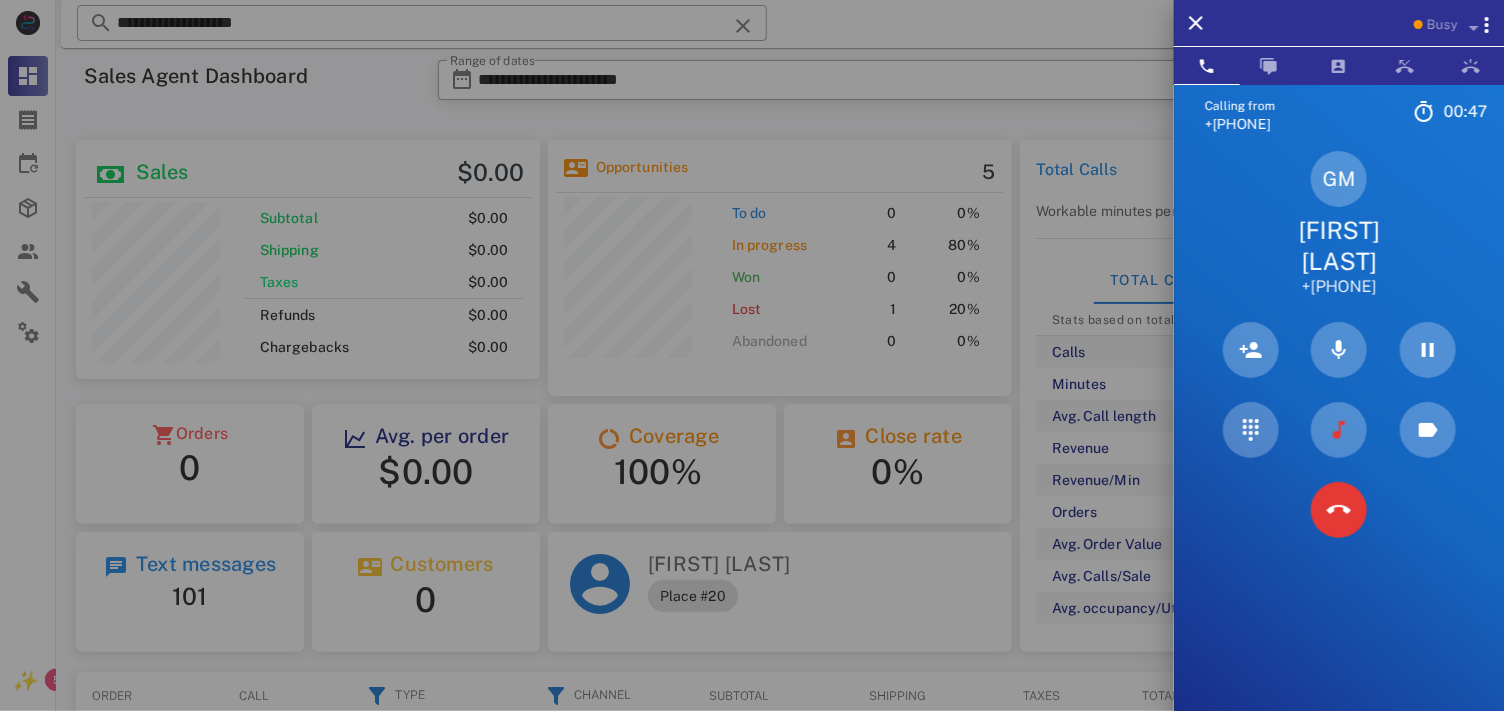 click on "[FIRST] [LAST]" at bounding box center (1339, 246) 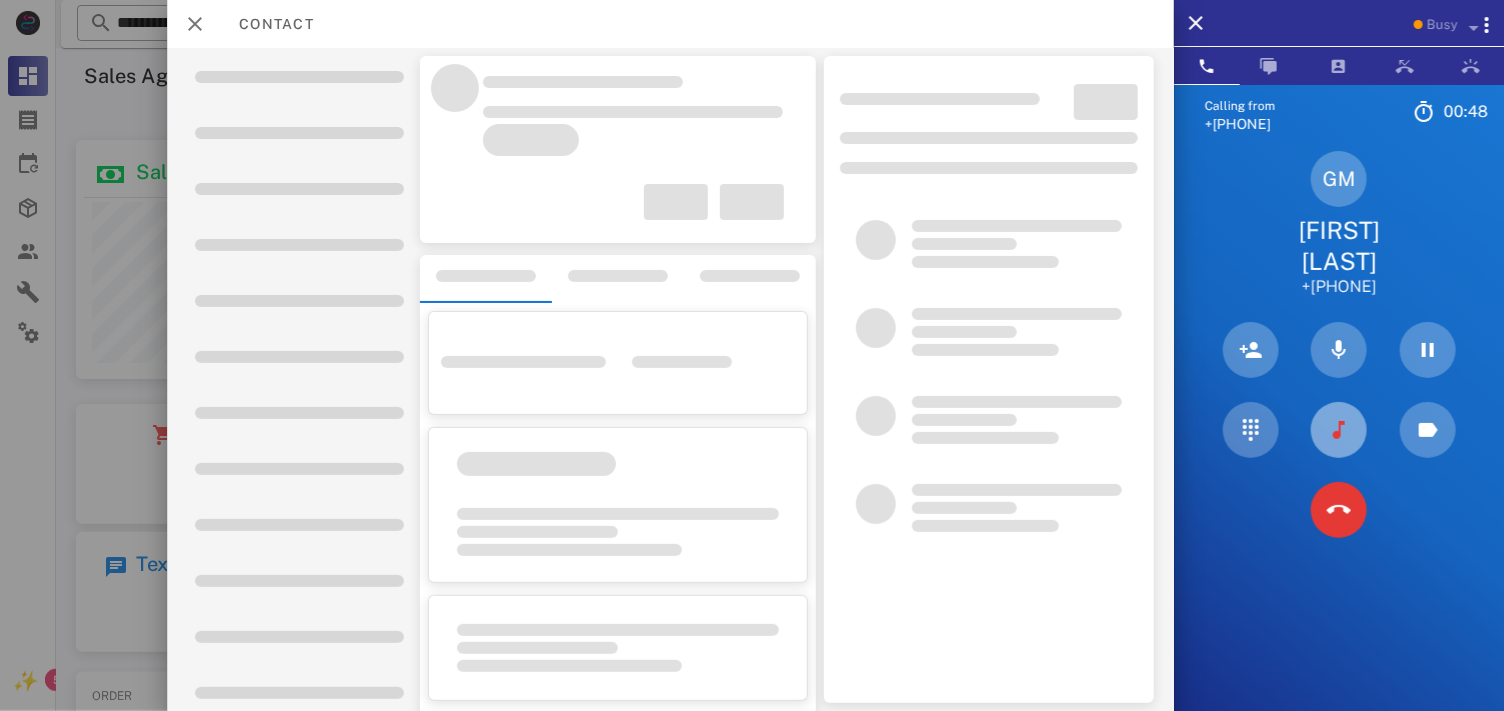 click at bounding box center (1339, 430) 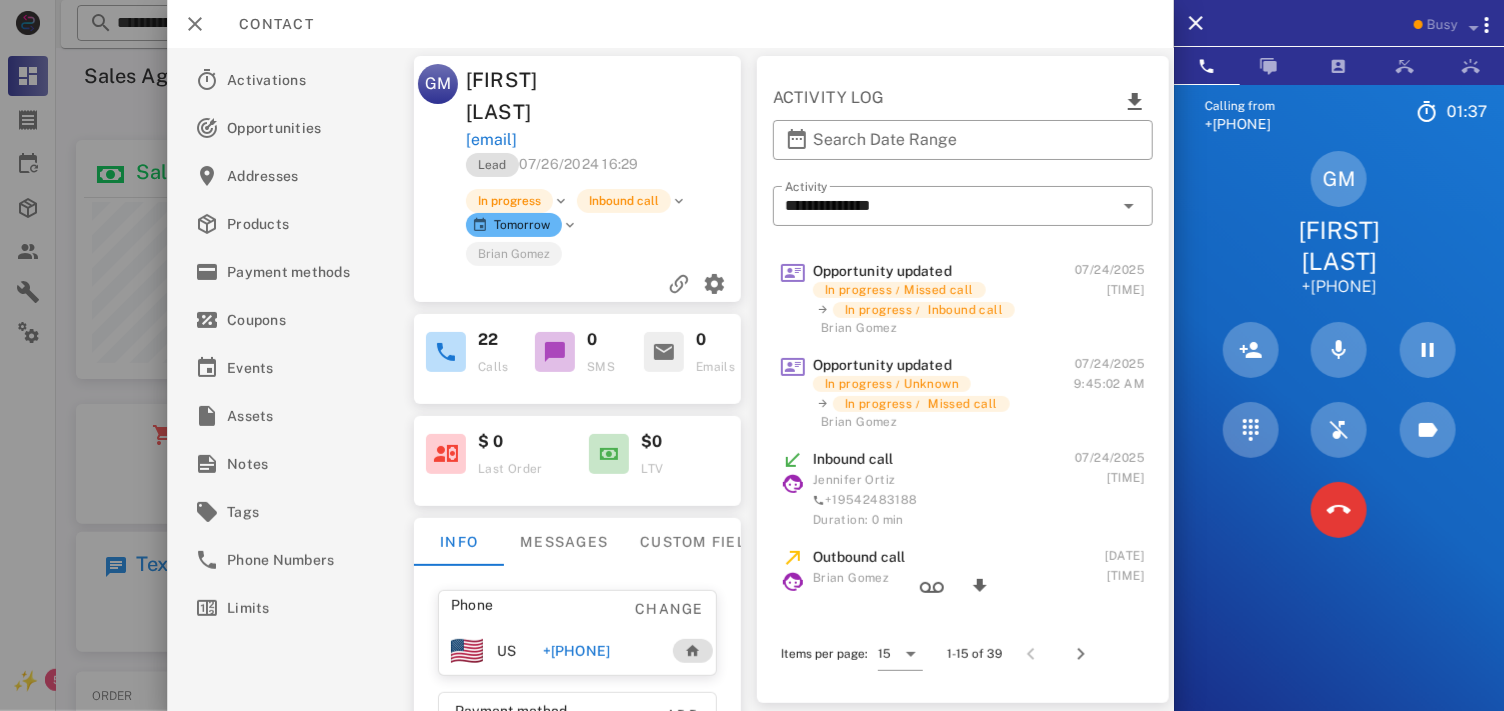 drag, startPoint x: 648, startPoint y: 654, endPoint x: 540, endPoint y: 648, distance: 108.16654 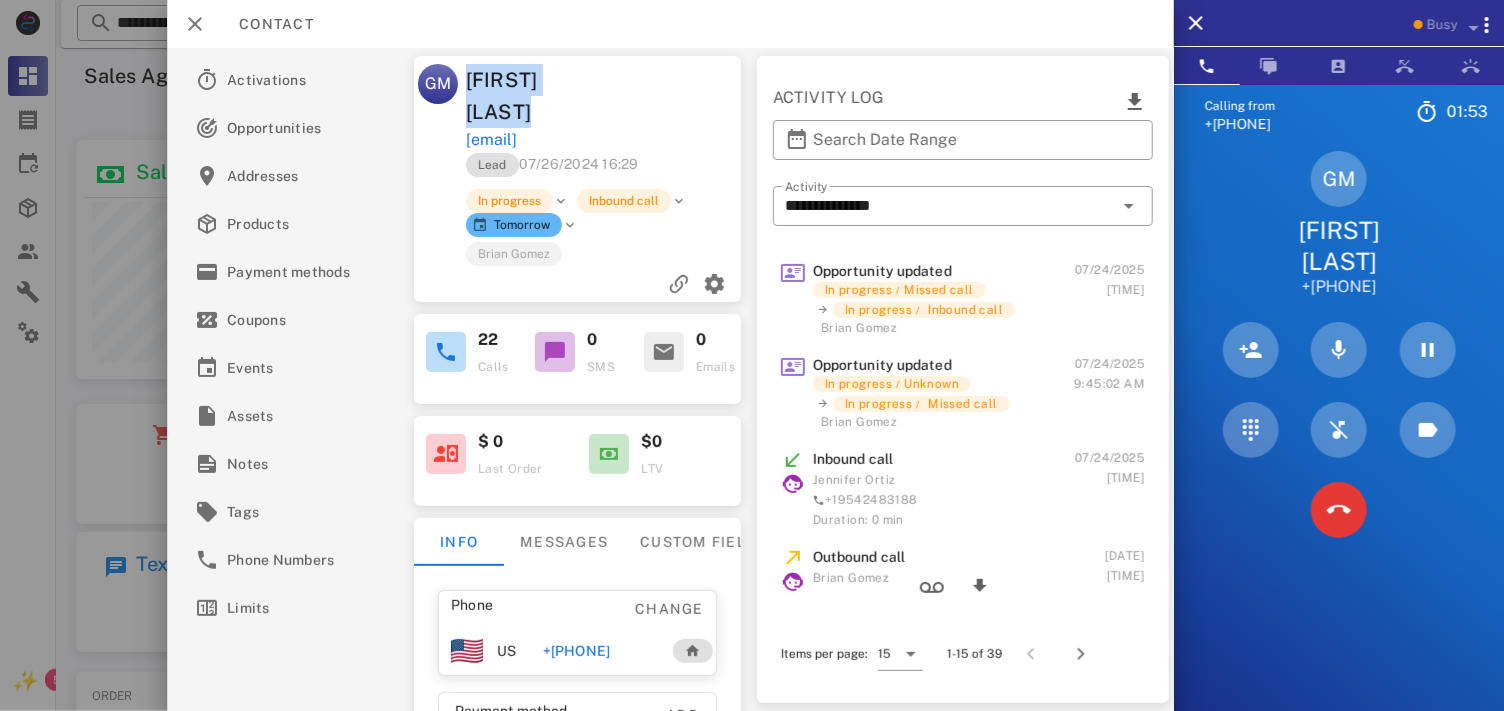 drag, startPoint x: 544, startPoint y: 113, endPoint x: 456, endPoint y: 82, distance: 93.30059 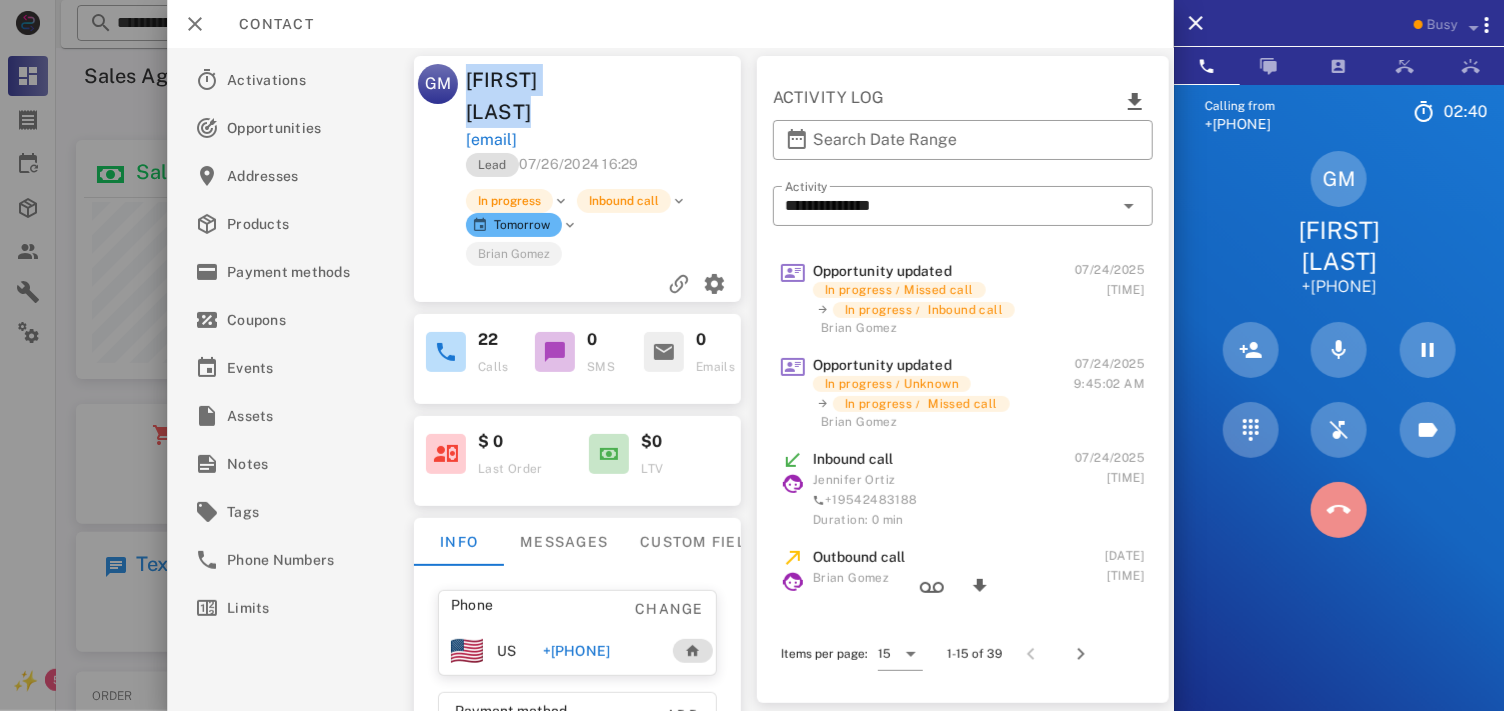 click at bounding box center (1339, 510) 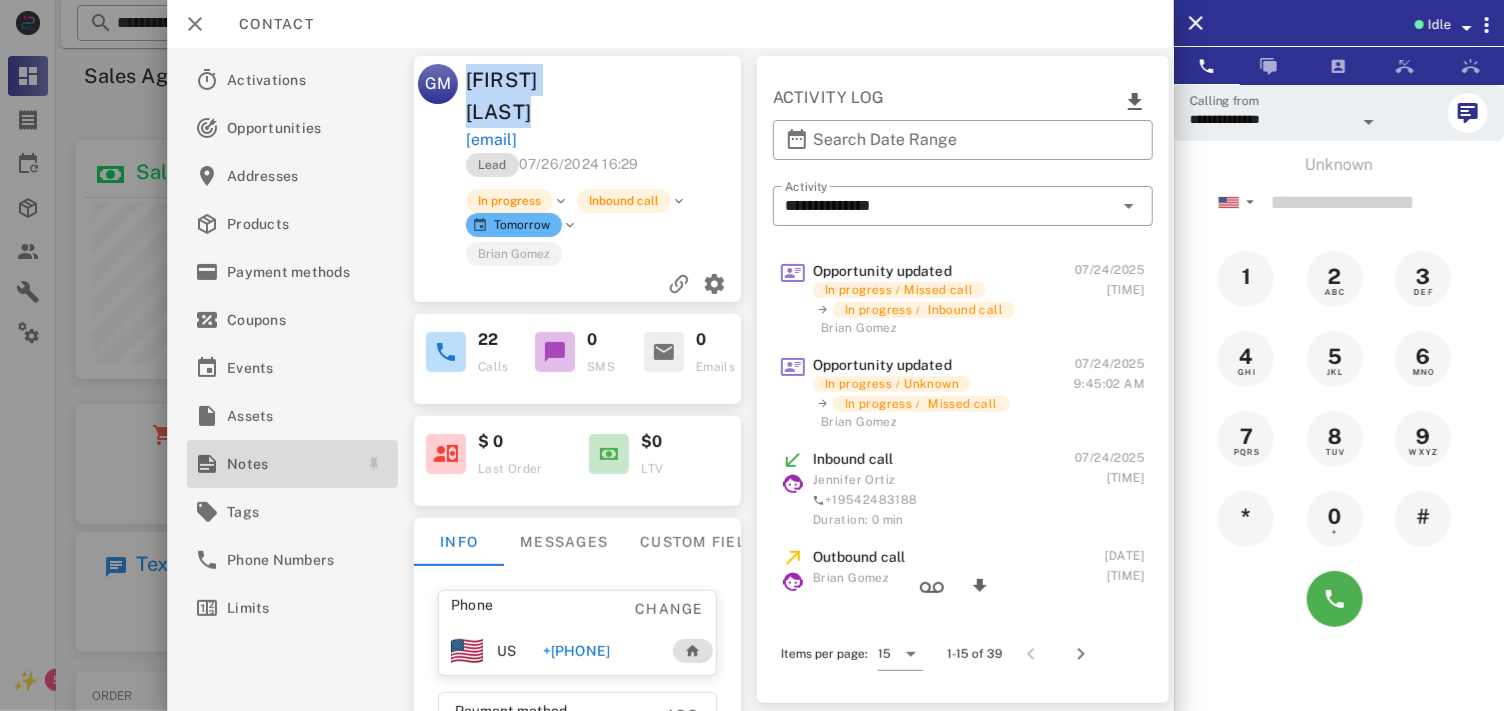 click on "Notes" at bounding box center [288, 464] 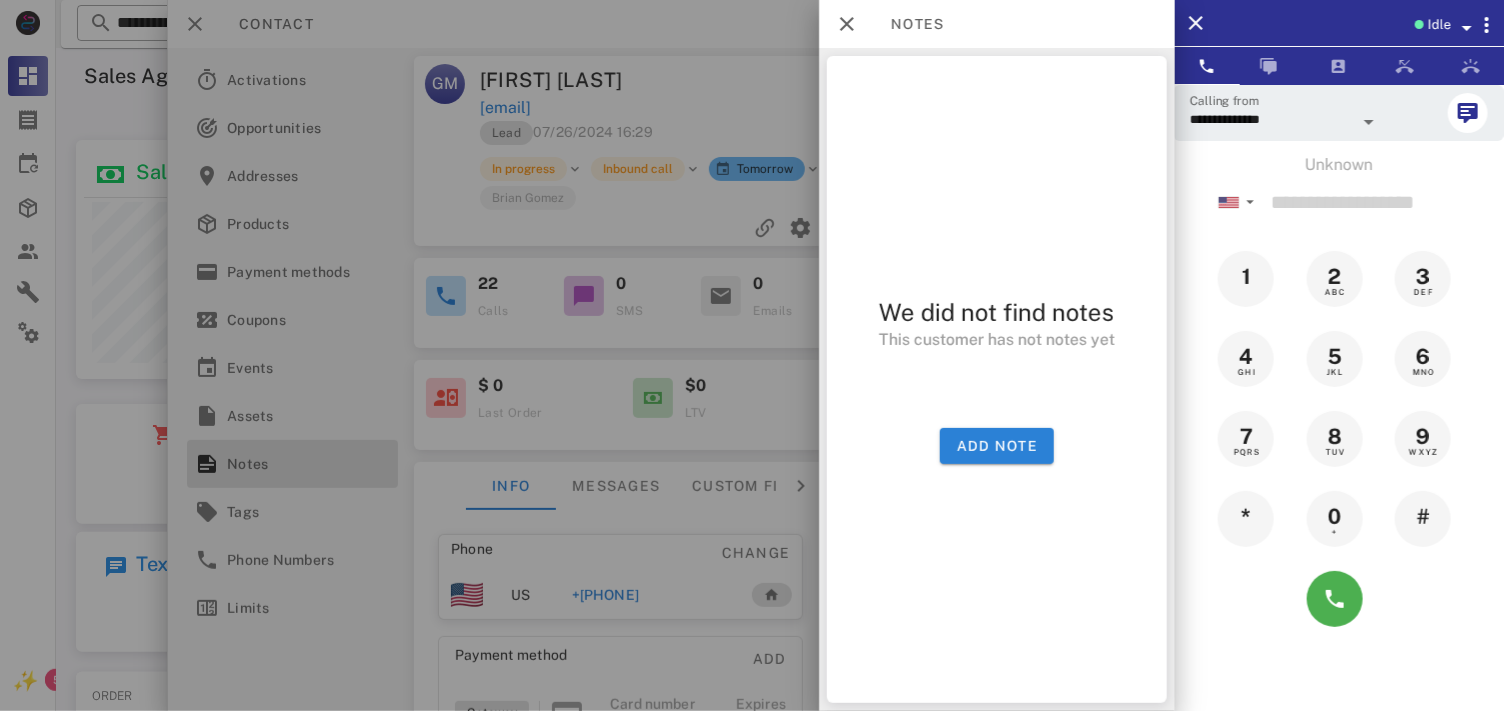 drag, startPoint x: 1124, startPoint y: 656, endPoint x: 1015, endPoint y: 446, distance: 236.60304 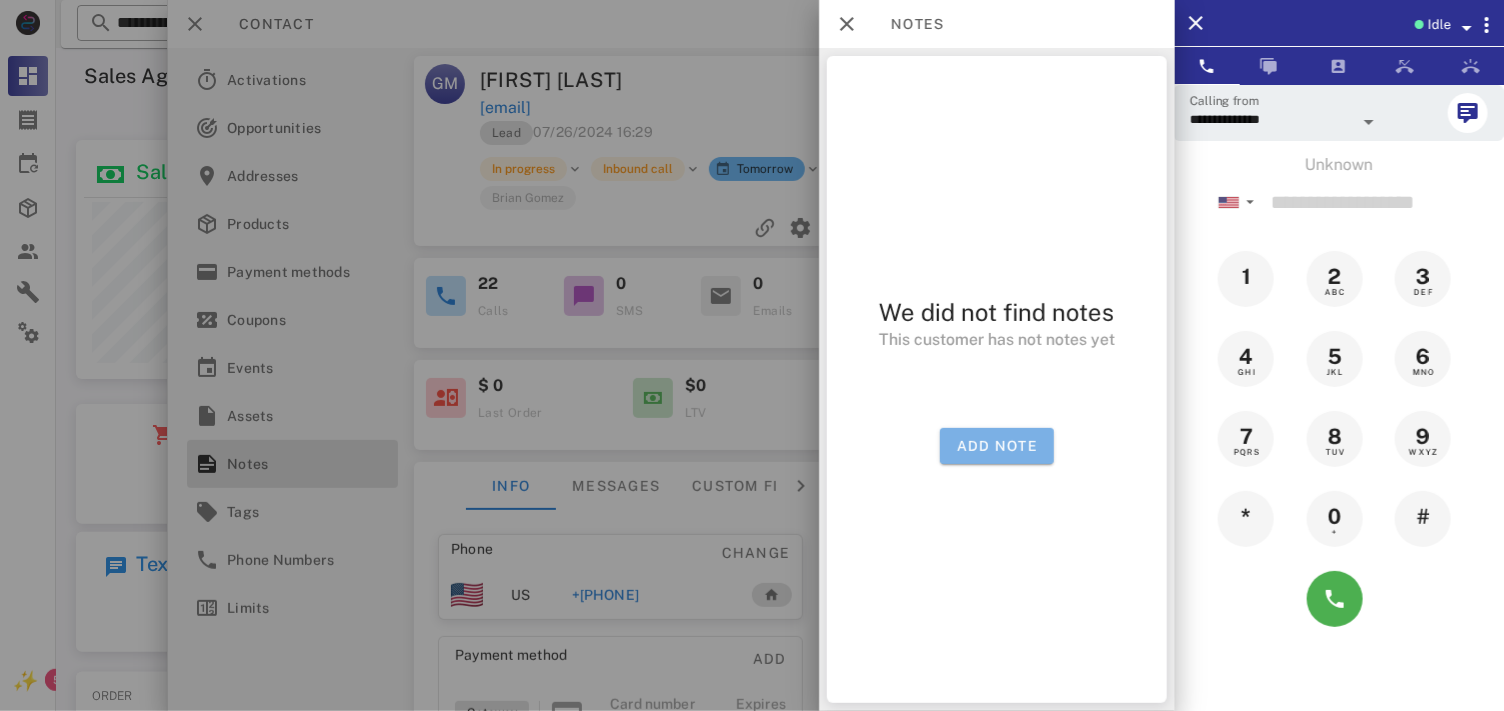 click on "Add note" at bounding box center [996, 446] 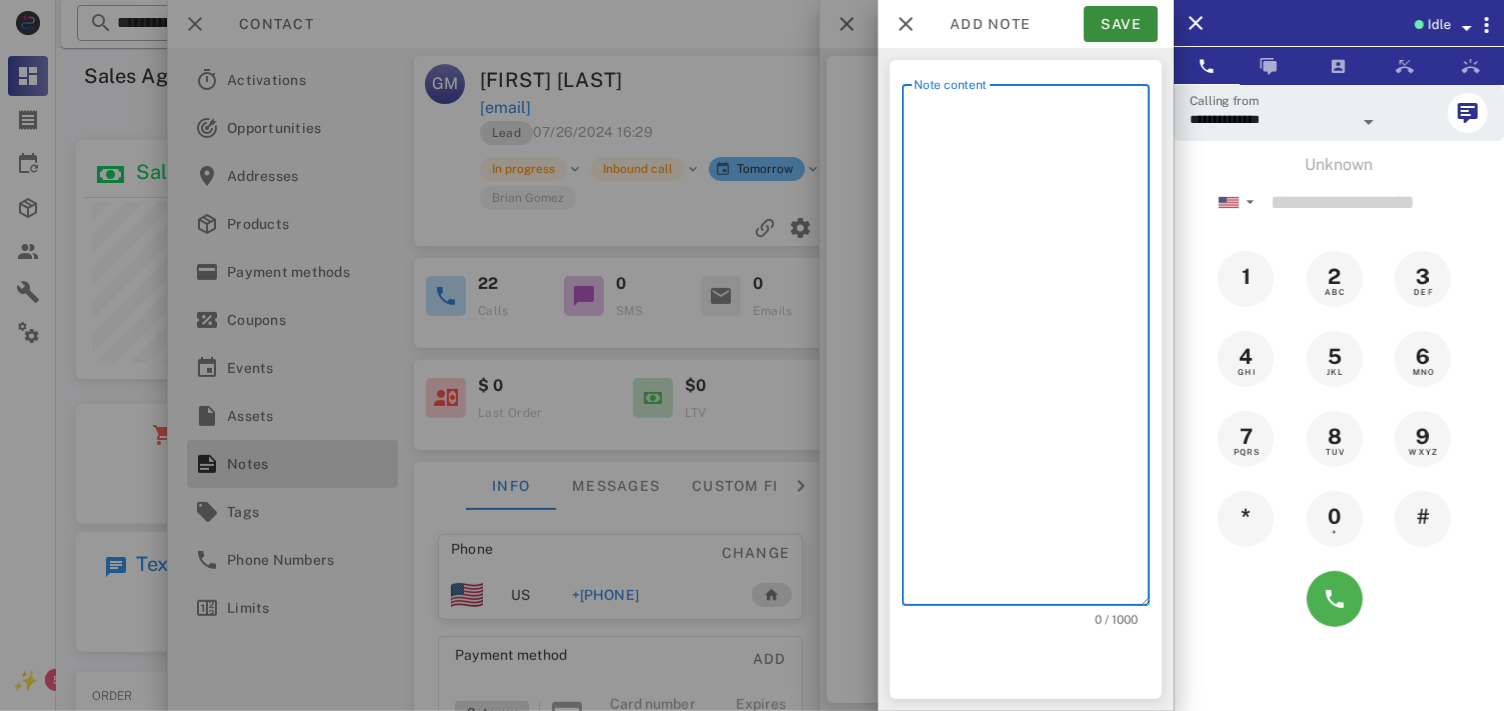 click on "Note content" at bounding box center [1032, 350] 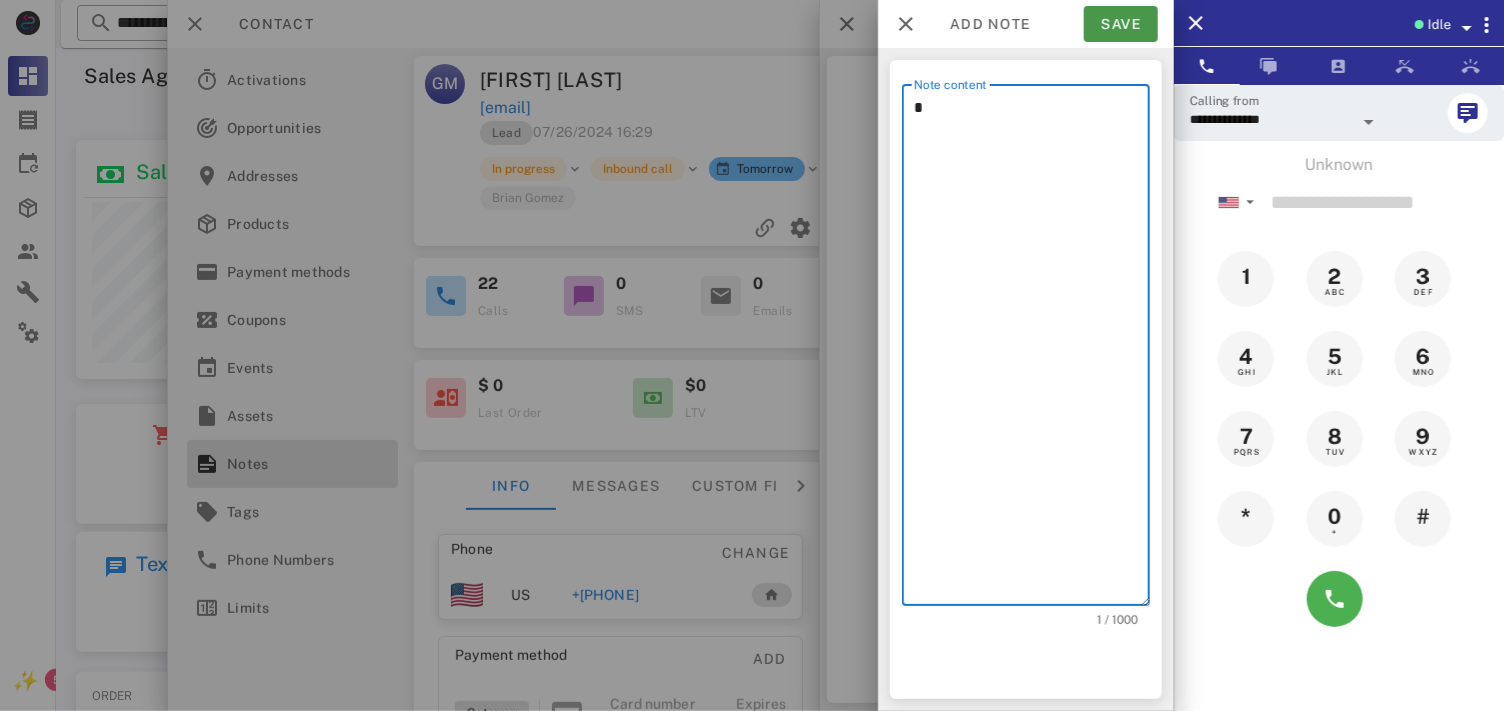 type on "*" 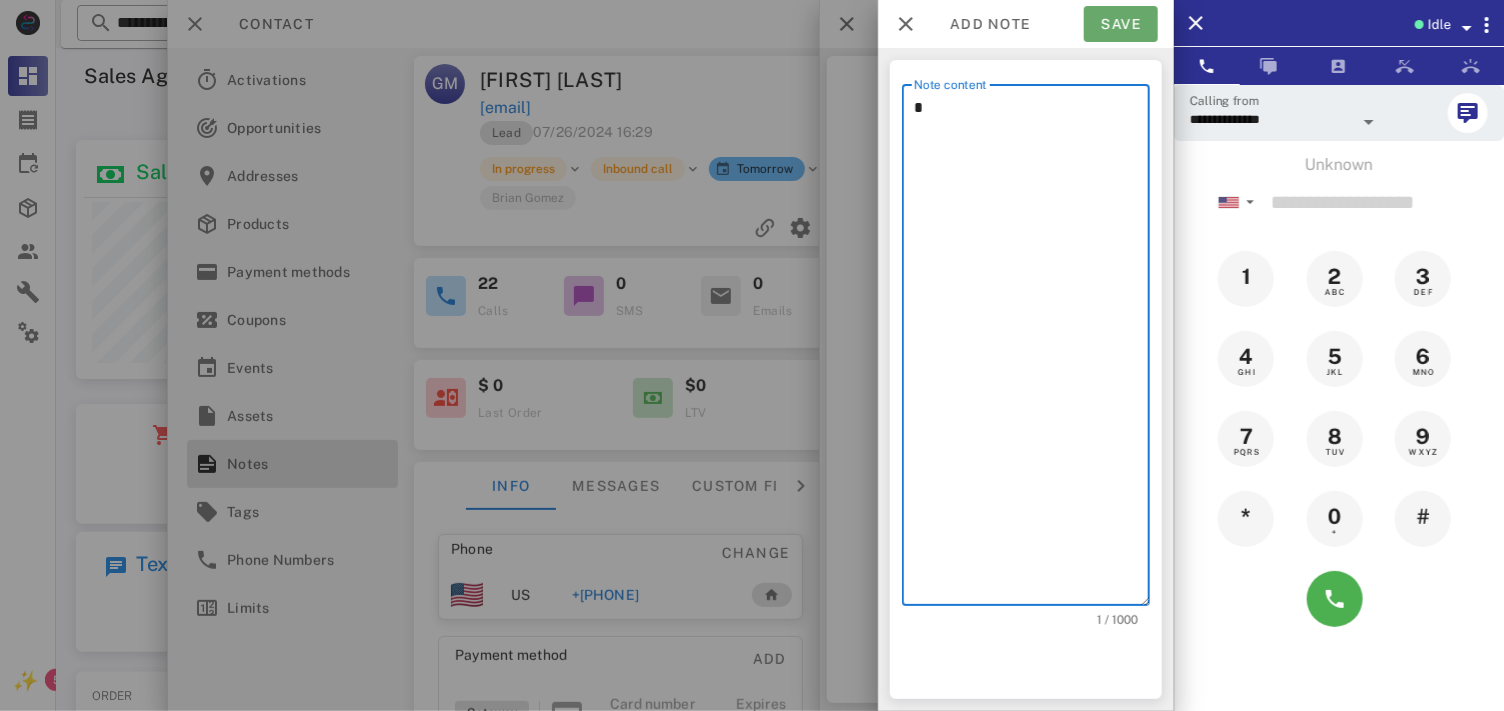 click on "Save" at bounding box center (1121, 24) 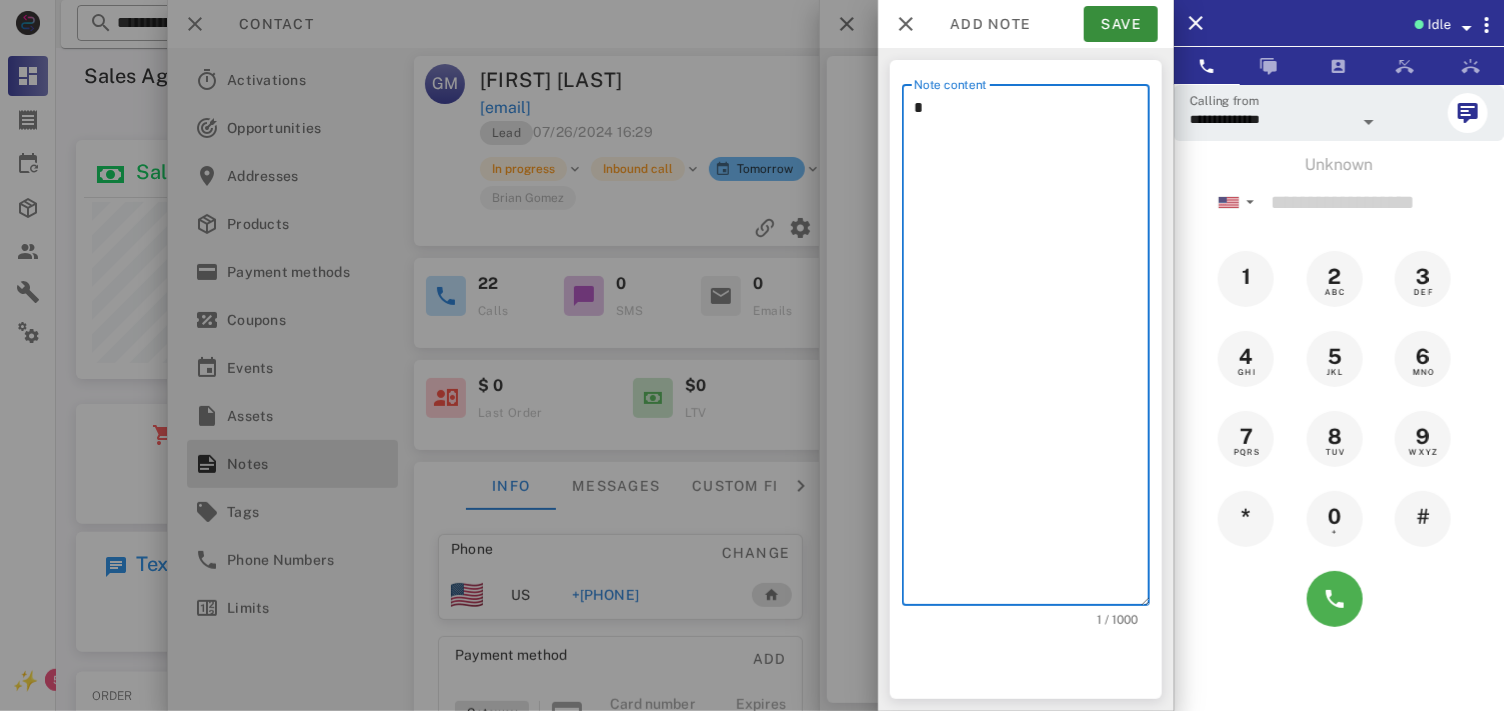 click on "Add note Save" at bounding box center (1026, 24) 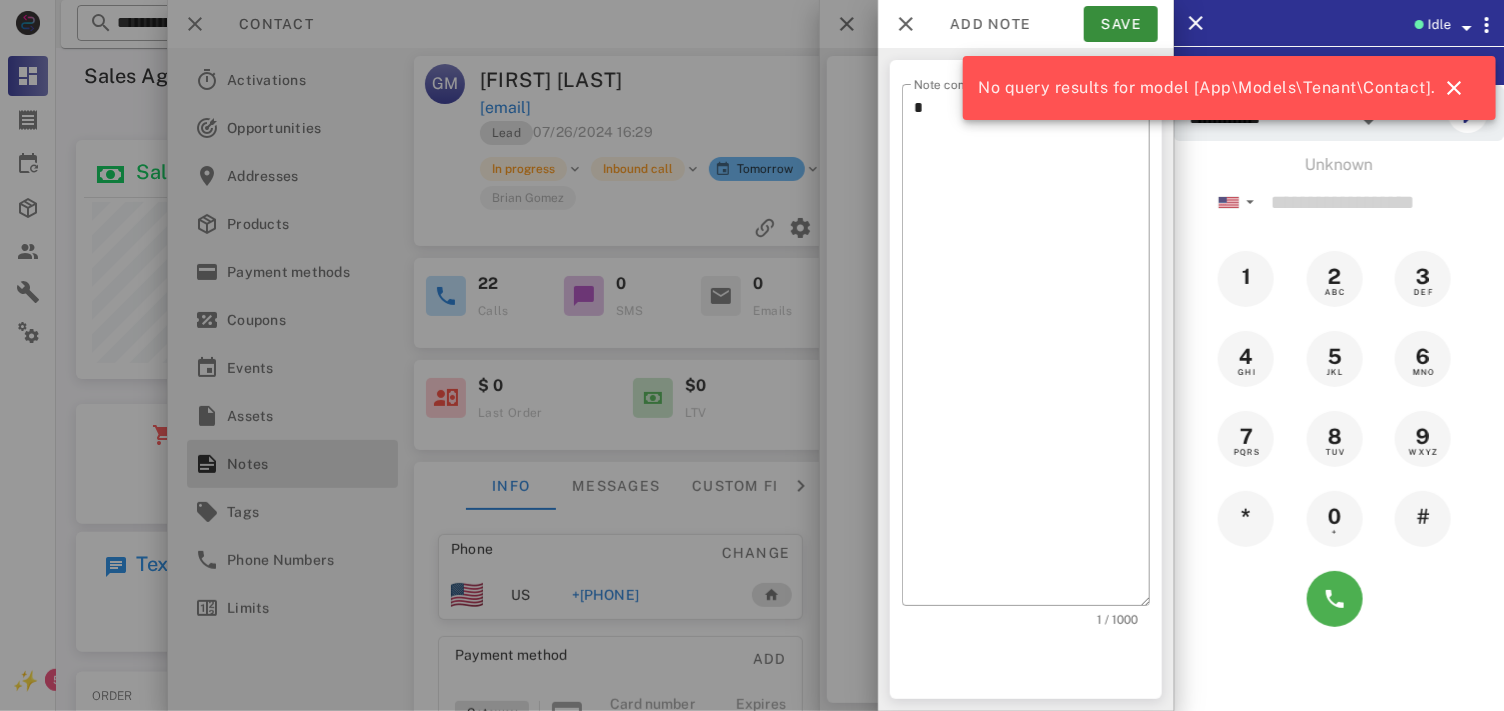 click at bounding box center (752, 355) 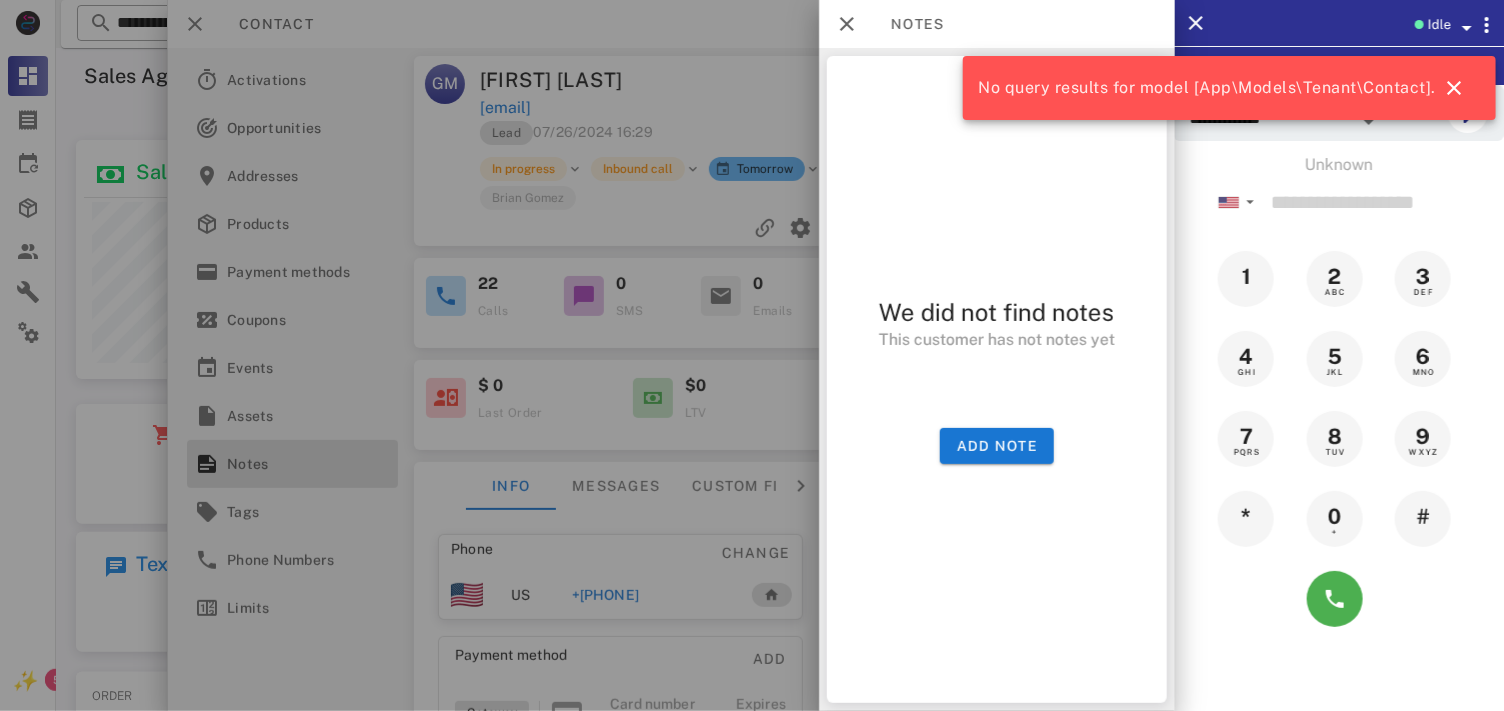 click at bounding box center [752, 355] 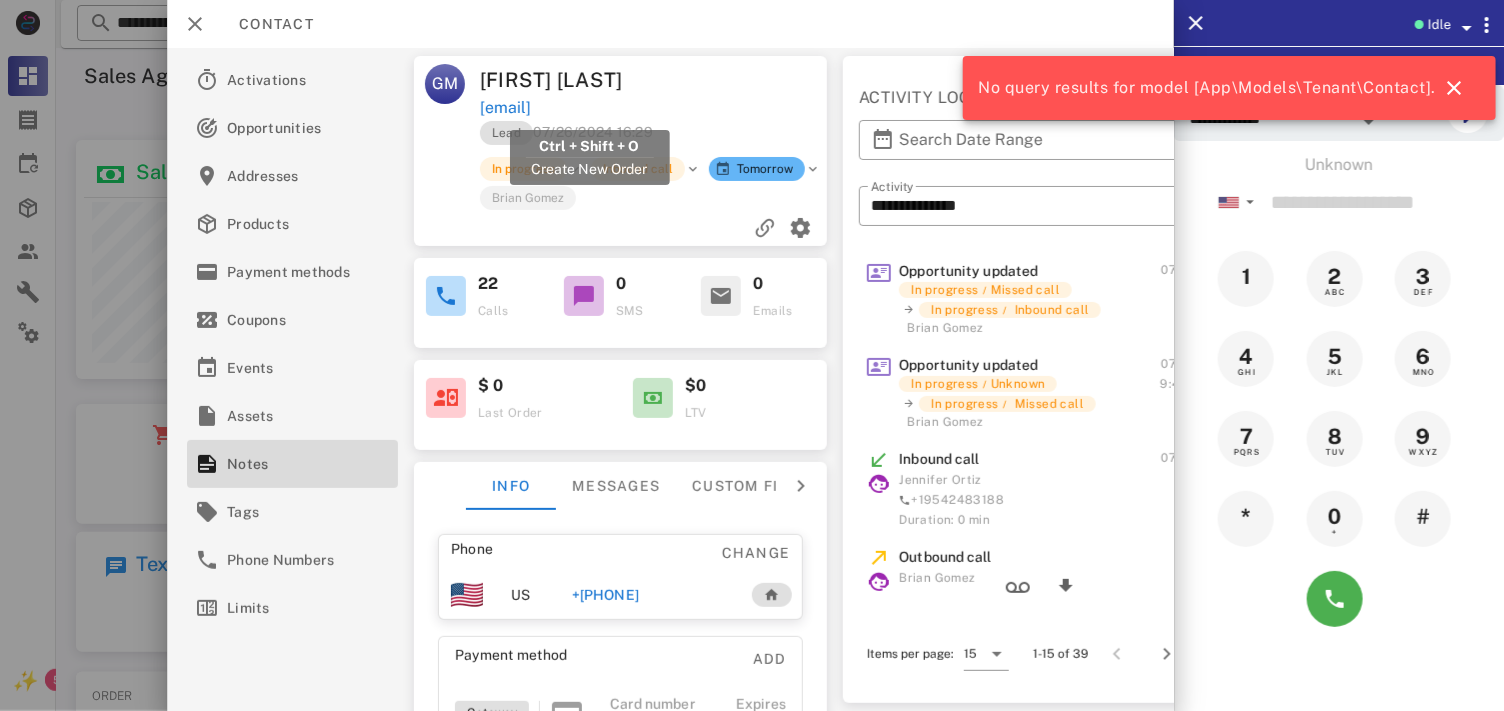 drag, startPoint x: 734, startPoint y: 107, endPoint x: 480, endPoint y: 103, distance: 254.0315 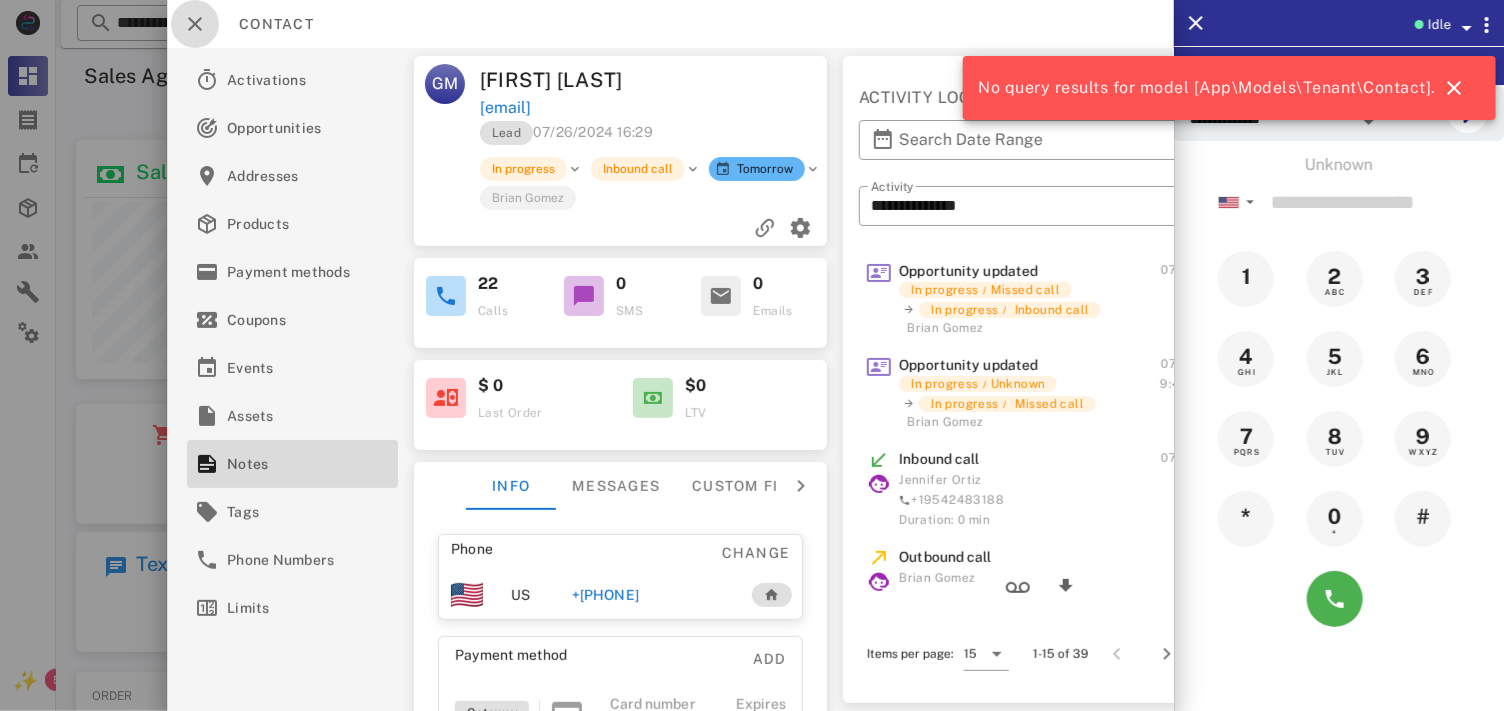 click at bounding box center [195, 24] 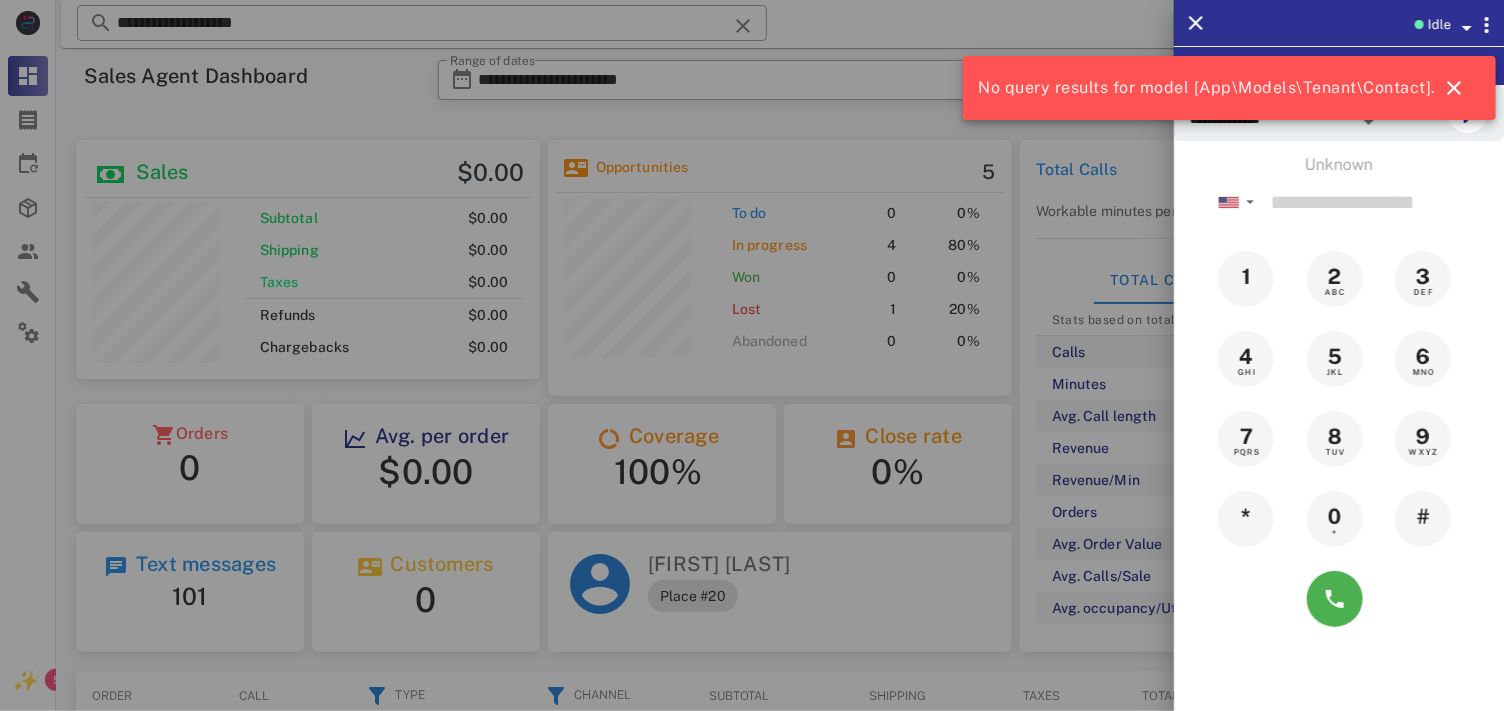 click at bounding box center (752, 355) 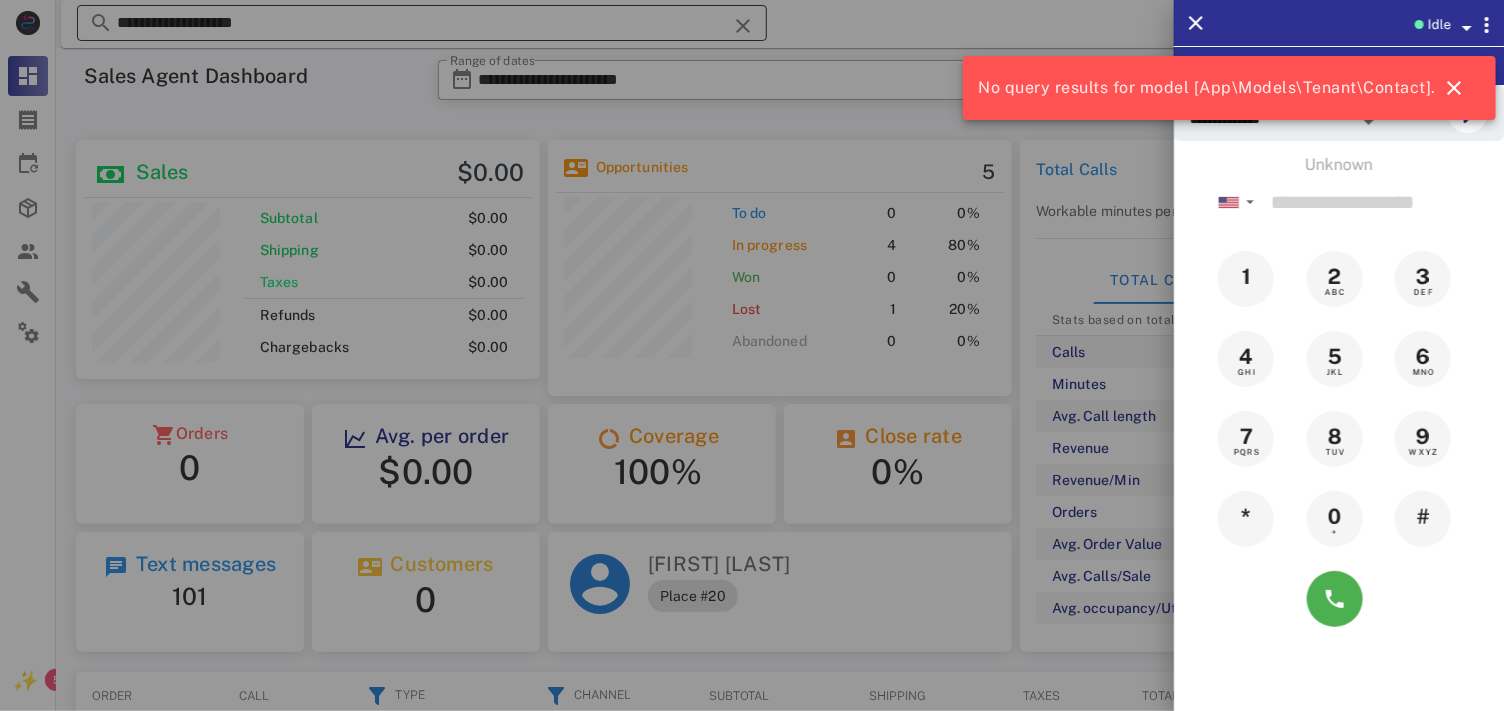 click at bounding box center (743, 26) 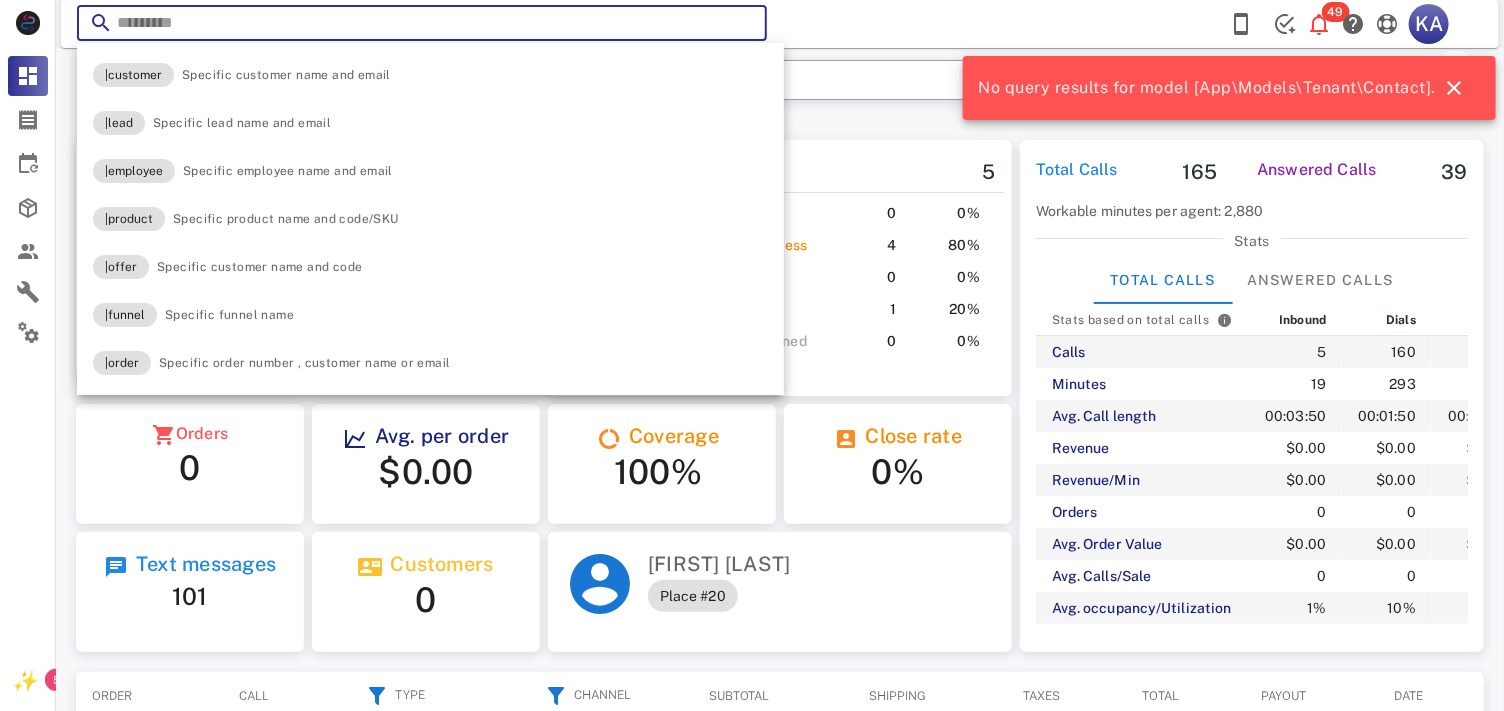 paste on "**********" 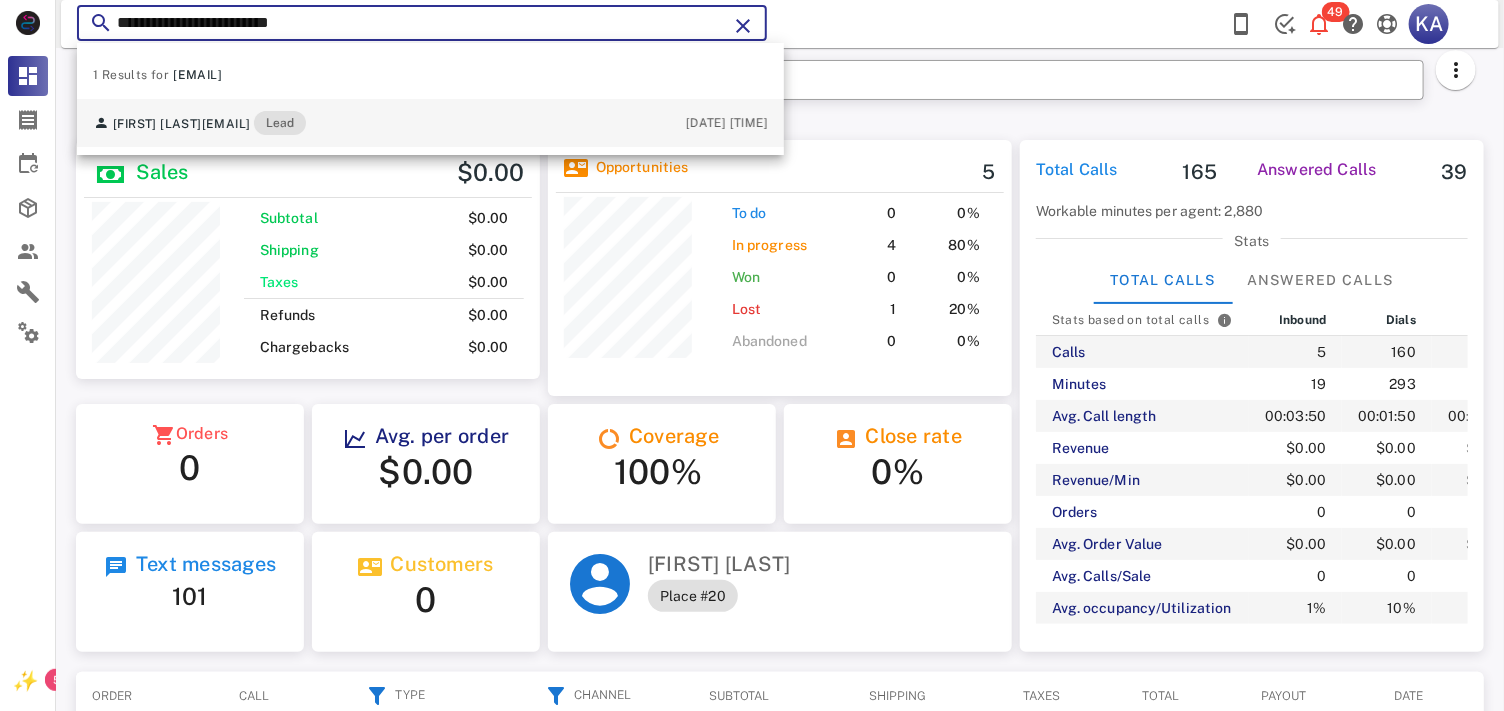 type on "**********" 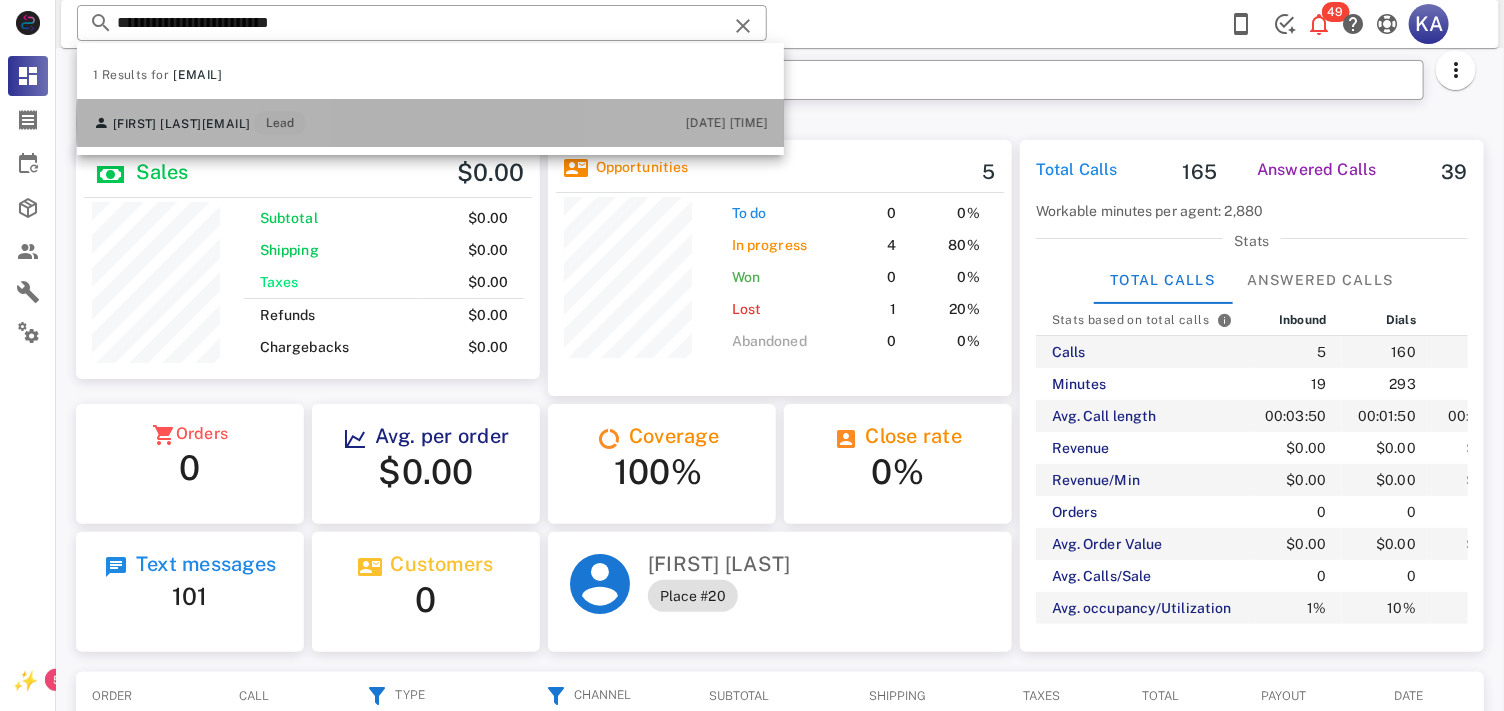 click on "[FIRST] [LAST] [EMAIL] Lead [DATETIME]" at bounding box center (430, 123) 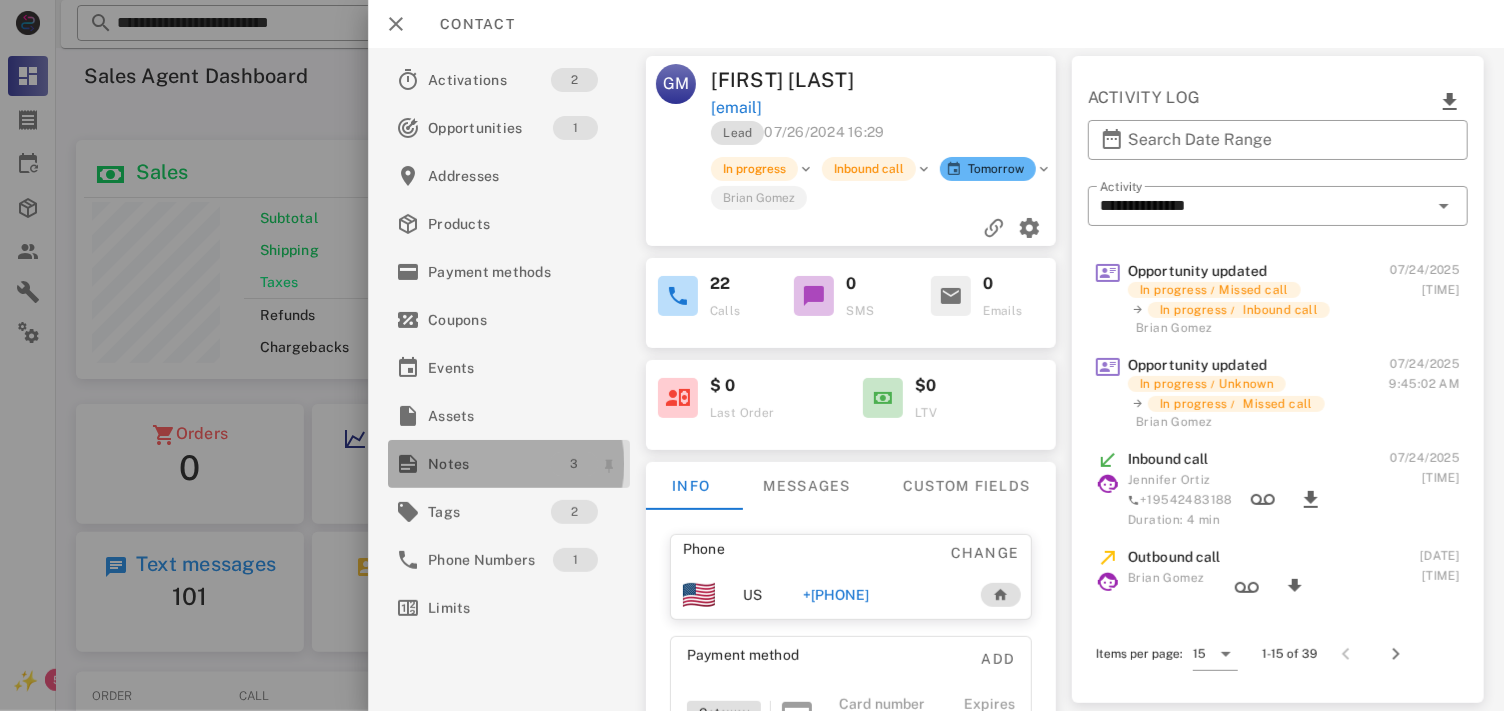 click on "3" at bounding box center [573, 464] 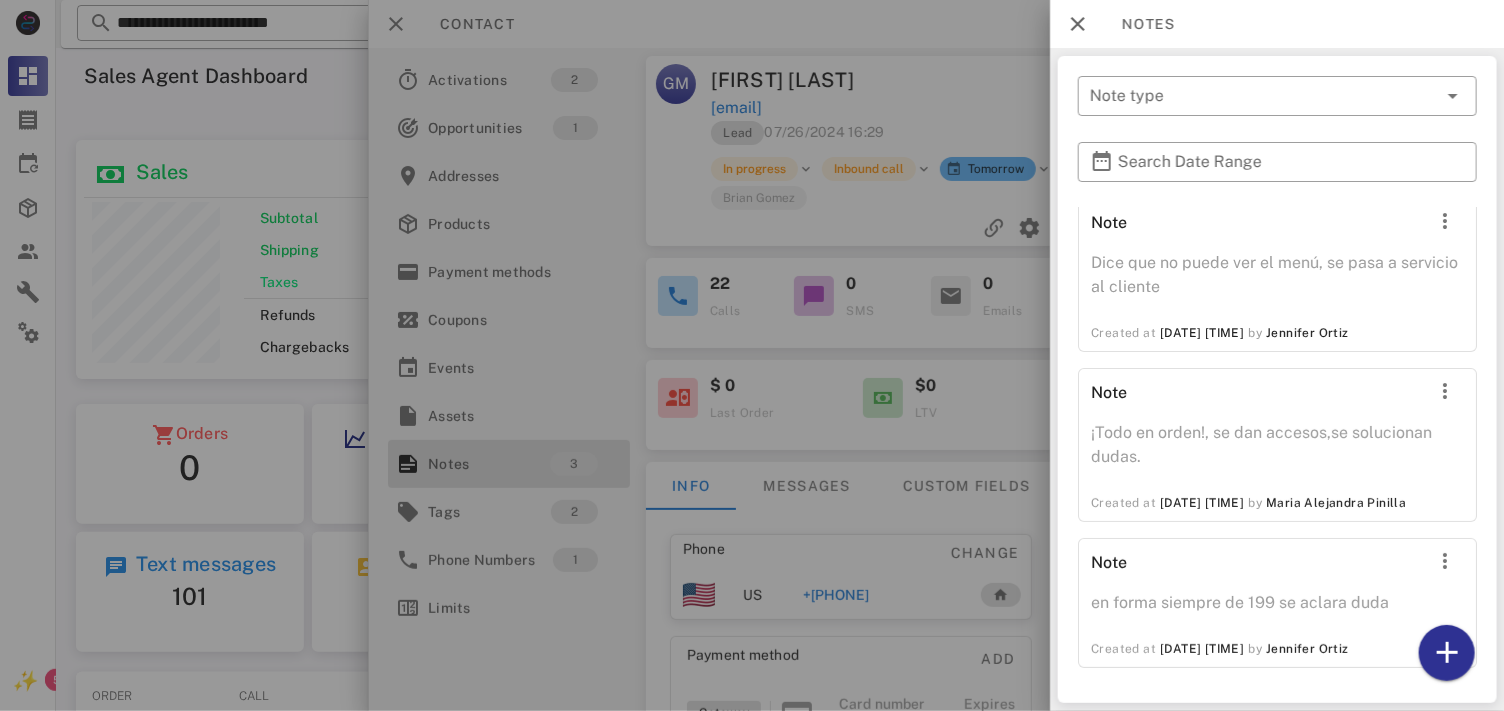 scroll, scrollTop: 12, scrollLeft: 0, axis: vertical 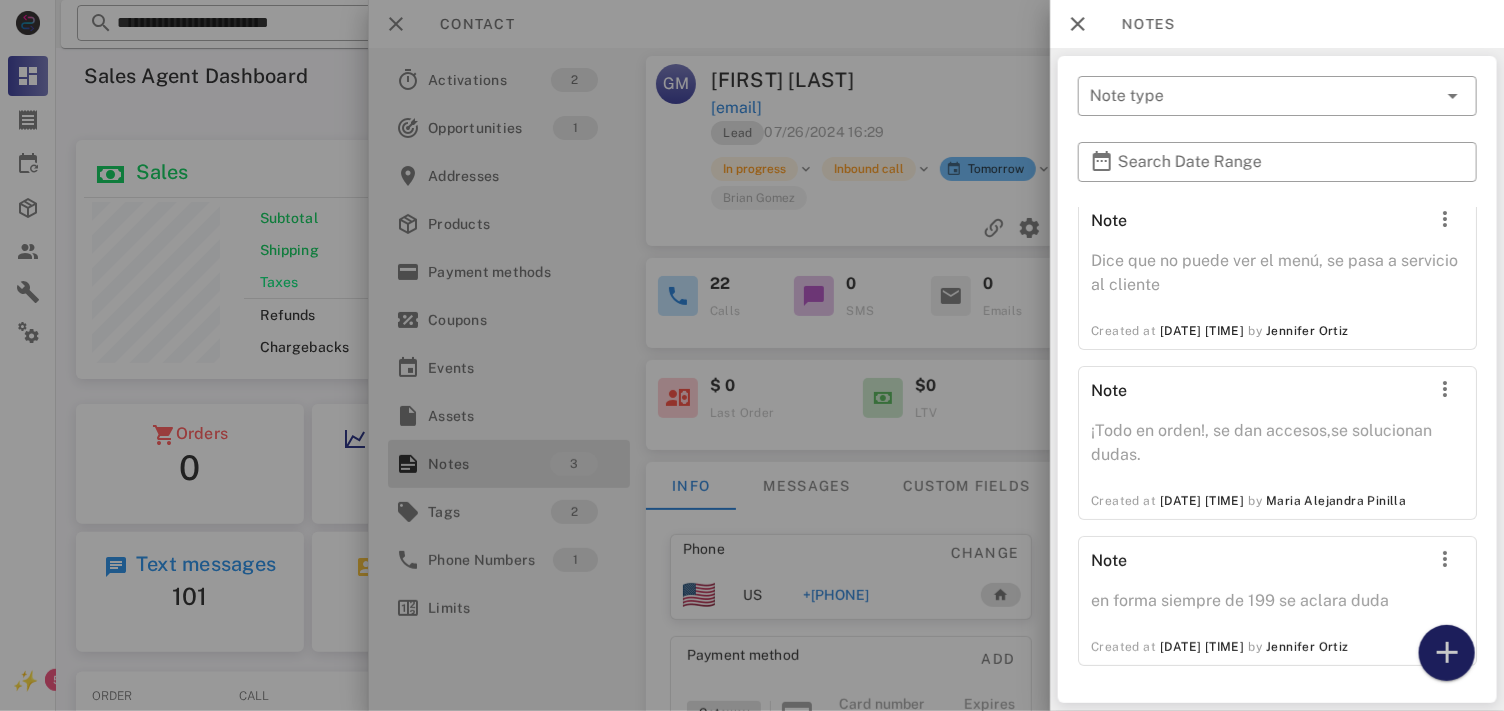 click at bounding box center (1446, 653) 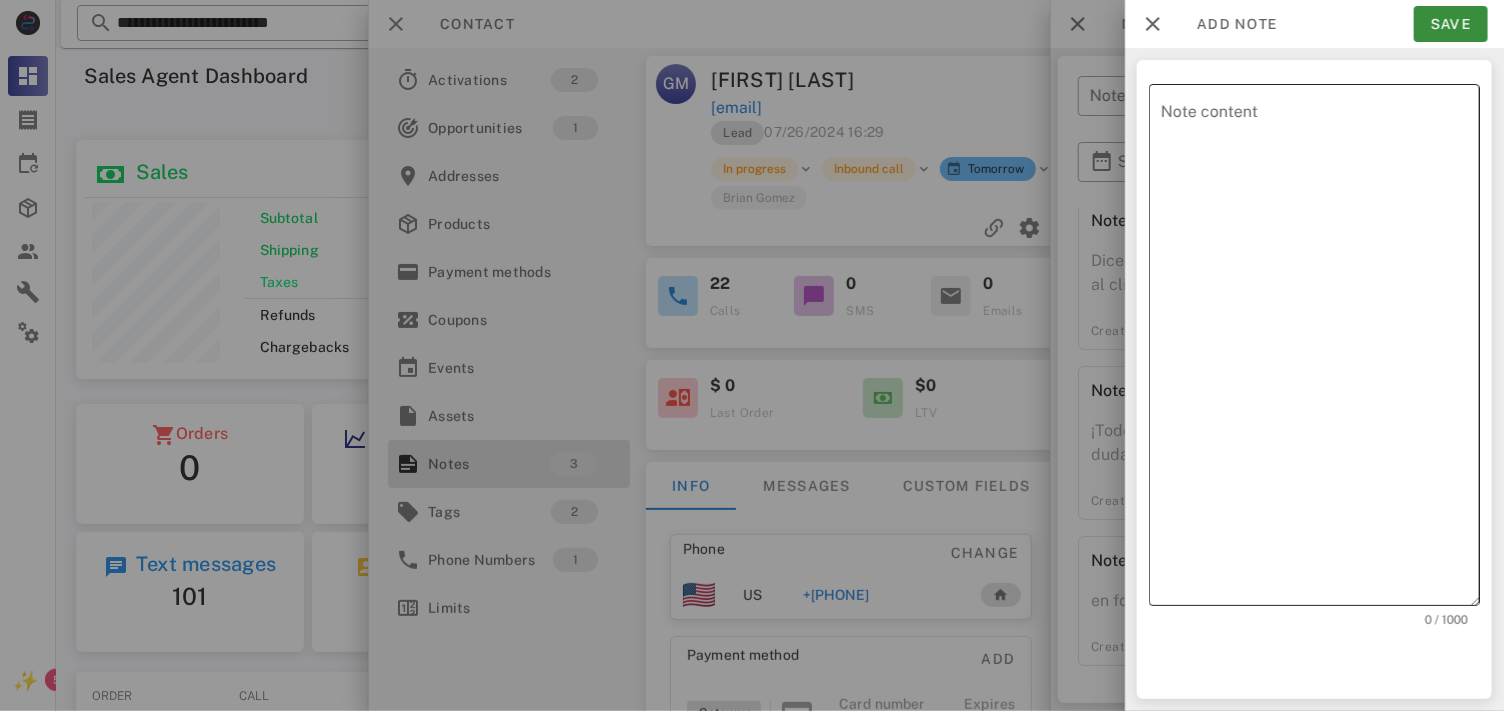 click on "Note content" at bounding box center [1320, 350] 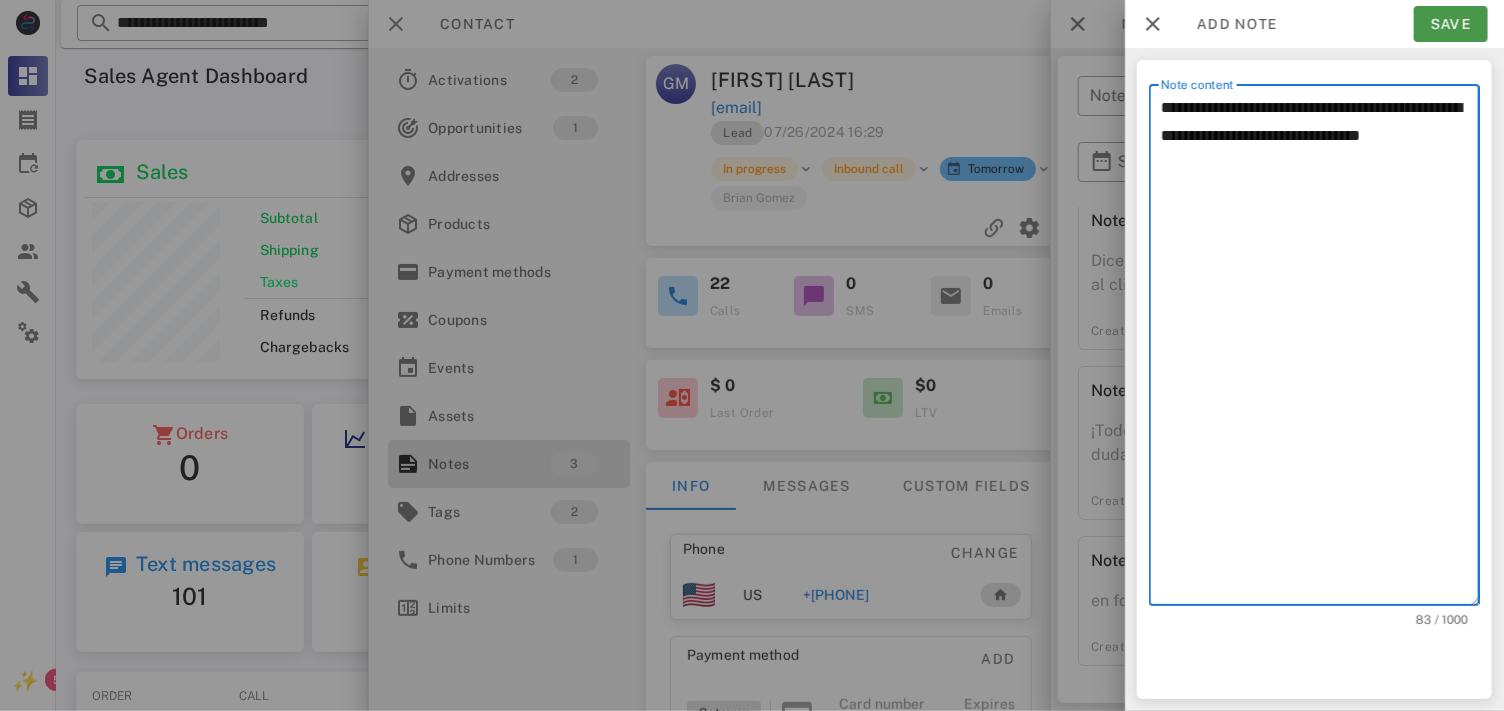 type on "**********" 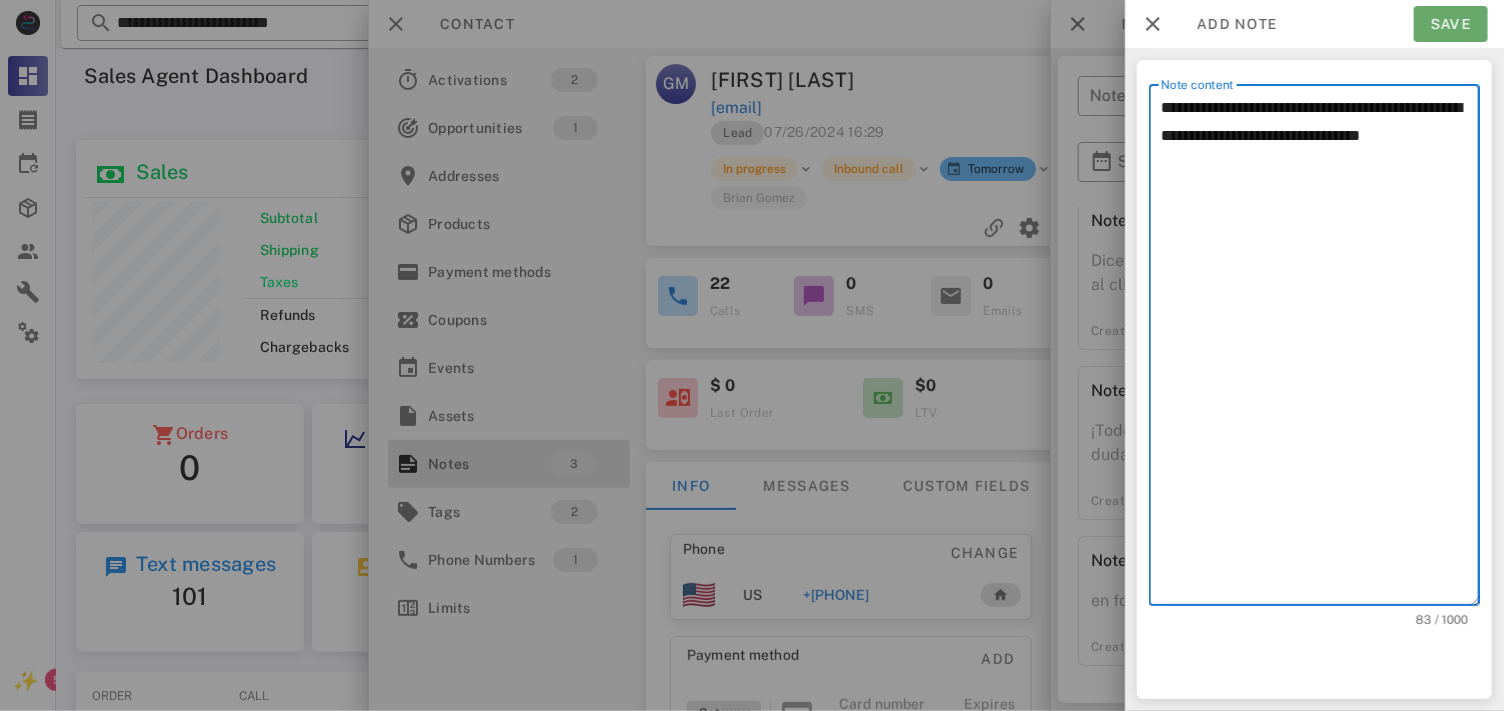 click on "Save" at bounding box center [1451, 24] 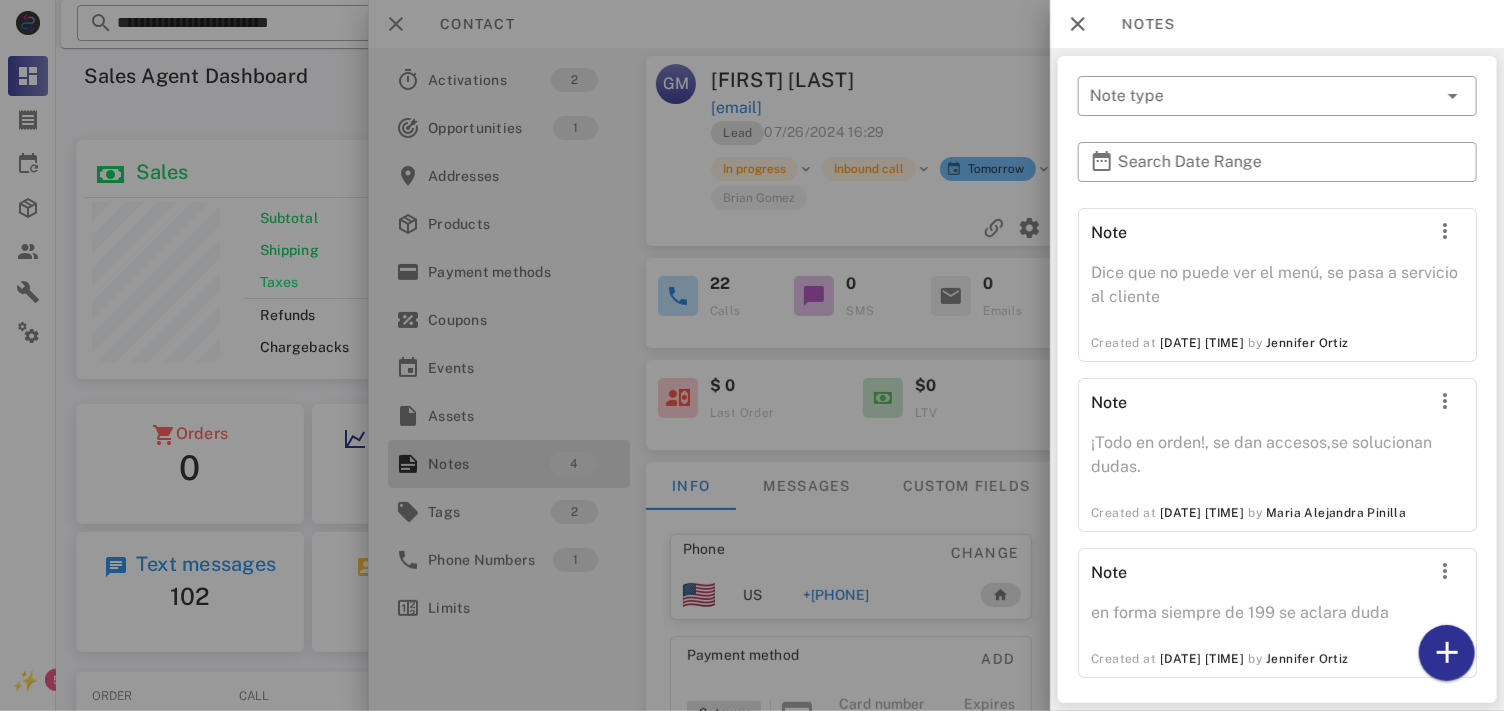 scroll, scrollTop: 999761, scrollLeft: 999535, axis: both 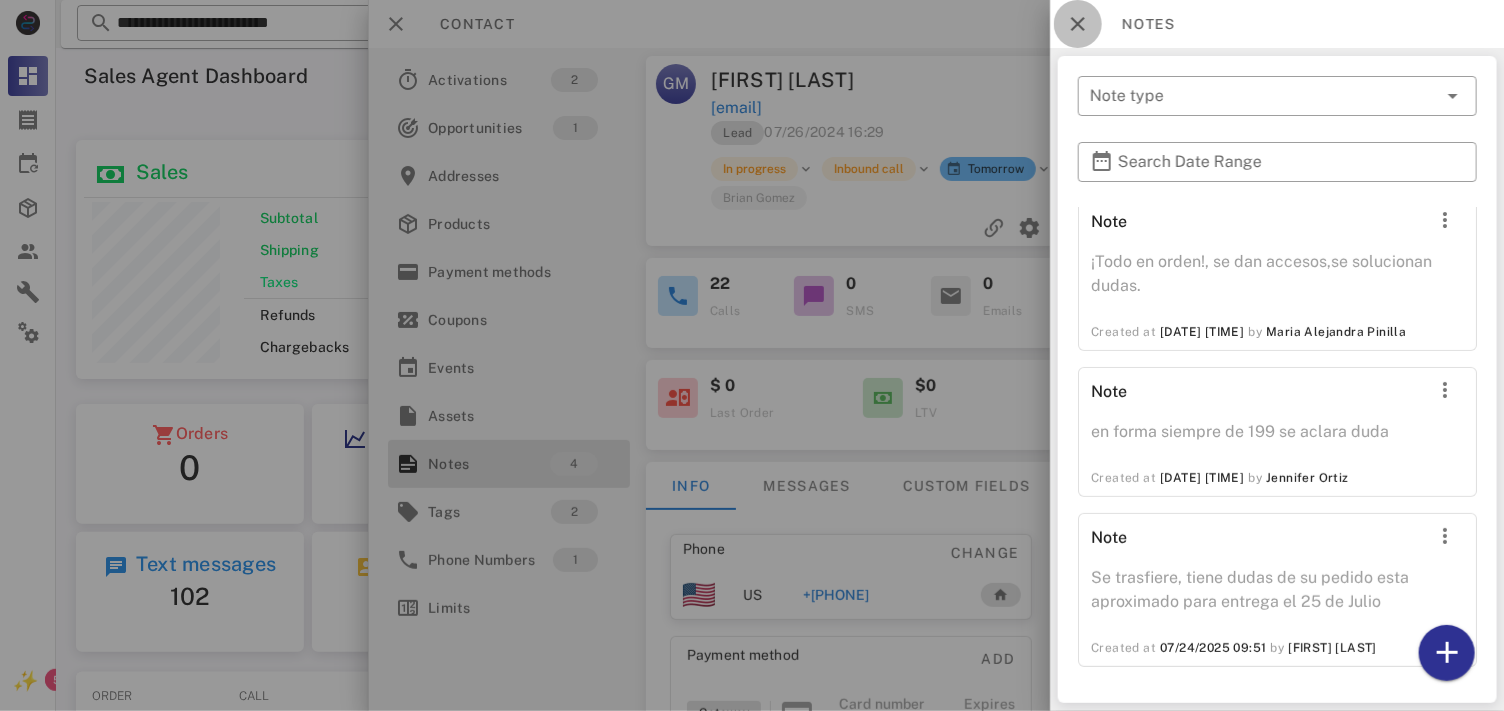 click at bounding box center (1078, 24) 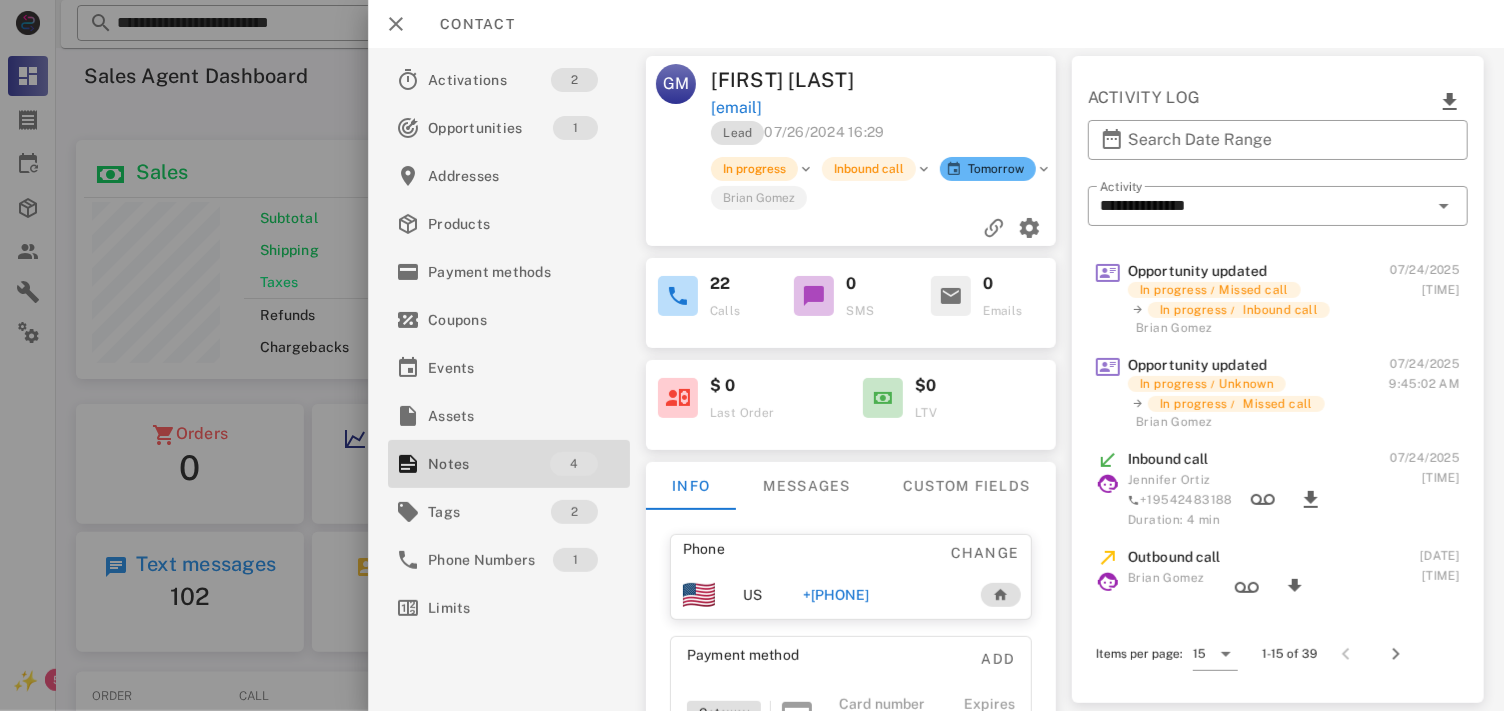 click on "In progress" at bounding box center [754, 169] 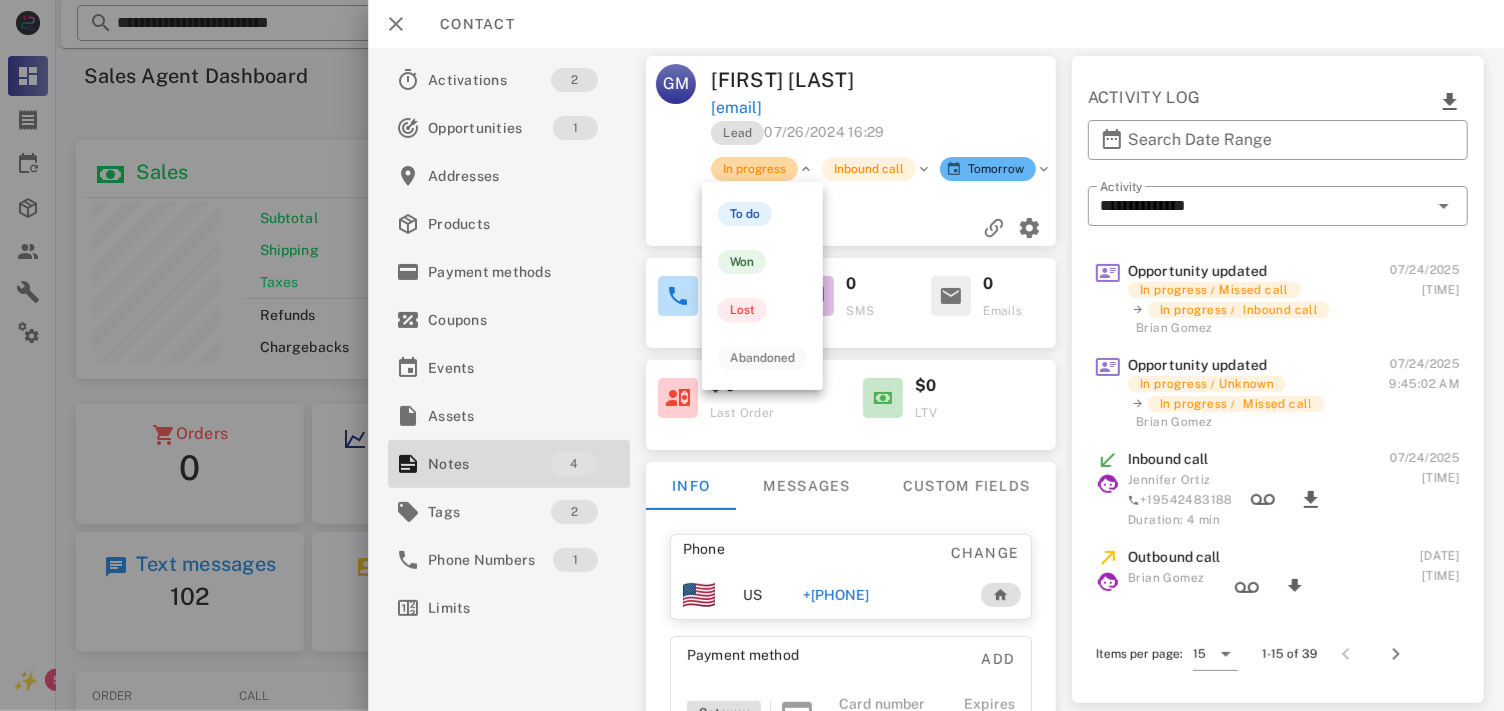 click on "In progress" at bounding box center (754, 169) 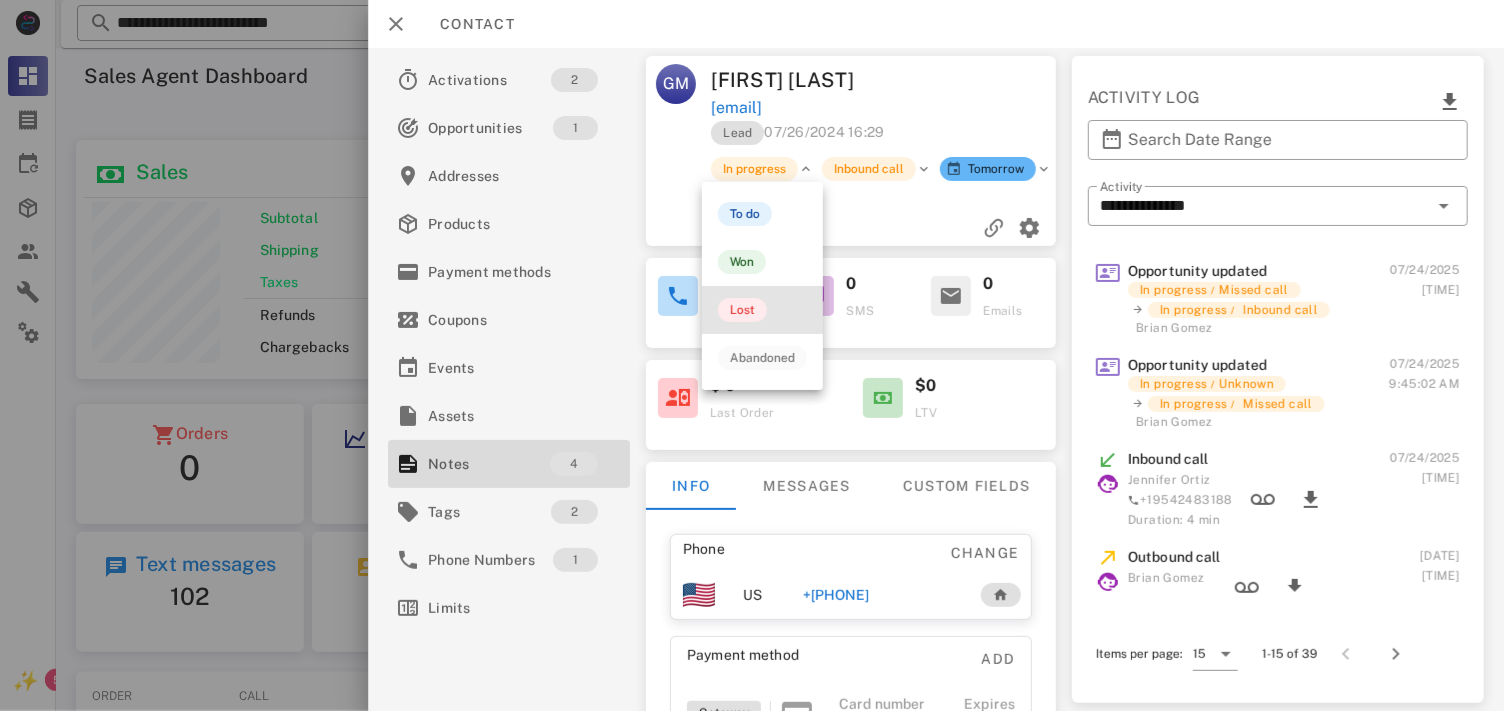 click on "Lost" at bounding box center [762, 310] 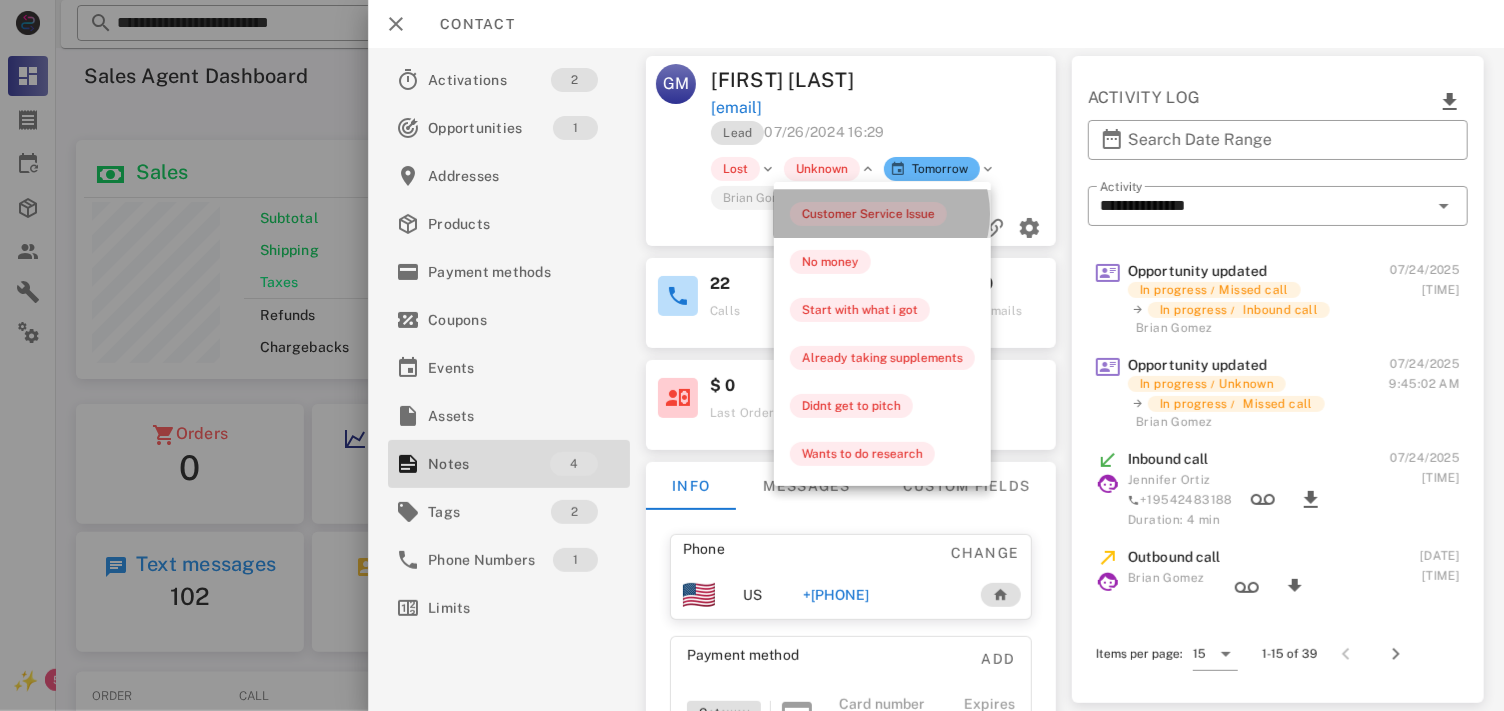 click on "Customer Service Issue" at bounding box center [868, 214] 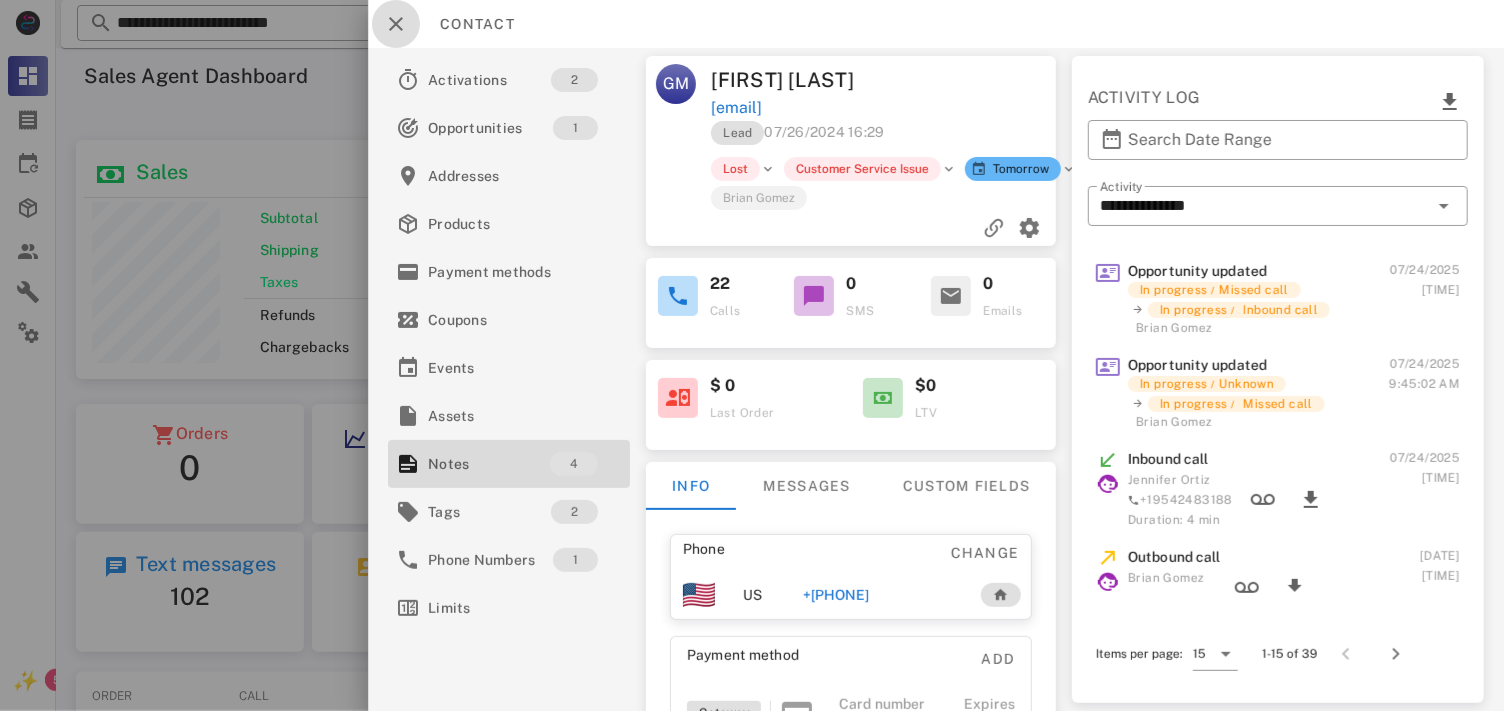 click at bounding box center [396, 24] 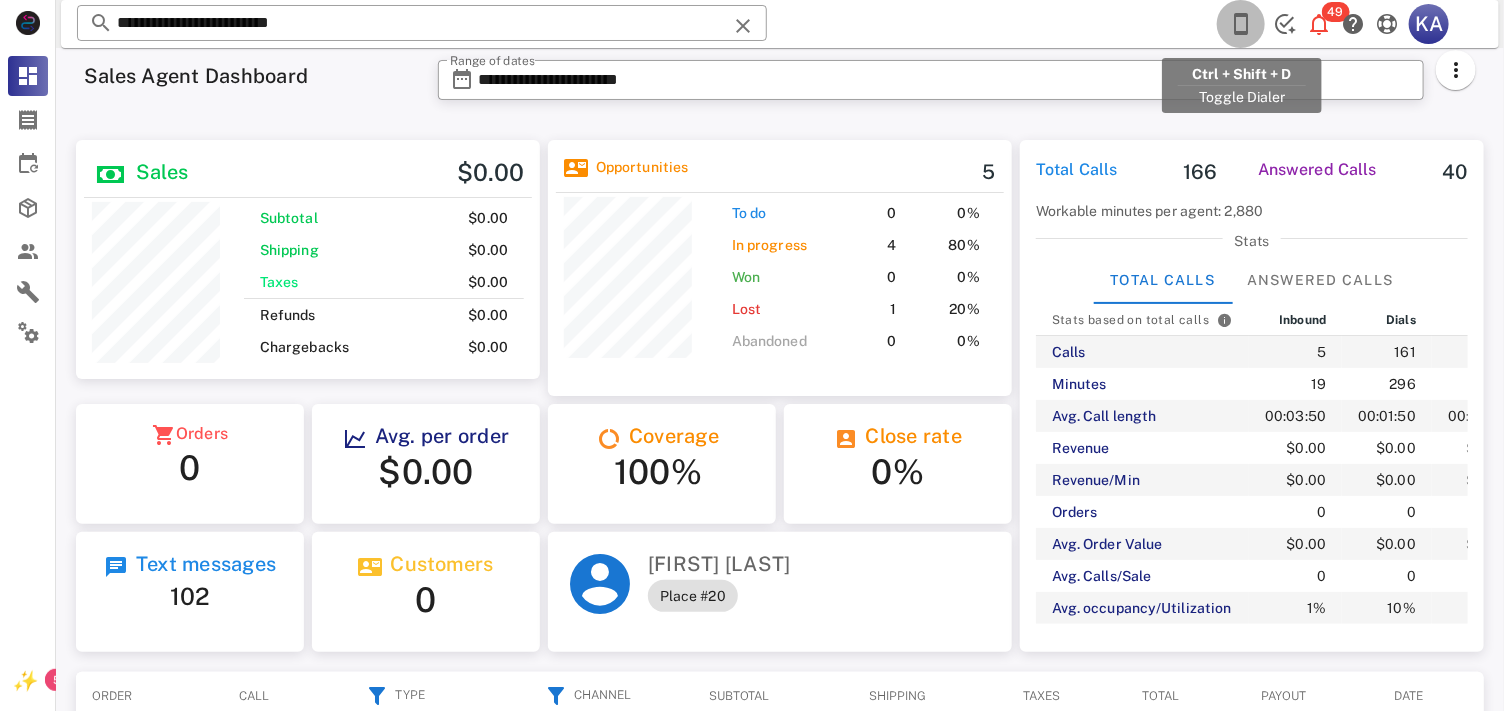 click at bounding box center [1241, 24] 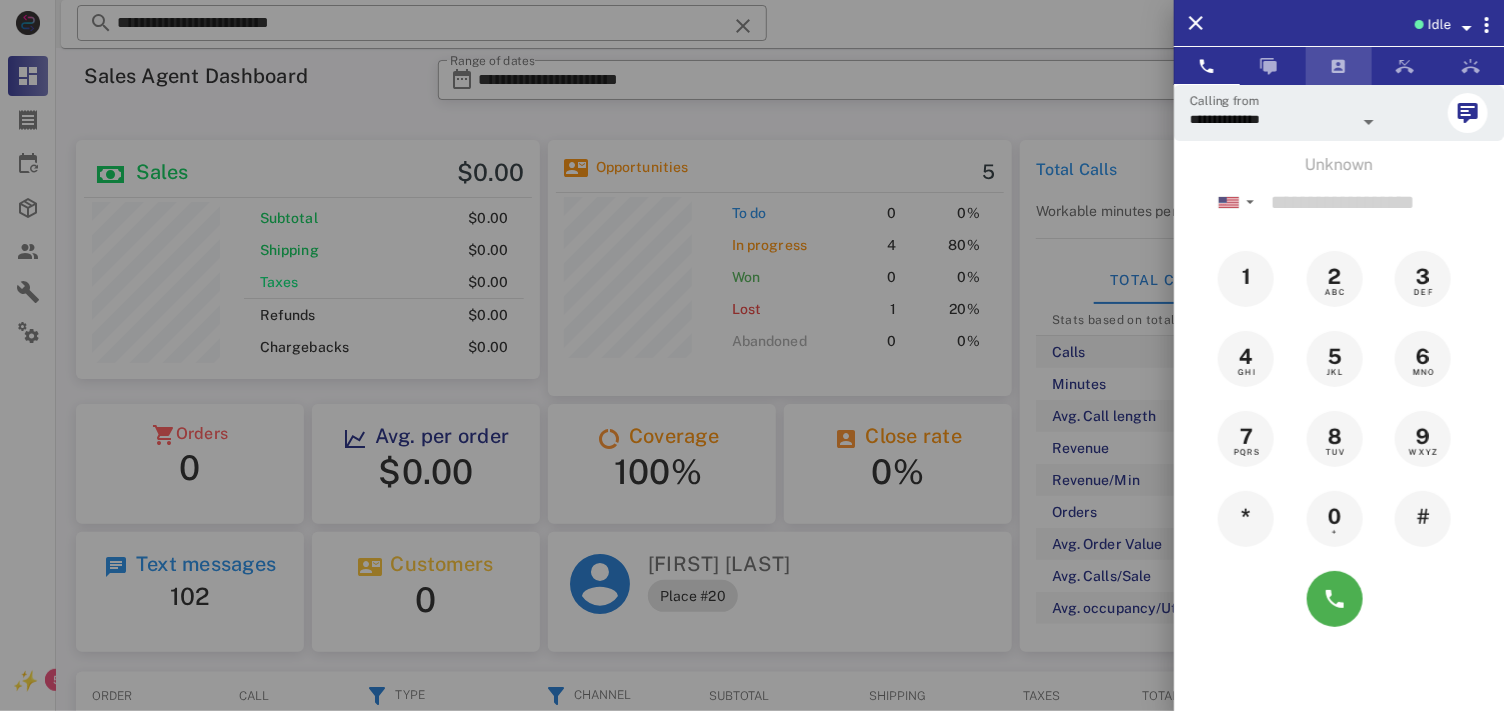 click at bounding box center (1339, 66) 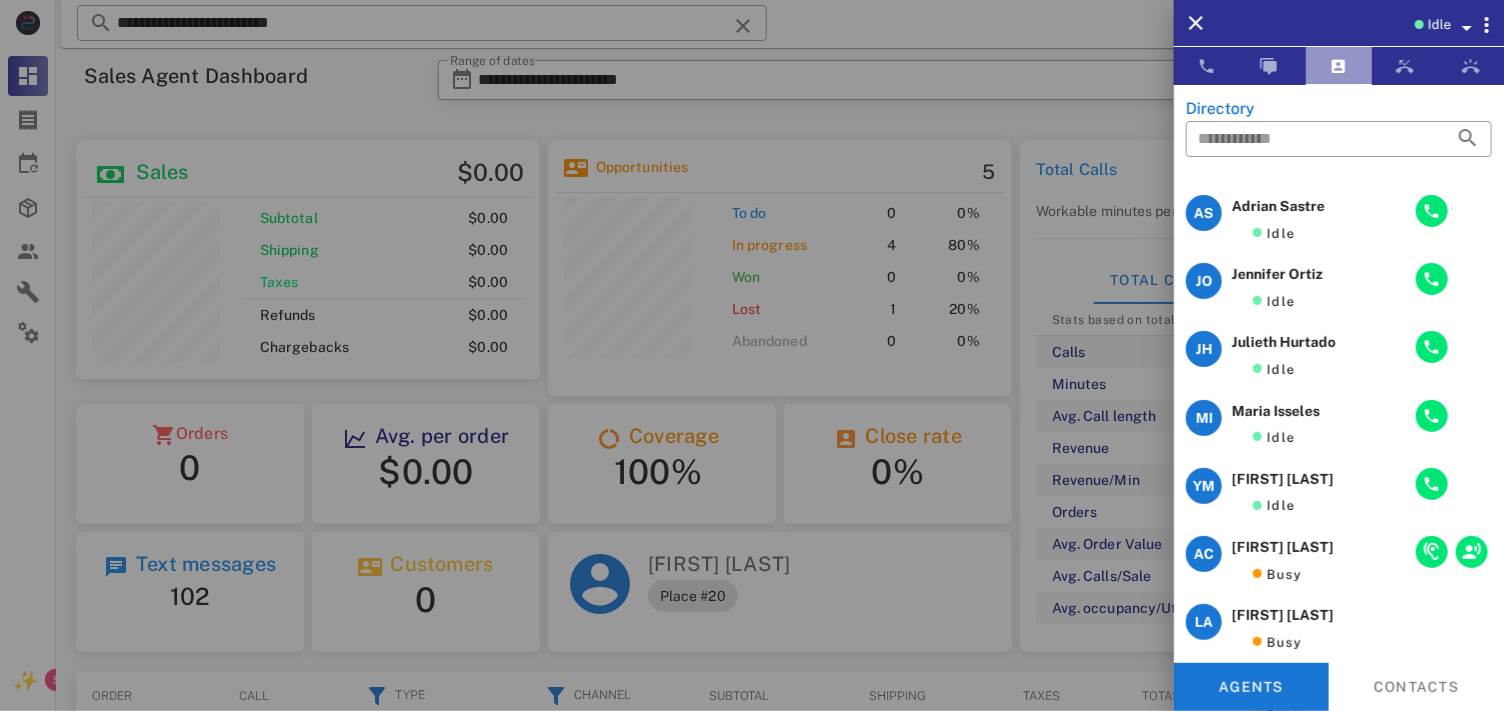 click at bounding box center (1339, 66) 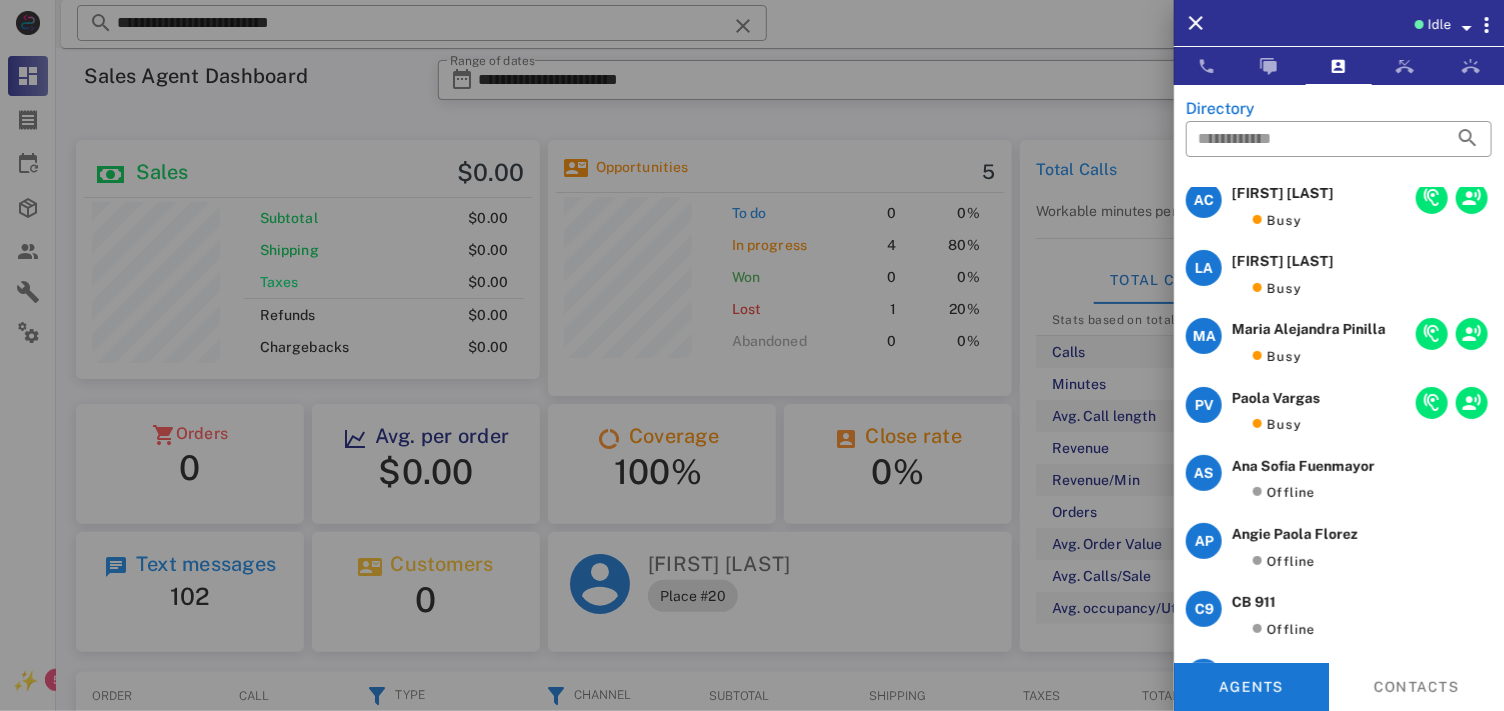 scroll, scrollTop: 0, scrollLeft: 0, axis: both 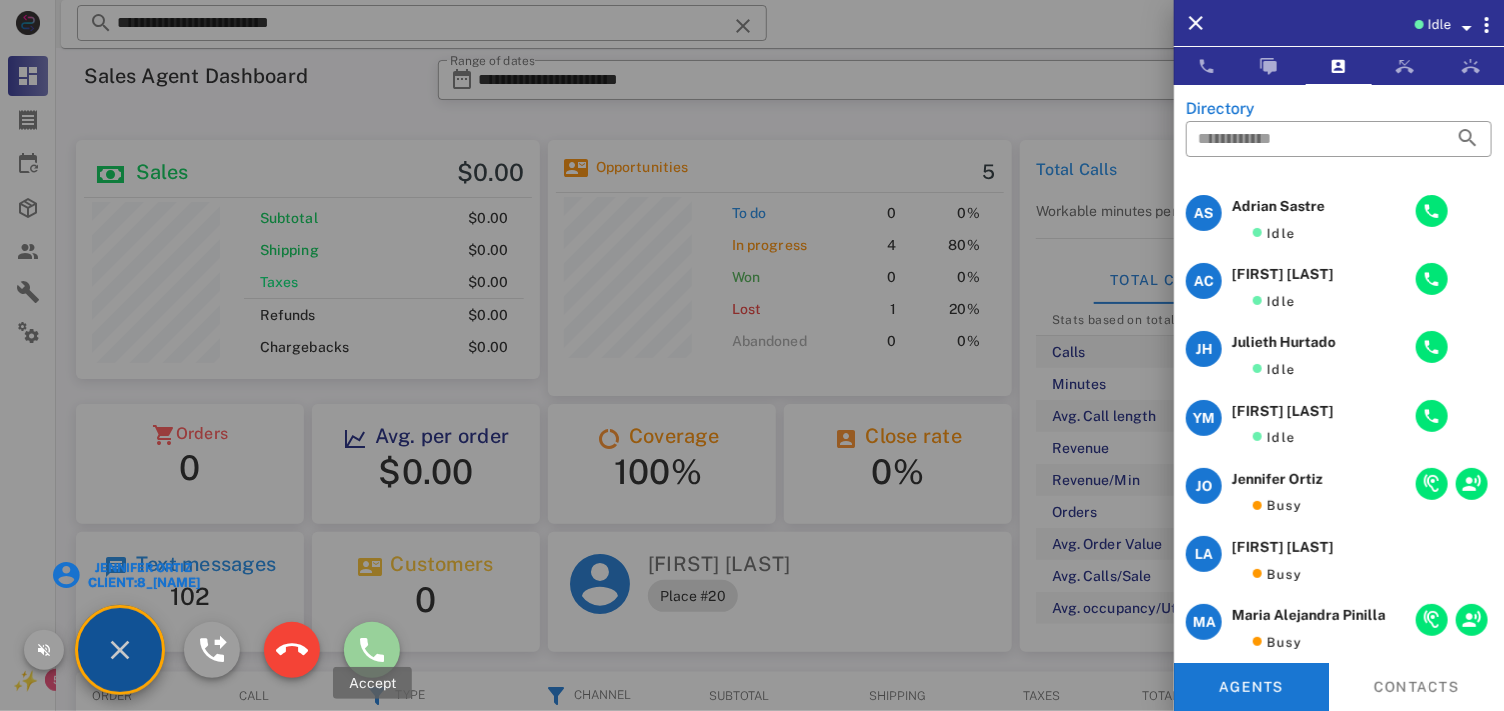 click at bounding box center (372, 650) 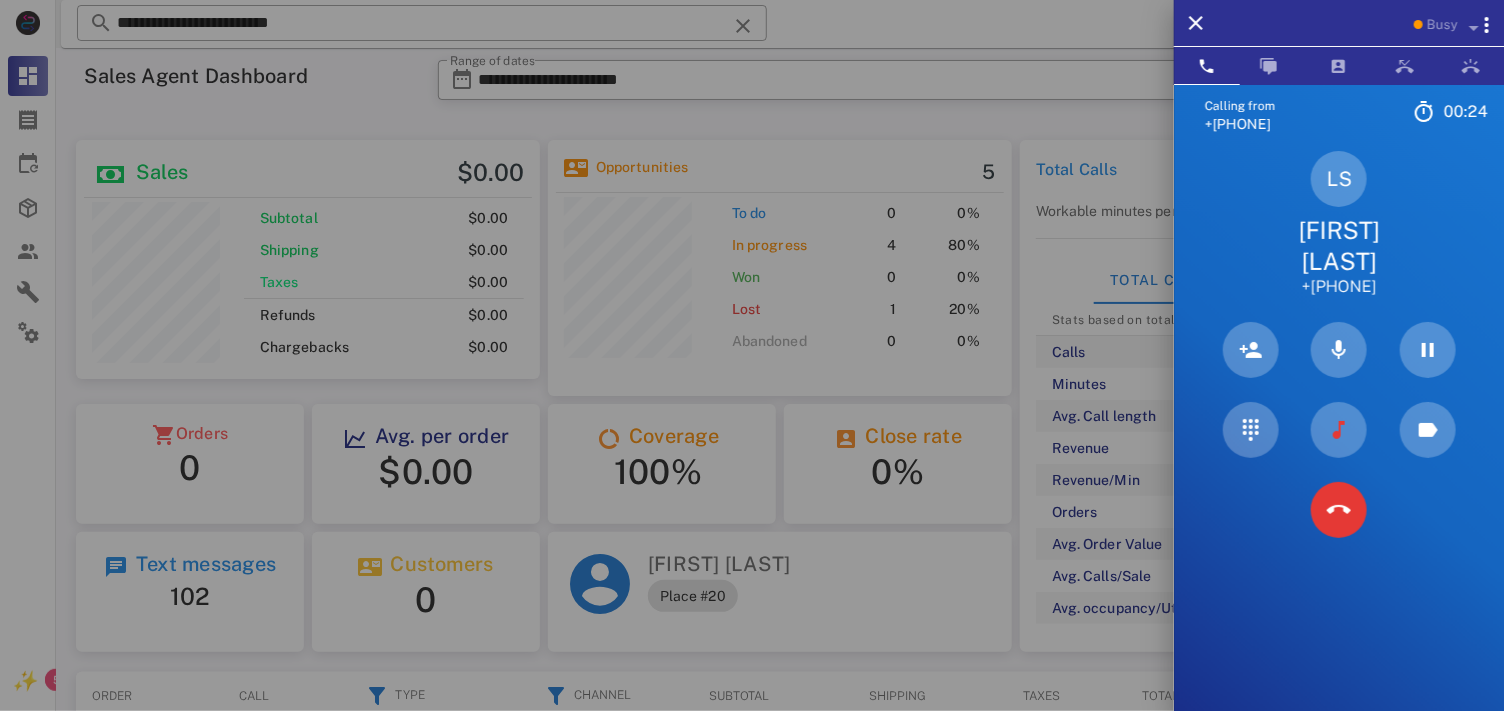 click on "[FIRST] [LAST]" at bounding box center [1339, 246] 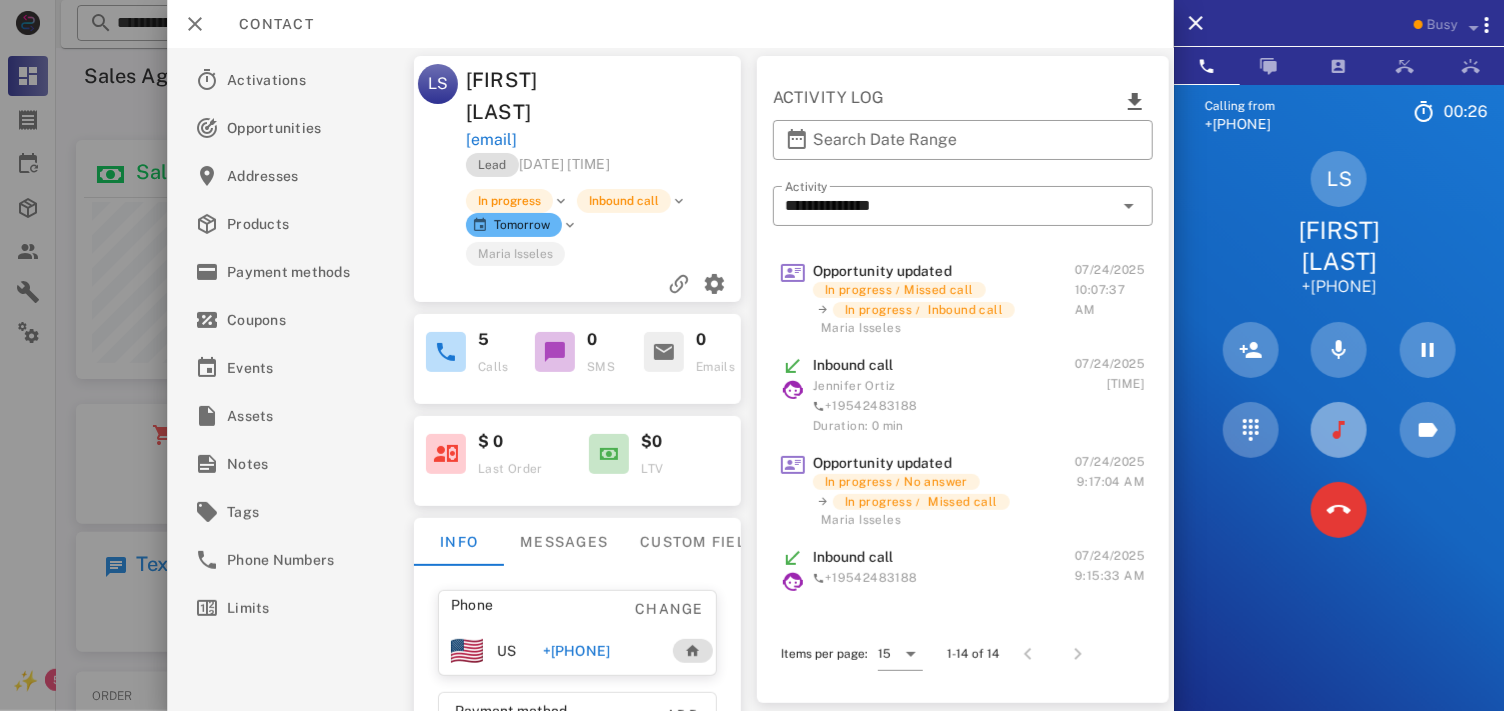 click at bounding box center [1339, 430] 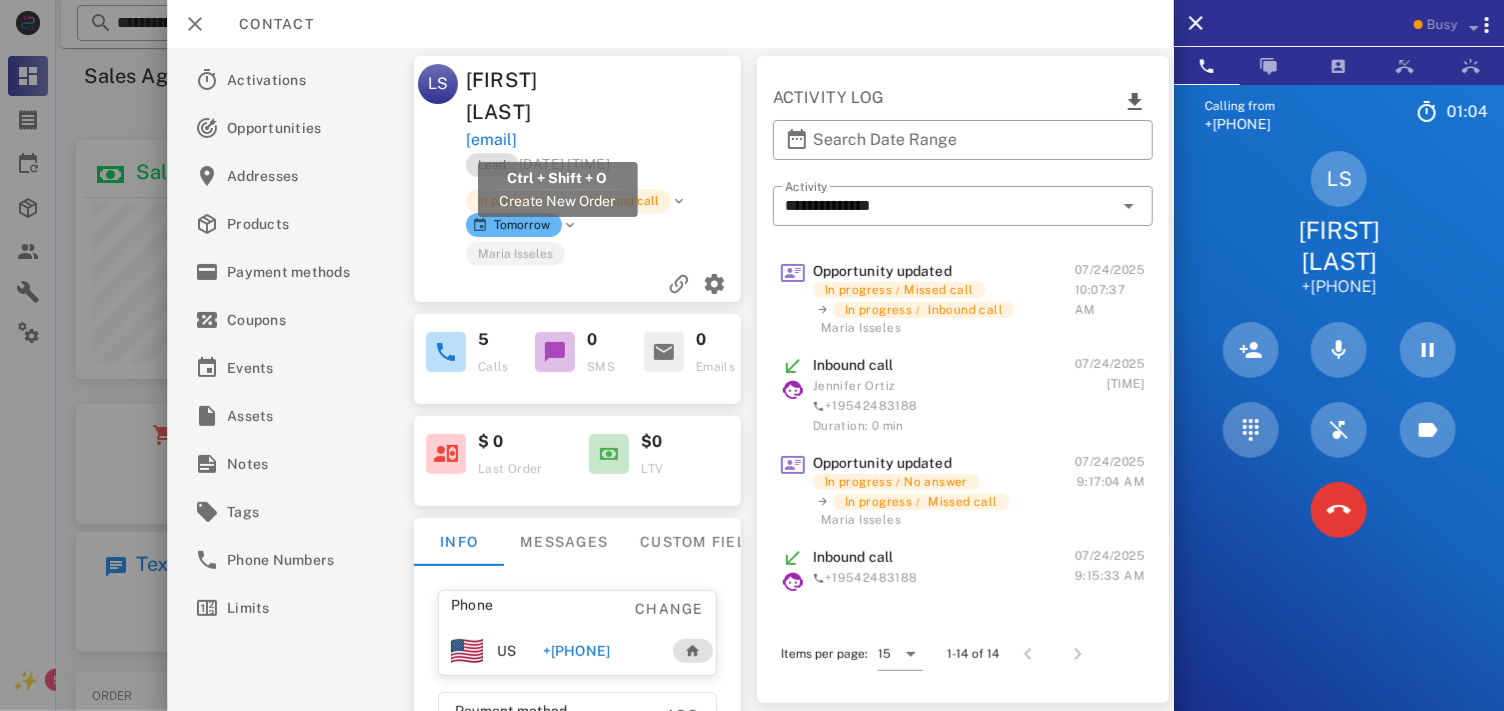 drag, startPoint x: 666, startPoint y: 145, endPoint x: 465, endPoint y: 144, distance: 201.00249 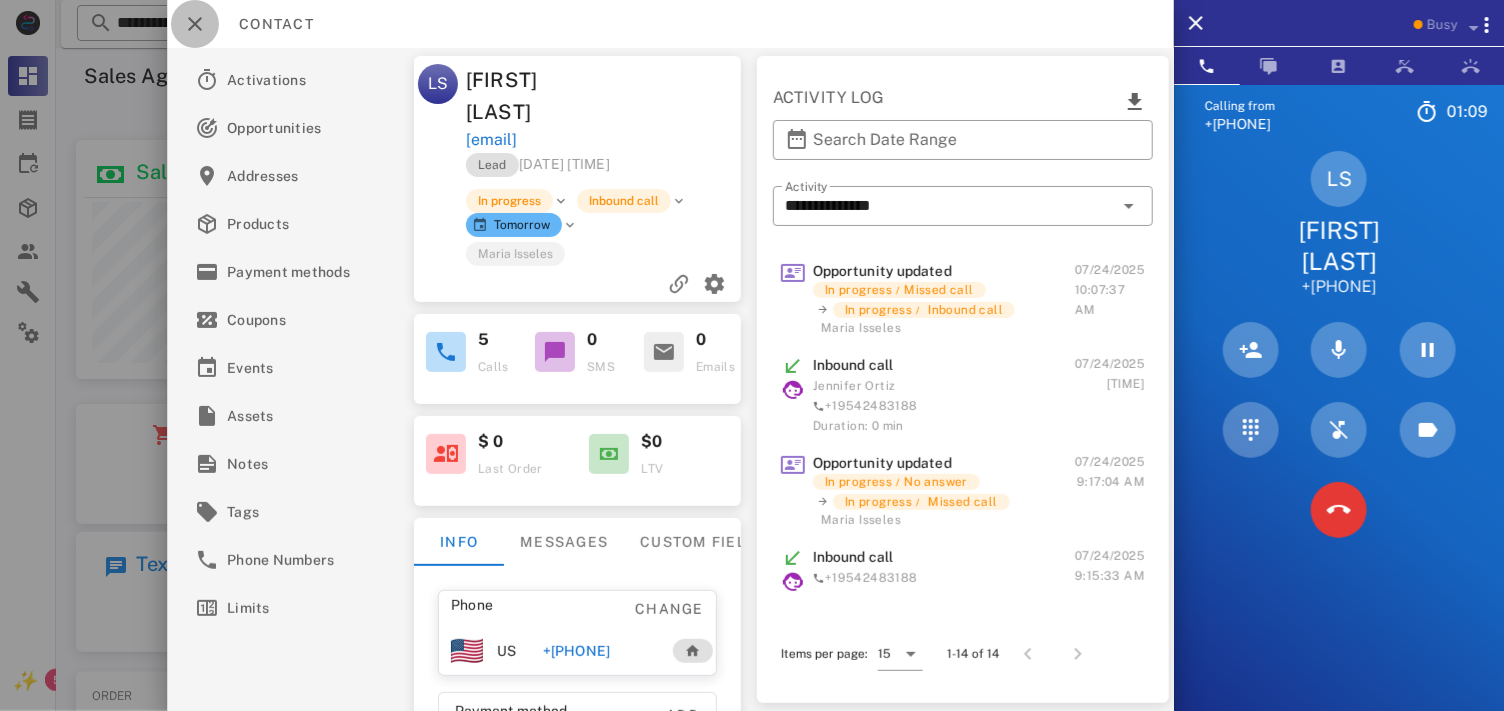 click at bounding box center [195, 24] 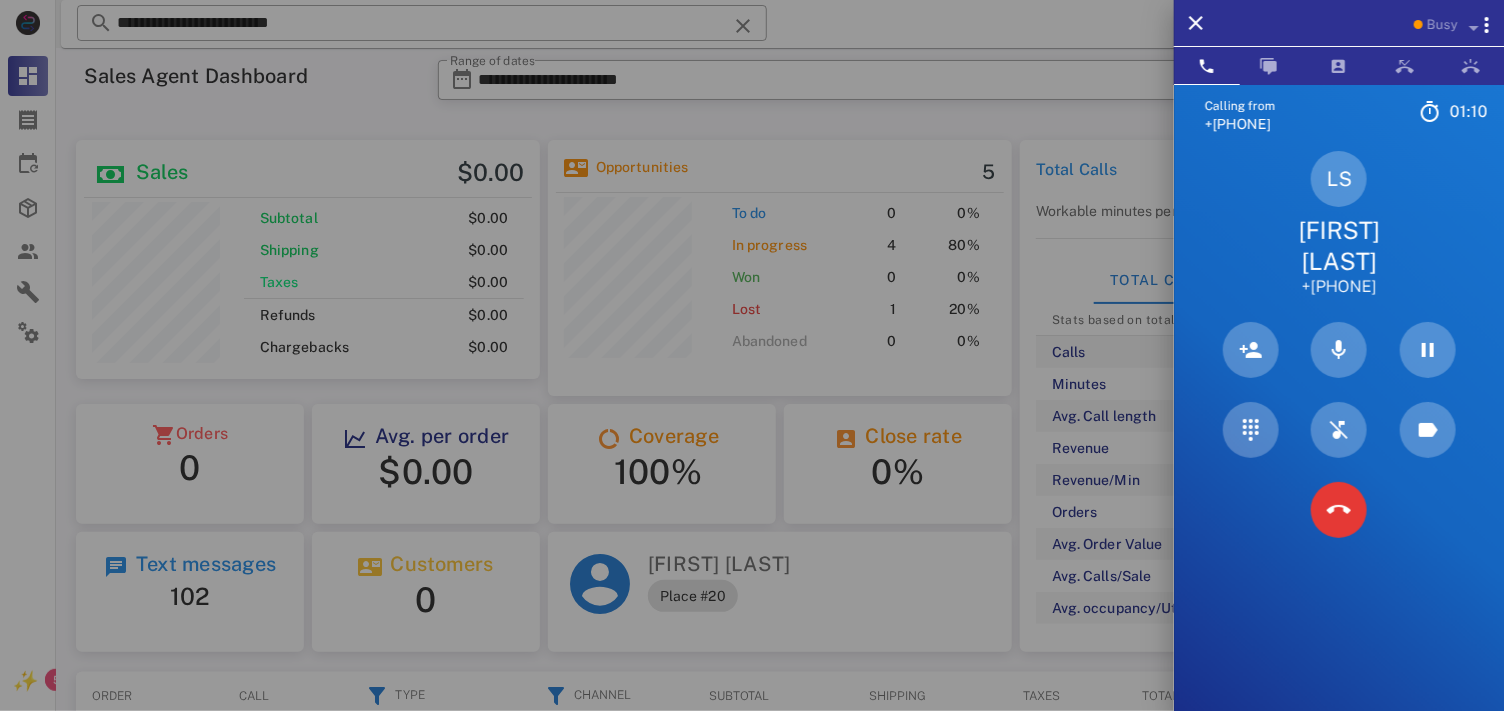 click at bounding box center [752, 355] 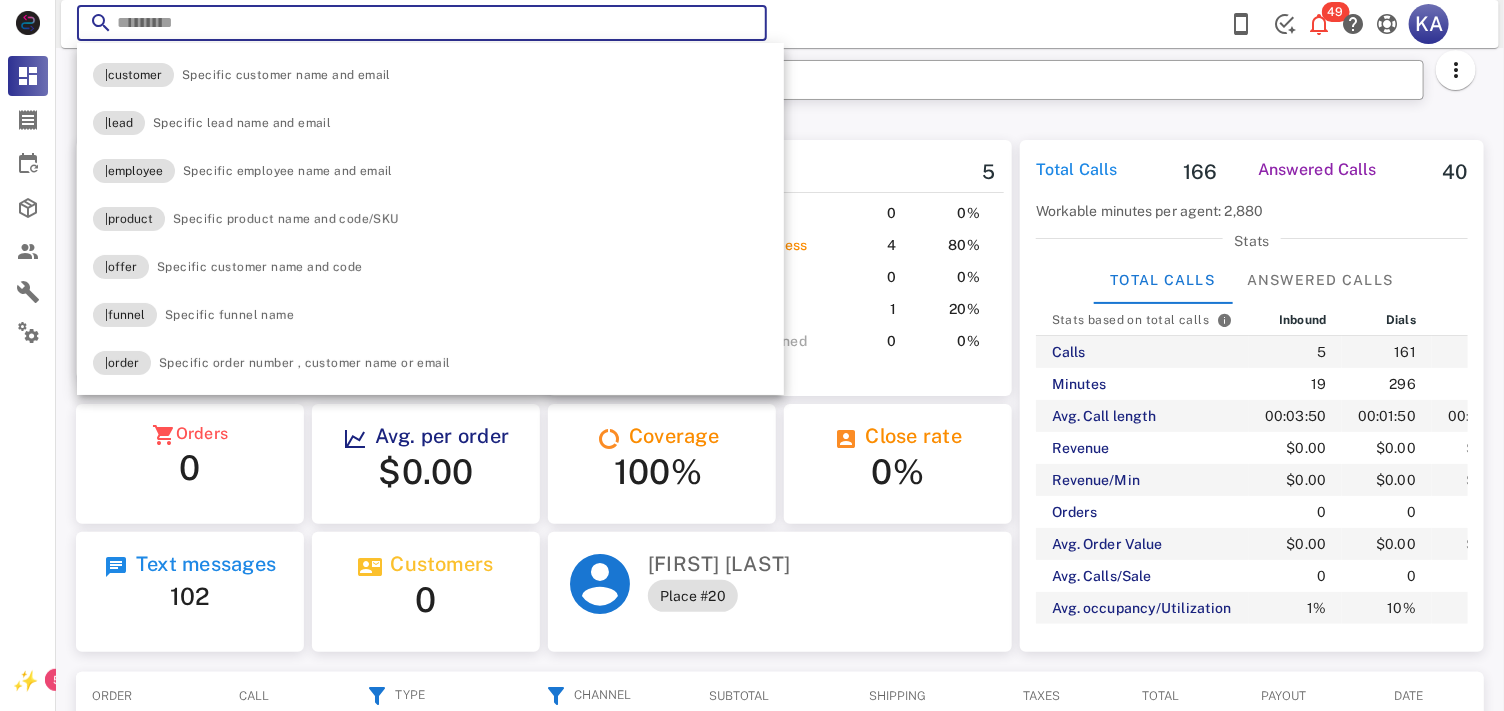 paste on "**********" 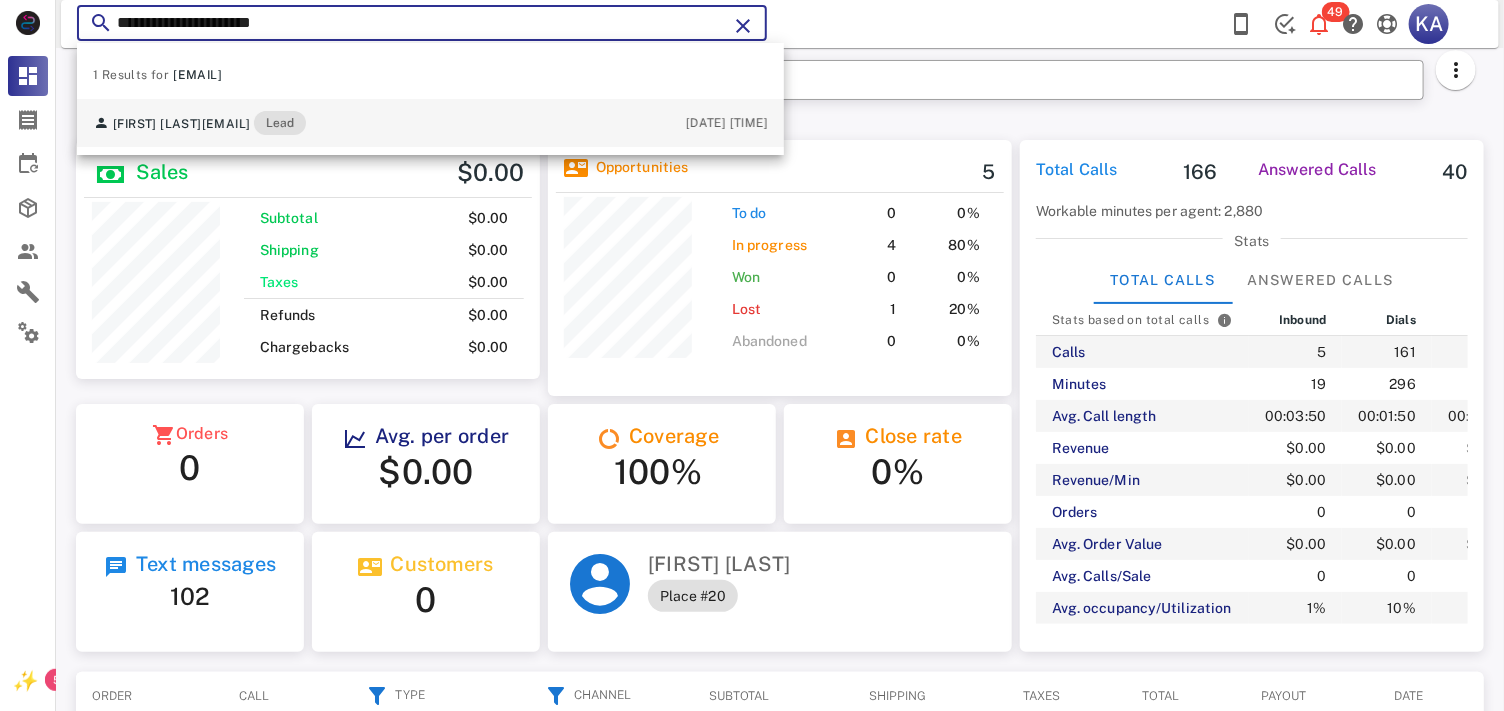 type on "**********" 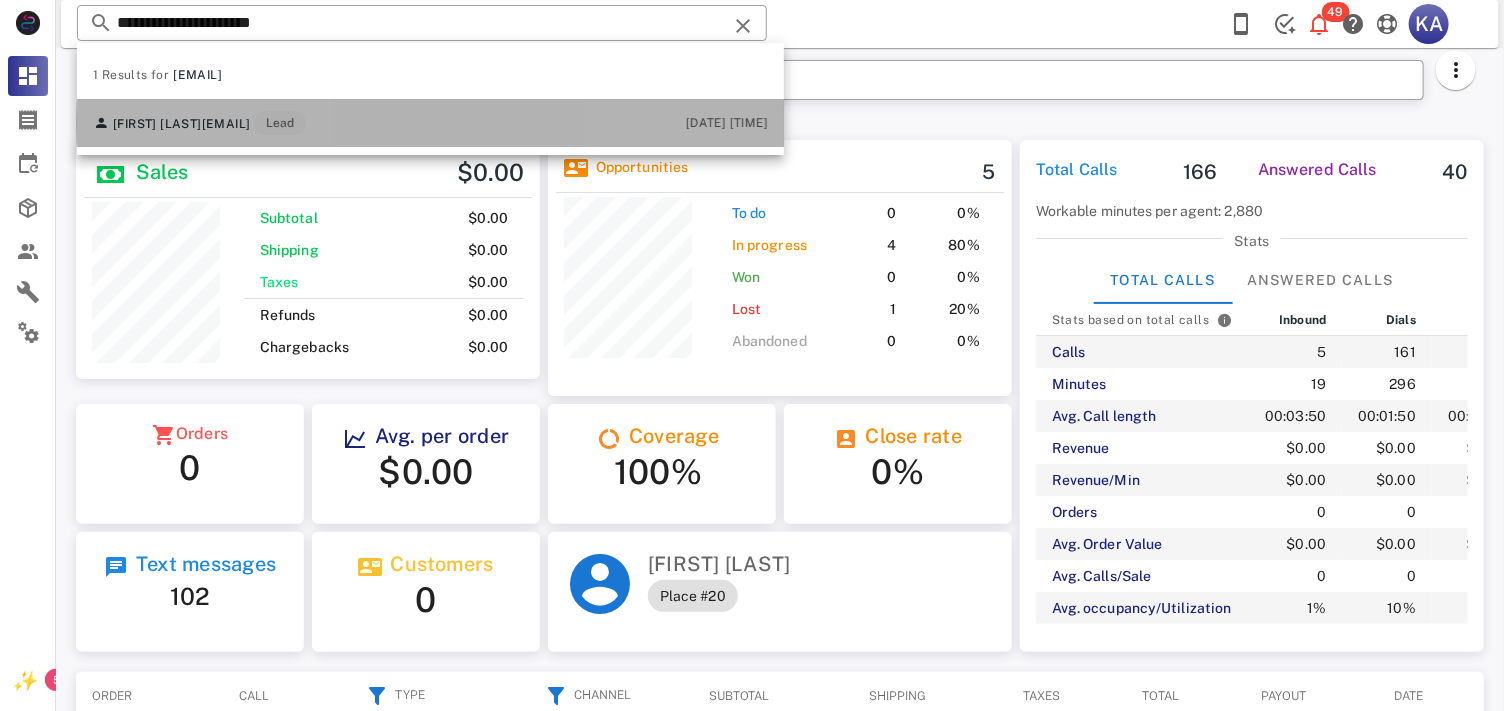 click on "[FIRST] [LAST] [EMAIL] Lead [DATE]" at bounding box center (430, 123) 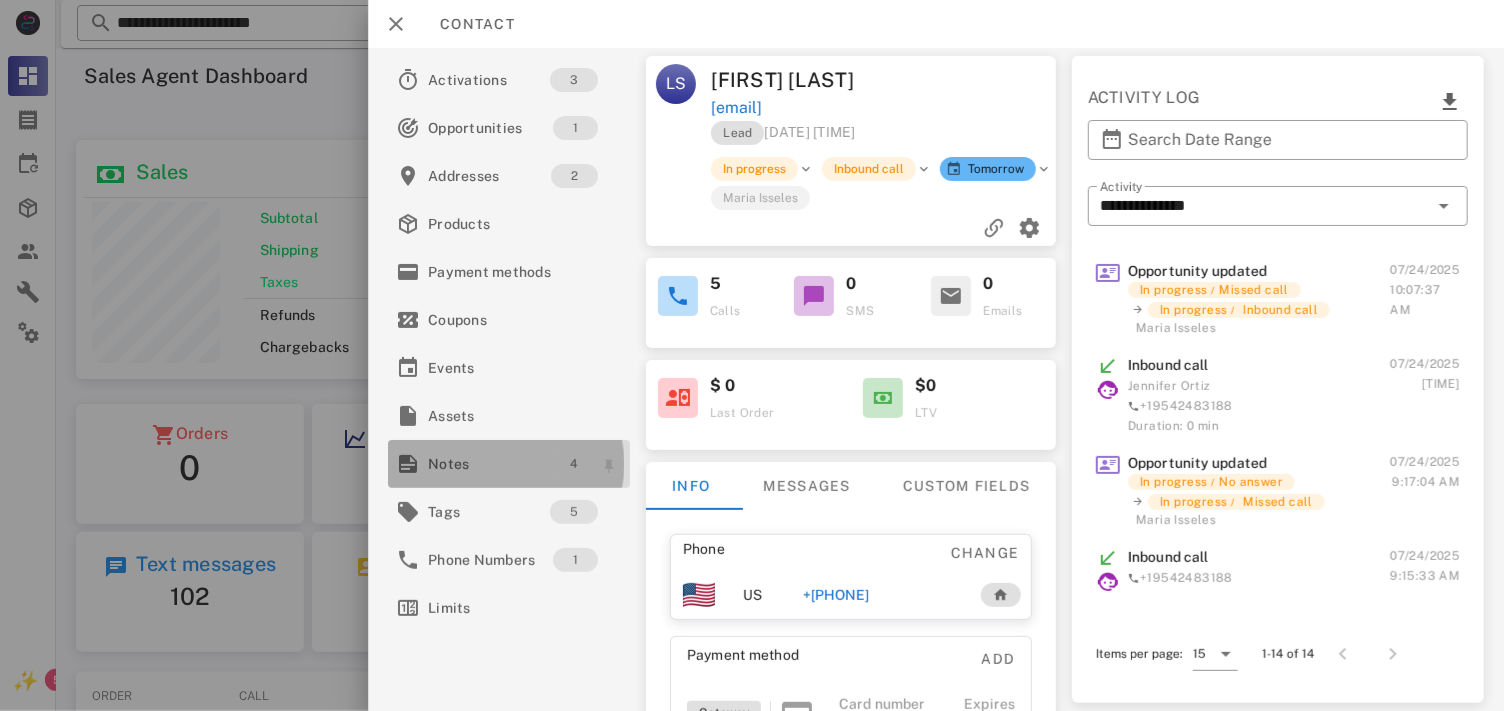 click on "4" at bounding box center (573, 464) 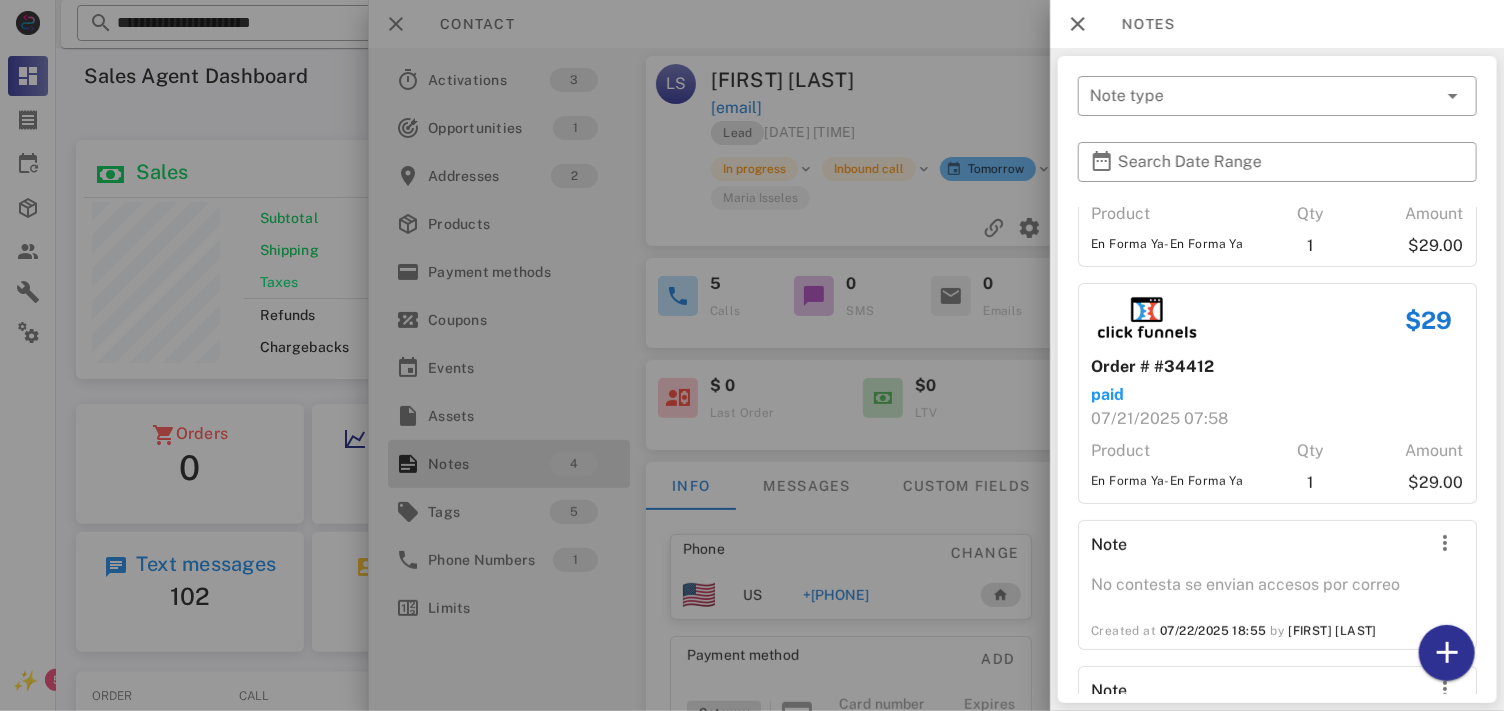 scroll, scrollTop: 287, scrollLeft: 0, axis: vertical 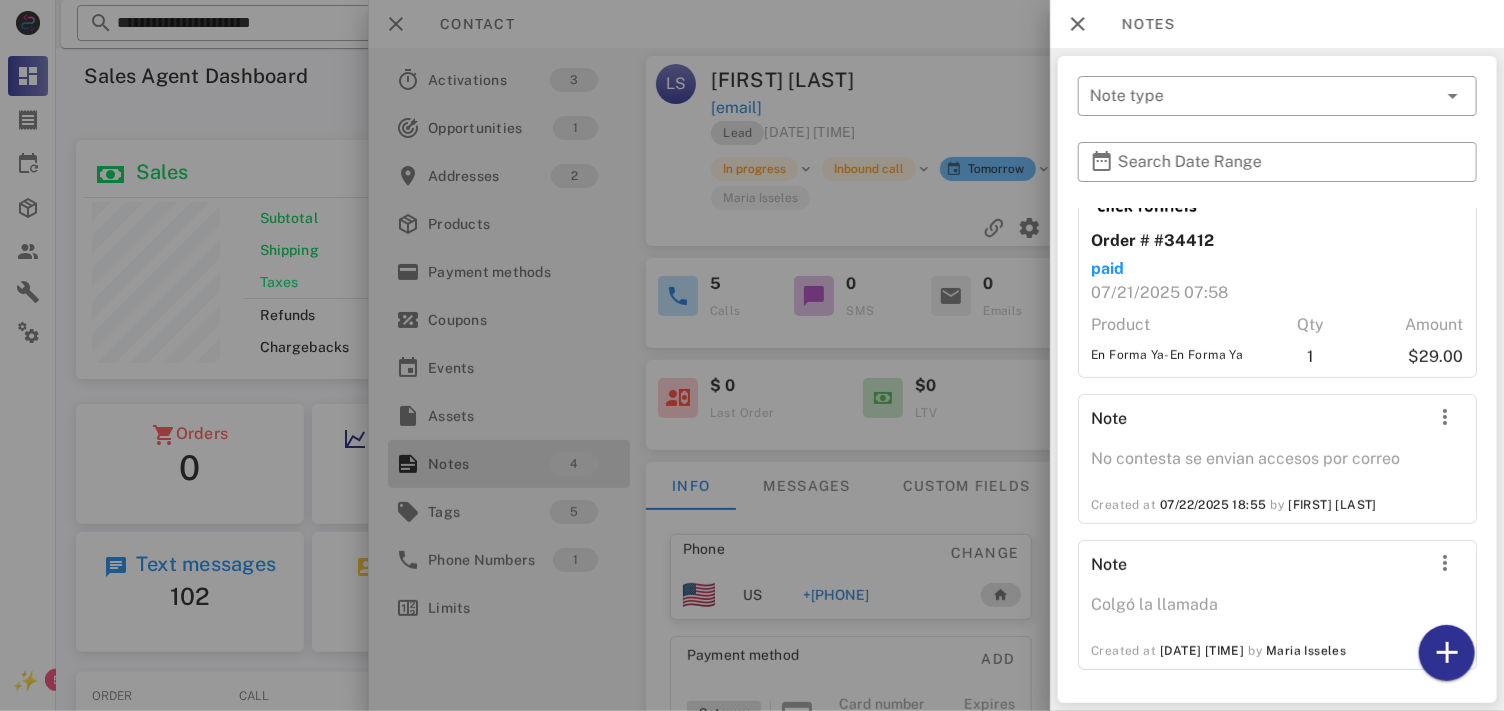 click at bounding box center (752, 355) 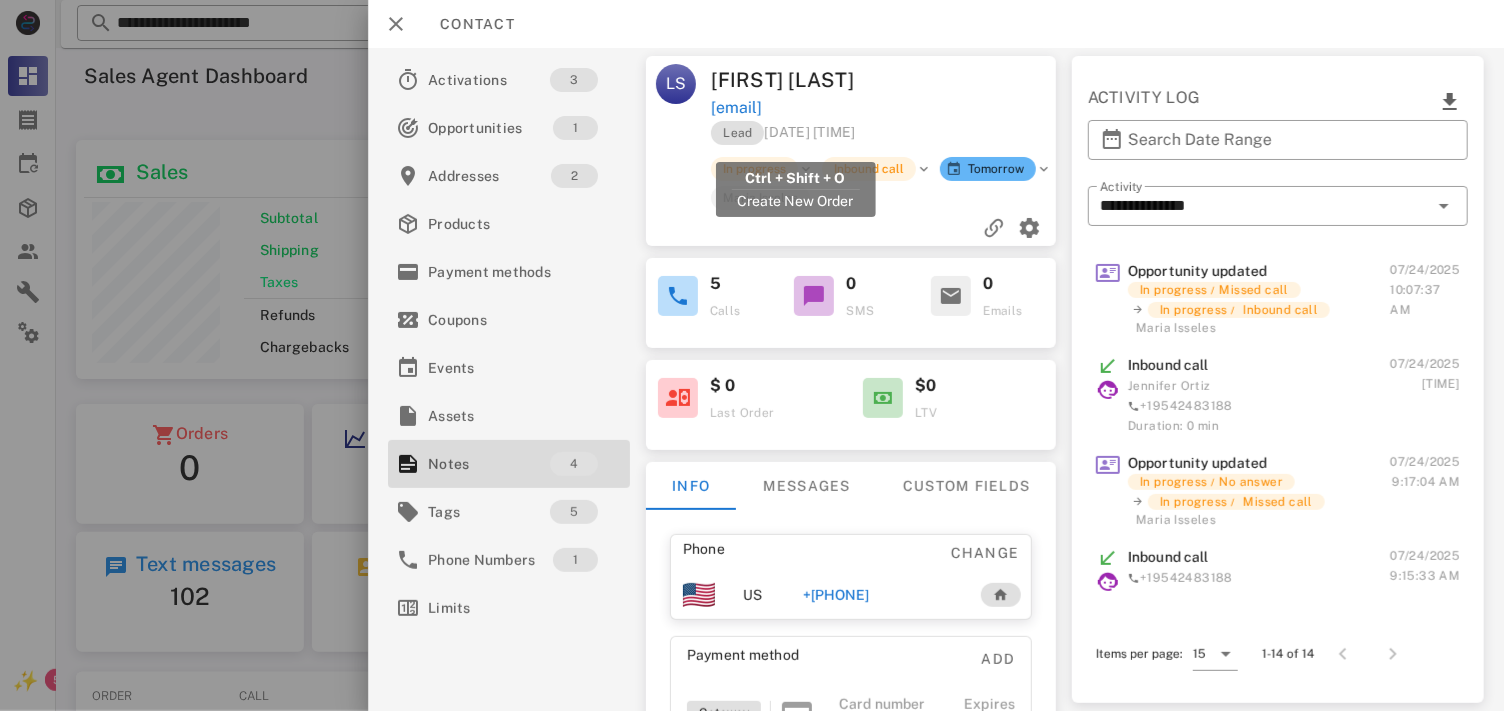 drag, startPoint x: 923, startPoint y: 136, endPoint x: 703, endPoint y: 141, distance: 220.05681 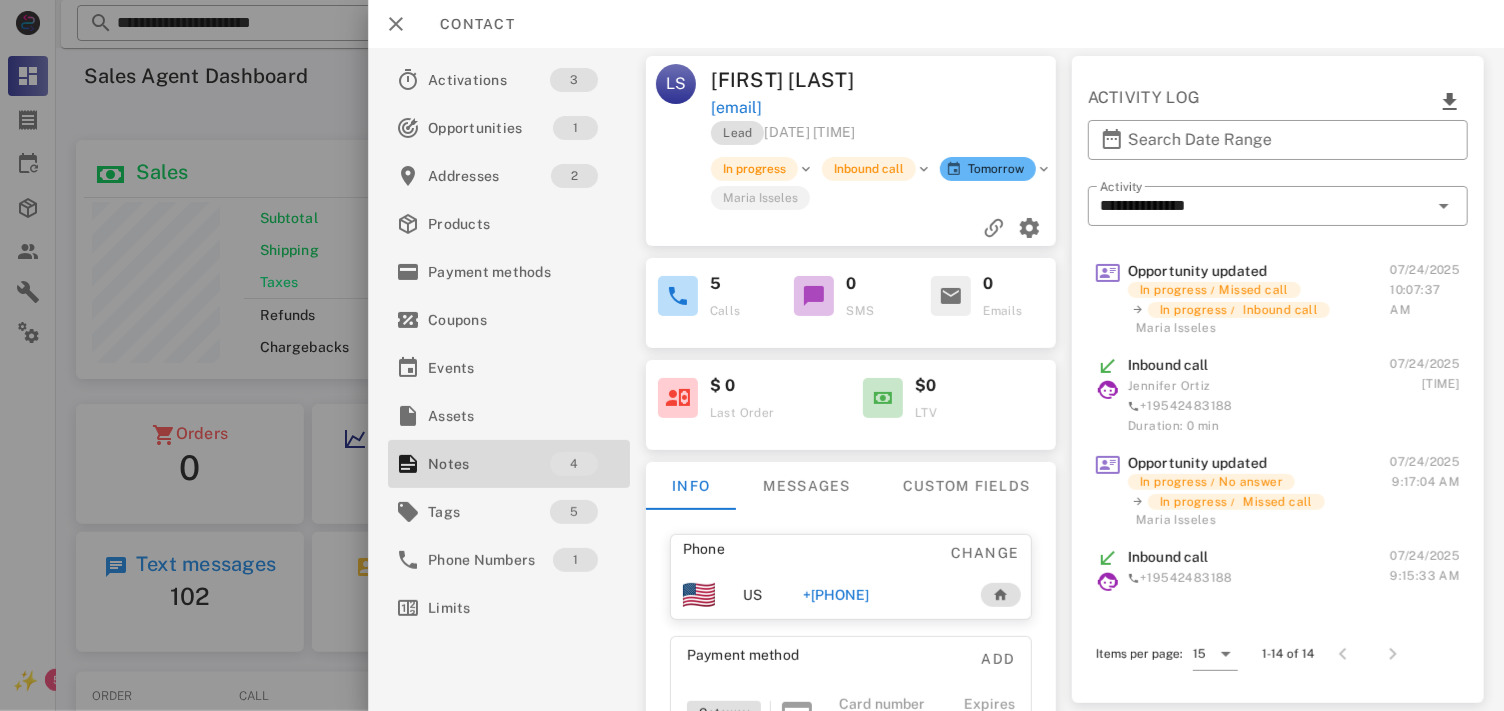 click on "[EMAIL]" at bounding box center [885, 108] 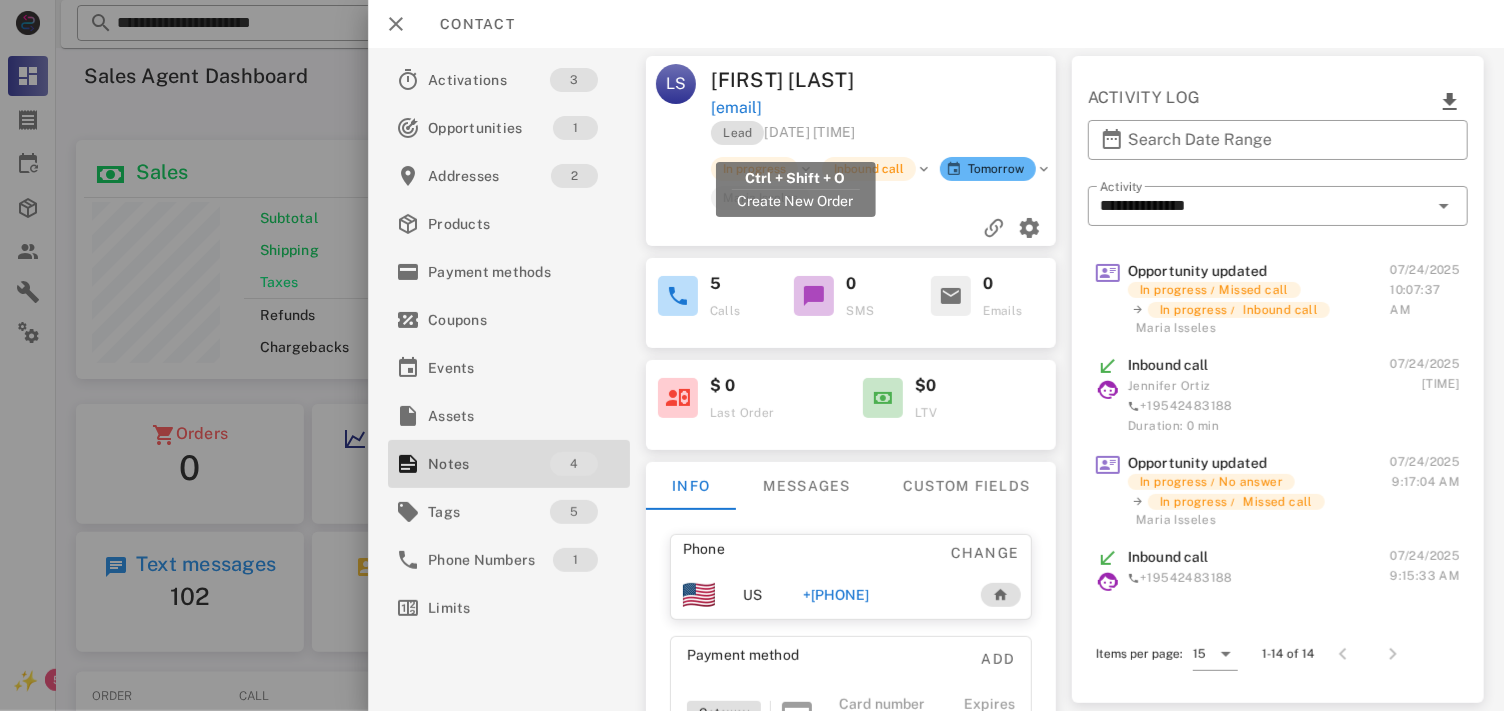 drag, startPoint x: 894, startPoint y: 138, endPoint x: 701, endPoint y: 143, distance: 193.06476 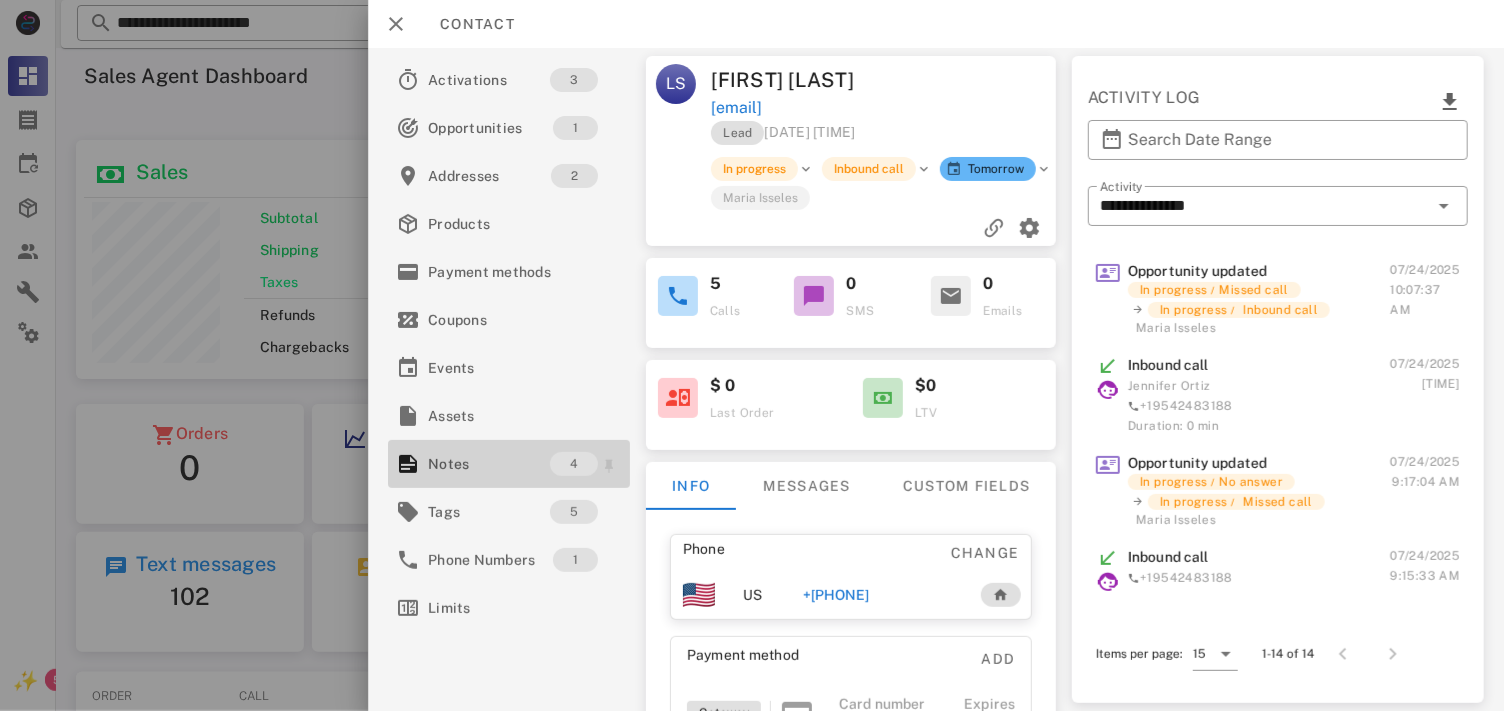 click on "Notes" at bounding box center (489, 464) 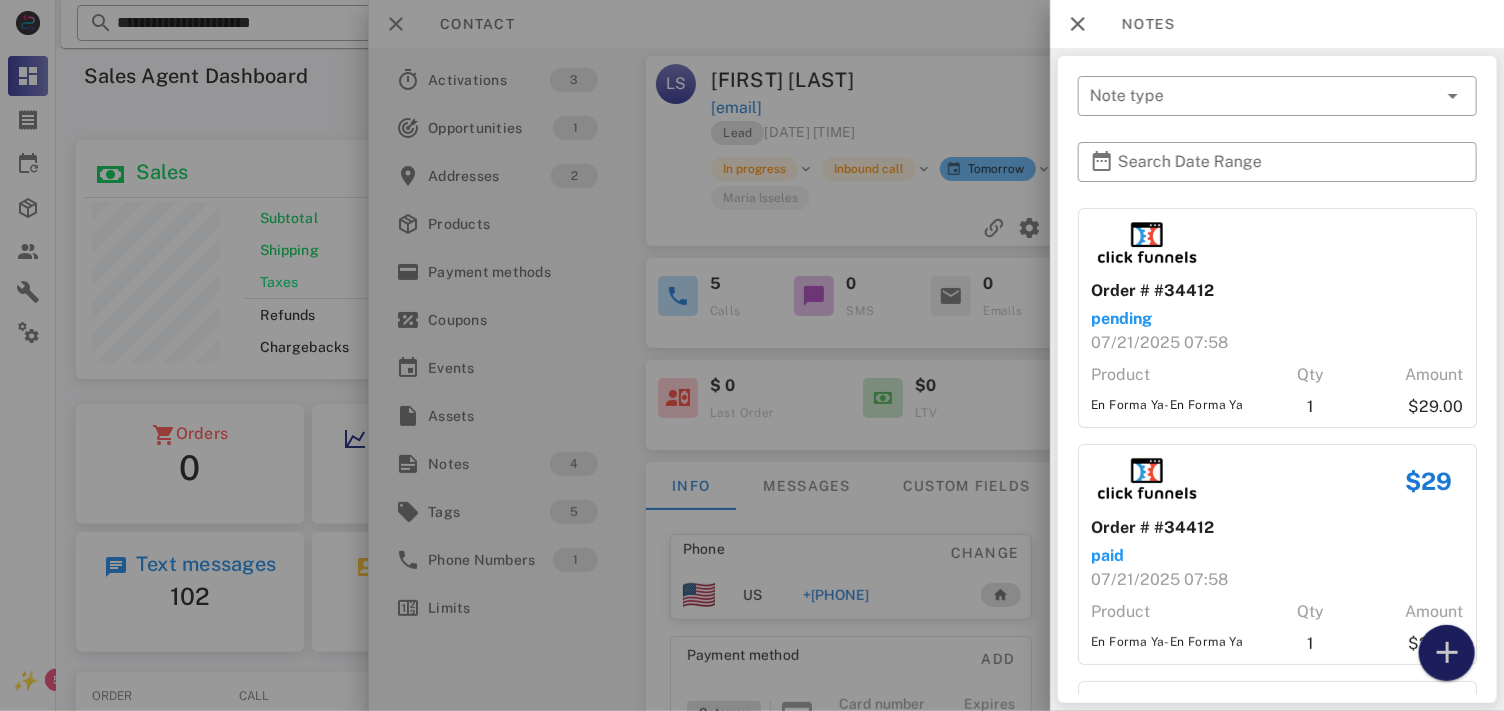 click at bounding box center [1446, 653] 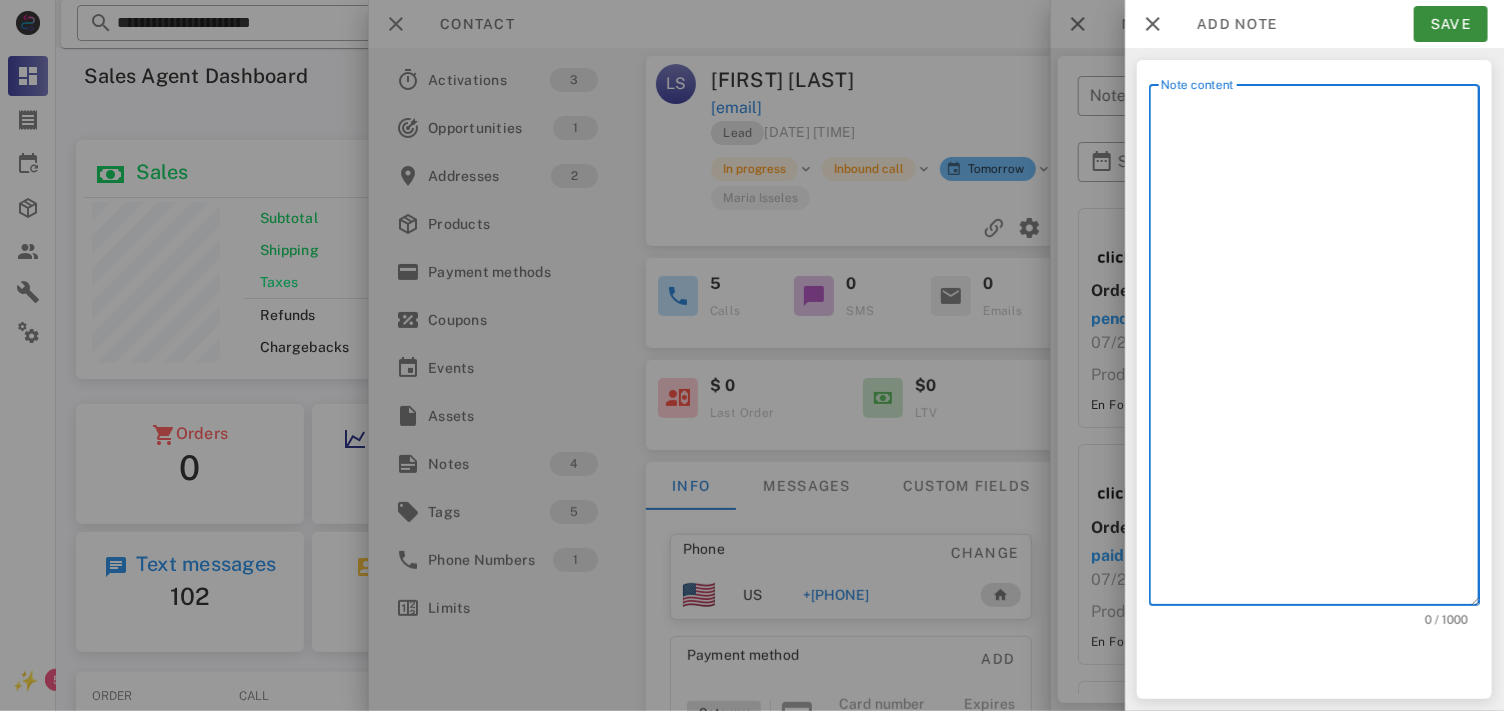 click on "Note content" at bounding box center [1320, 350] 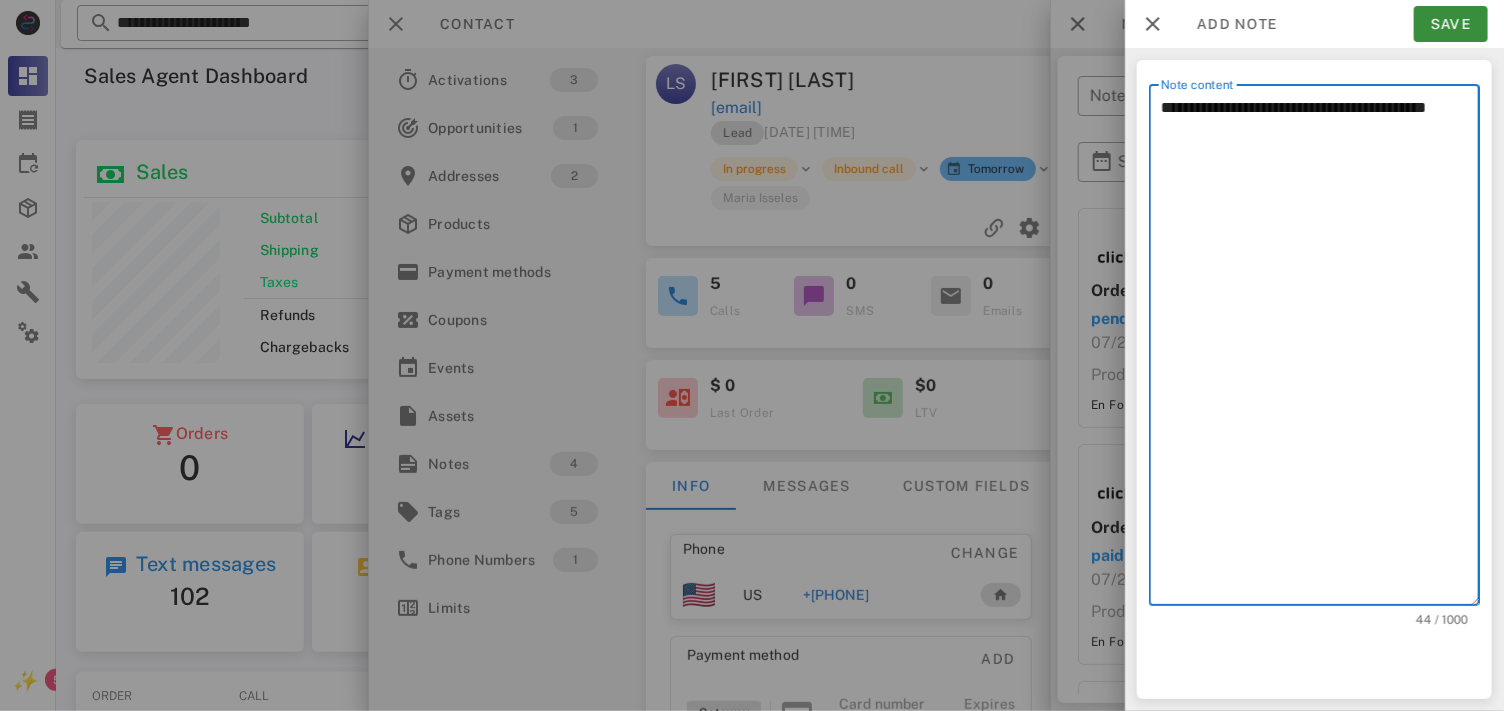 click on "**********" at bounding box center (1320, 350) 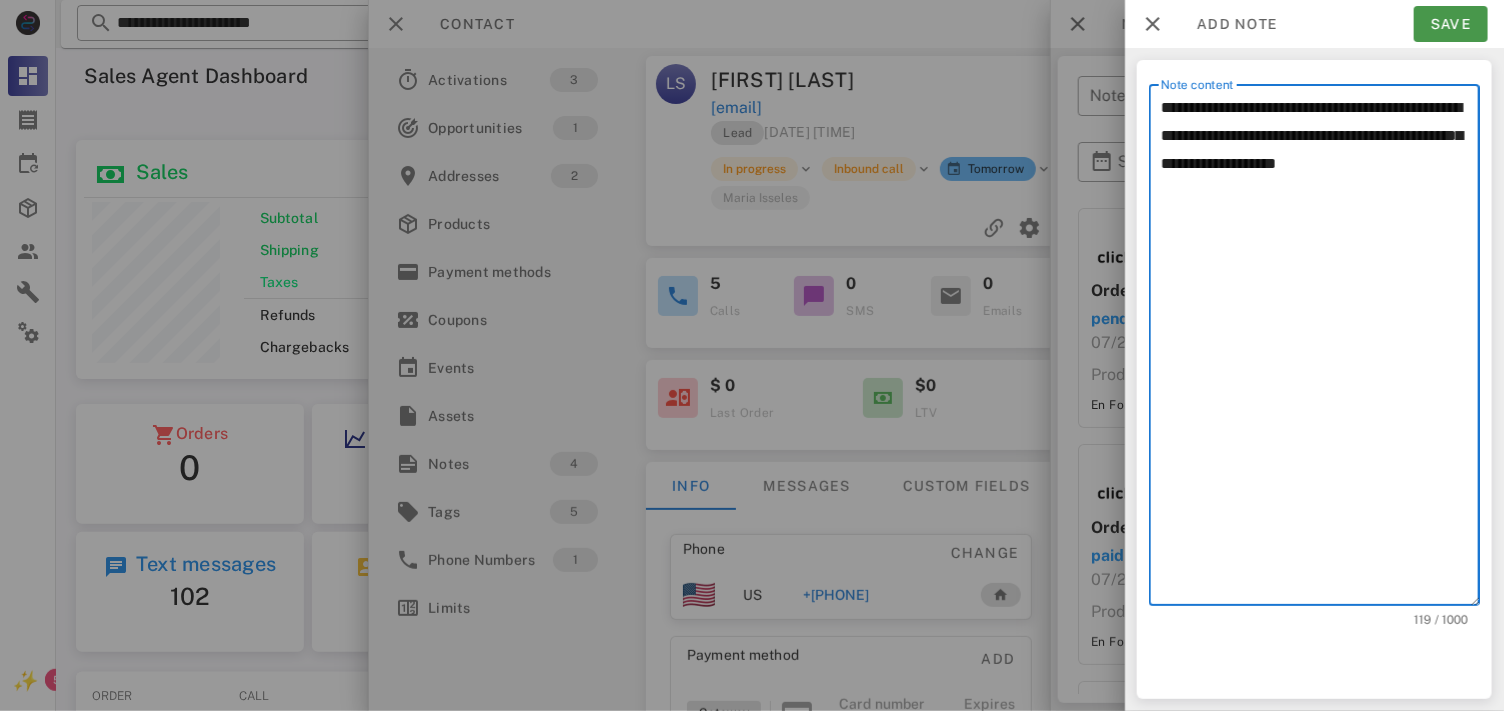 type on "**********" 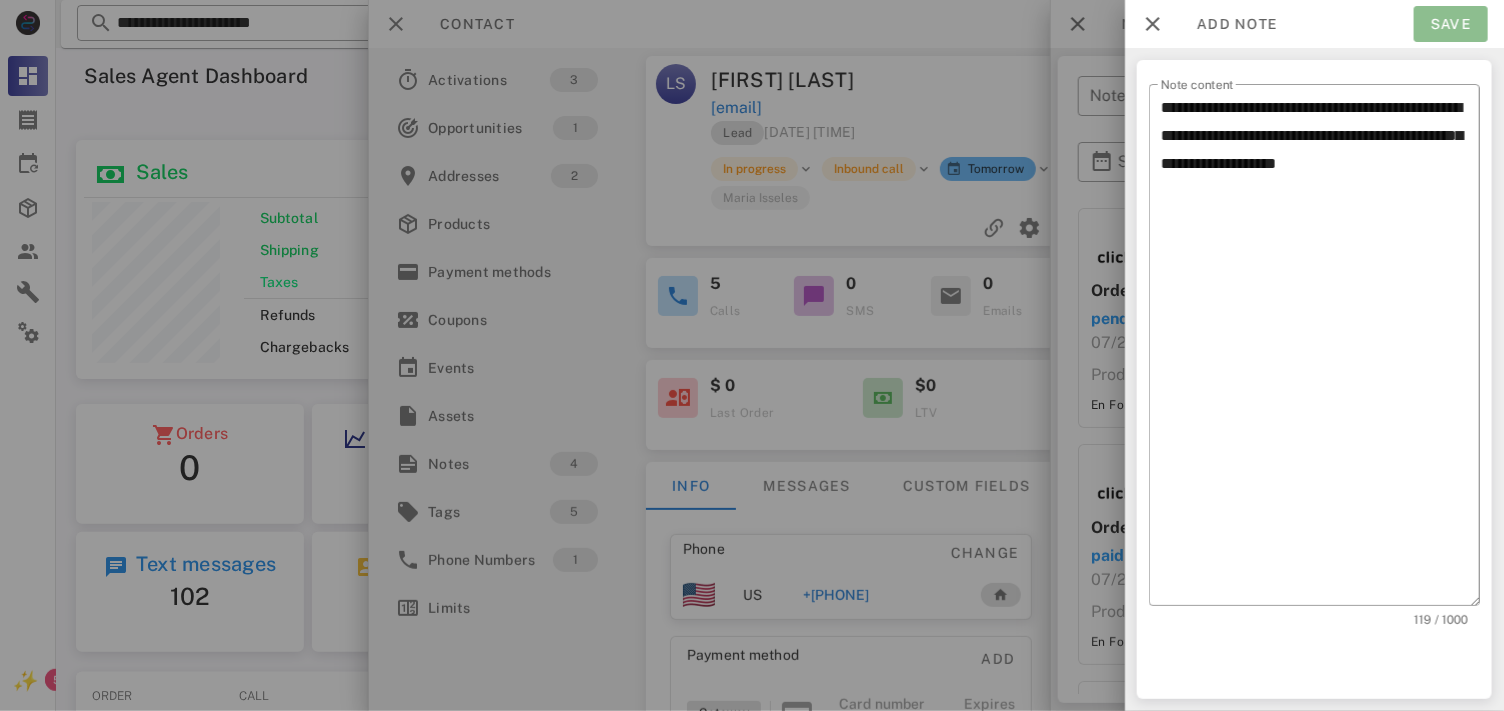 click on "Save" at bounding box center (1451, 24) 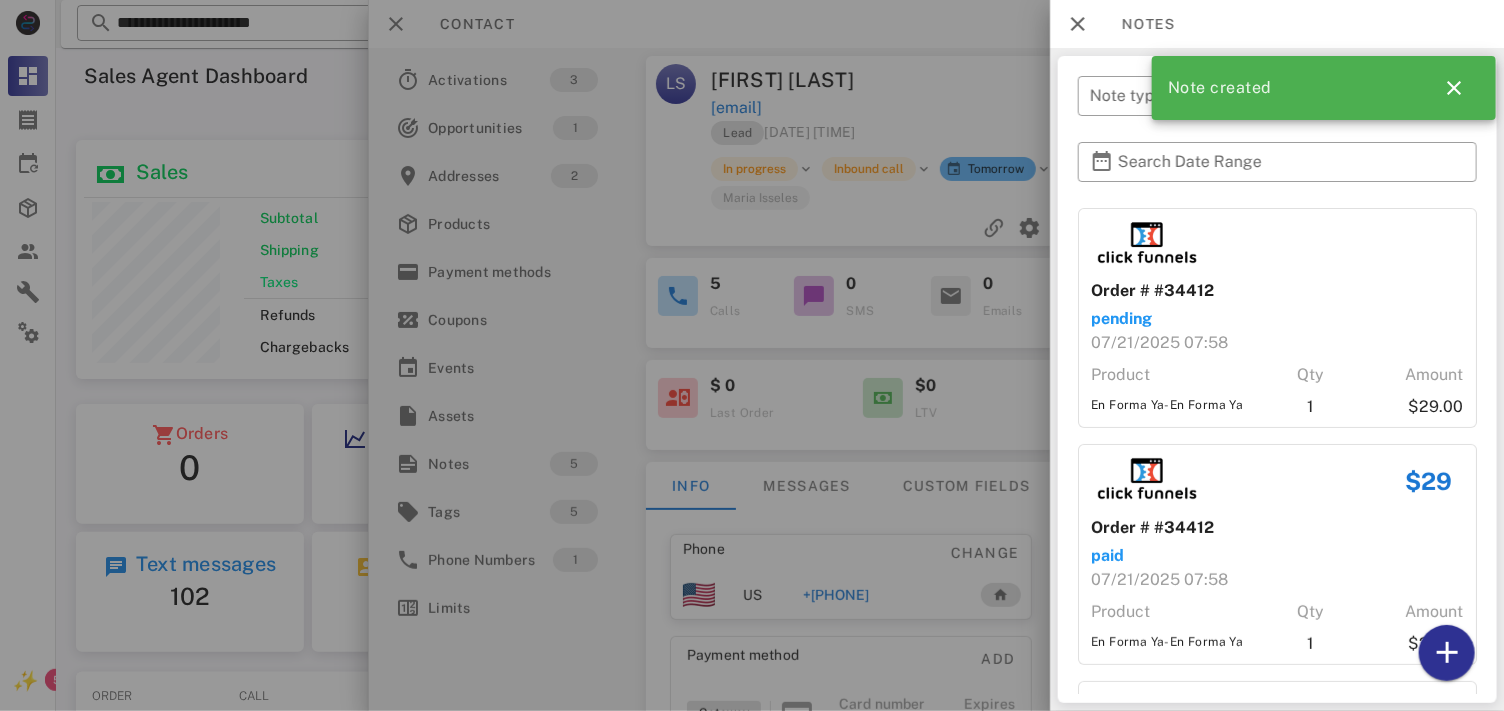 click at bounding box center (752, 355) 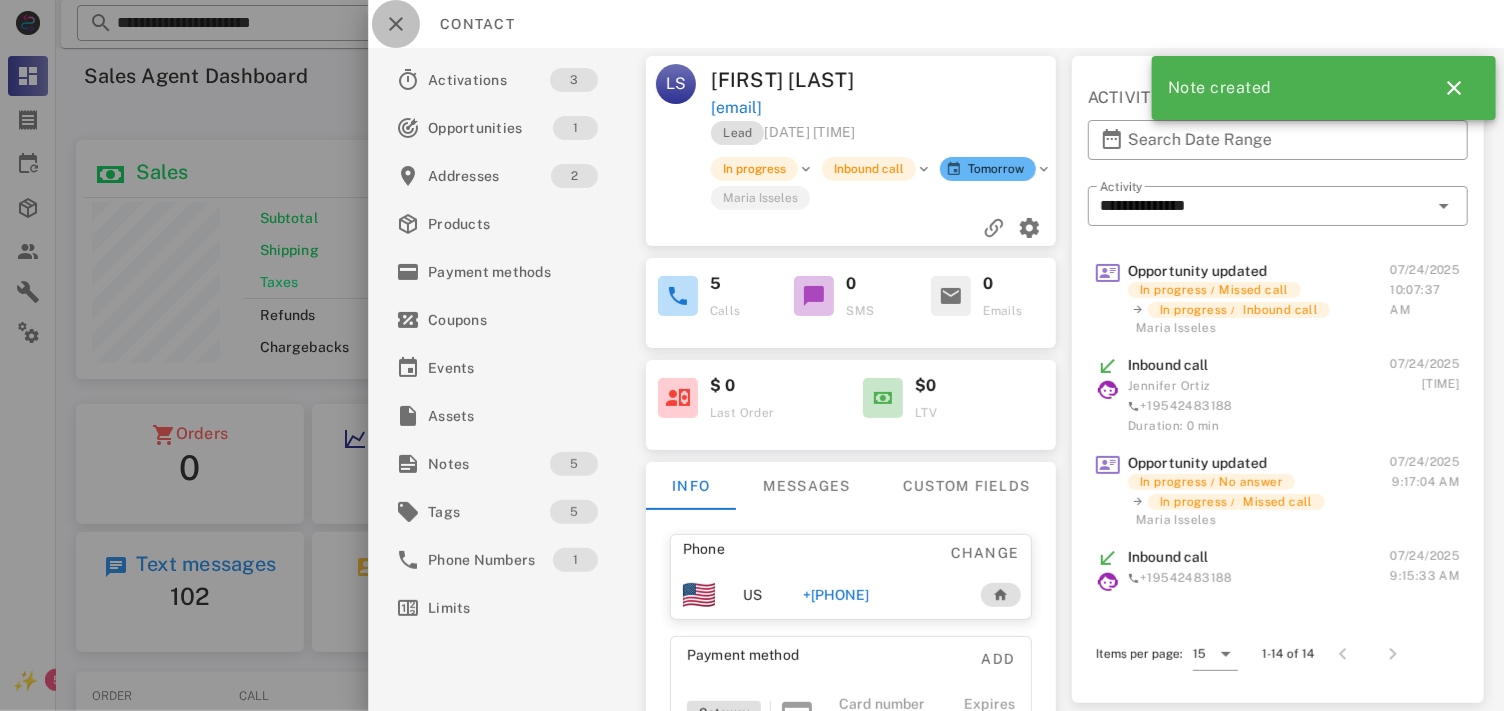 click at bounding box center [396, 24] 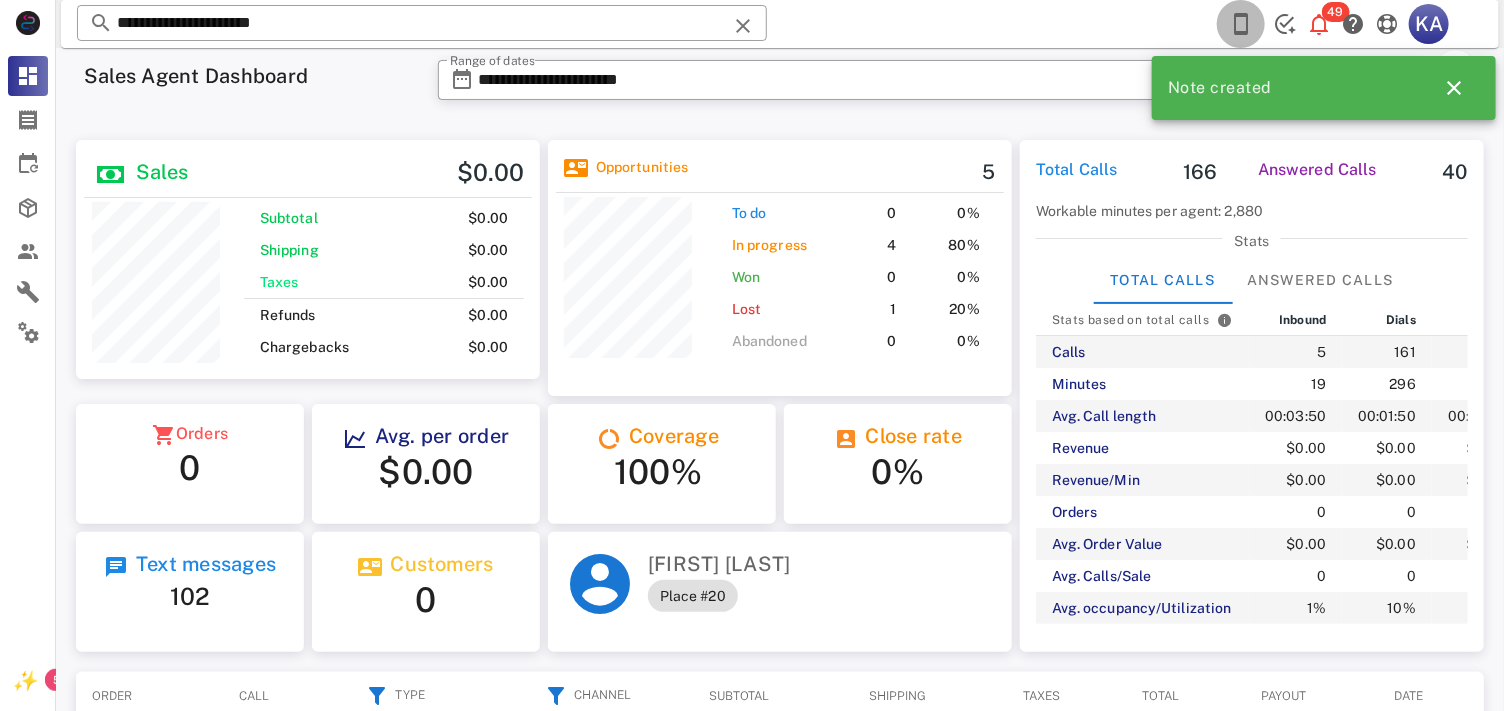click at bounding box center [1241, 24] 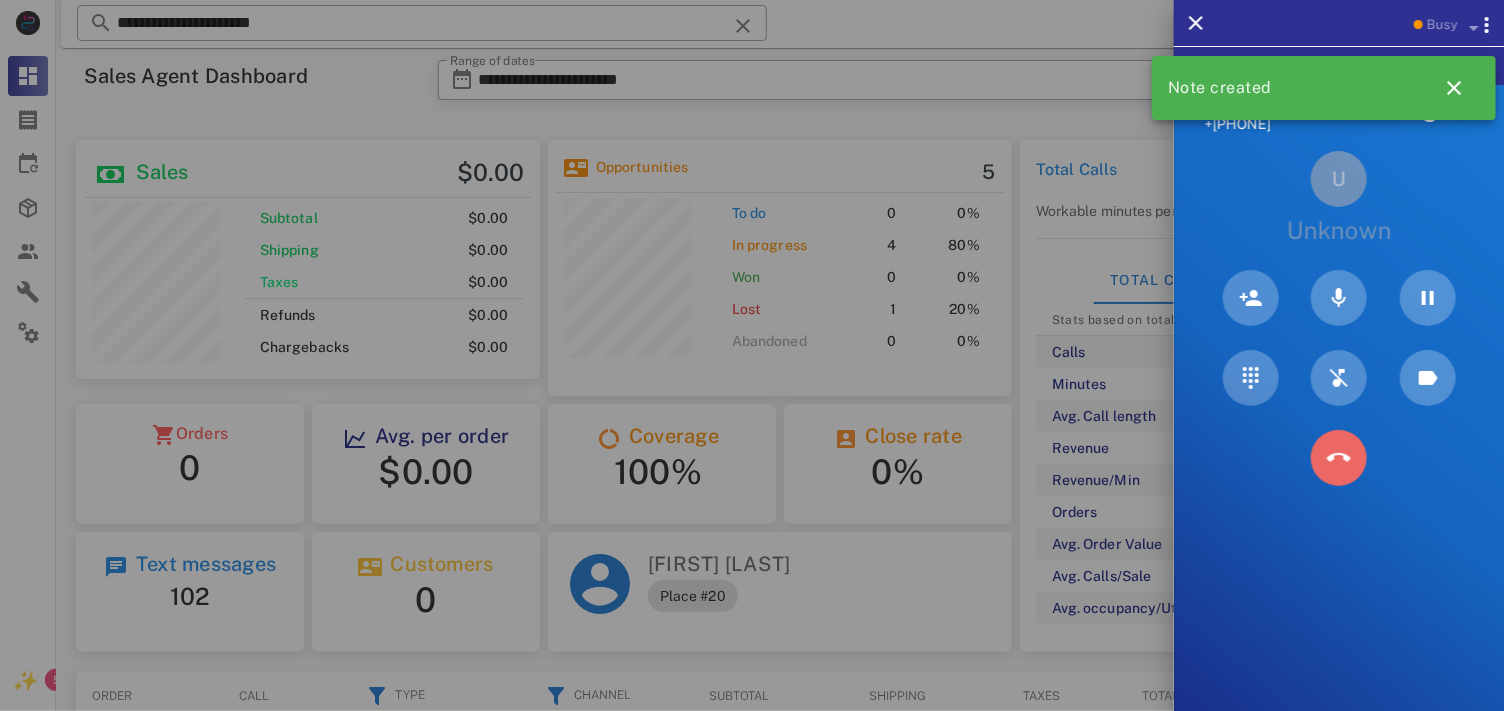 click at bounding box center (1339, 458) 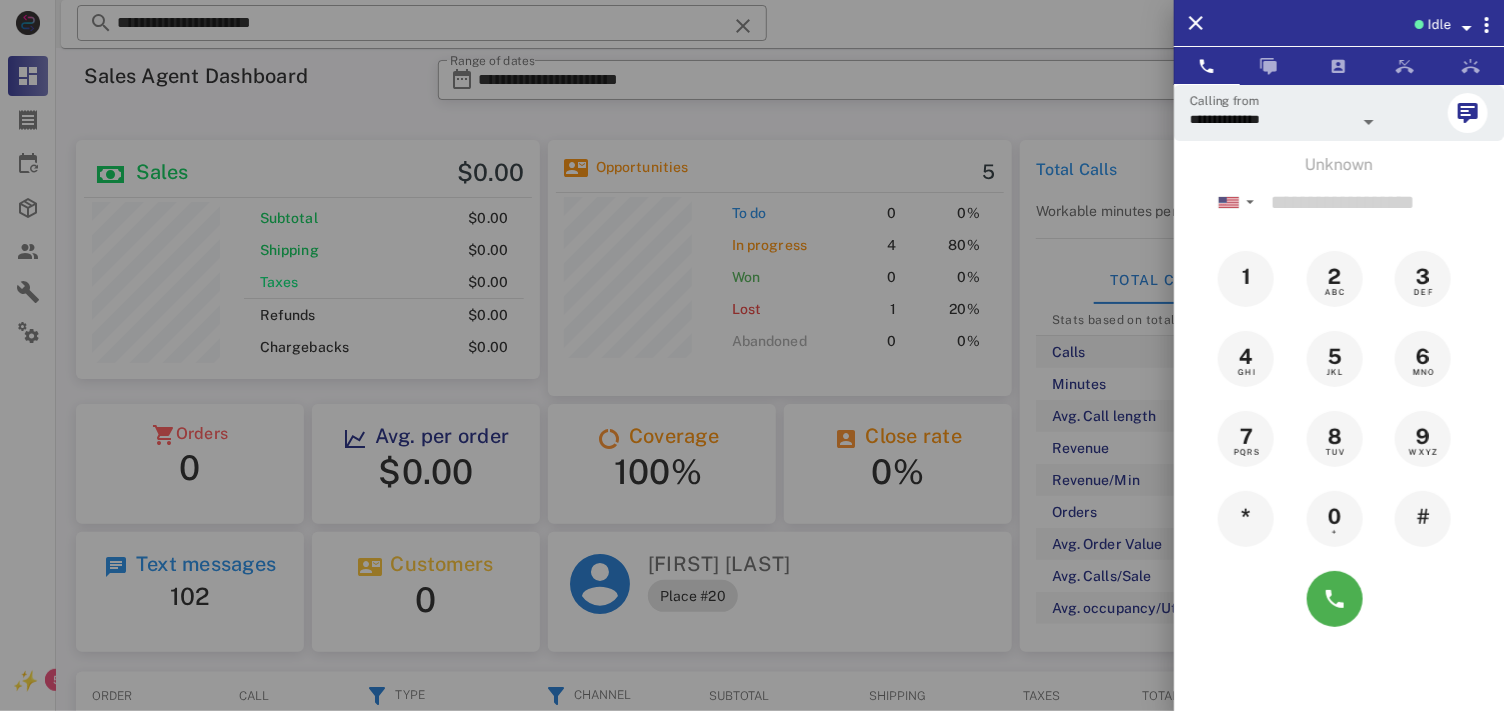 scroll, scrollTop: 999761, scrollLeft: 999535, axis: both 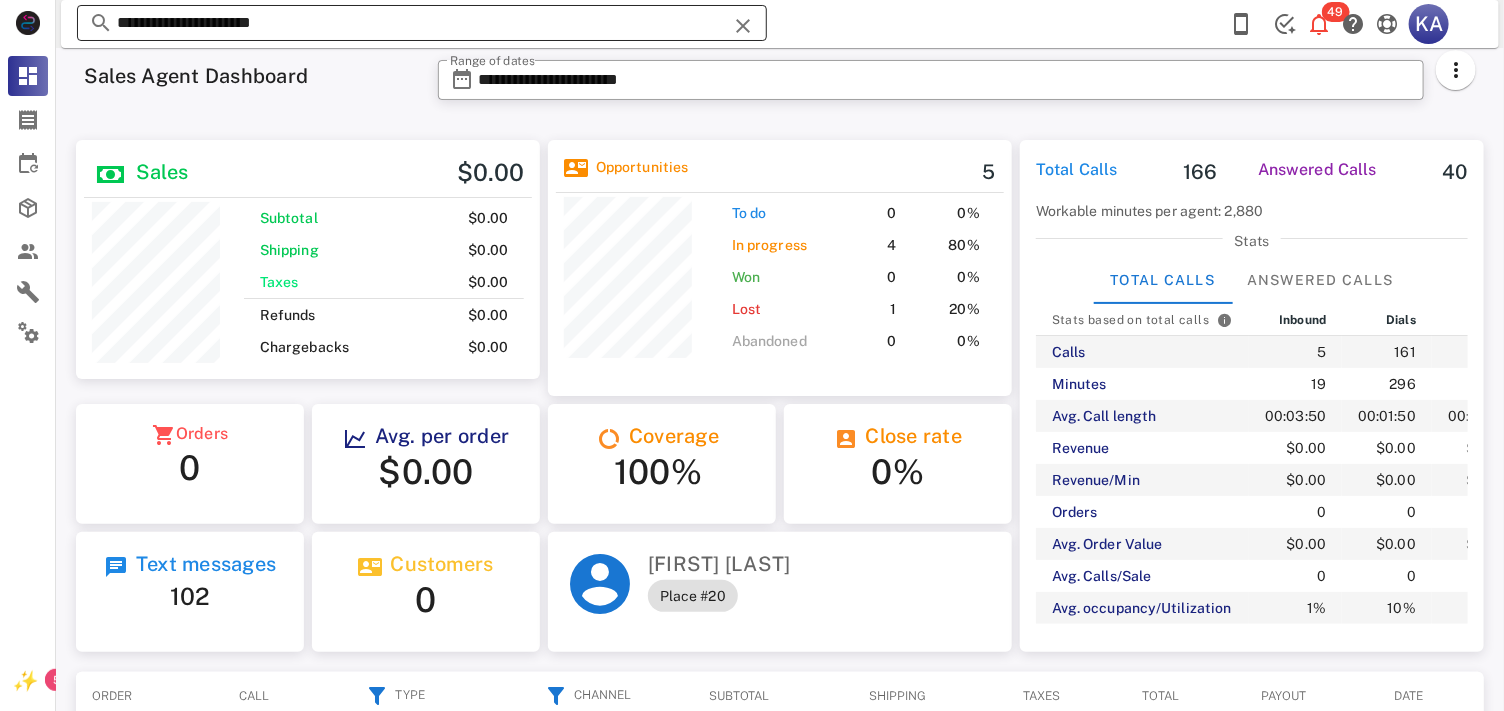 click at bounding box center [743, 26] 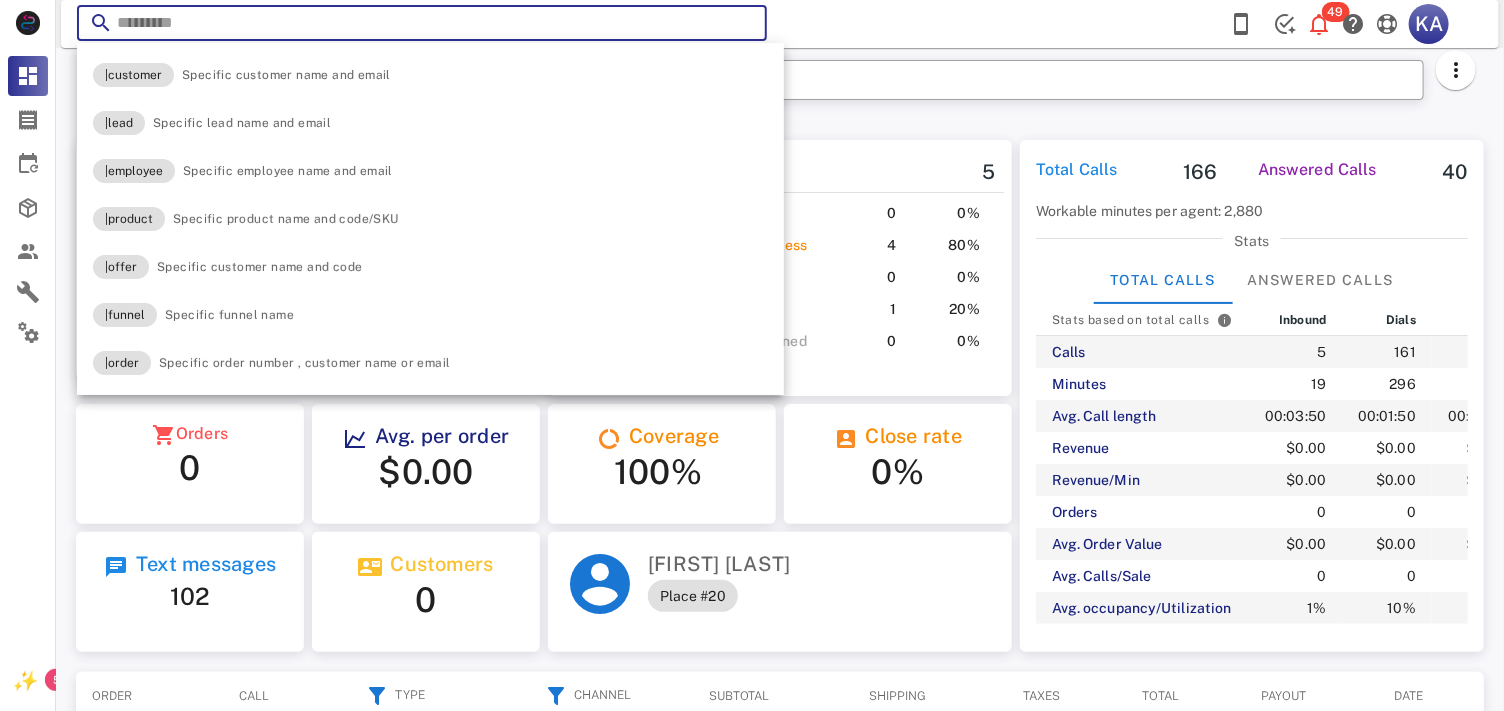 paste on "**********" 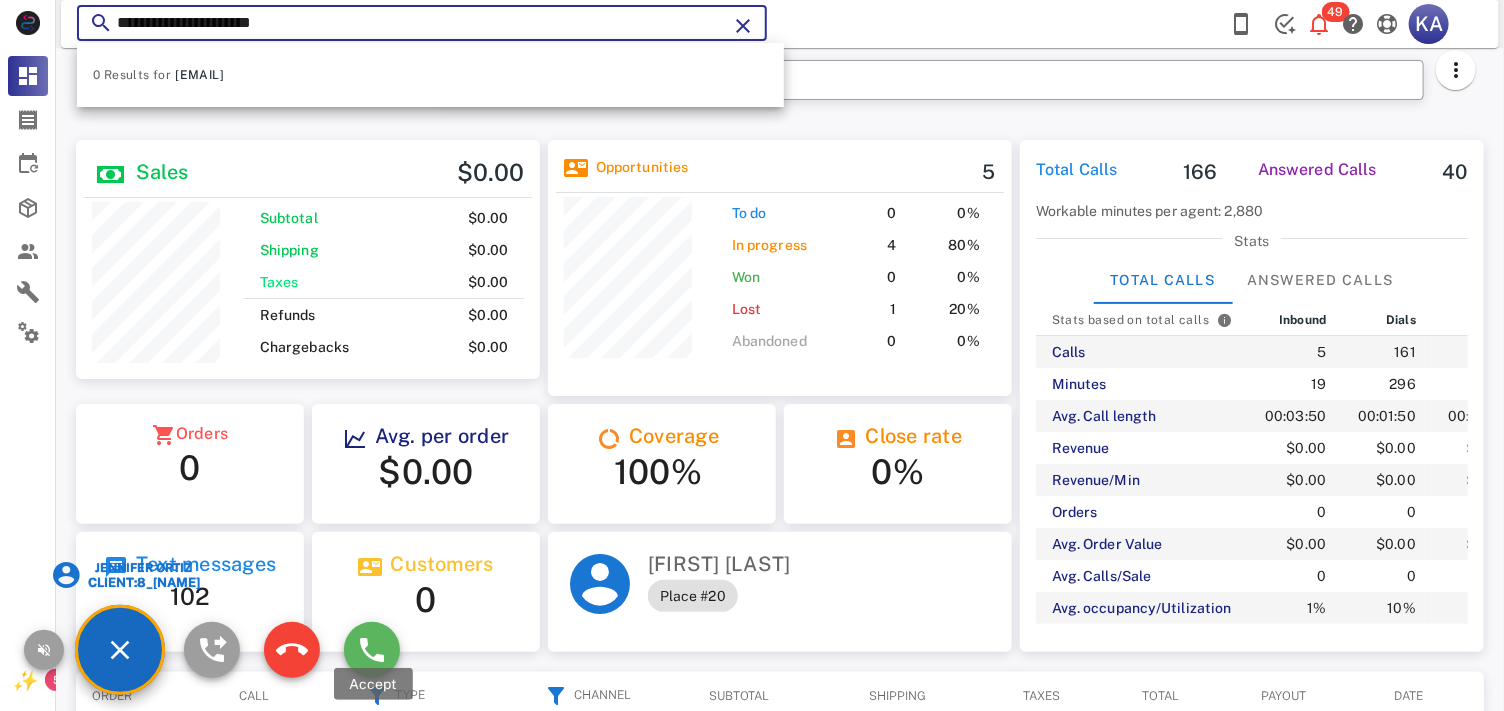 type on "**********" 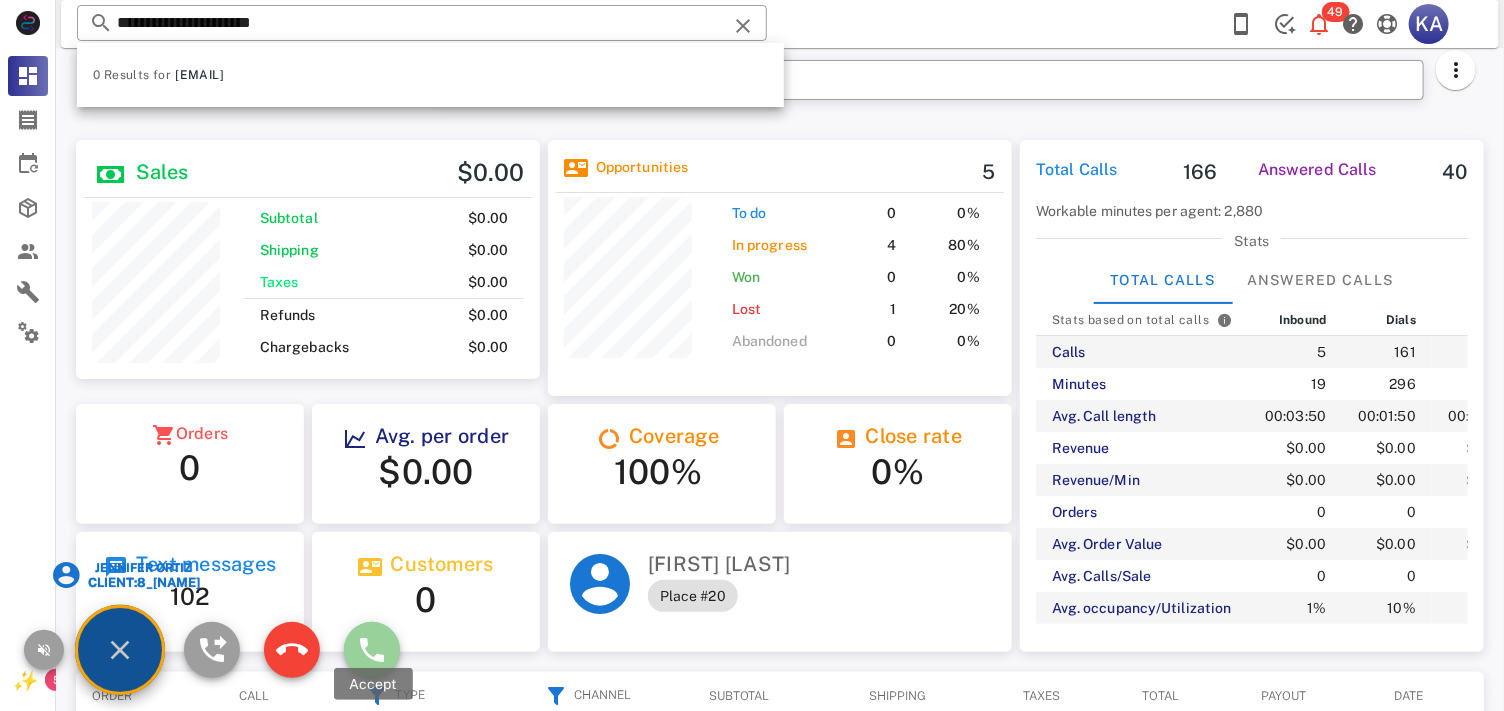 click at bounding box center (372, 650) 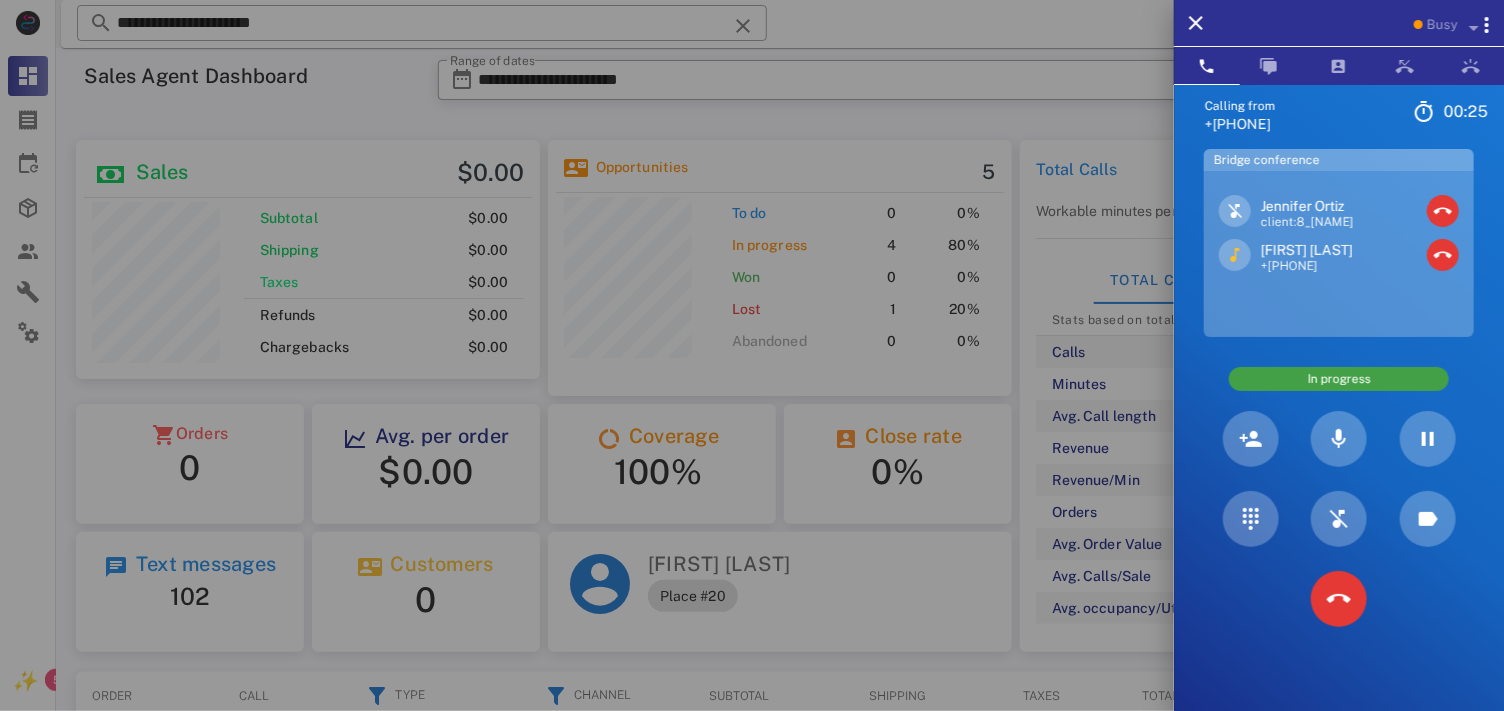 click on "[FIRST] [LAST]" at bounding box center [1307, 250] 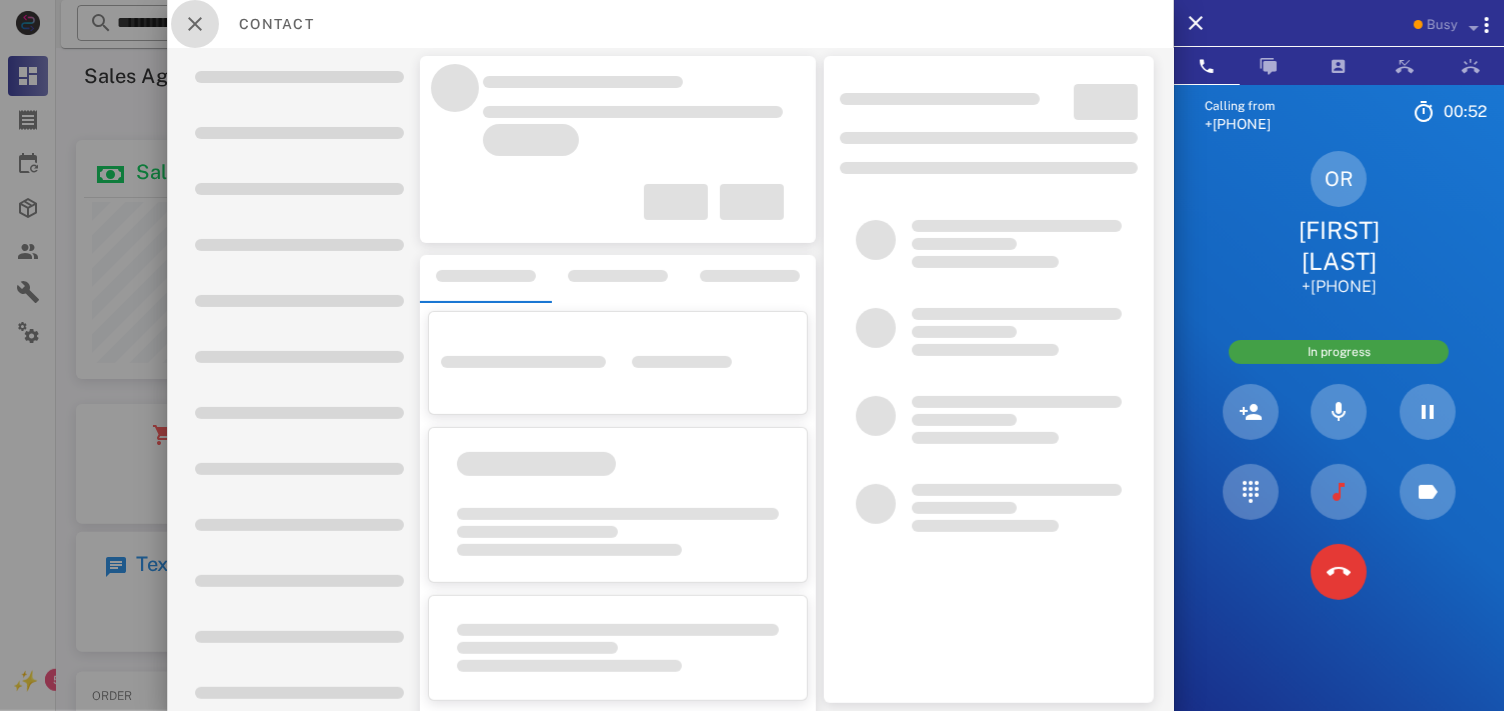 click at bounding box center (195, 24) 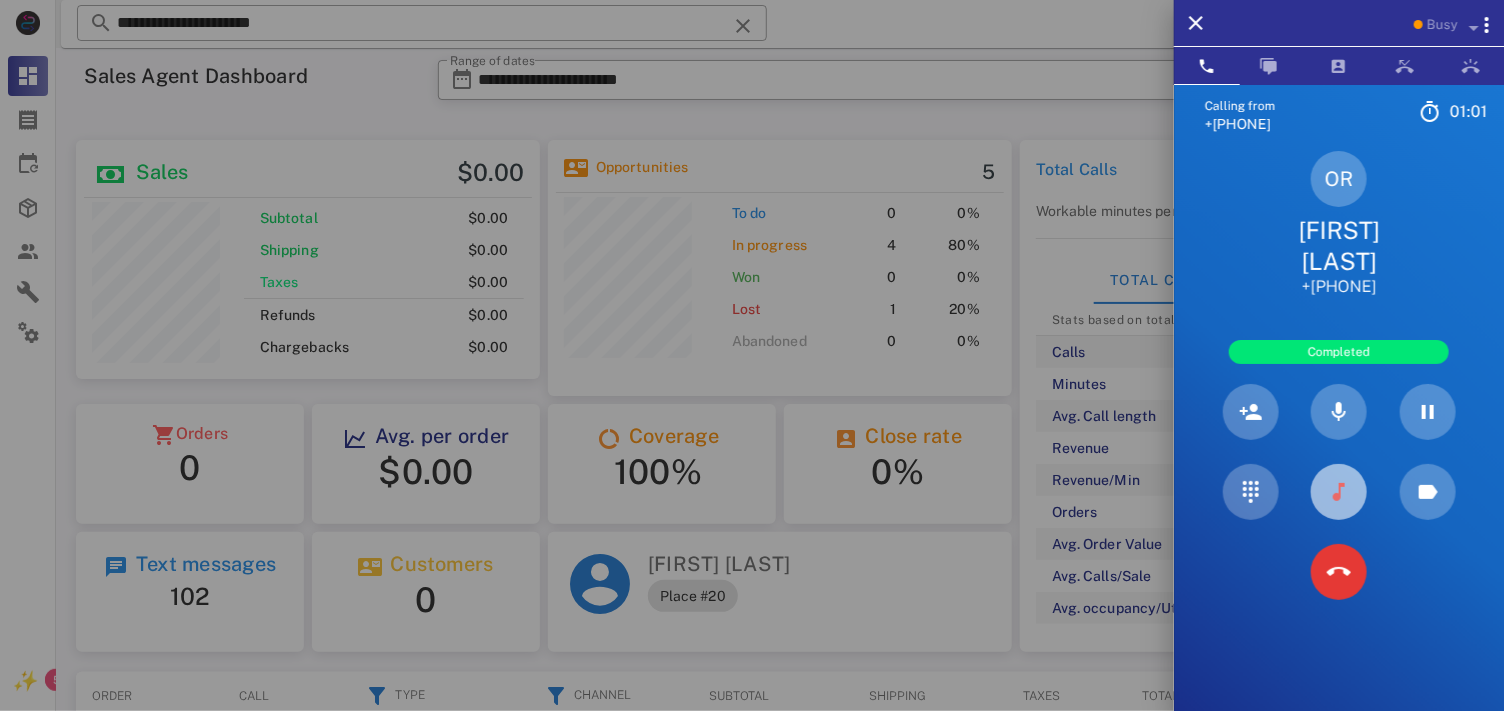 click at bounding box center (1339, 492) 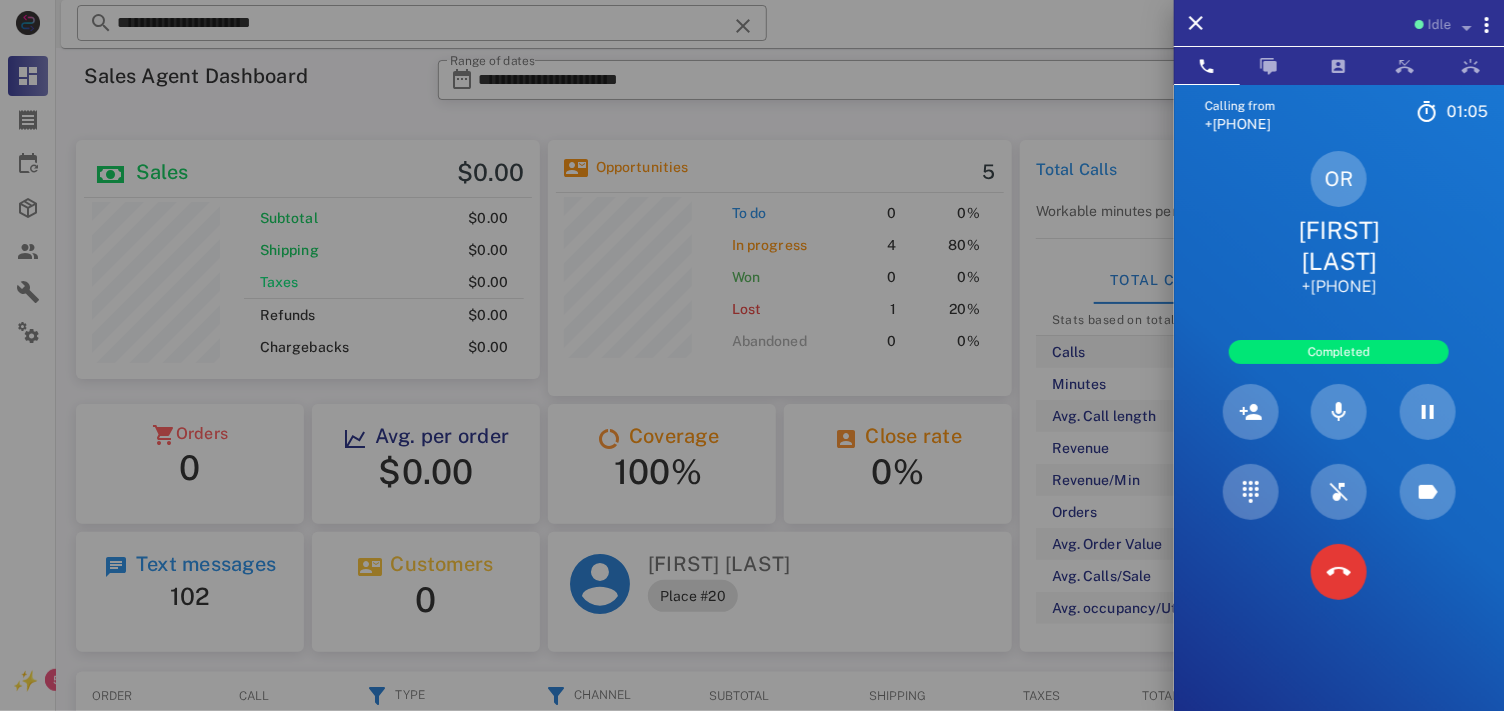 click on "[FIRST] [LAST]" at bounding box center (1339, 246) 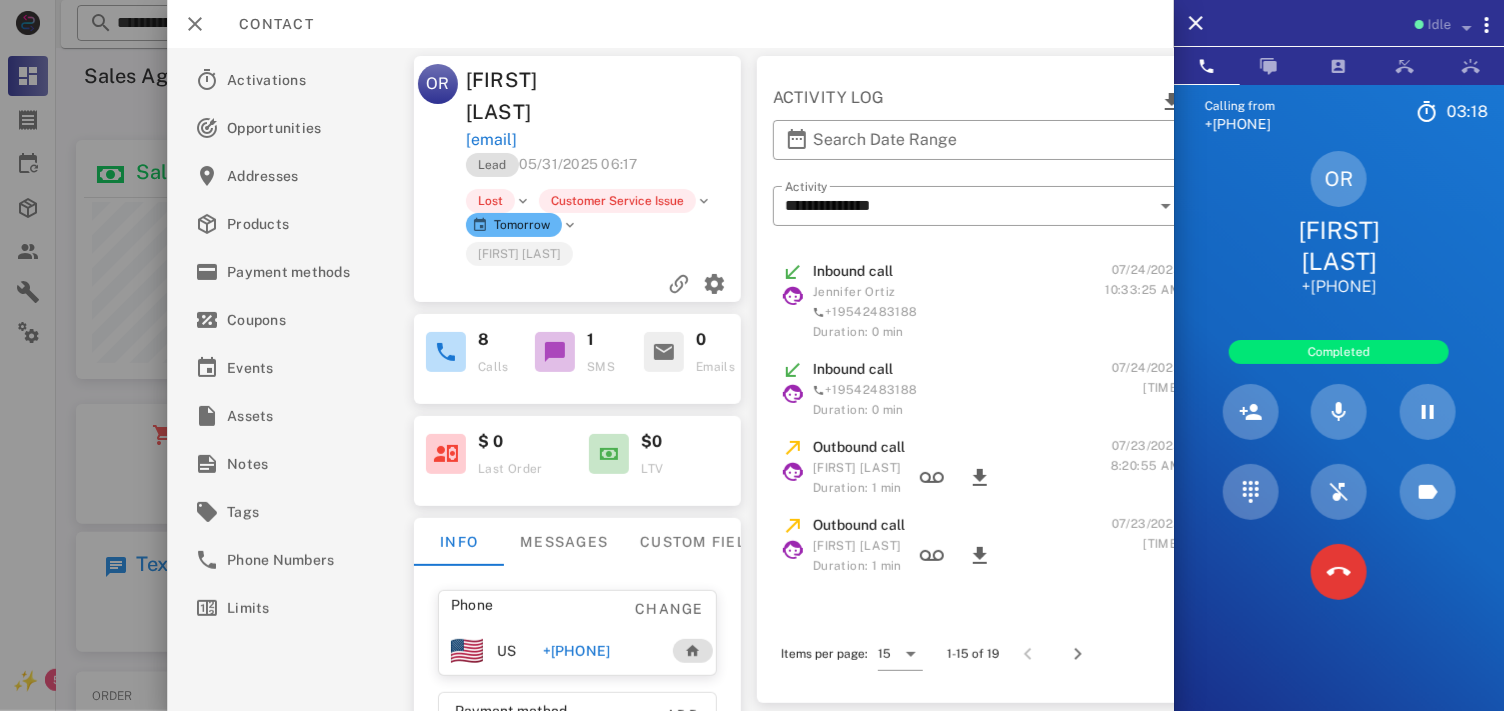 scroll, scrollTop: 999737, scrollLeft: 999535, axis: both 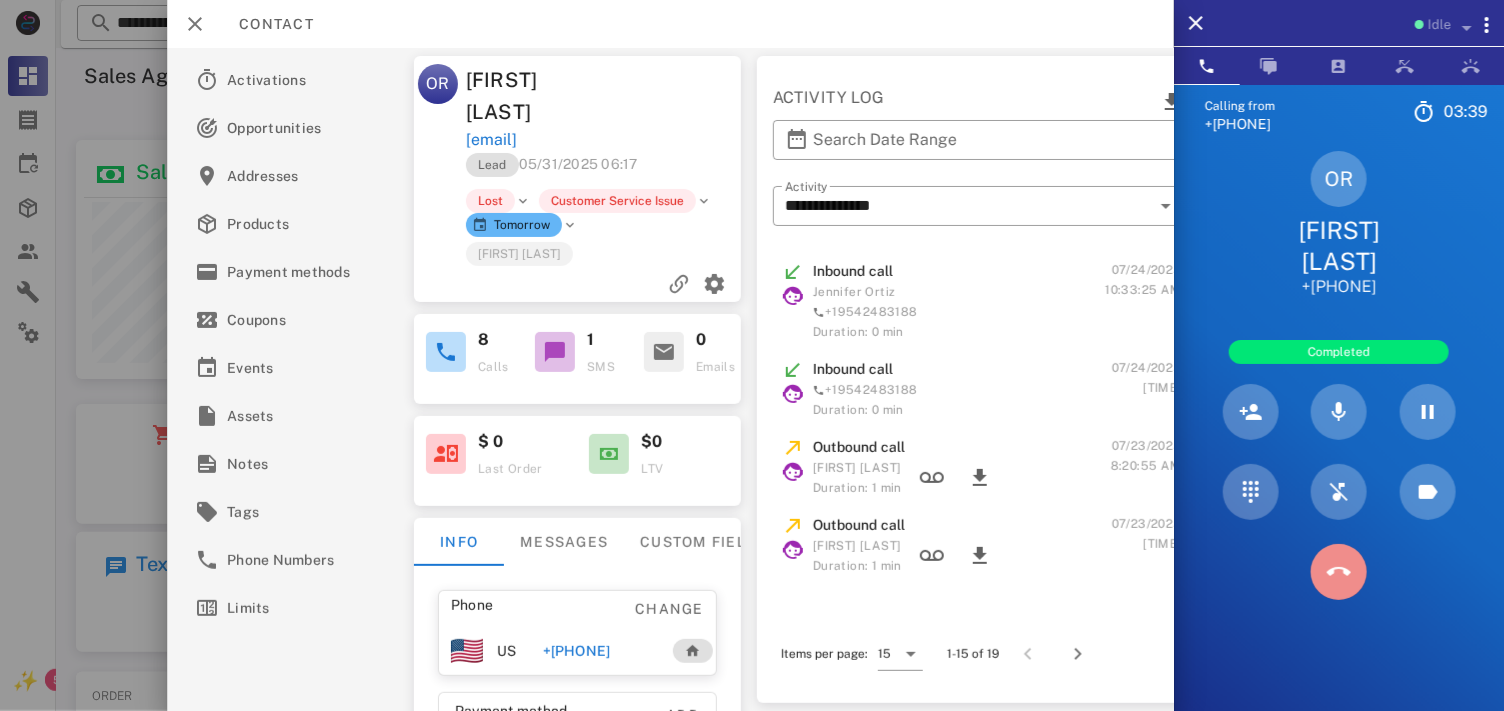 click at bounding box center (1339, 572) 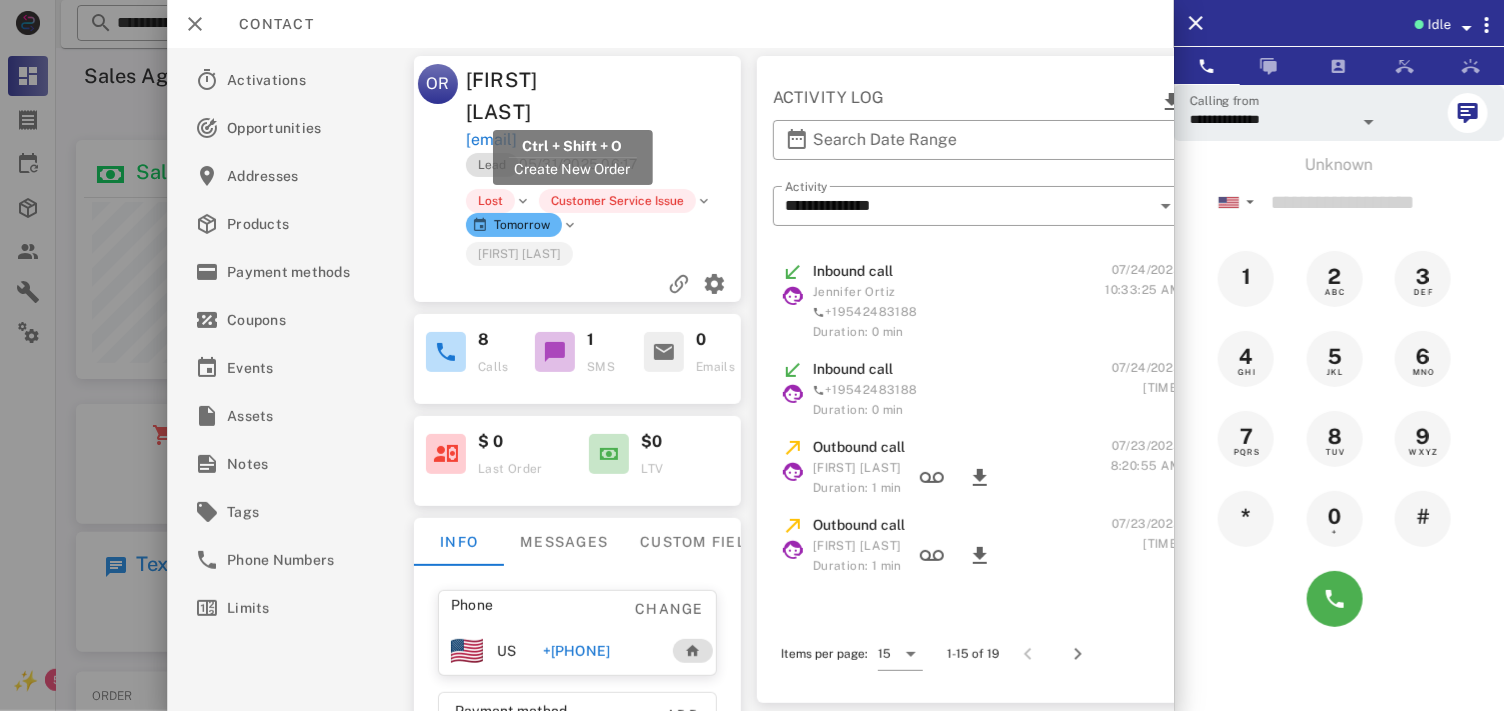 drag, startPoint x: 681, startPoint y: 113, endPoint x: 465, endPoint y: 107, distance: 216.08331 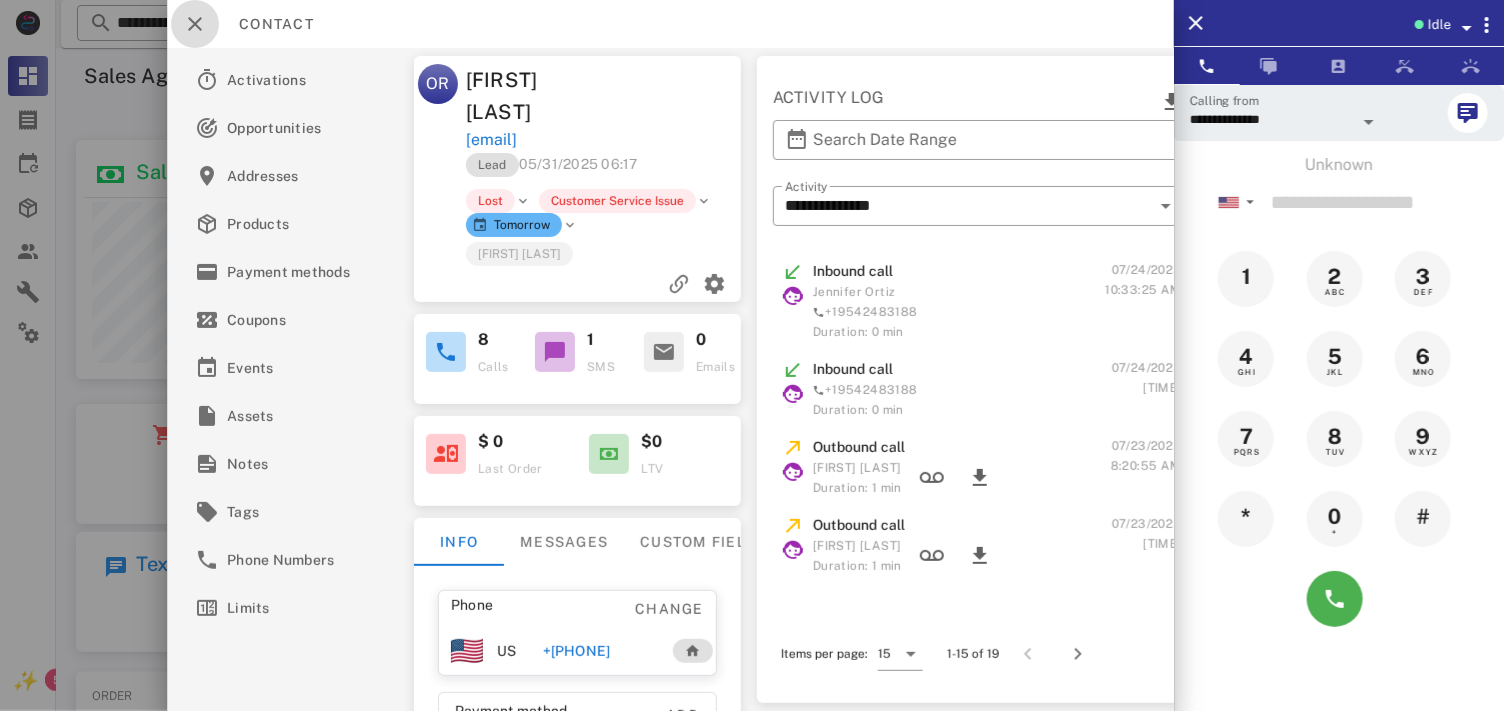 click at bounding box center (195, 24) 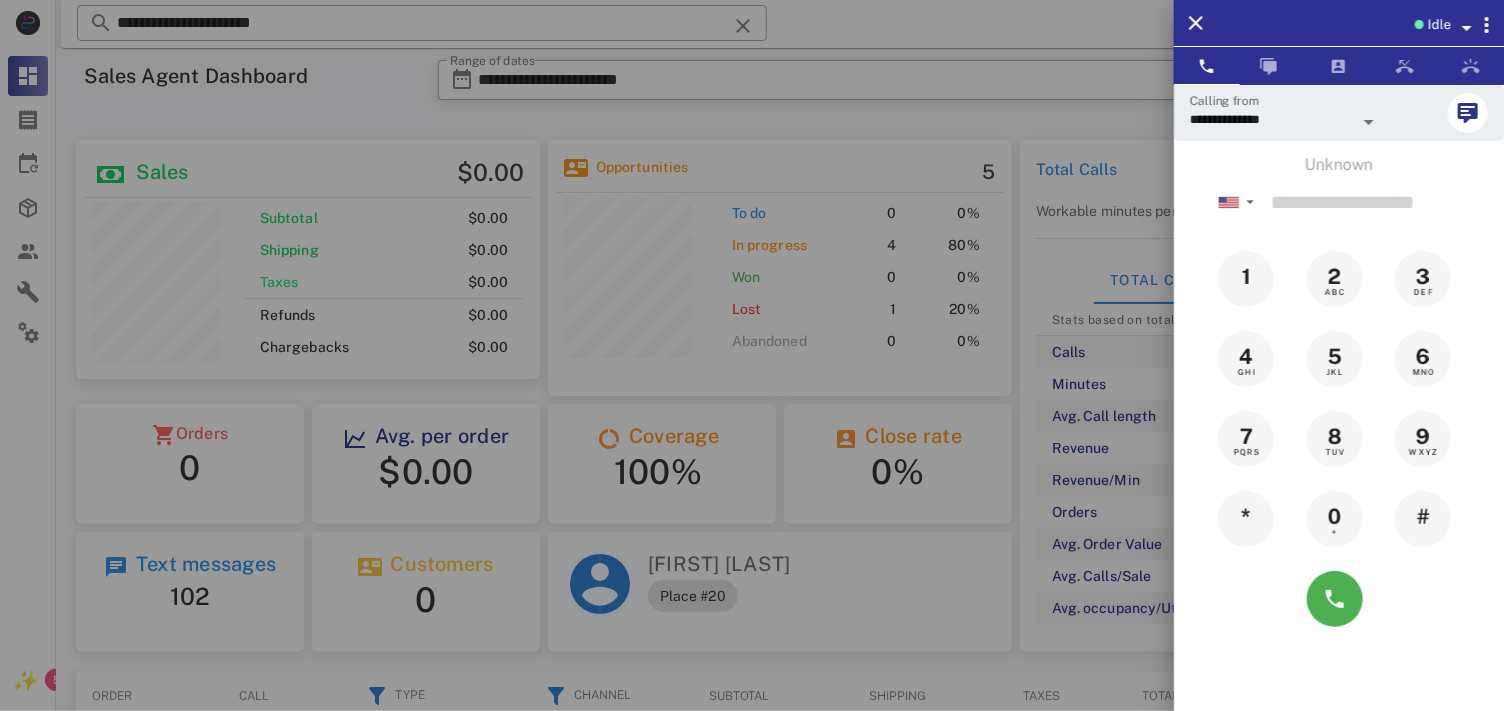 click at bounding box center [752, 355] 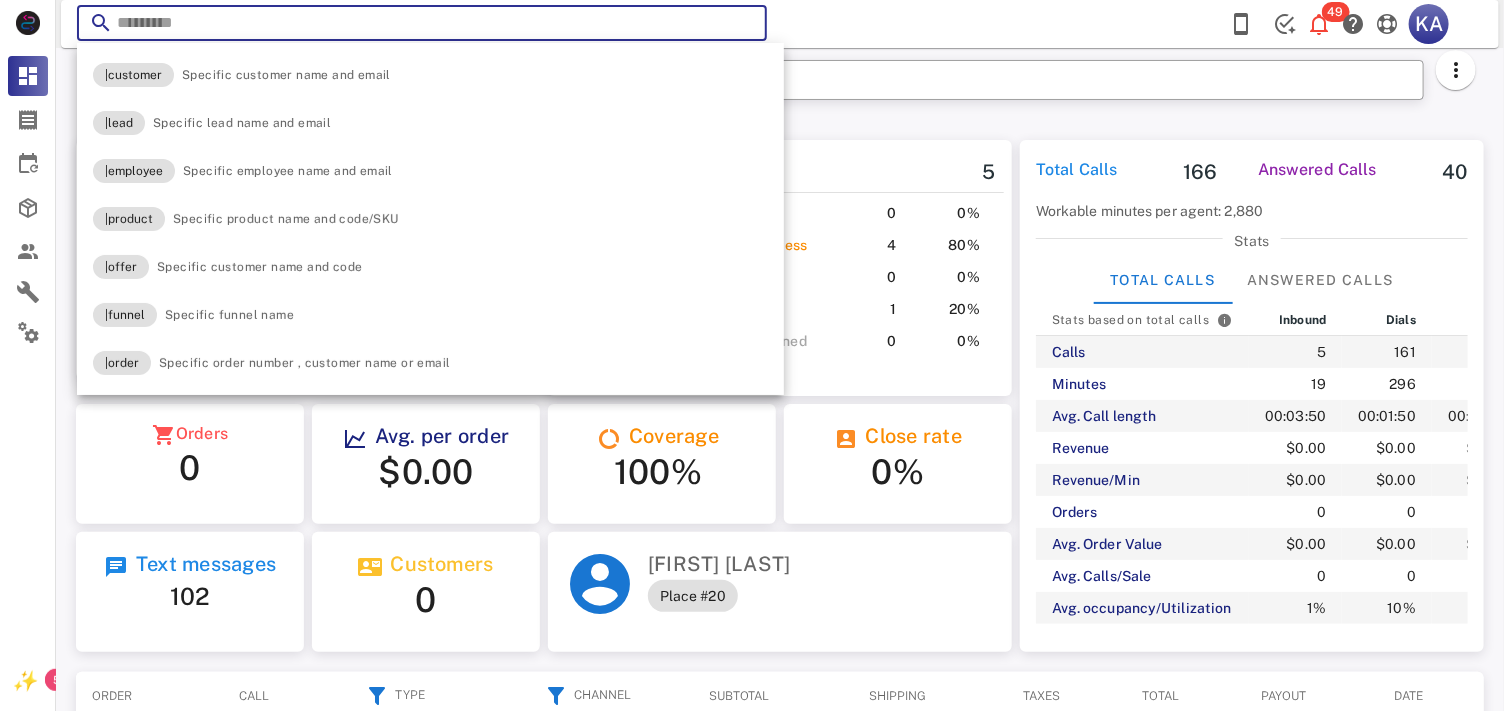 click at bounding box center [743, 26] 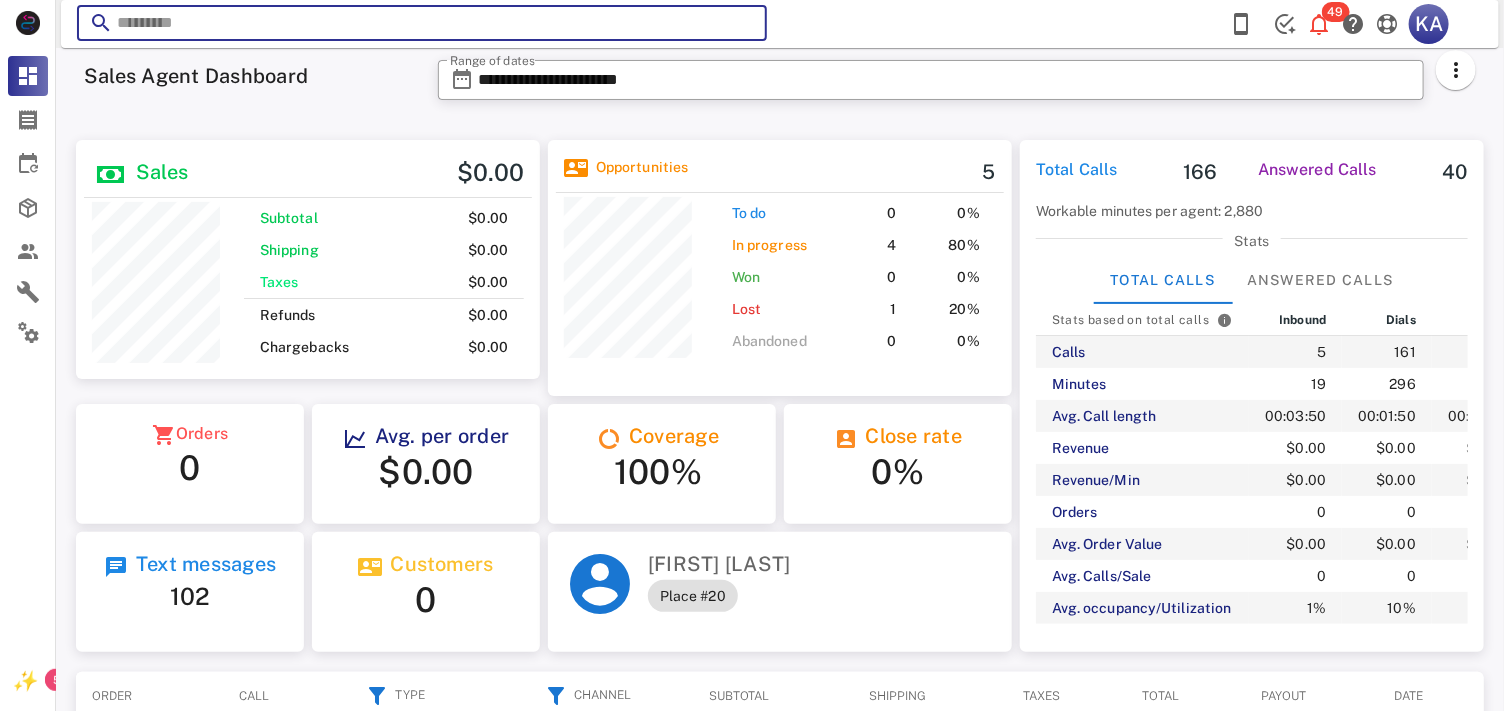paste on "**********" 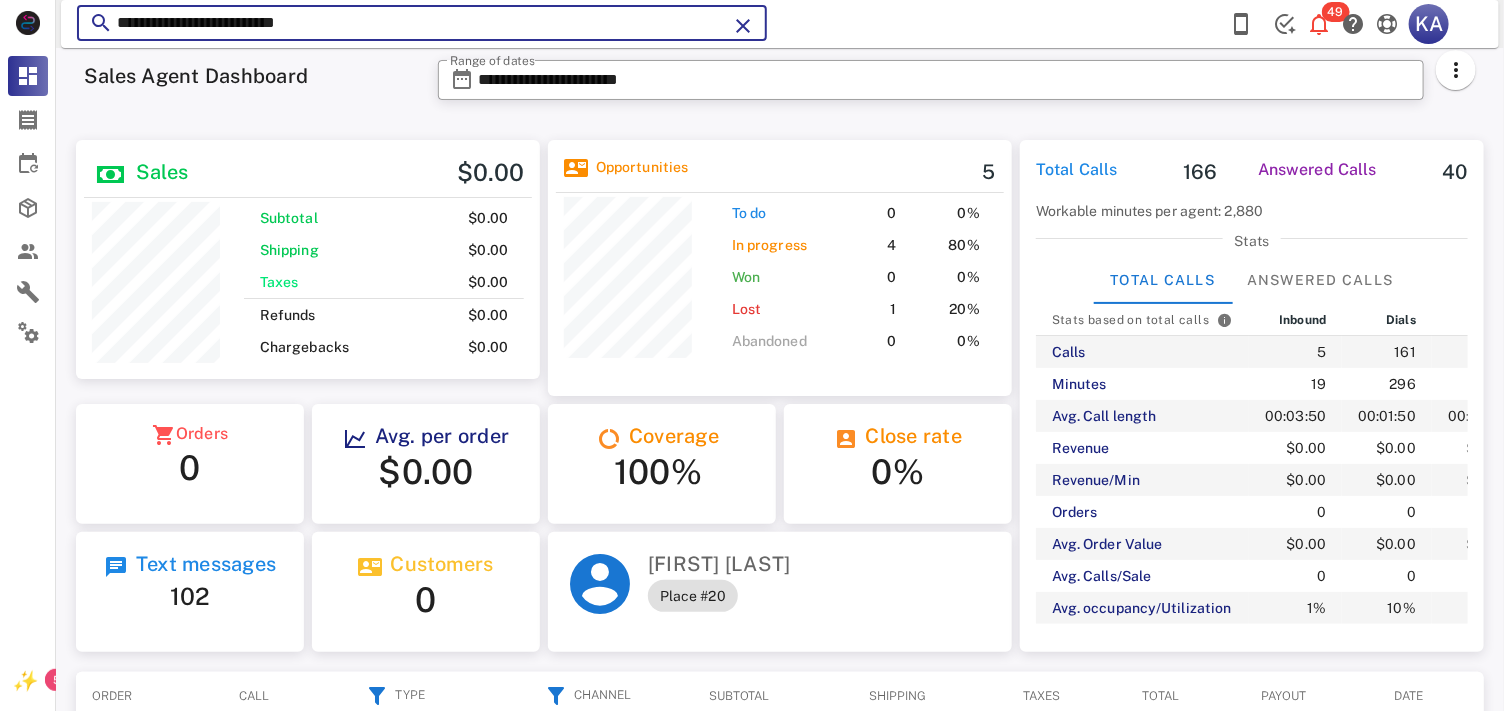 type on "**********" 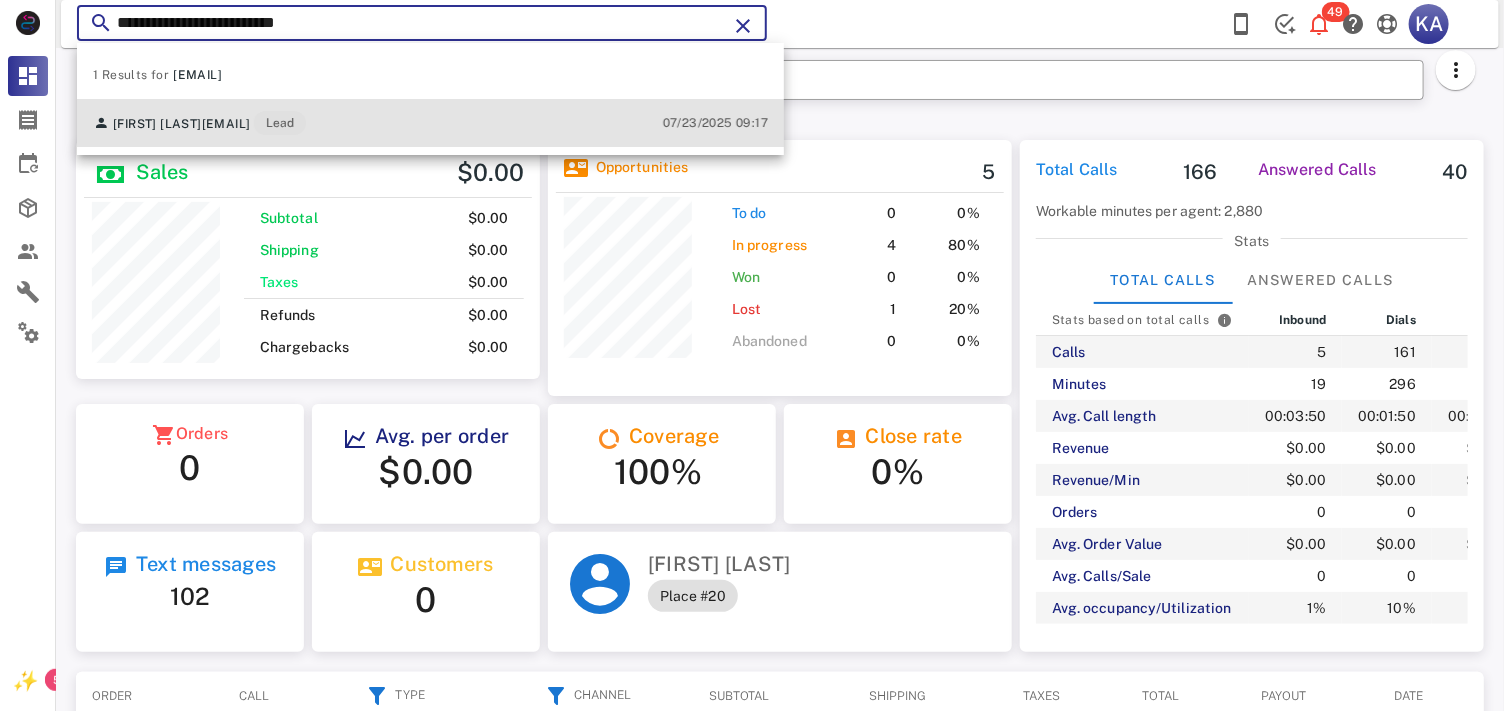 click on "[FIRST] [LAST]   [EMAIL]   Lead   [DATE] [TIME]" at bounding box center (430, 123) 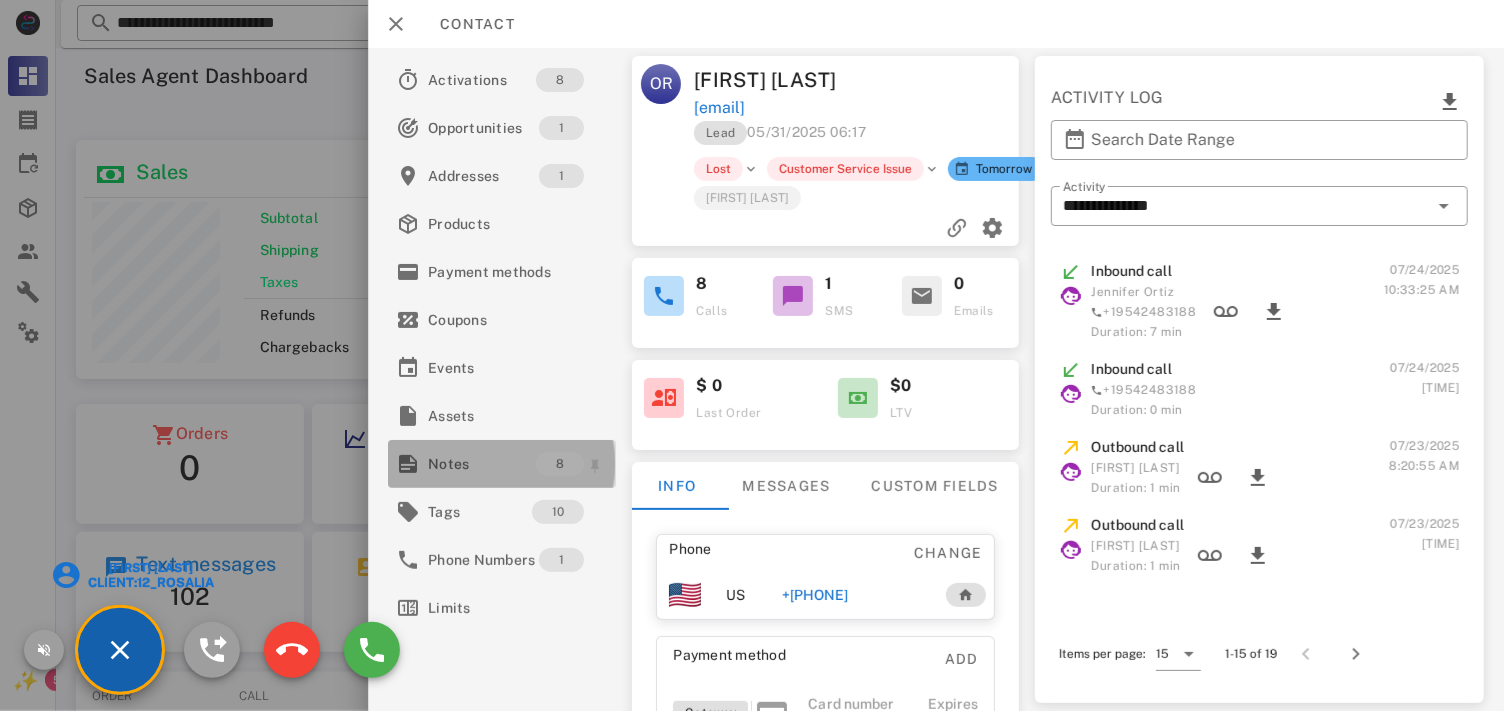 click on "Notes" at bounding box center [482, 464] 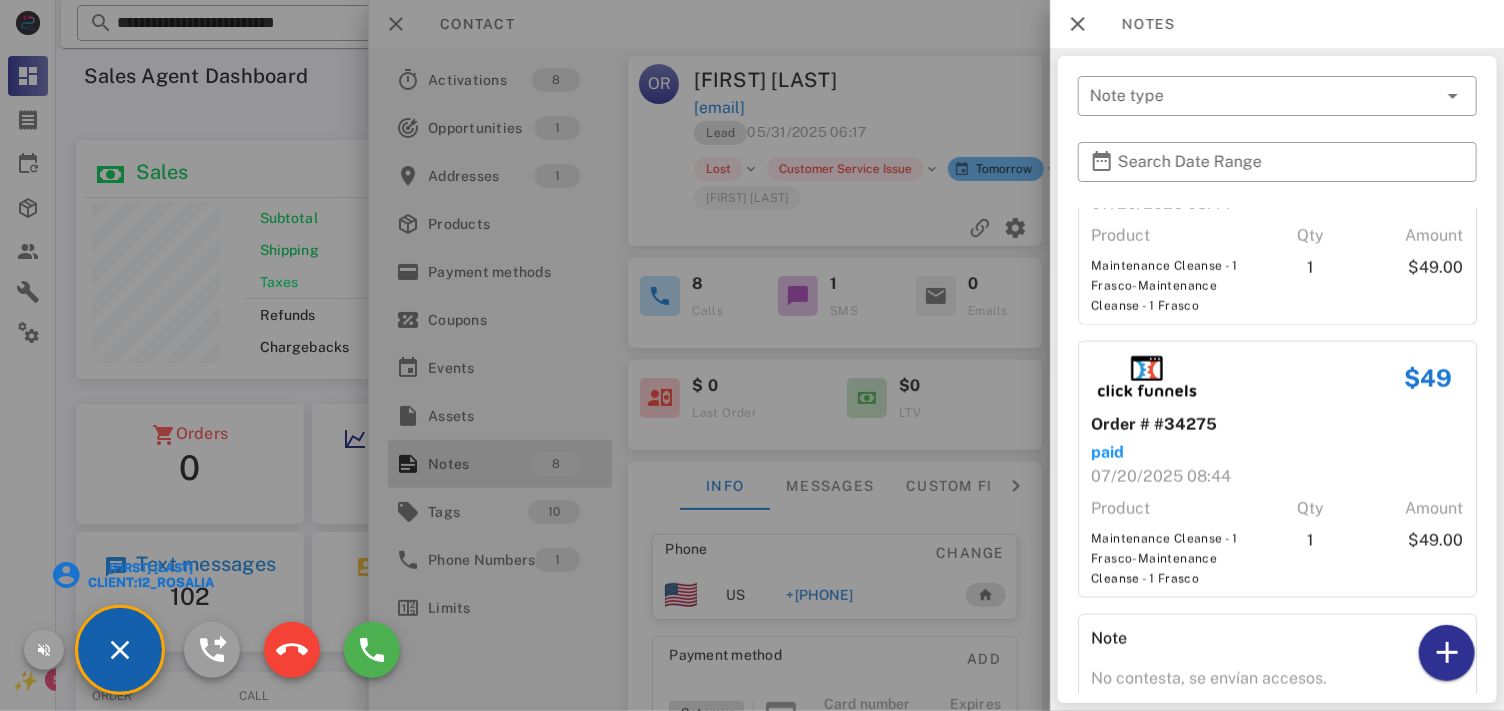 scroll, scrollTop: 1188, scrollLeft: 0, axis: vertical 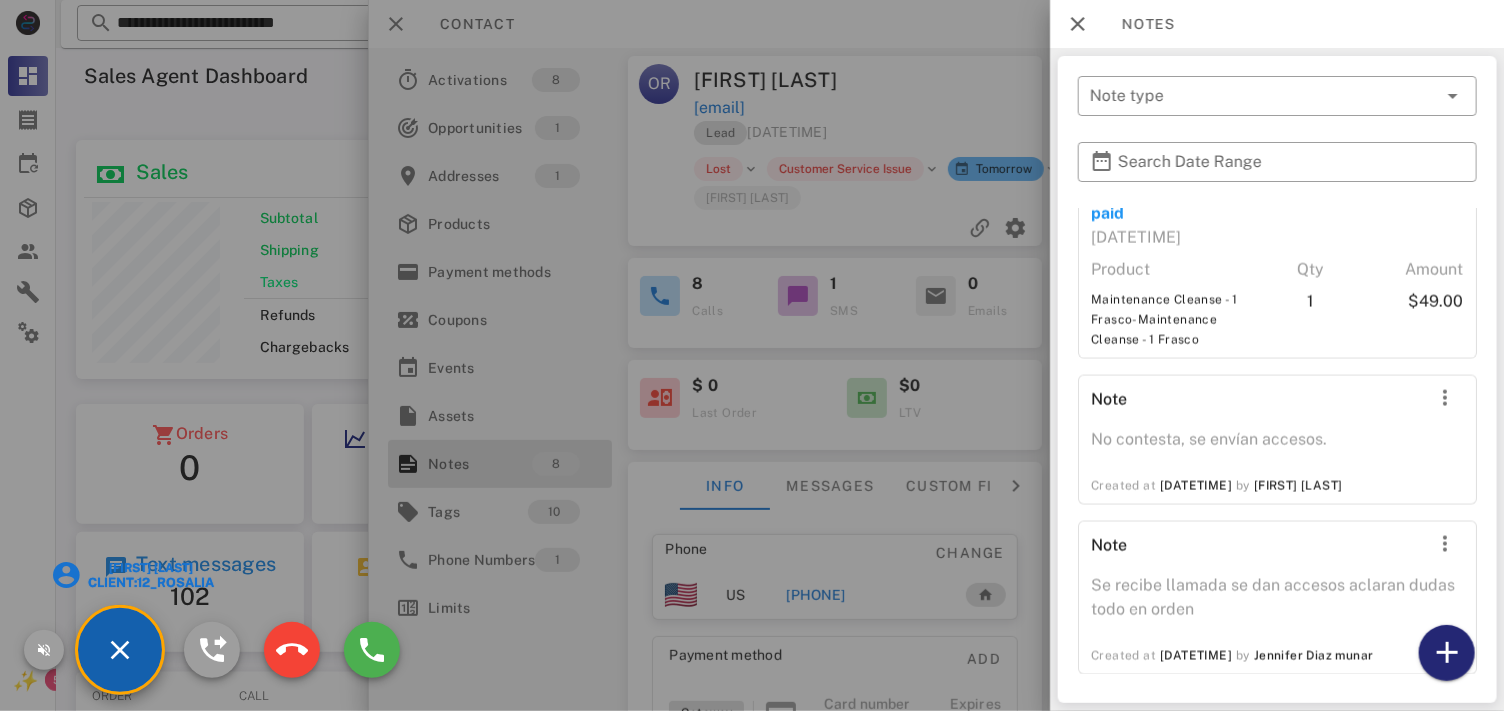 click at bounding box center (1446, 653) 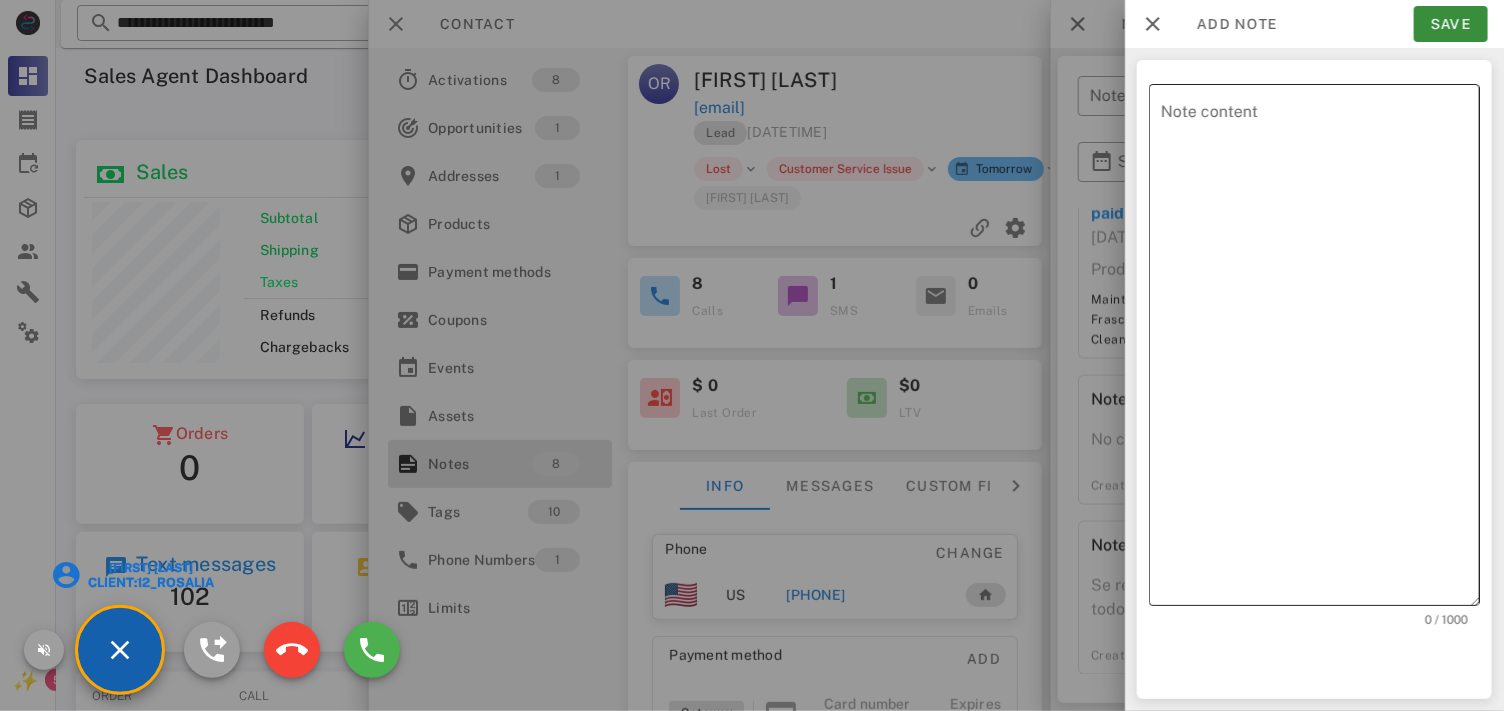 click on "Note content" at bounding box center [1320, 350] 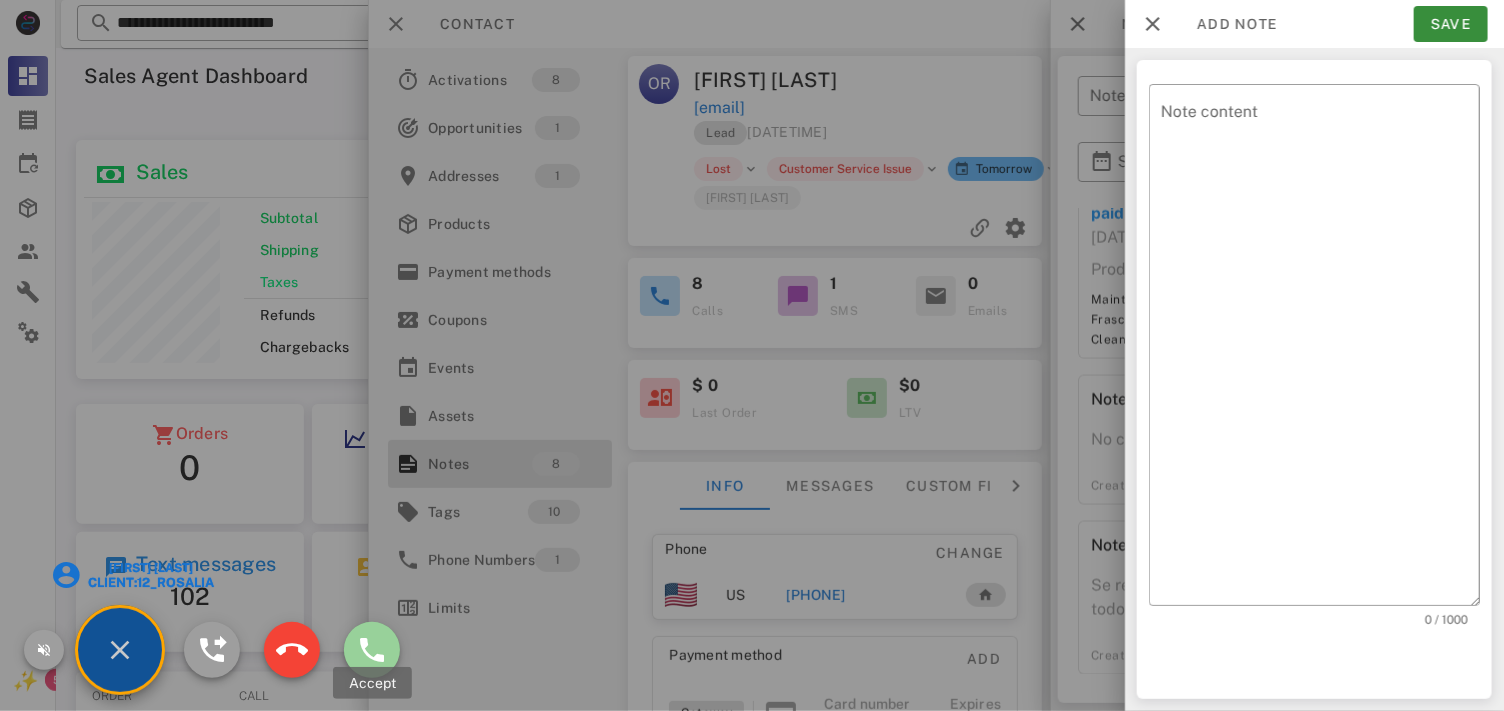 click at bounding box center (372, 650) 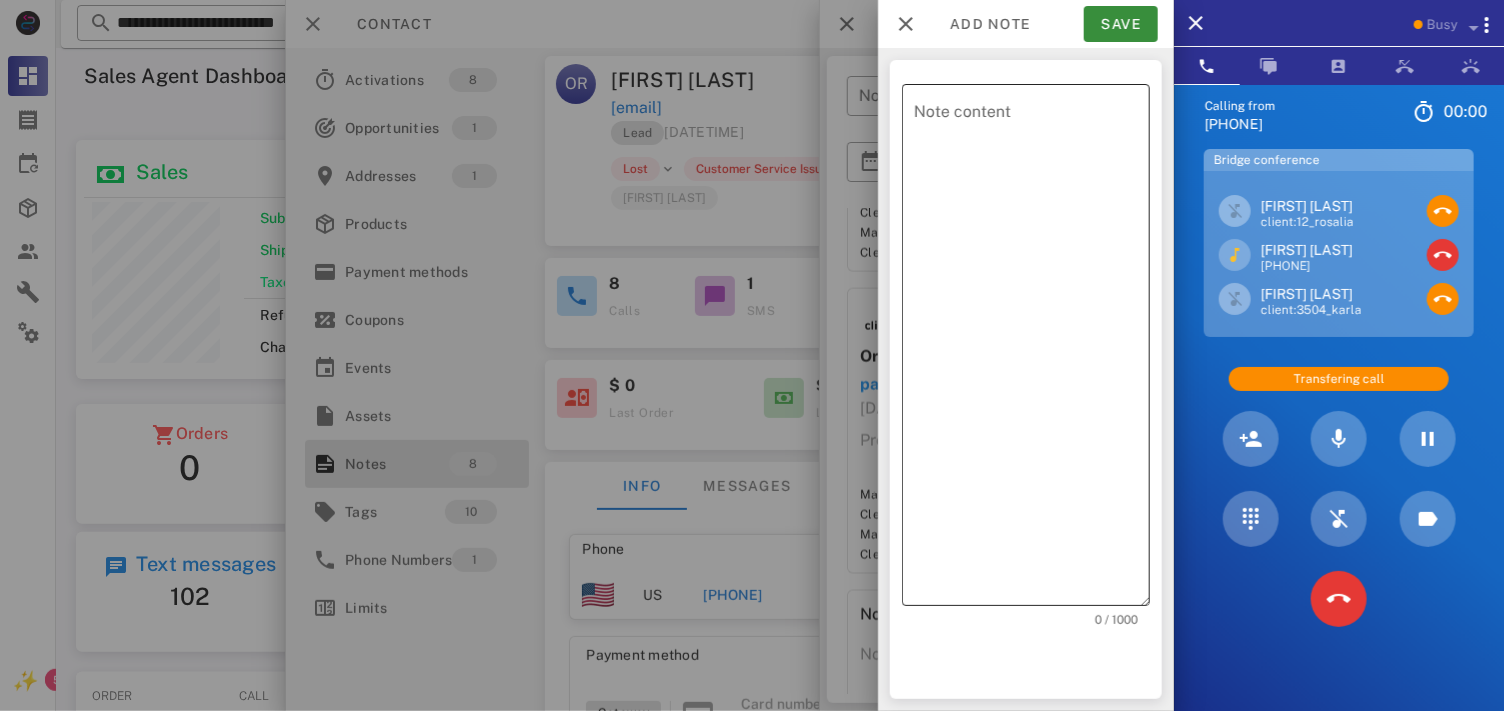 scroll, scrollTop: 1570, scrollLeft: 0, axis: vertical 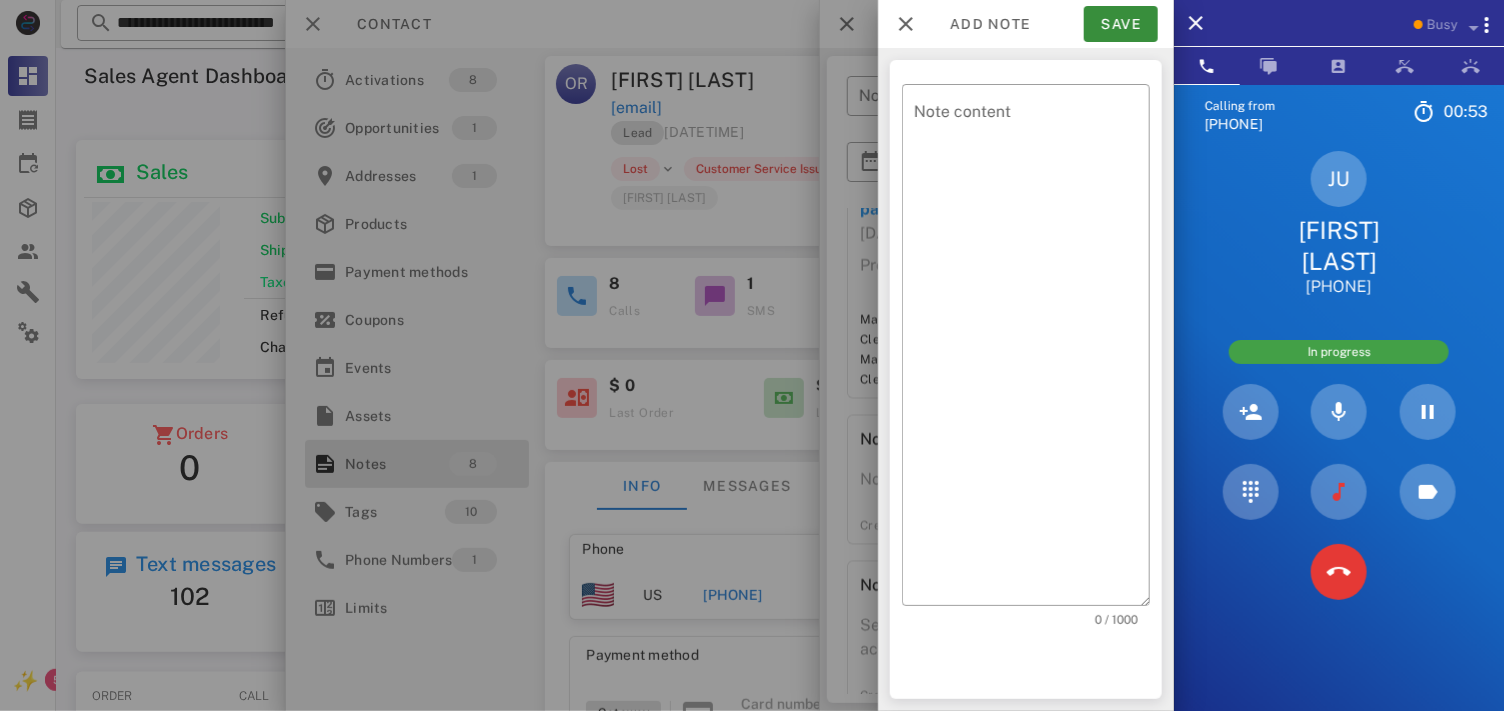 click on "[FIRST] [LAST]" at bounding box center [1339, 246] 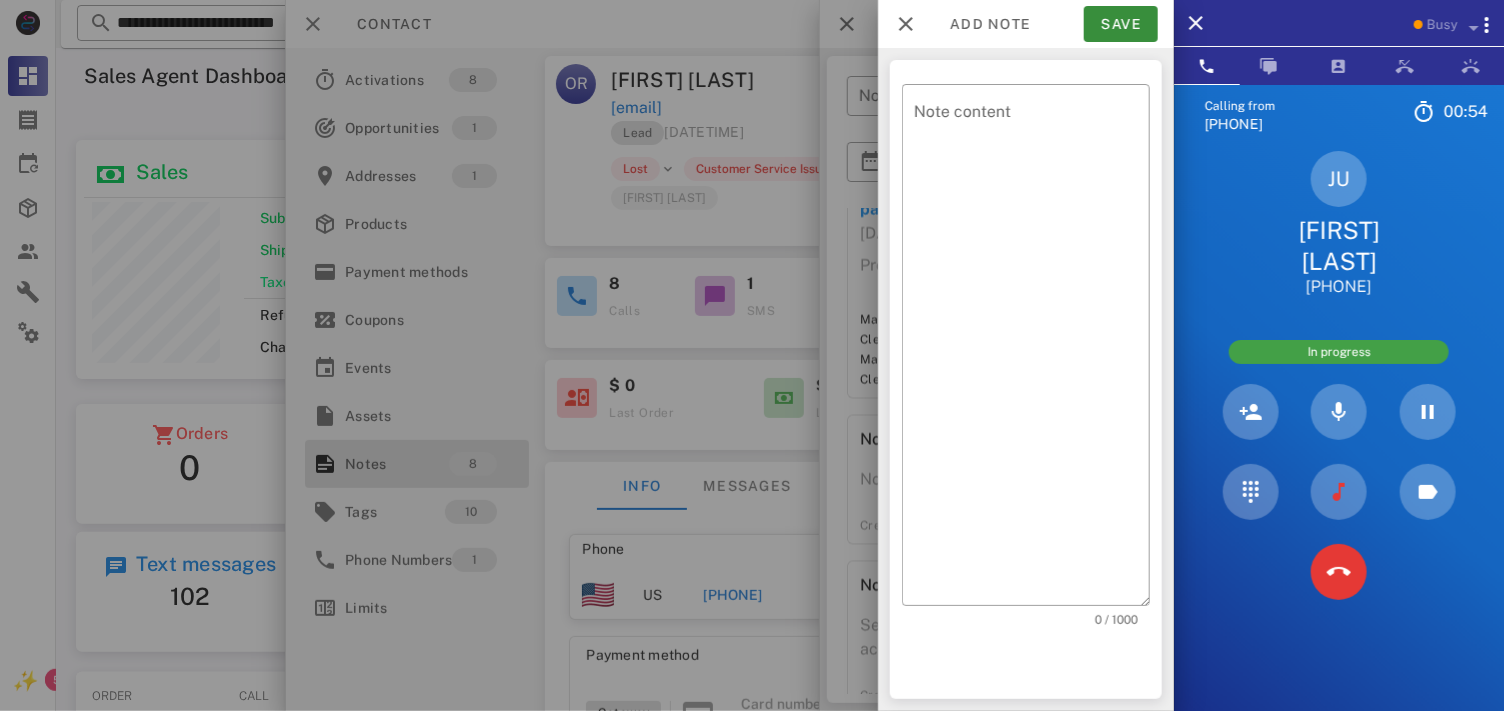 click on "[FIRST] [LAST]" at bounding box center (1339, 246) 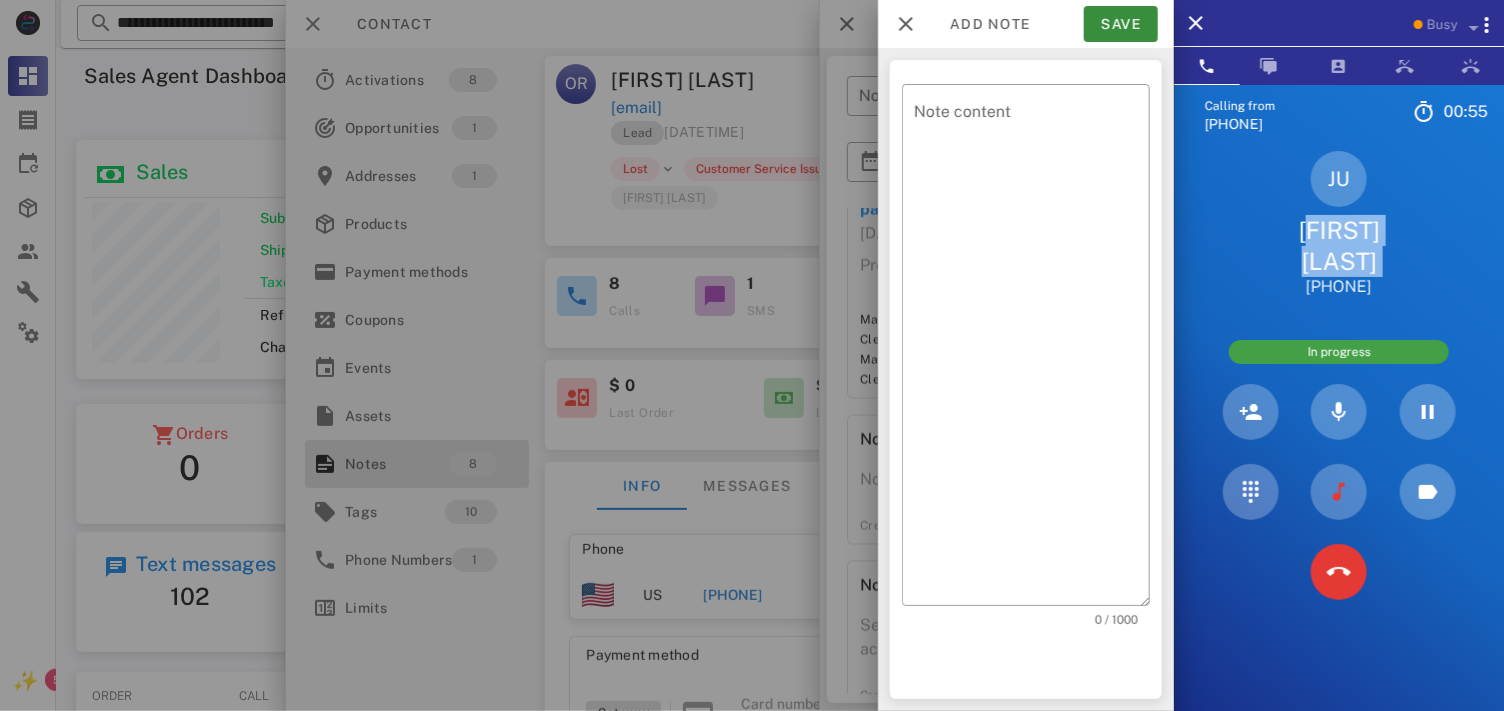 click on "[FIRST] [LAST]" at bounding box center (1339, 246) 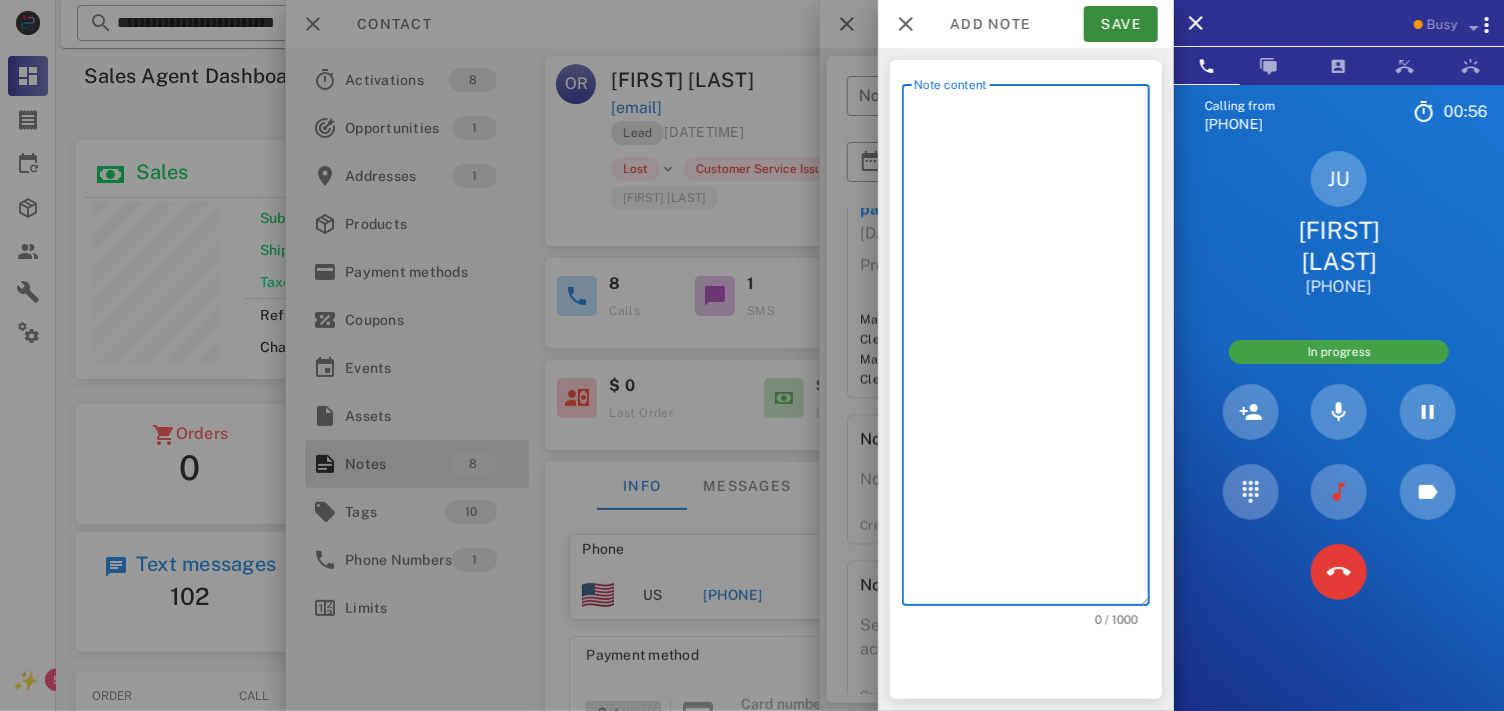 click on "Note content" at bounding box center [1032, 350] 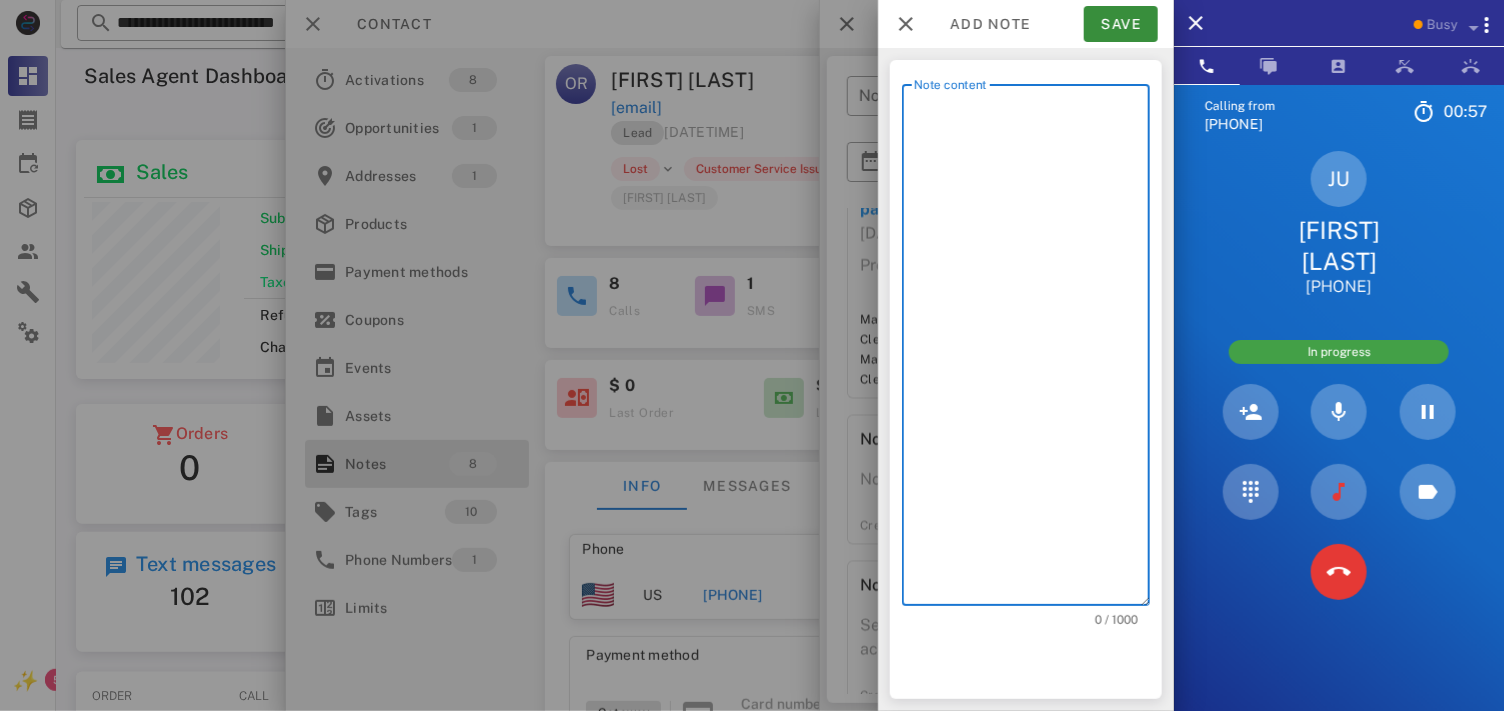 type on "*" 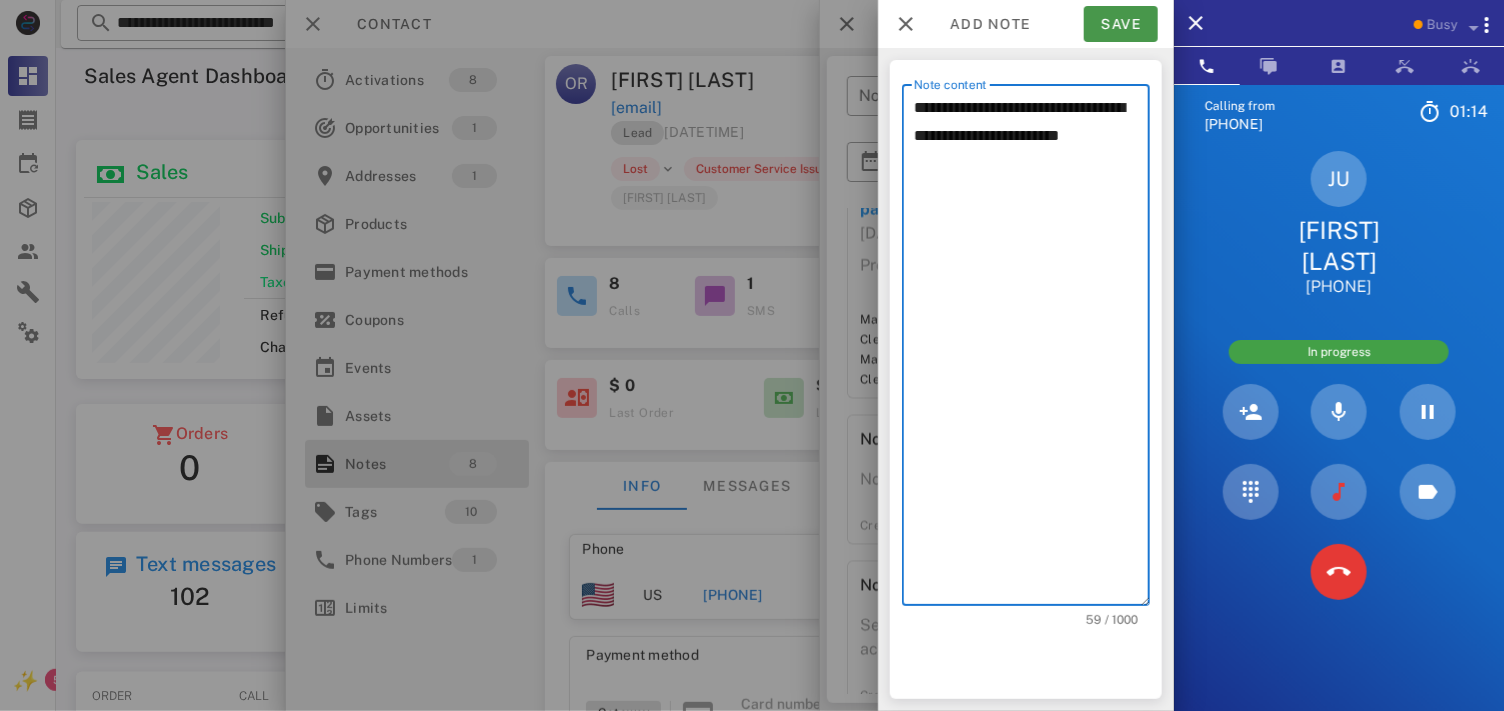 type on "**********" 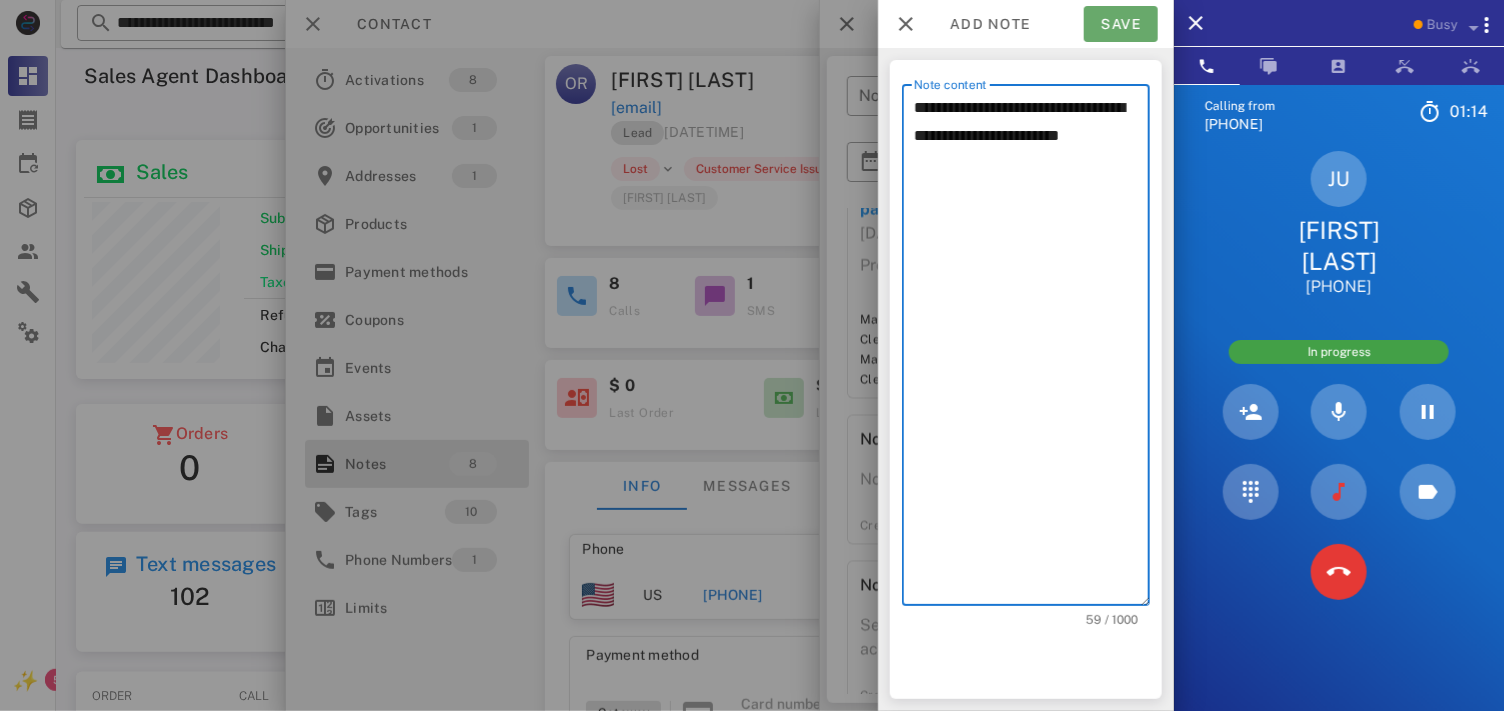 click on "Save" at bounding box center [1121, 24] 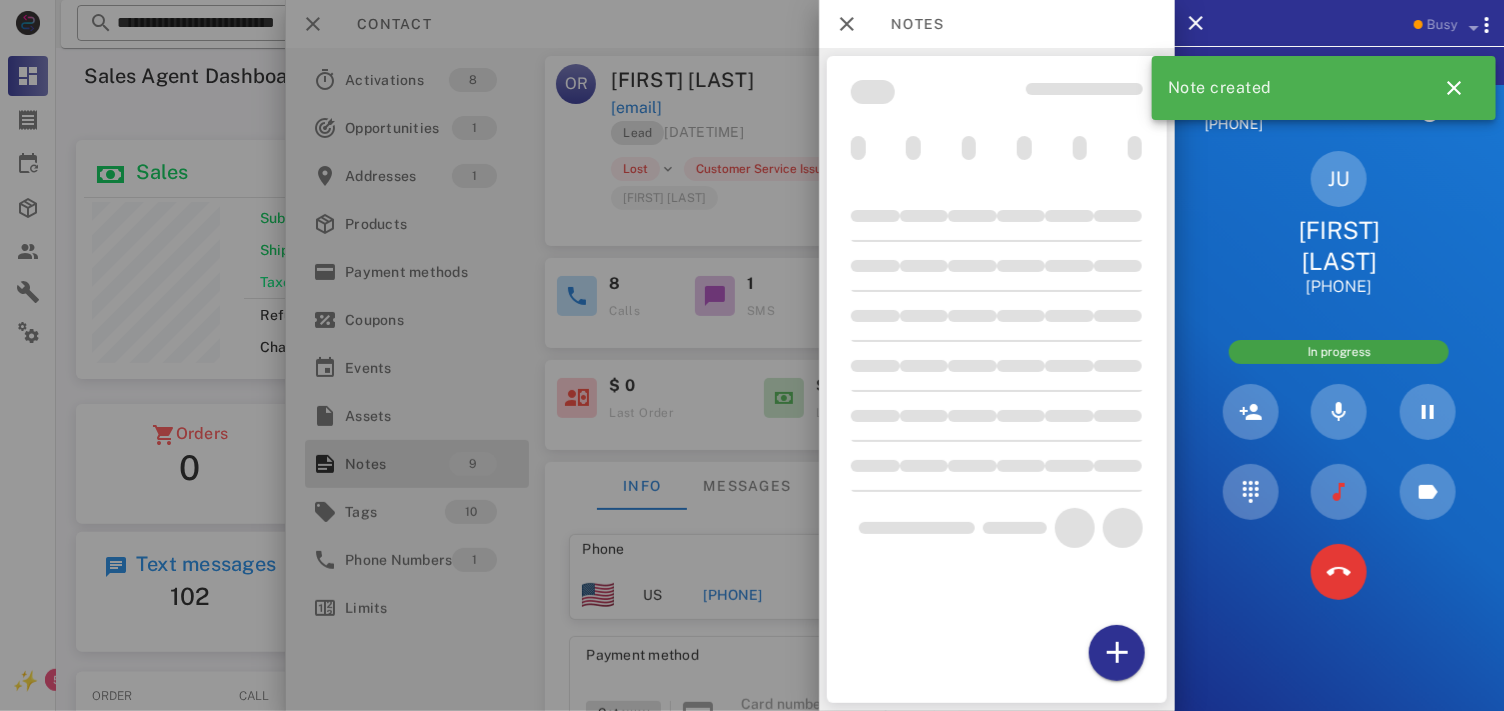 click at bounding box center (752, 355) 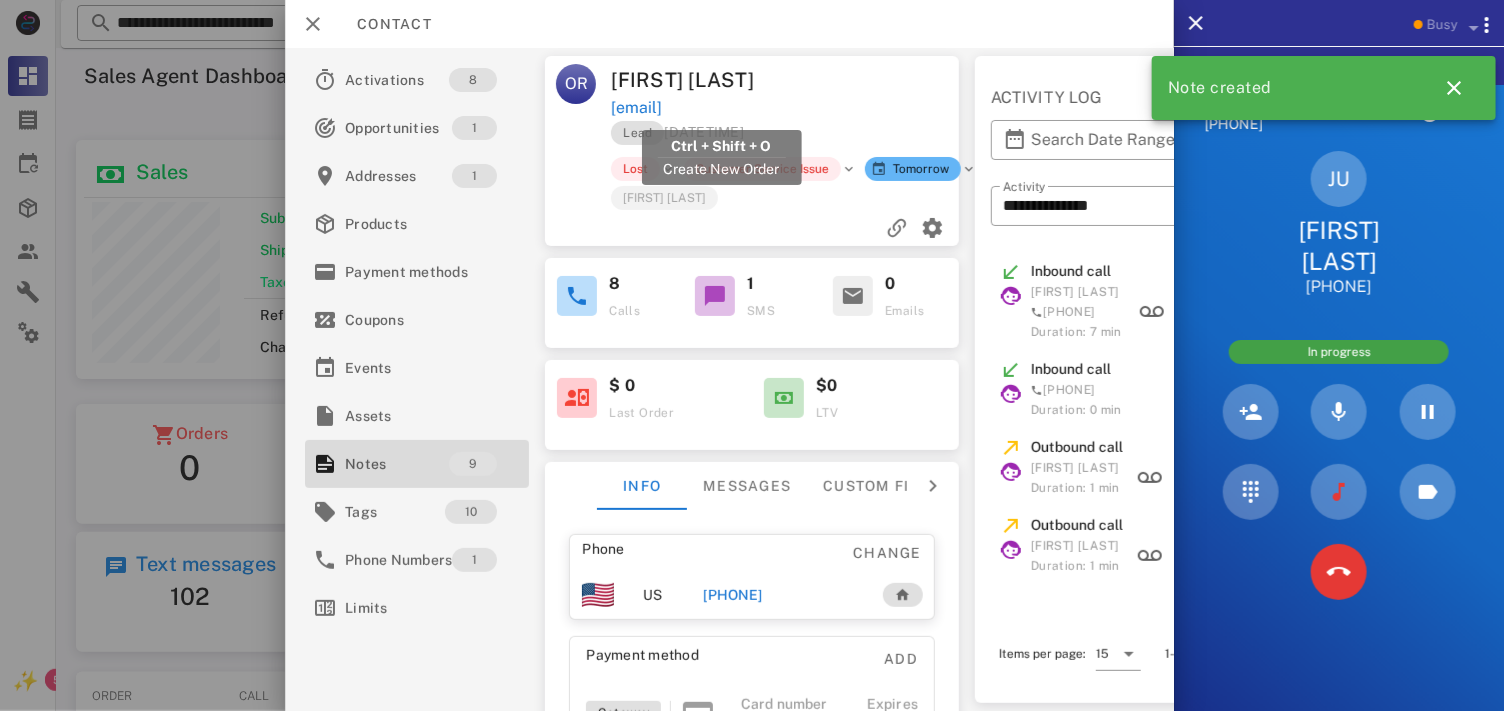 drag, startPoint x: 838, startPoint y: 100, endPoint x: 612, endPoint y: 112, distance: 226.31836 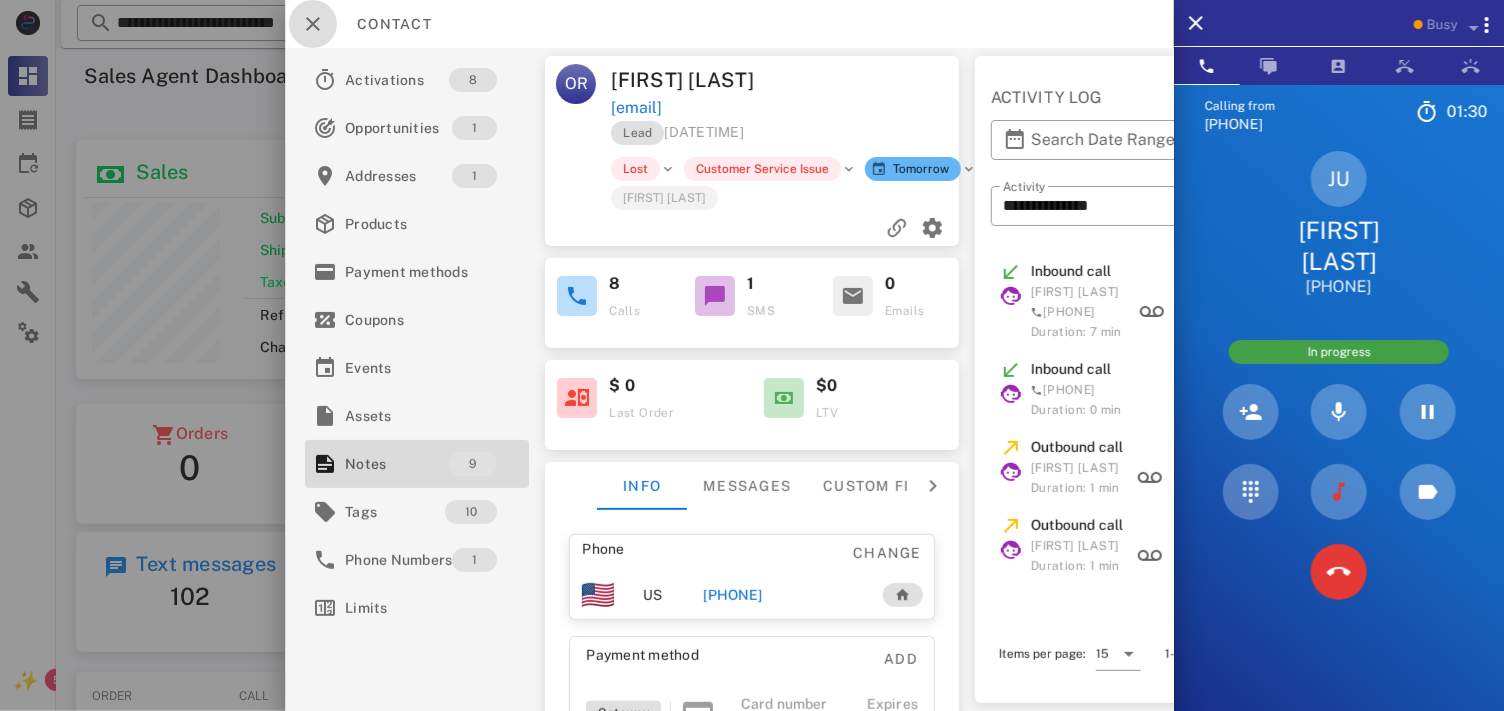 click at bounding box center [313, 24] 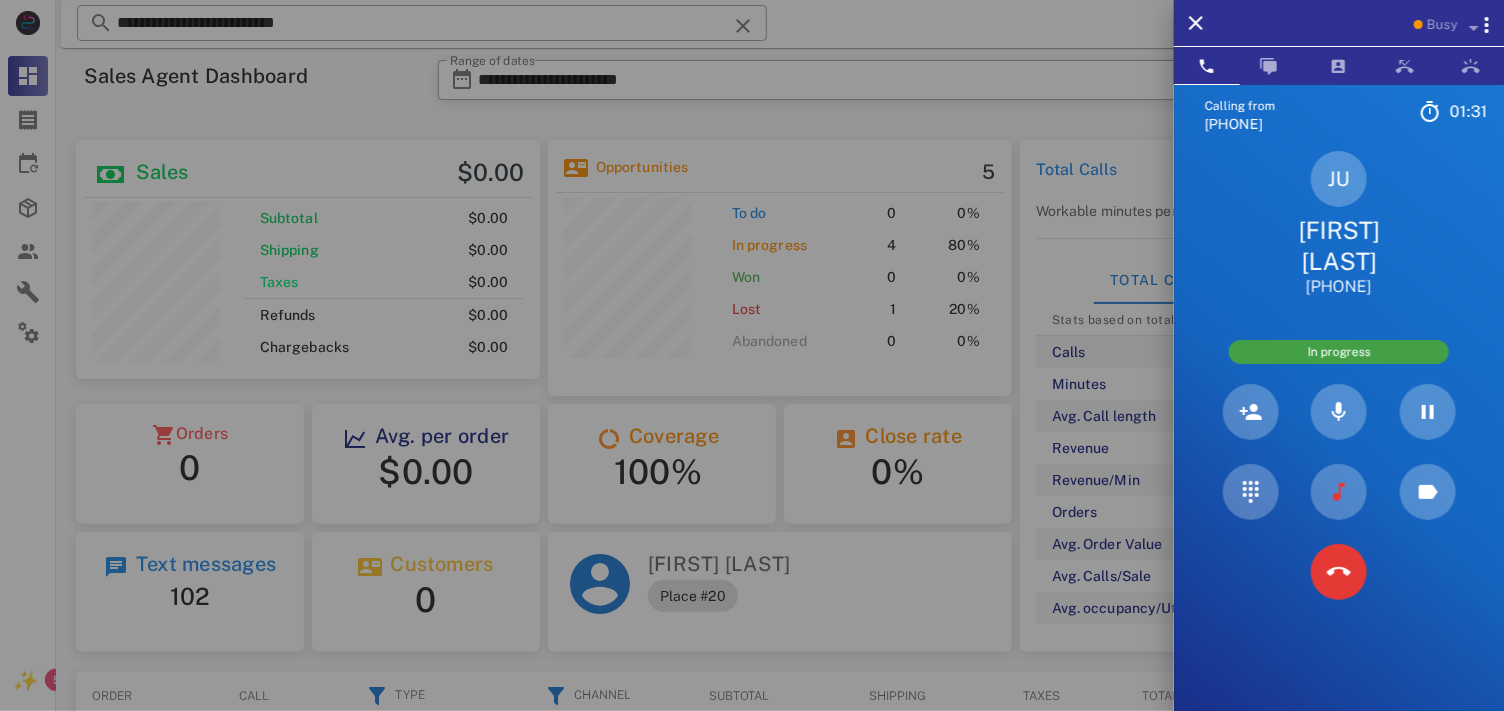 click on "[PHONE]" at bounding box center [1339, 287] 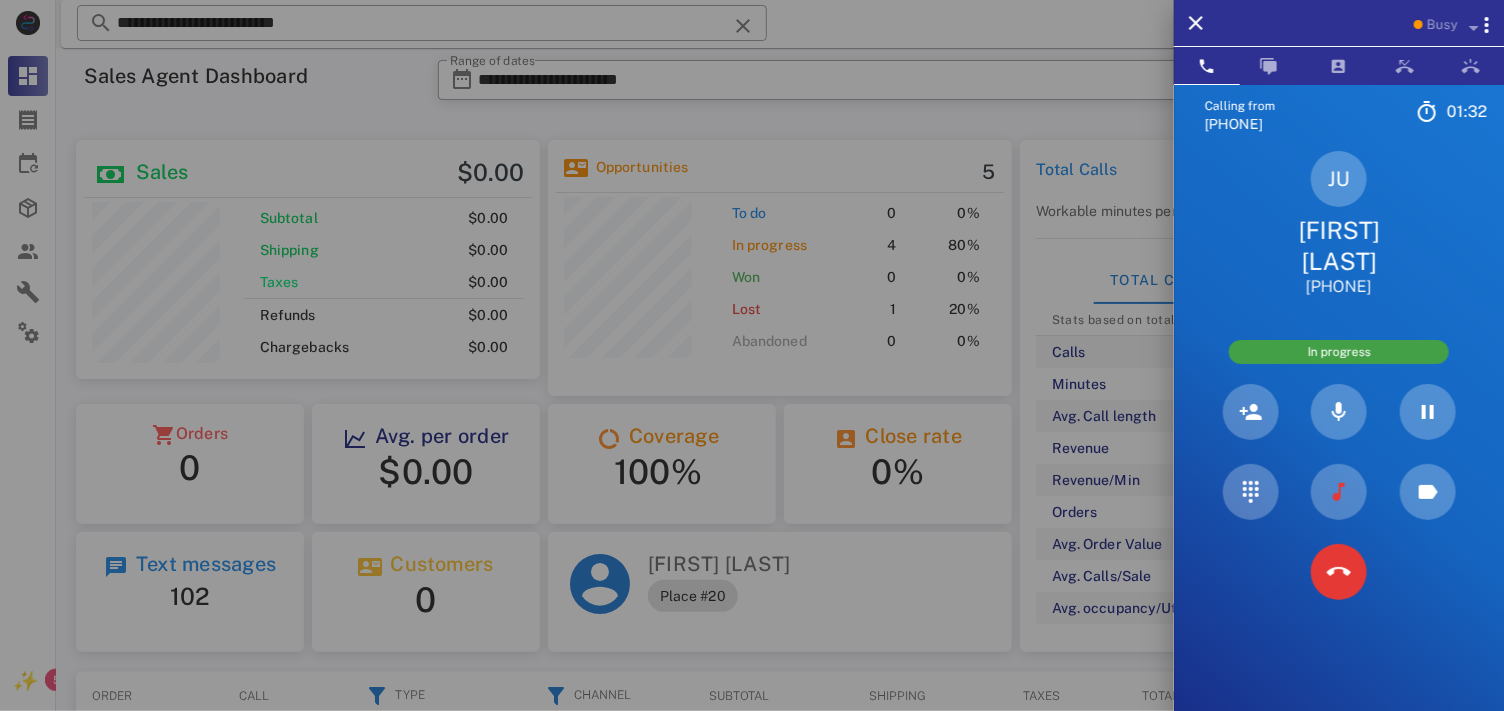 click on "[FIRST] [LAST]" at bounding box center [1339, 246] 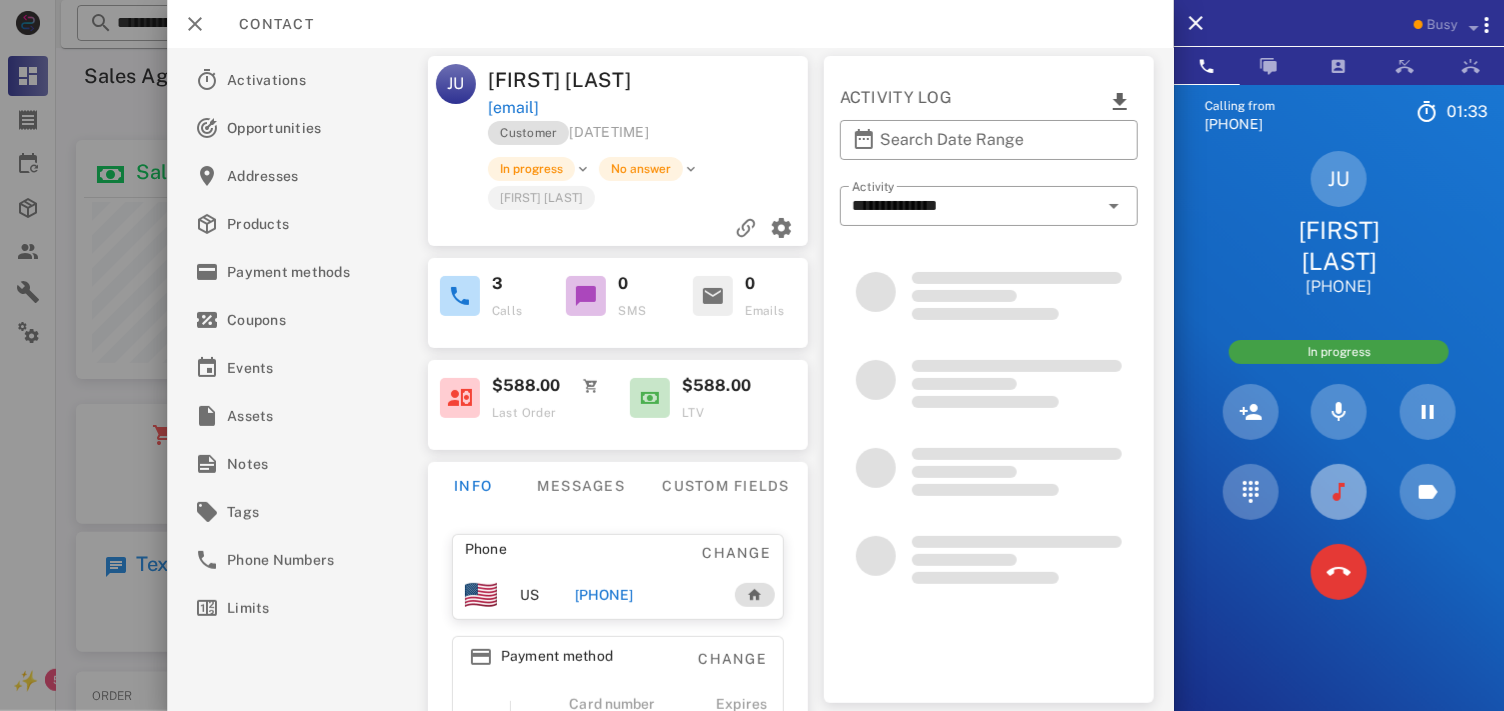 click at bounding box center [1339, 492] 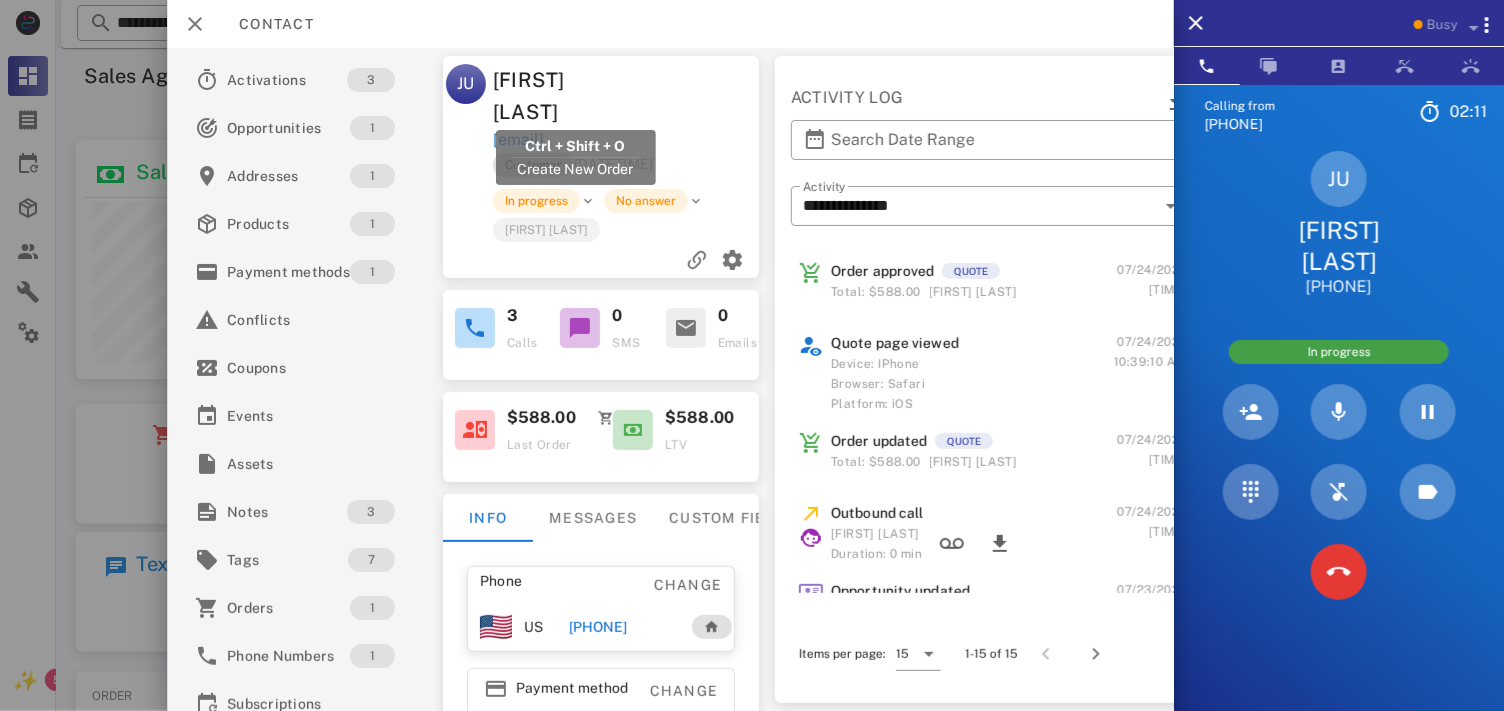 drag, startPoint x: 668, startPoint y: 107, endPoint x: 491, endPoint y: 111, distance: 177.0452 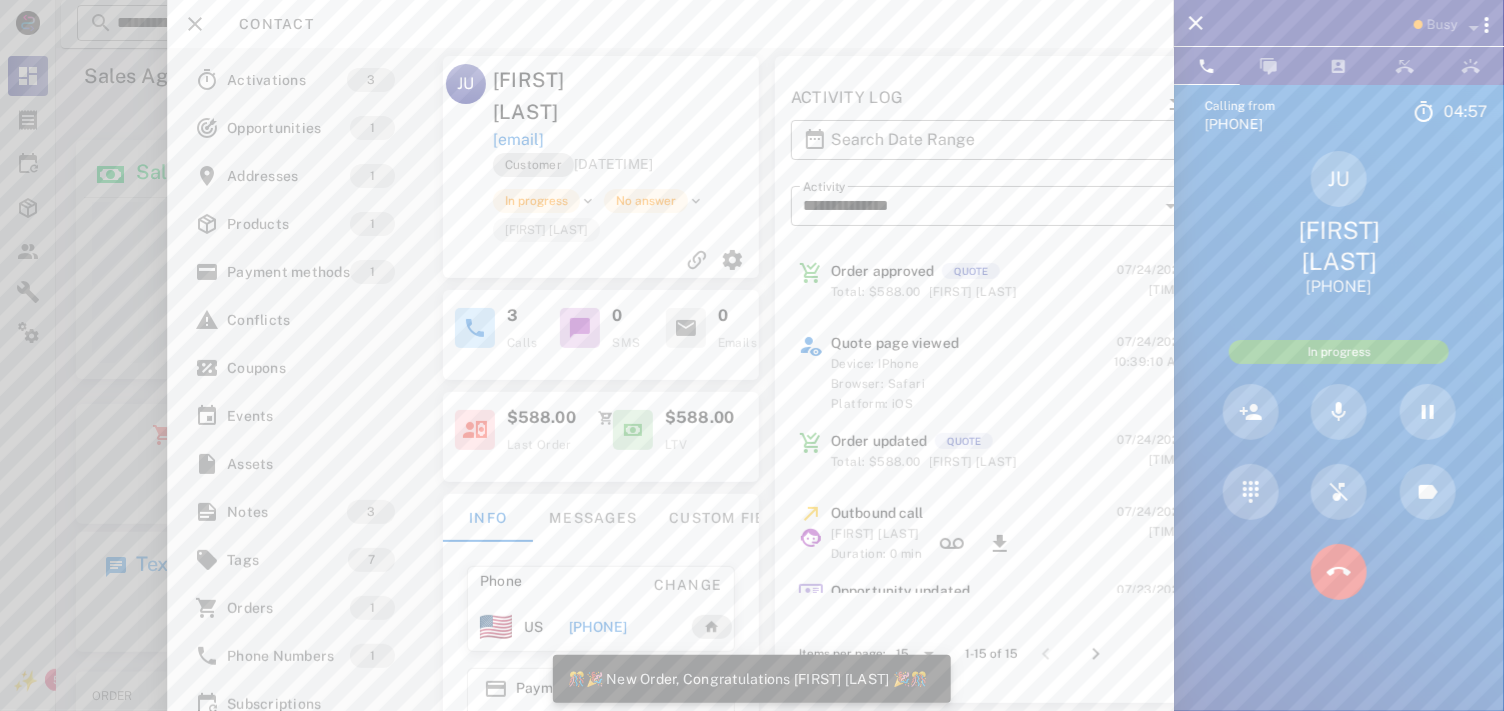 scroll, scrollTop: 999761, scrollLeft: 999535, axis: both 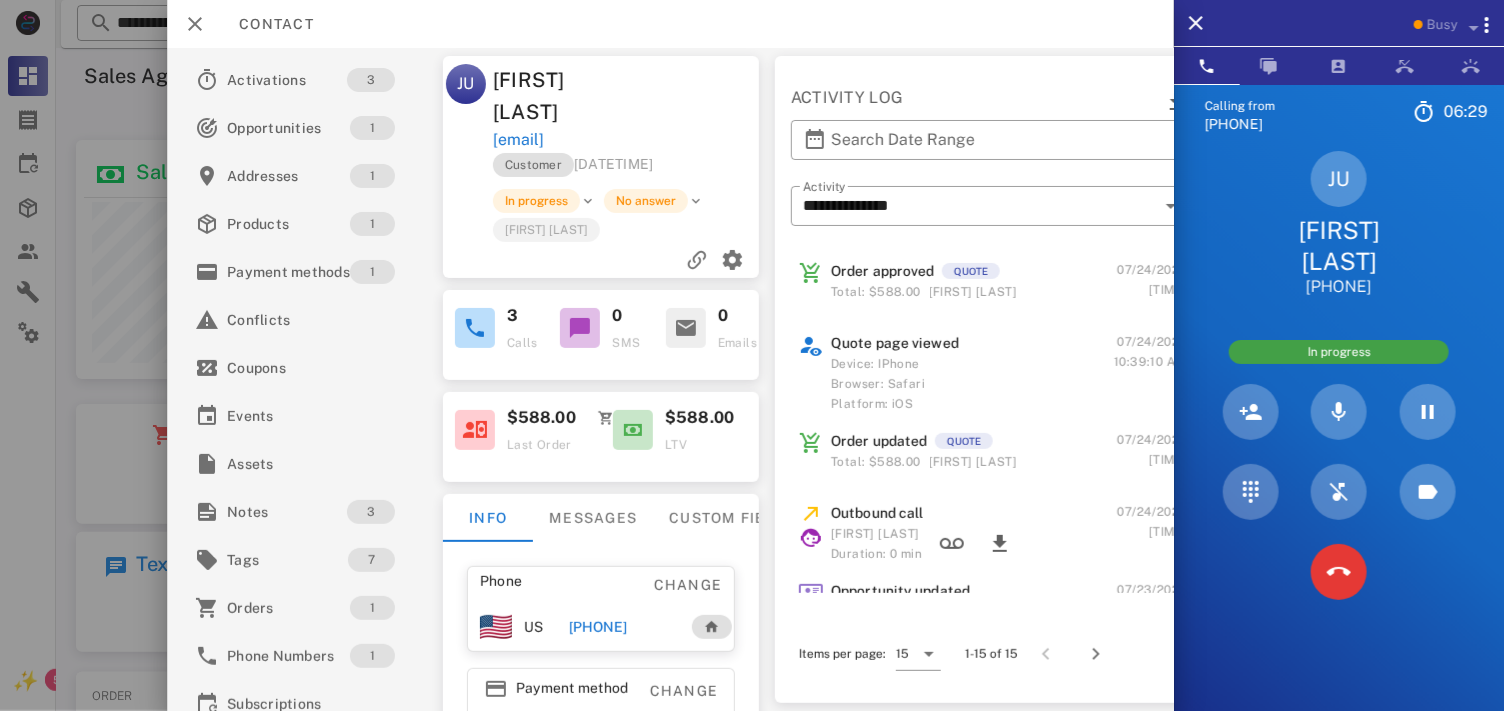click on "[FIRST] [LAST] [PHONE] In progress" at bounding box center (1339, 381) 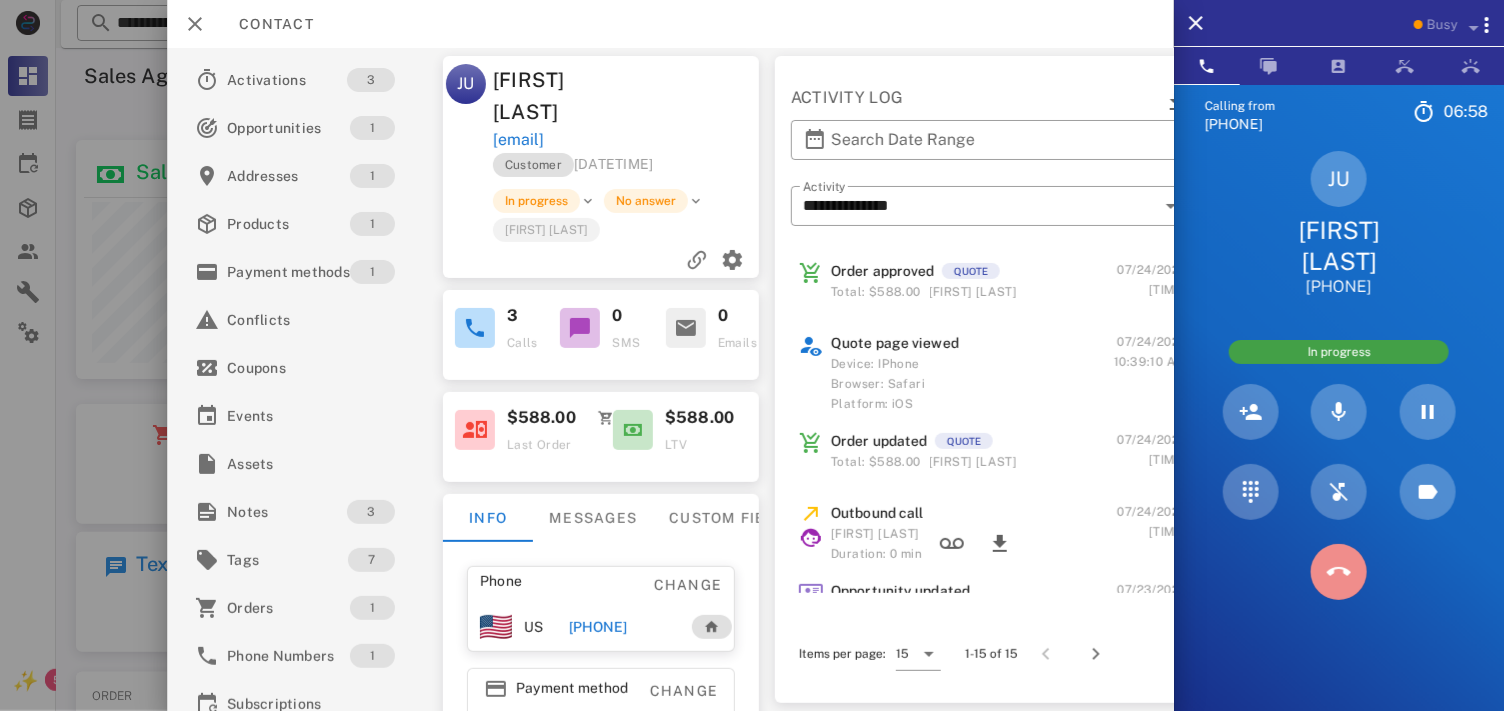 click at bounding box center [1339, 572] 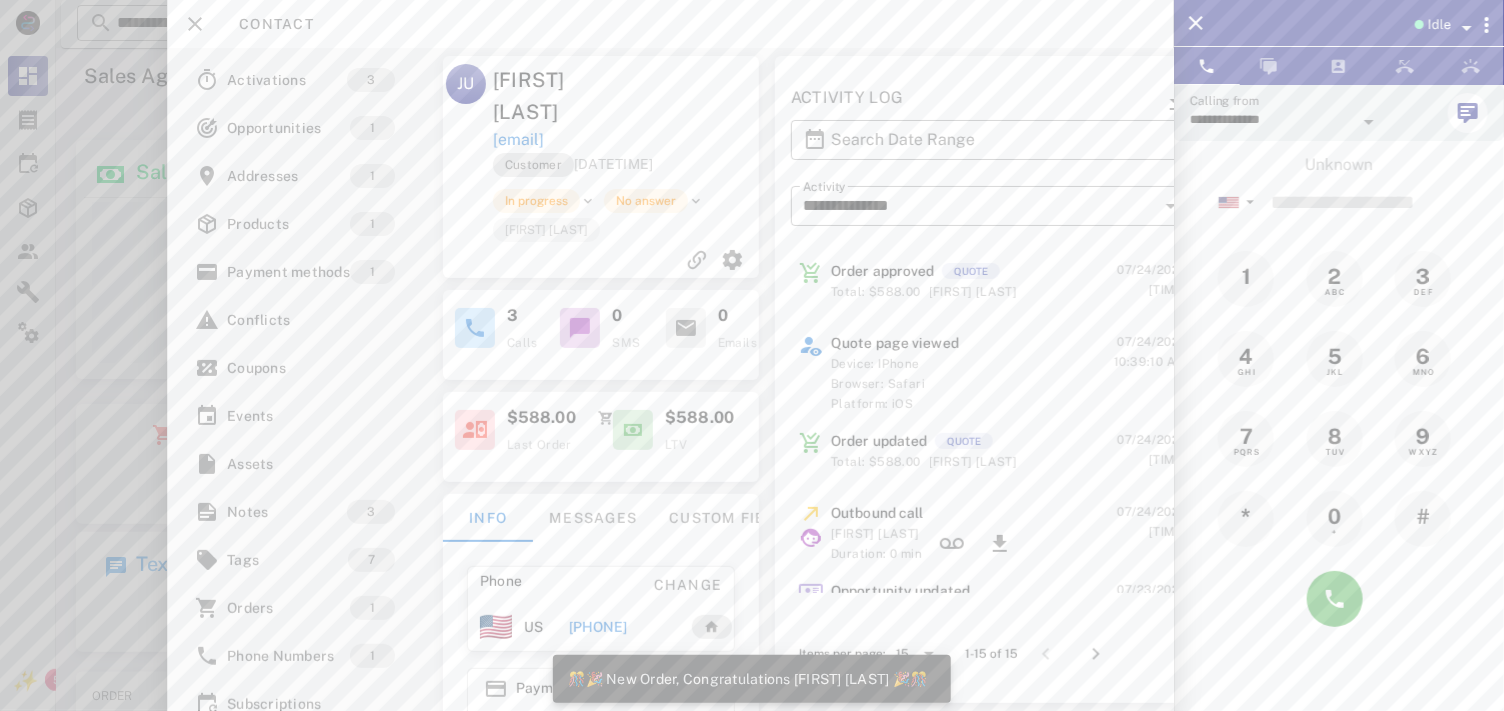 scroll, scrollTop: 999761, scrollLeft: 999535, axis: both 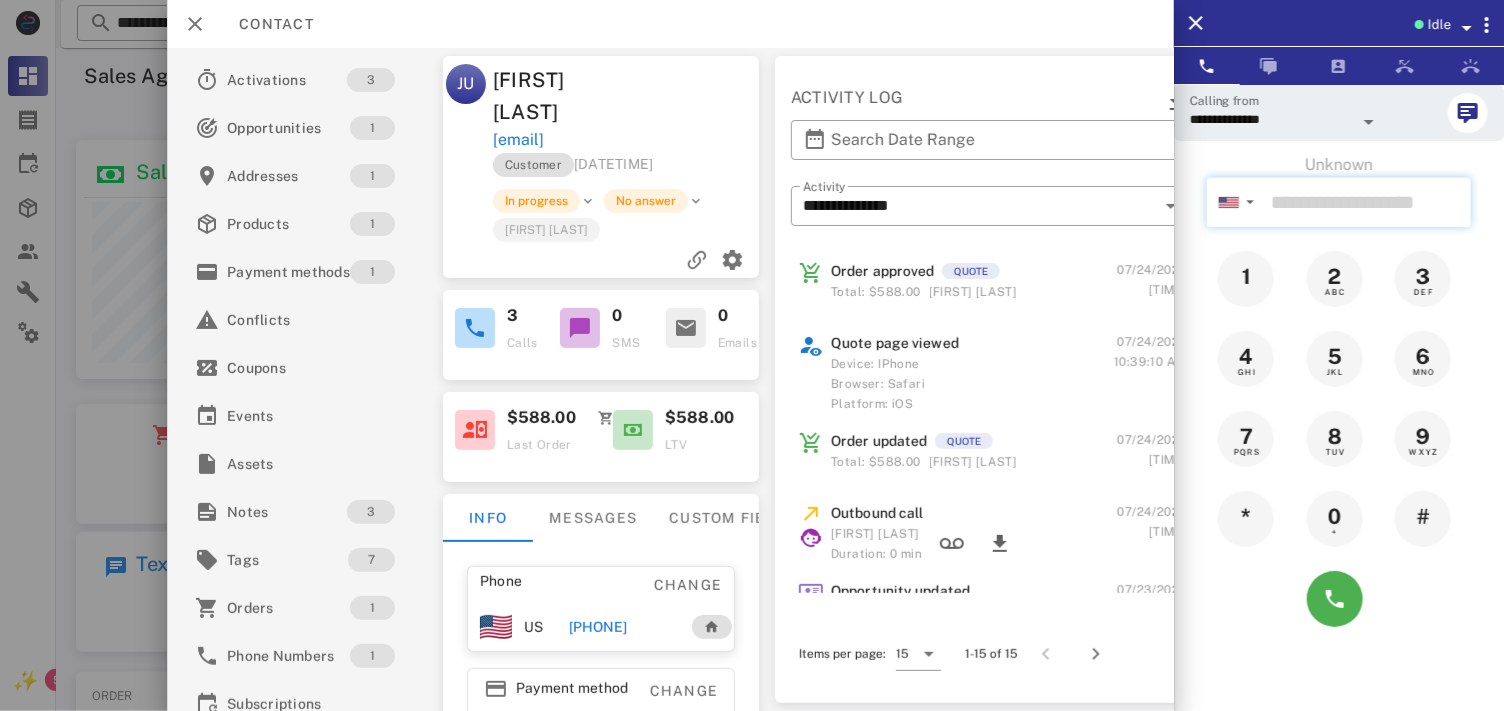 click at bounding box center [1367, 202] 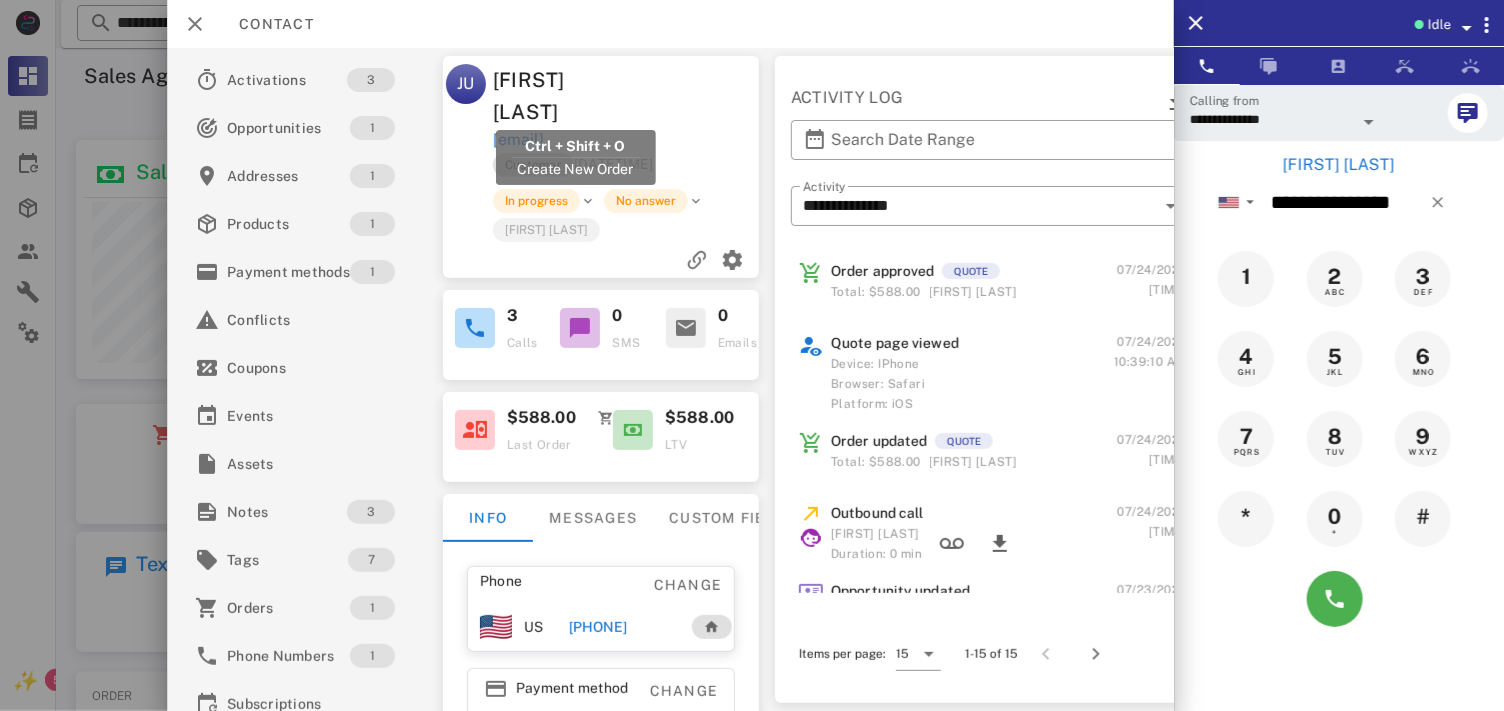 drag, startPoint x: 675, startPoint y: 110, endPoint x: 492, endPoint y: 111, distance: 183.00273 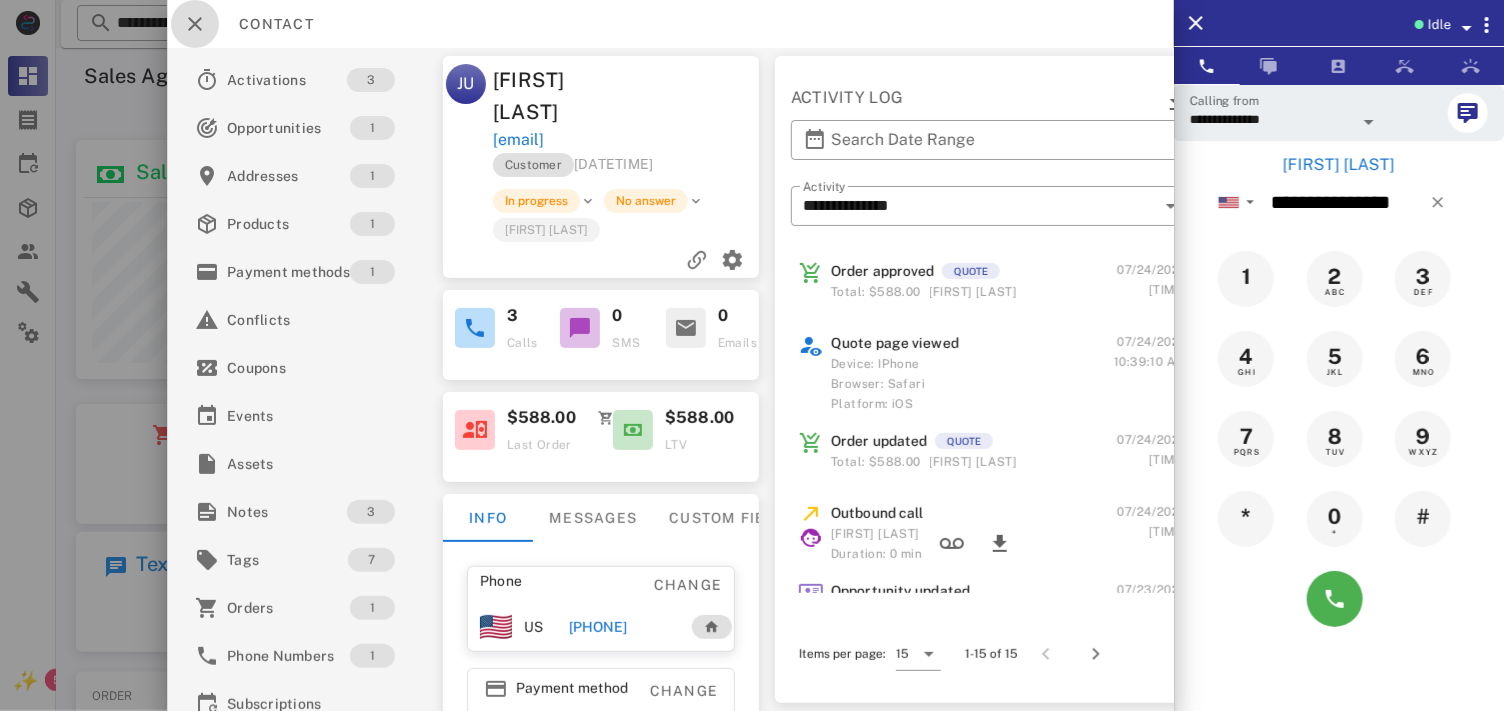 click at bounding box center (195, 24) 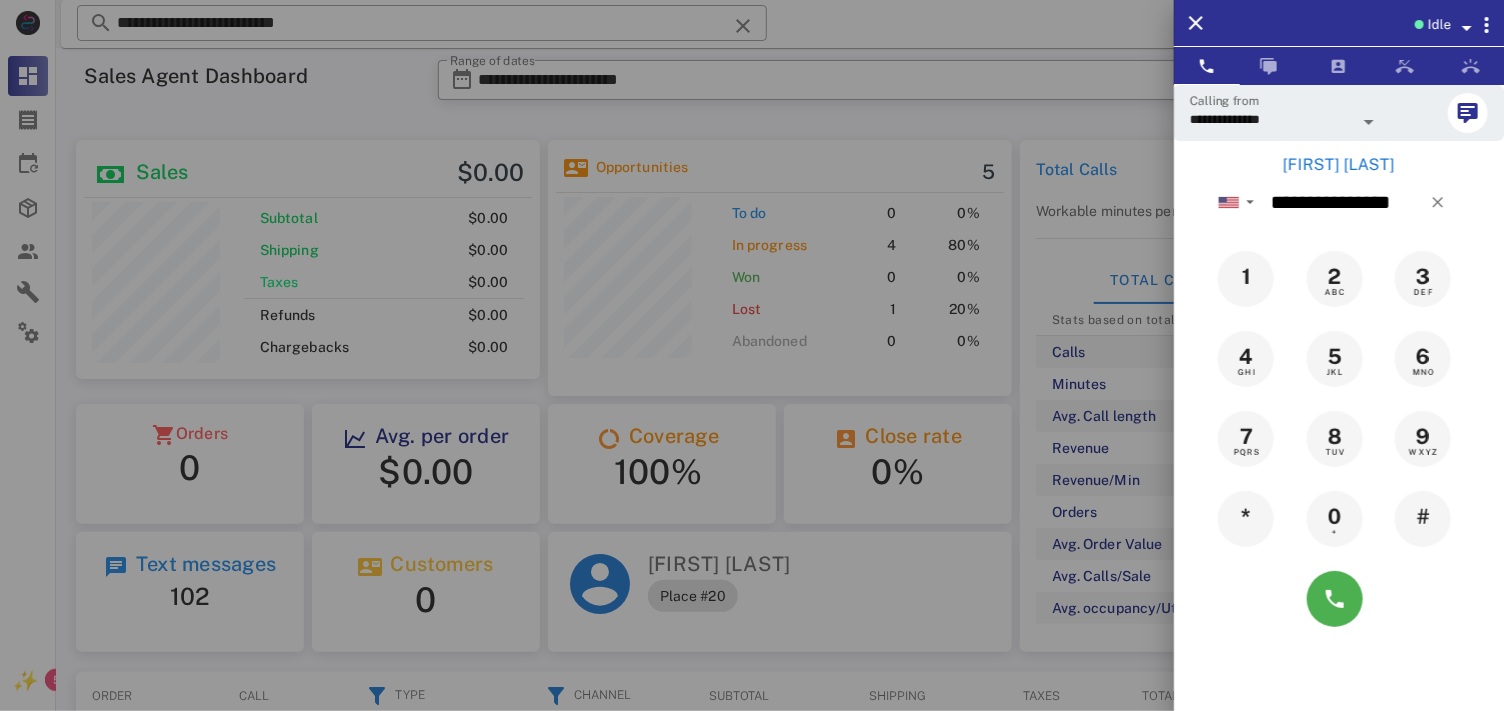 click on "[FIRST] [LAST]" at bounding box center [1339, 165] 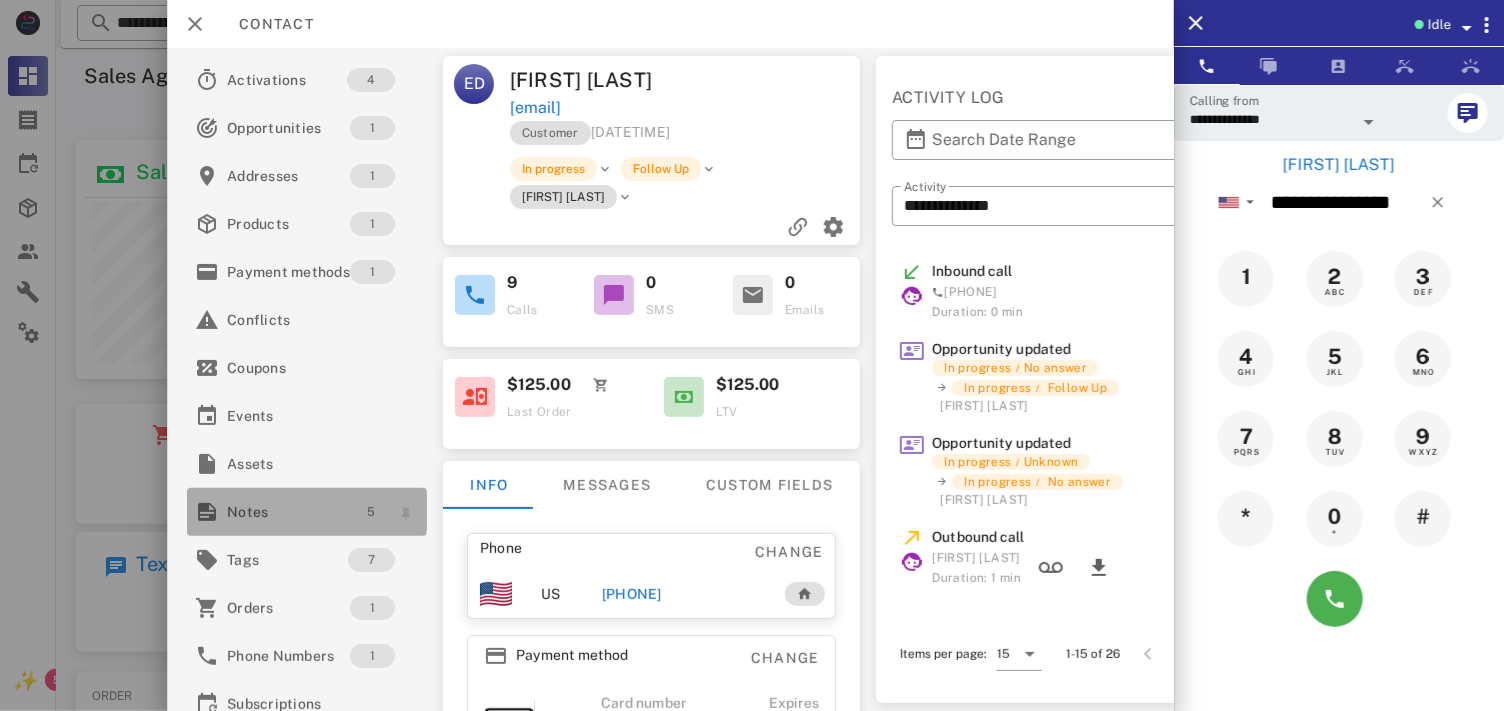 click on "5" at bounding box center [371, 512] 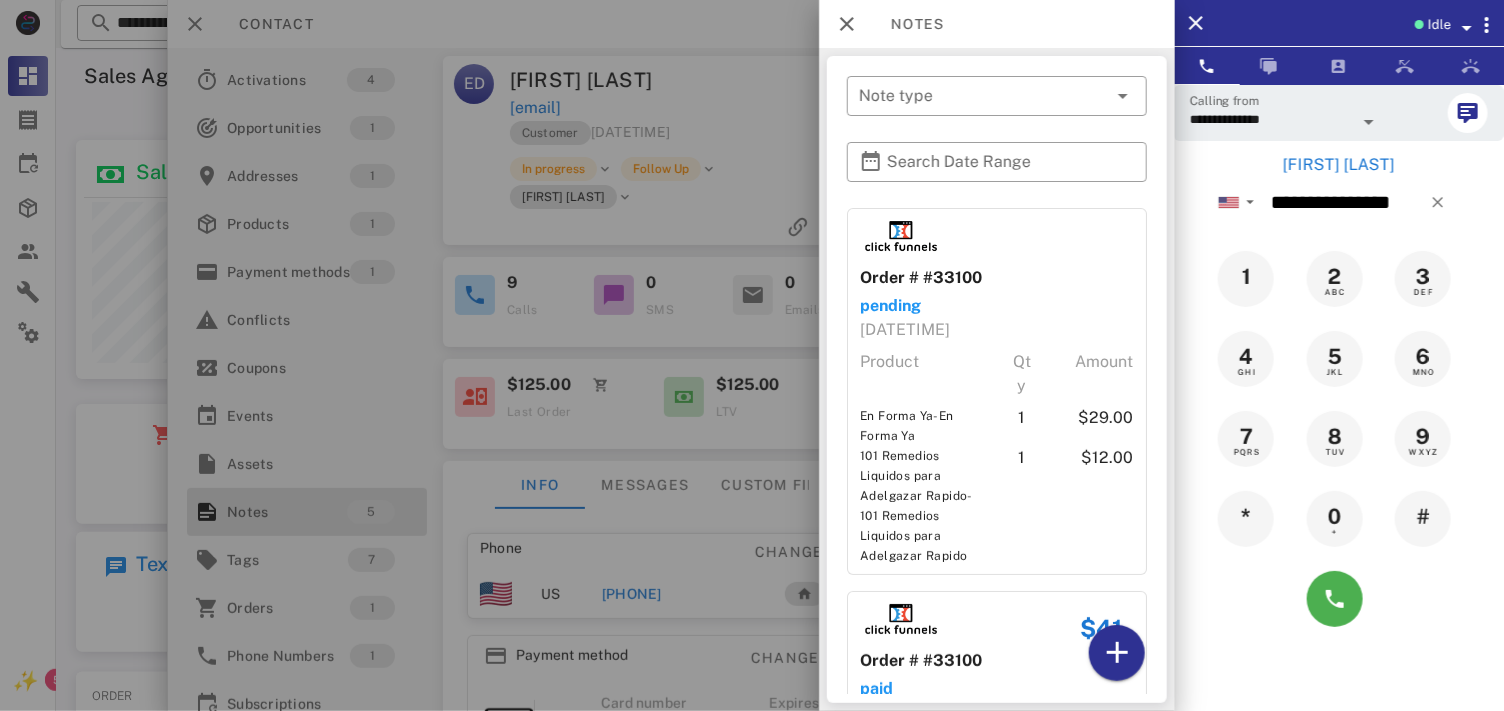 scroll, scrollTop: 851, scrollLeft: 0, axis: vertical 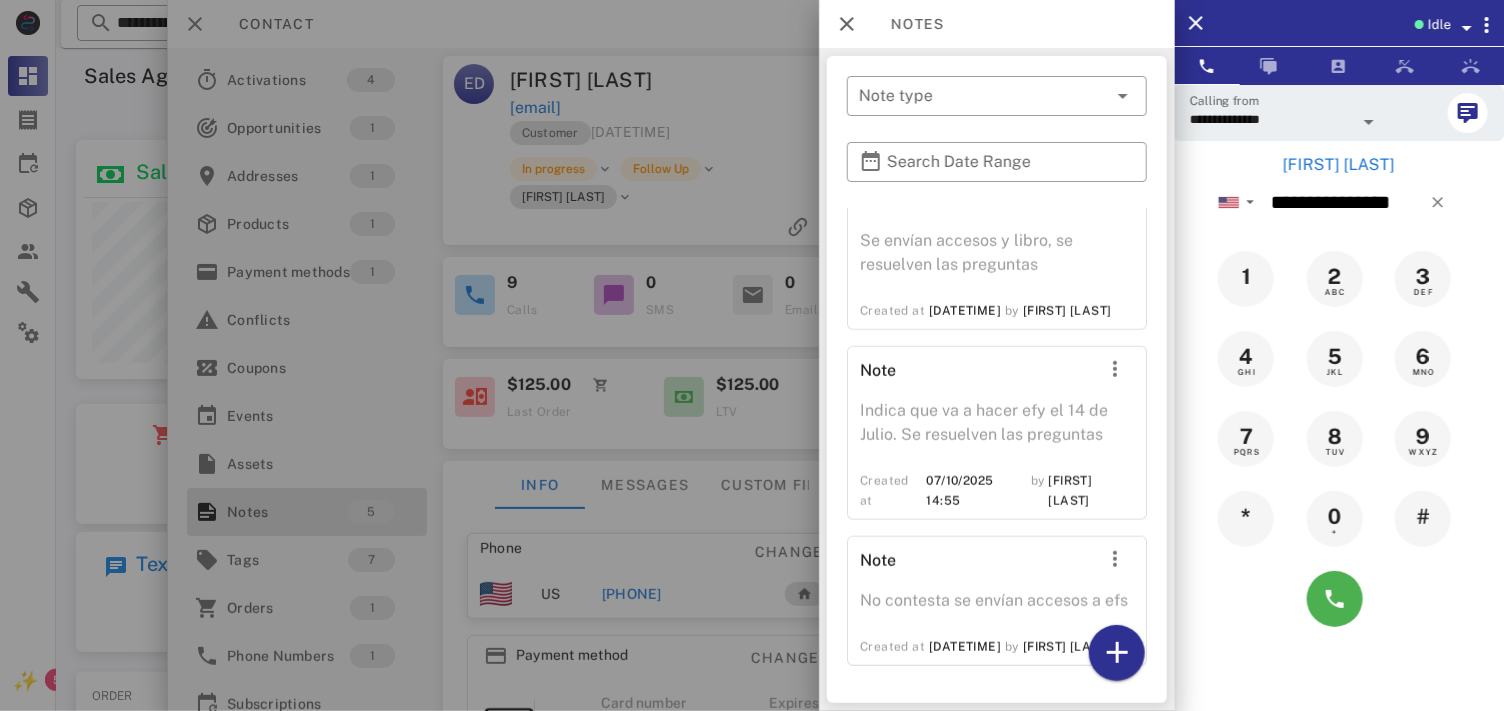 click at bounding box center (752, 355) 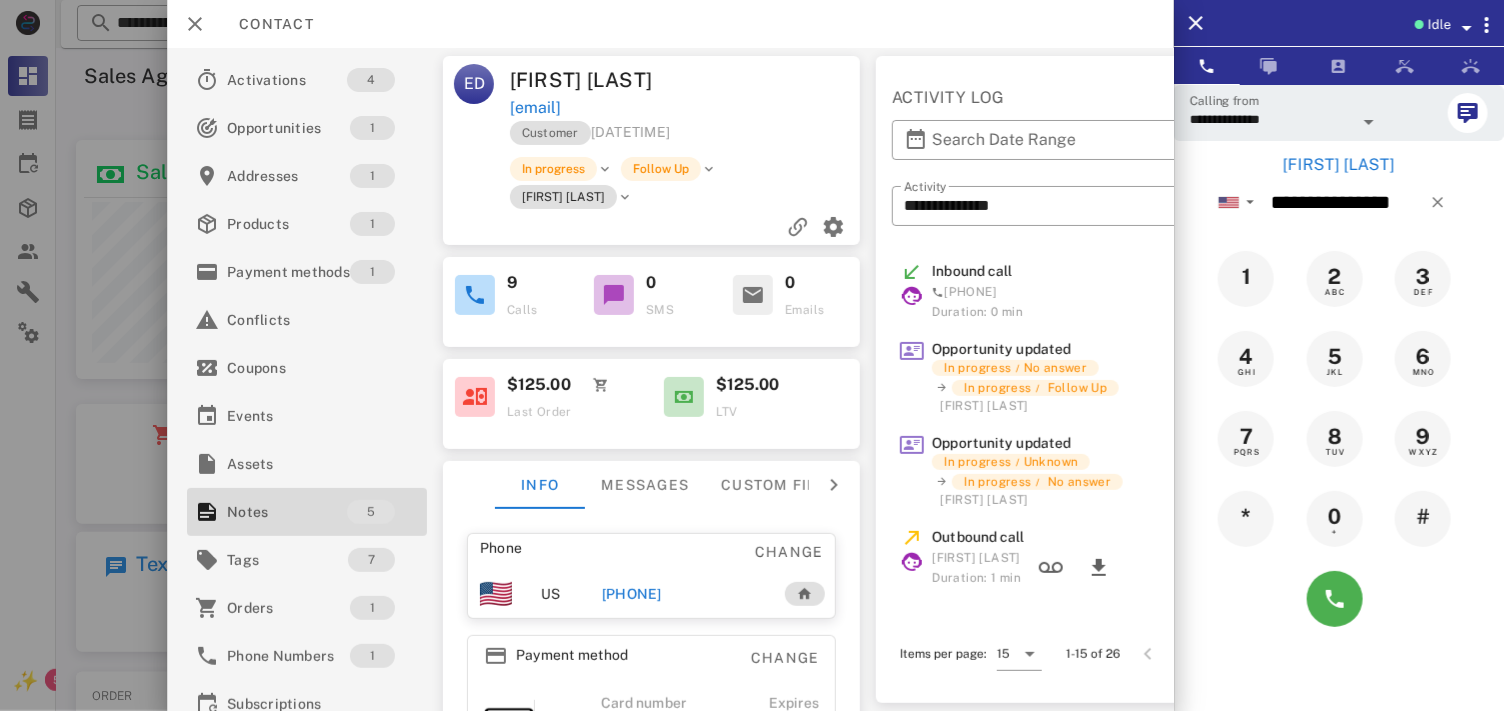 click on "[PHONE]" at bounding box center (631, 594) 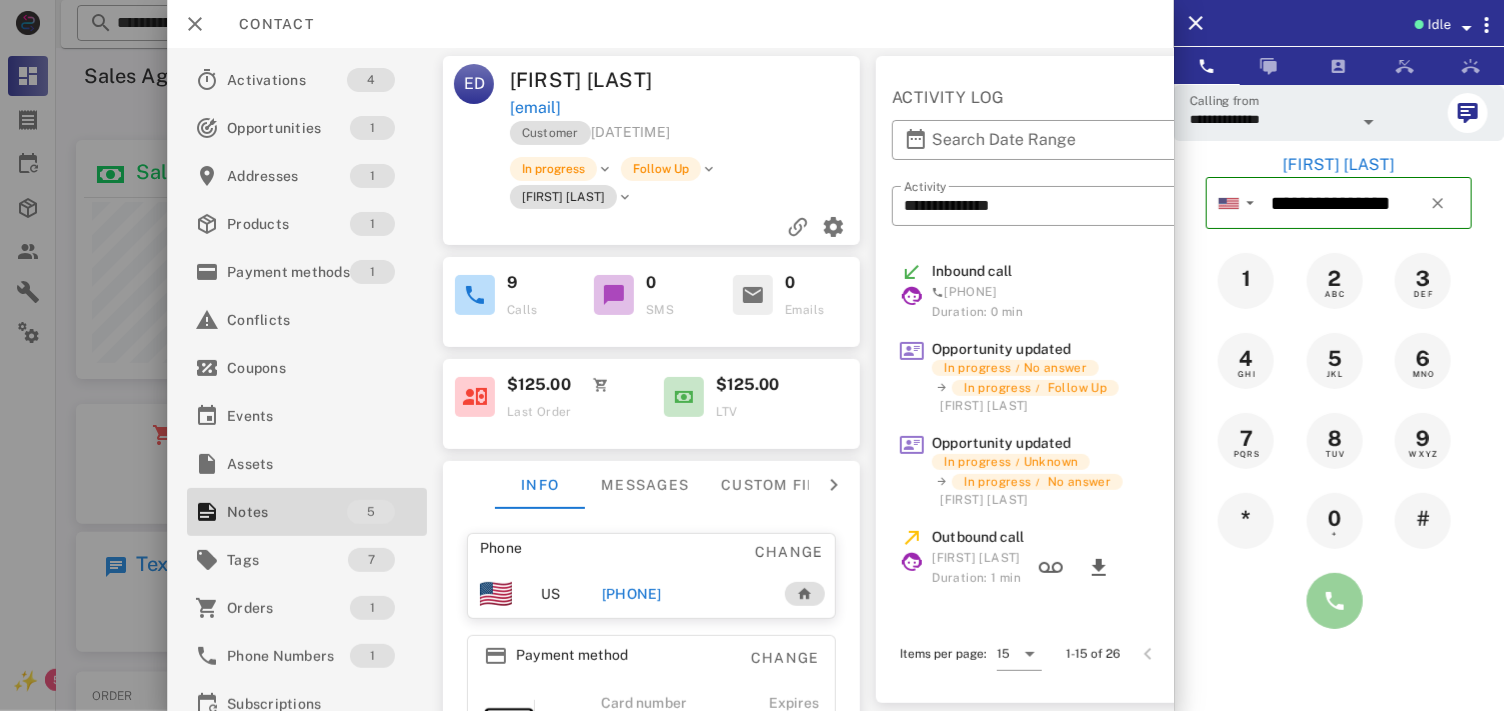 click at bounding box center [1335, 601] 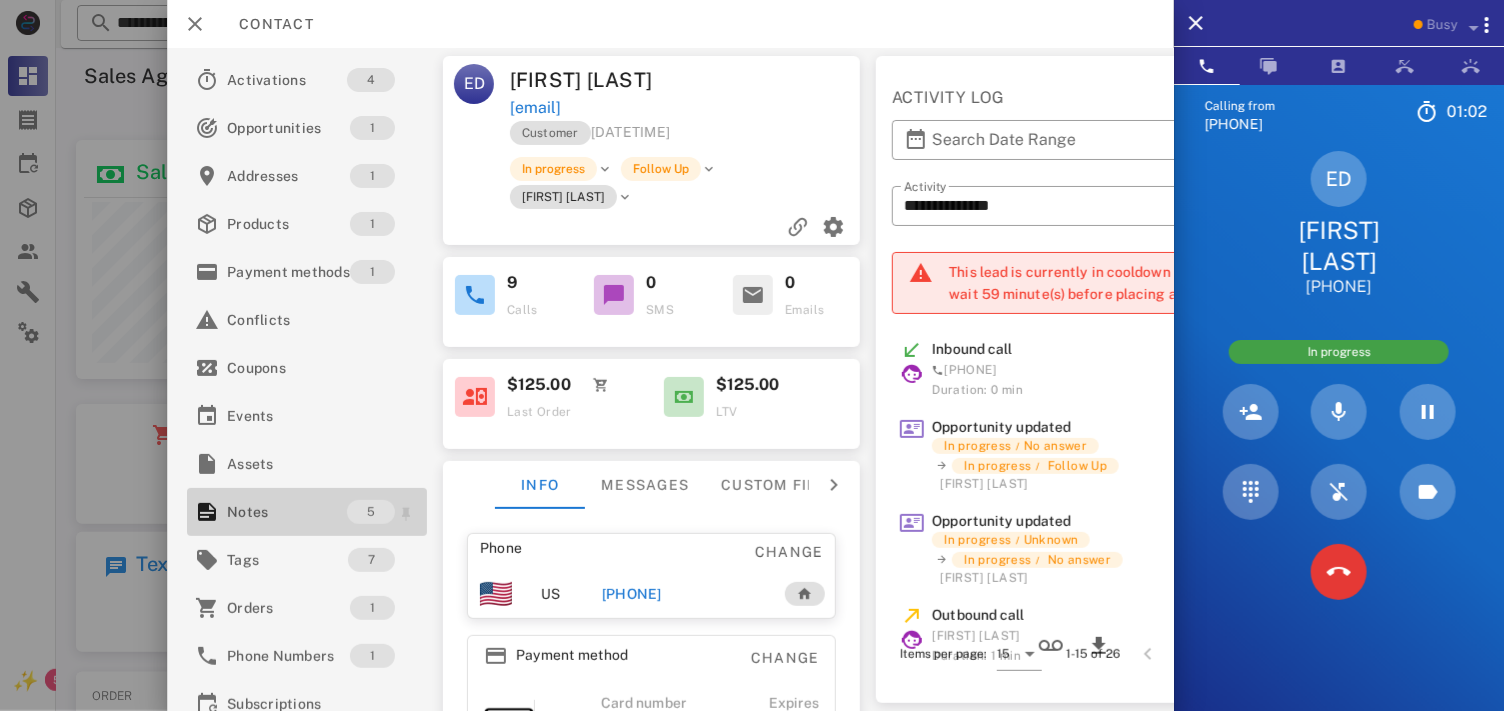 click on "Notes" at bounding box center (287, 512) 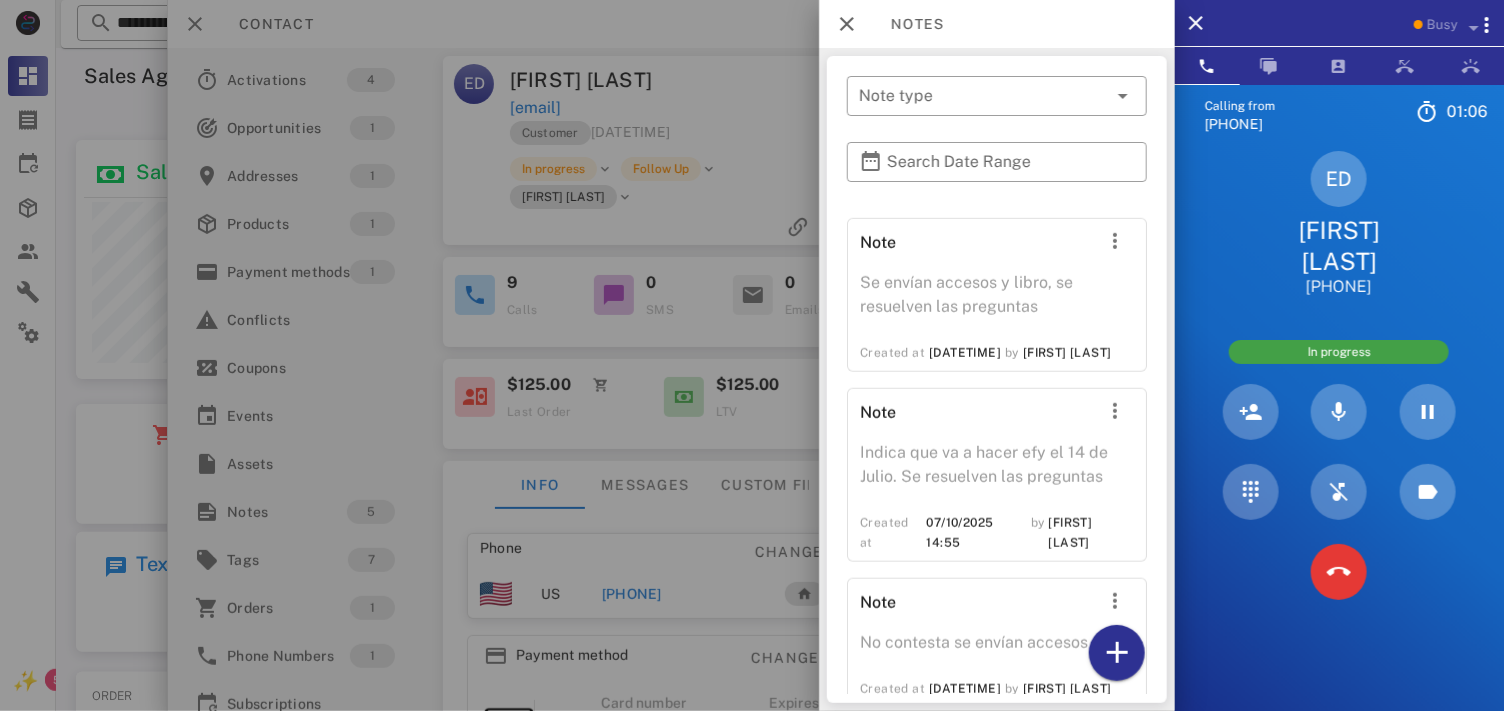 scroll, scrollTop: 851, scrollLeft: 0, axis: vertical 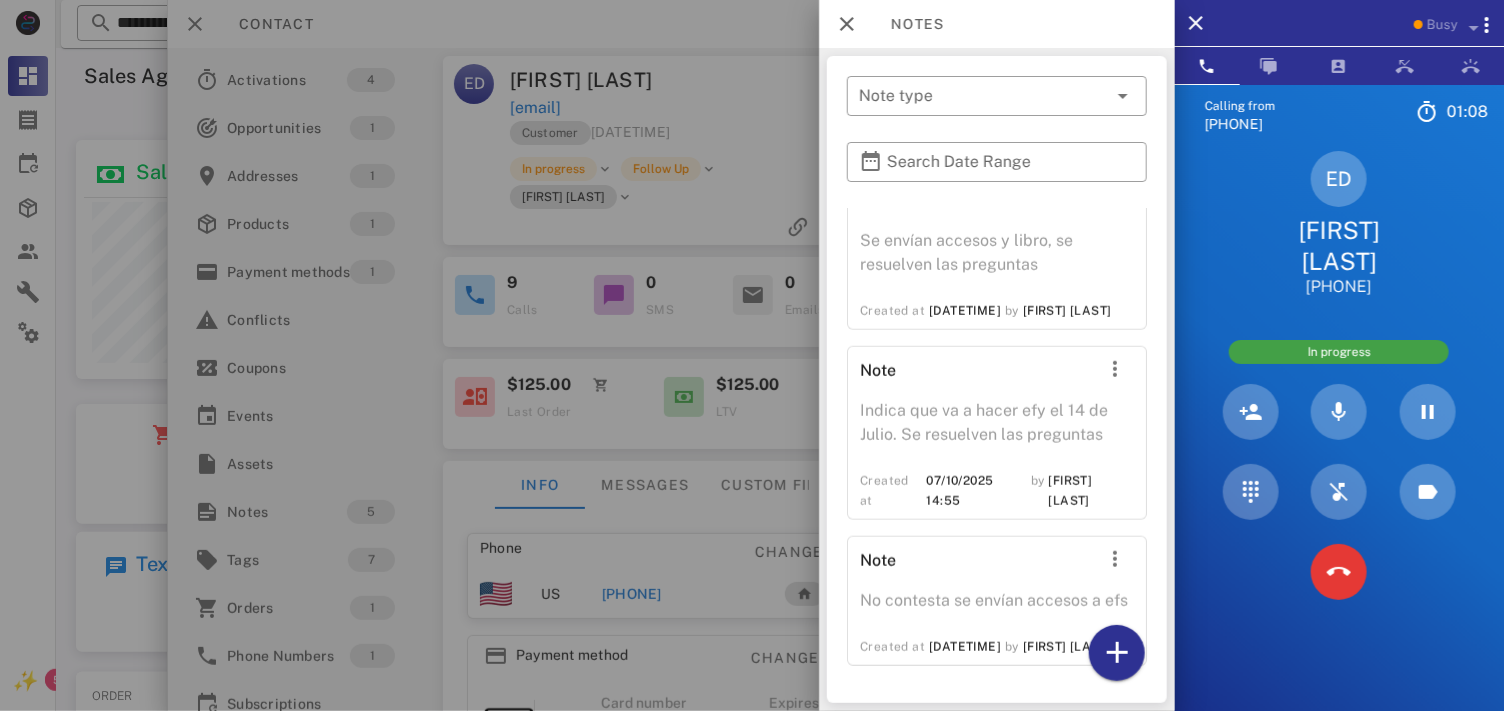 click at bounding box center [752, 355] 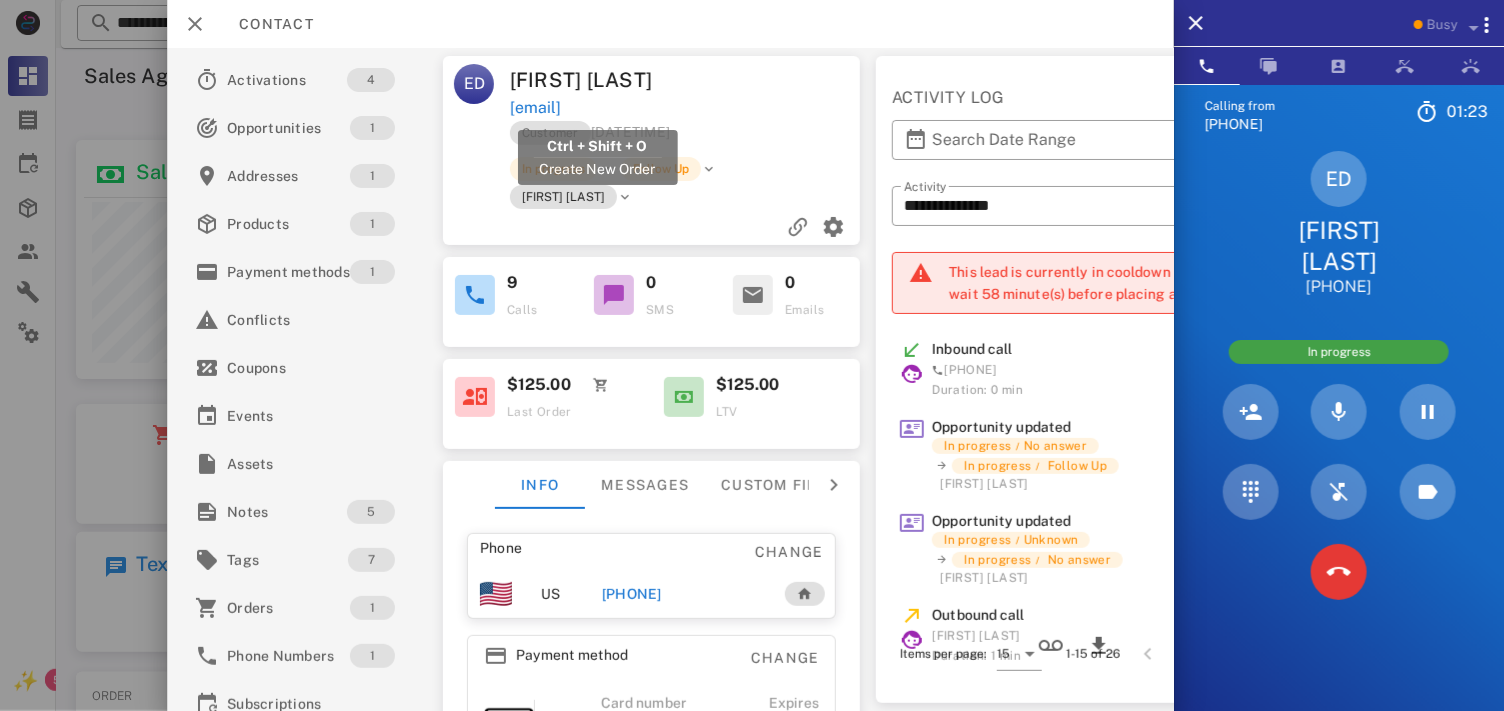 drag, startPoint x: 706, startPoint y: 106, endPoint x: 506, endPoint y: 106, distance: 200 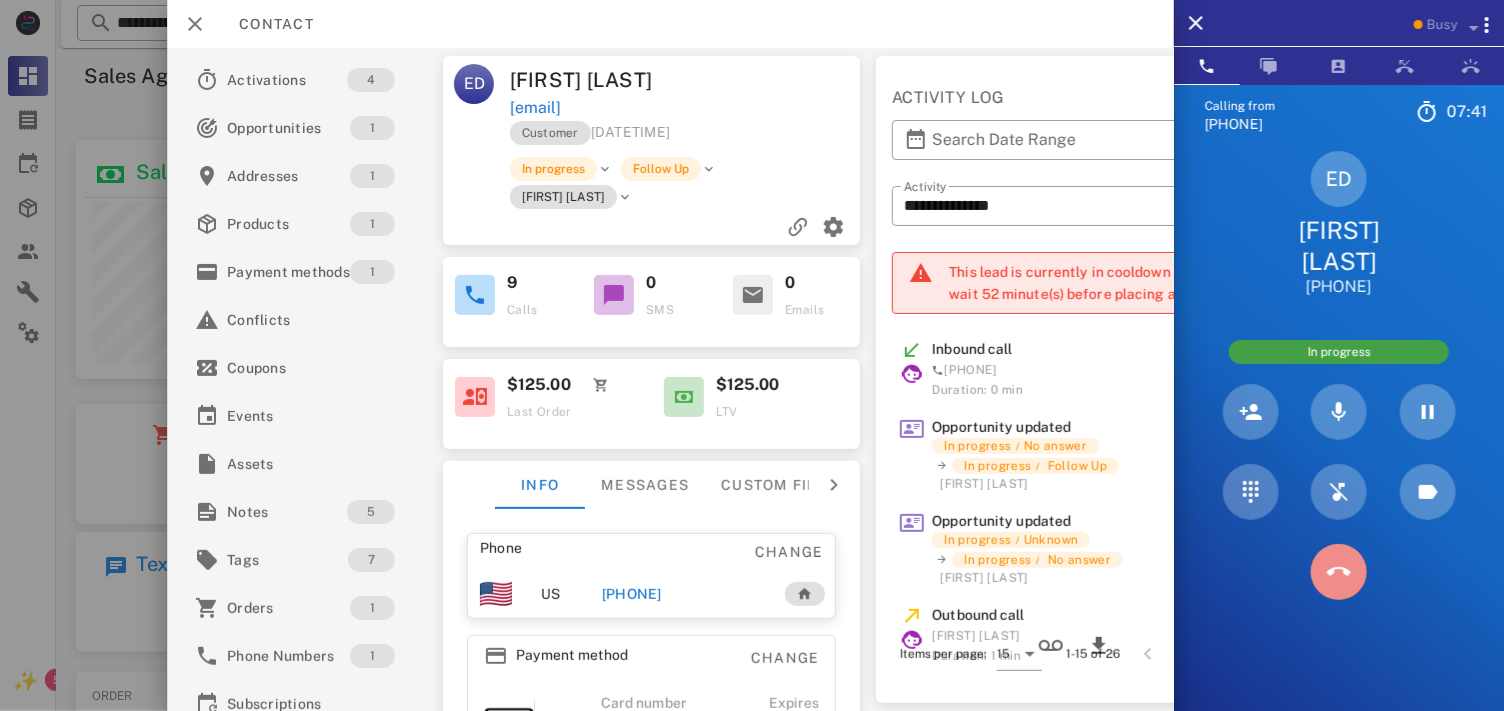 click at bounding box center [1339, 572] 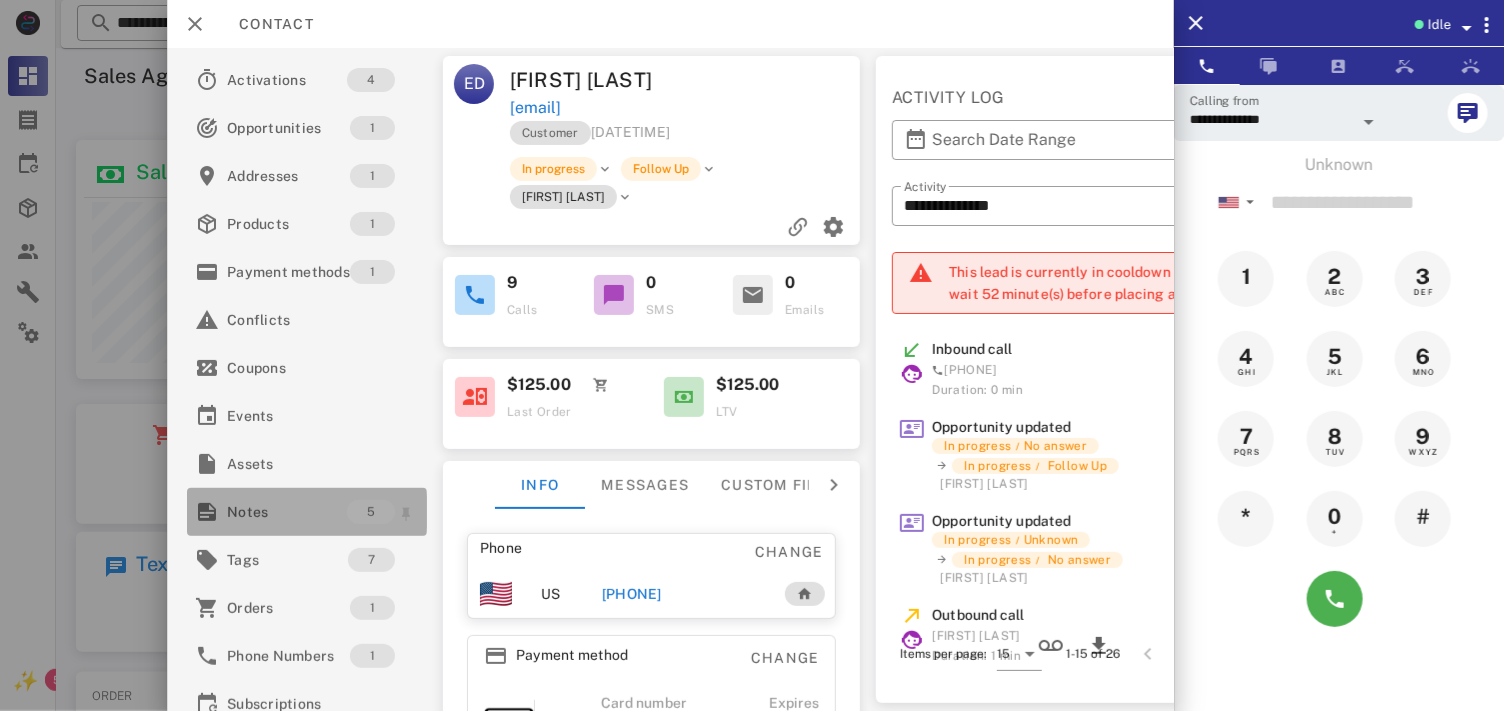 click on "Notes" at bounding box center (287, 512) 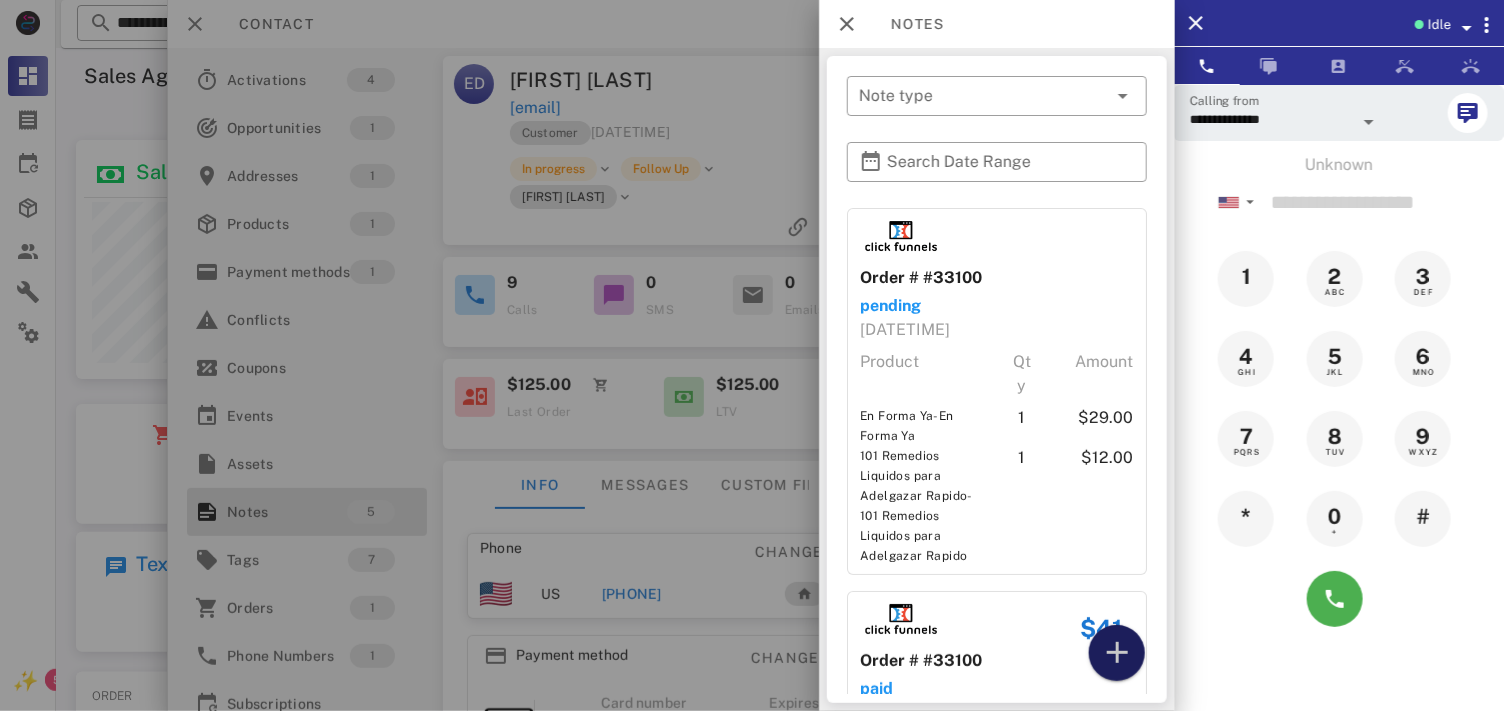 click at bounding box center (1116, 653) 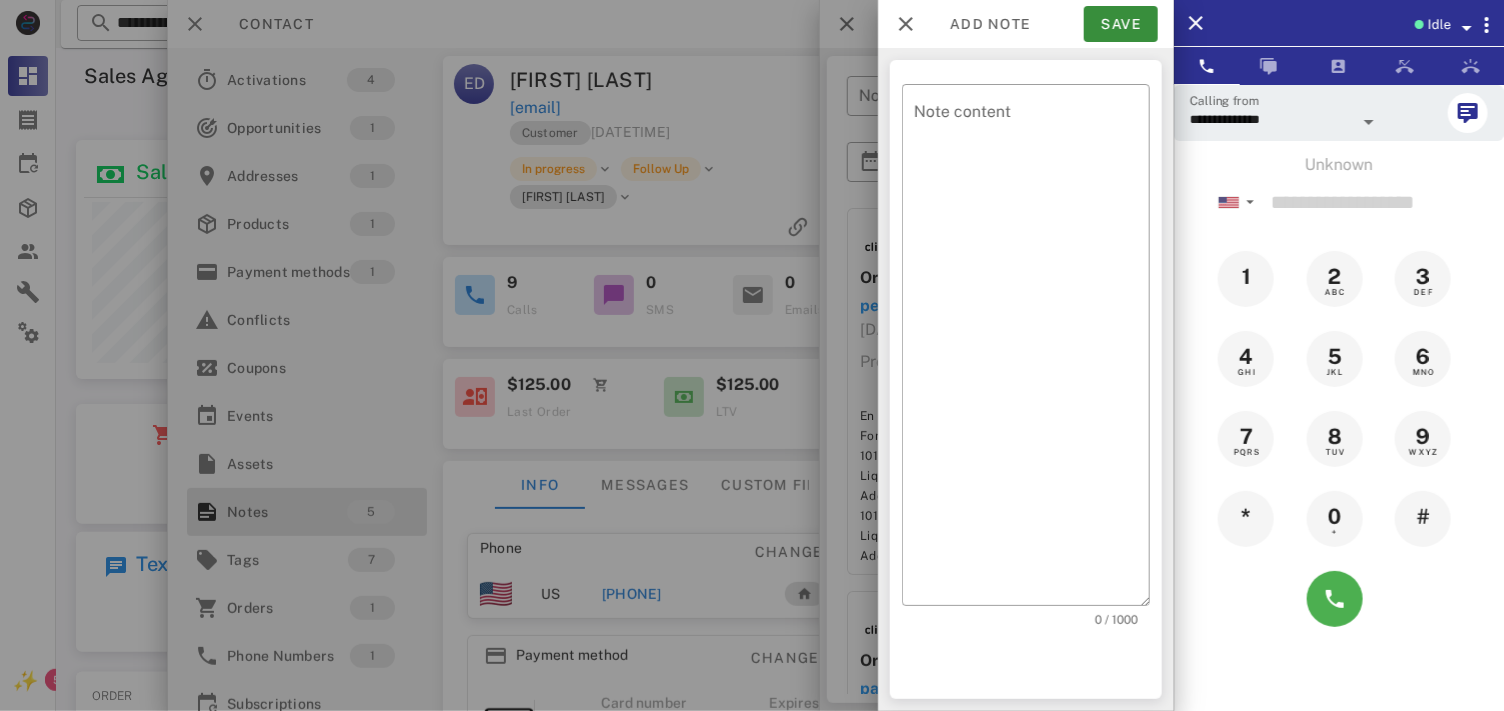 click on "Note content" at bounding box center [1032, 350] 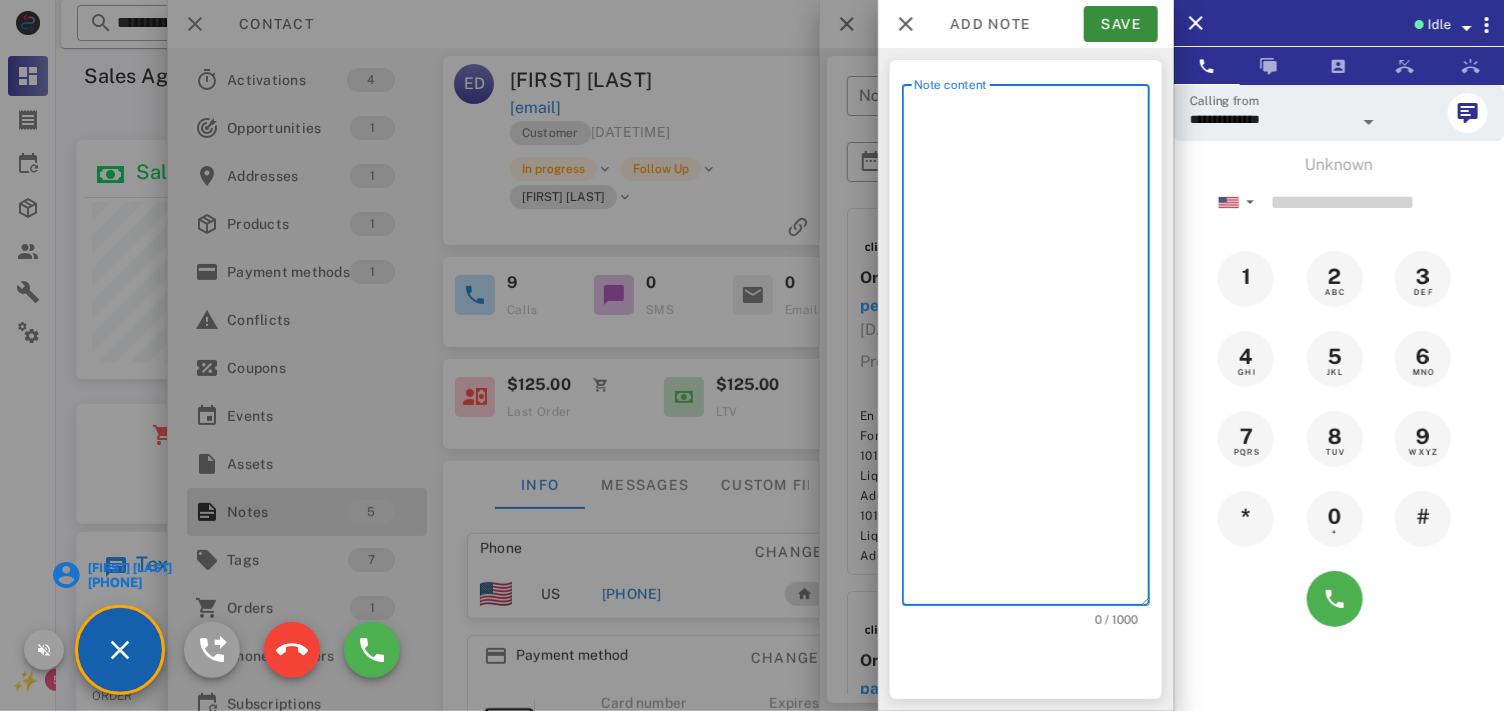 click on "Note content" at bounding box center [1032, 350] 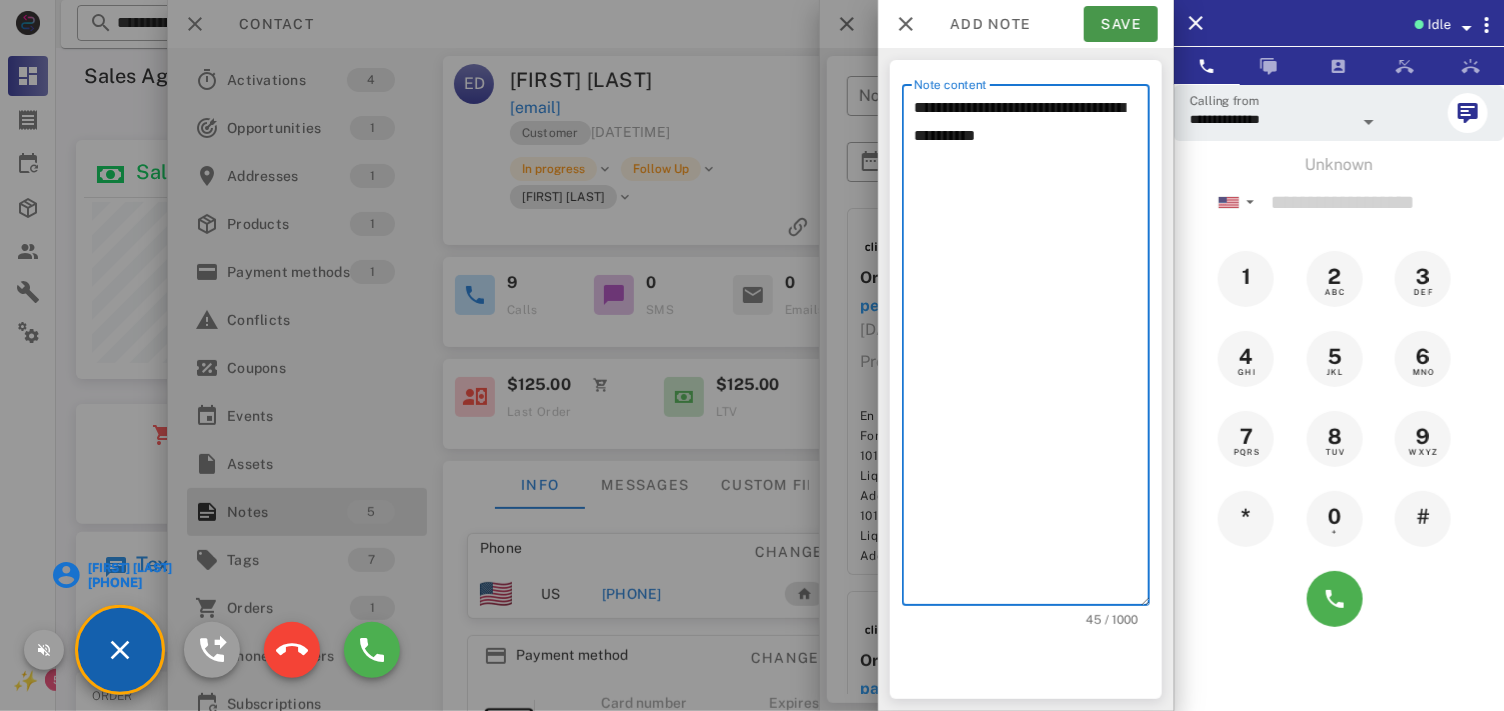 type on "**********" 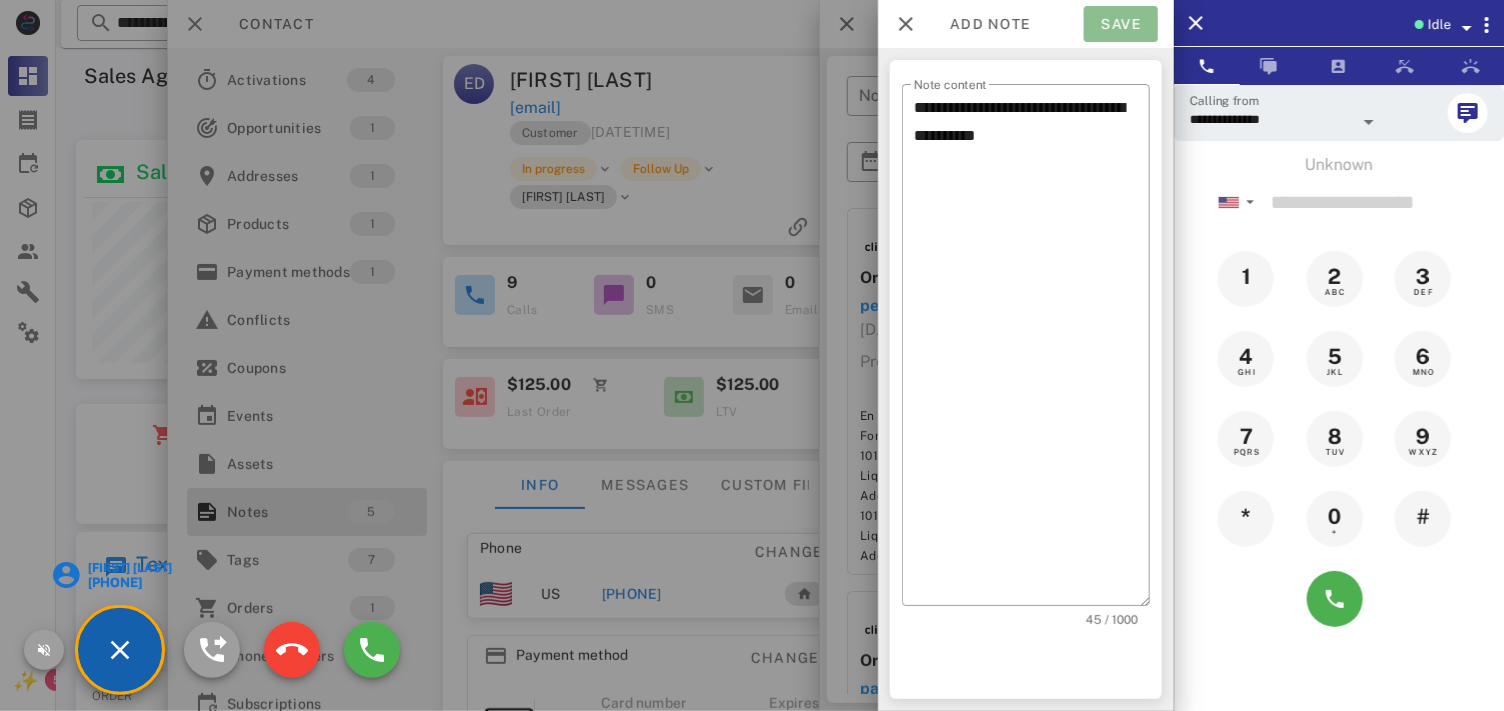 click on "Save" at bounding box center [1121, 24] 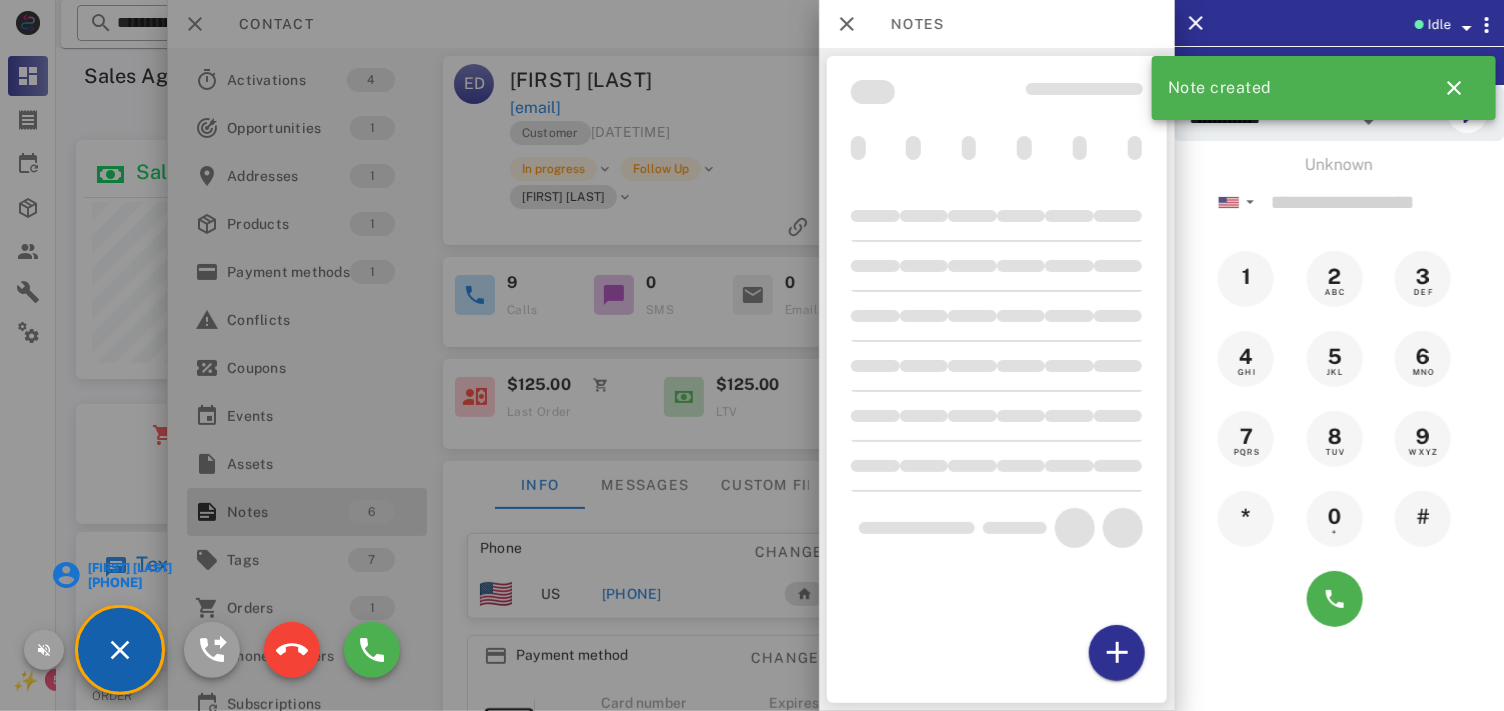 click at bounding box center (752, 355) 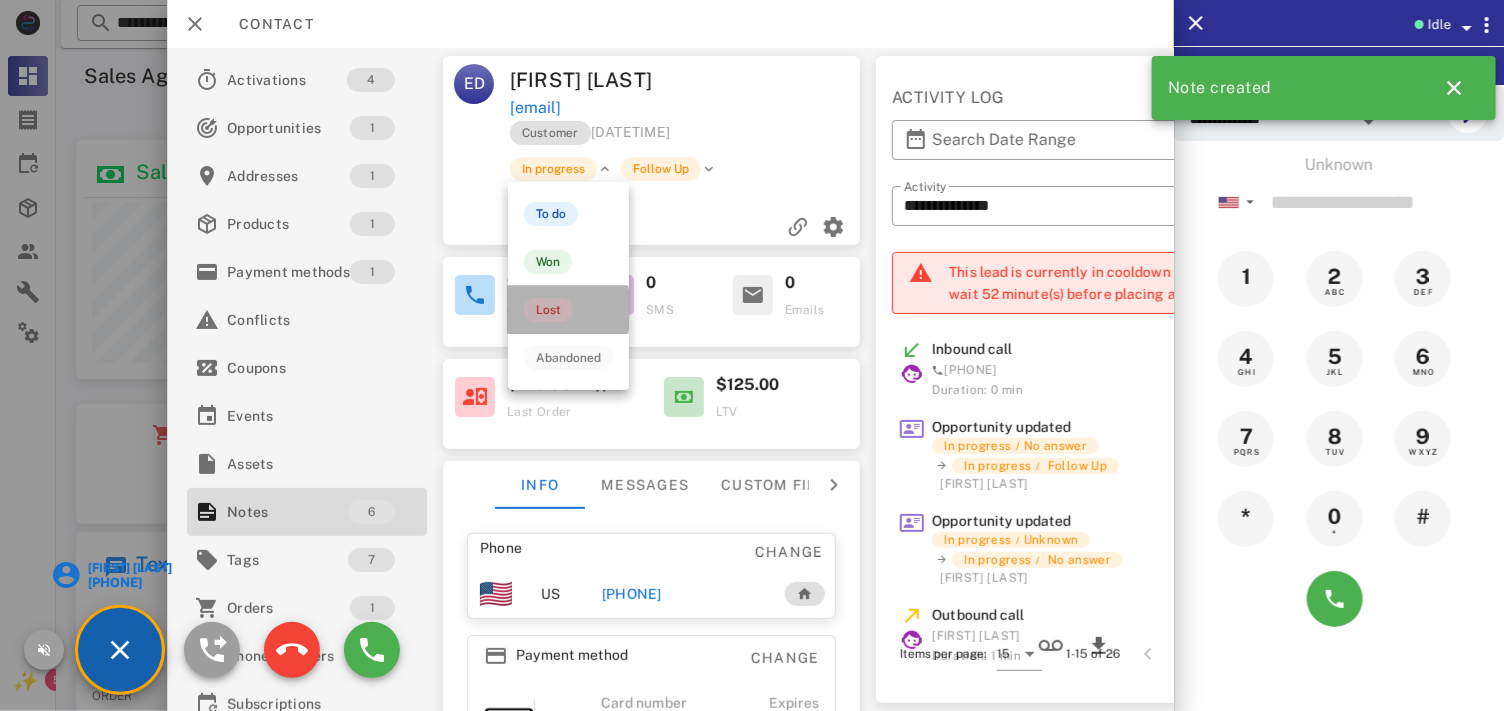 click on "Lost" at bounding box center (548, 310) 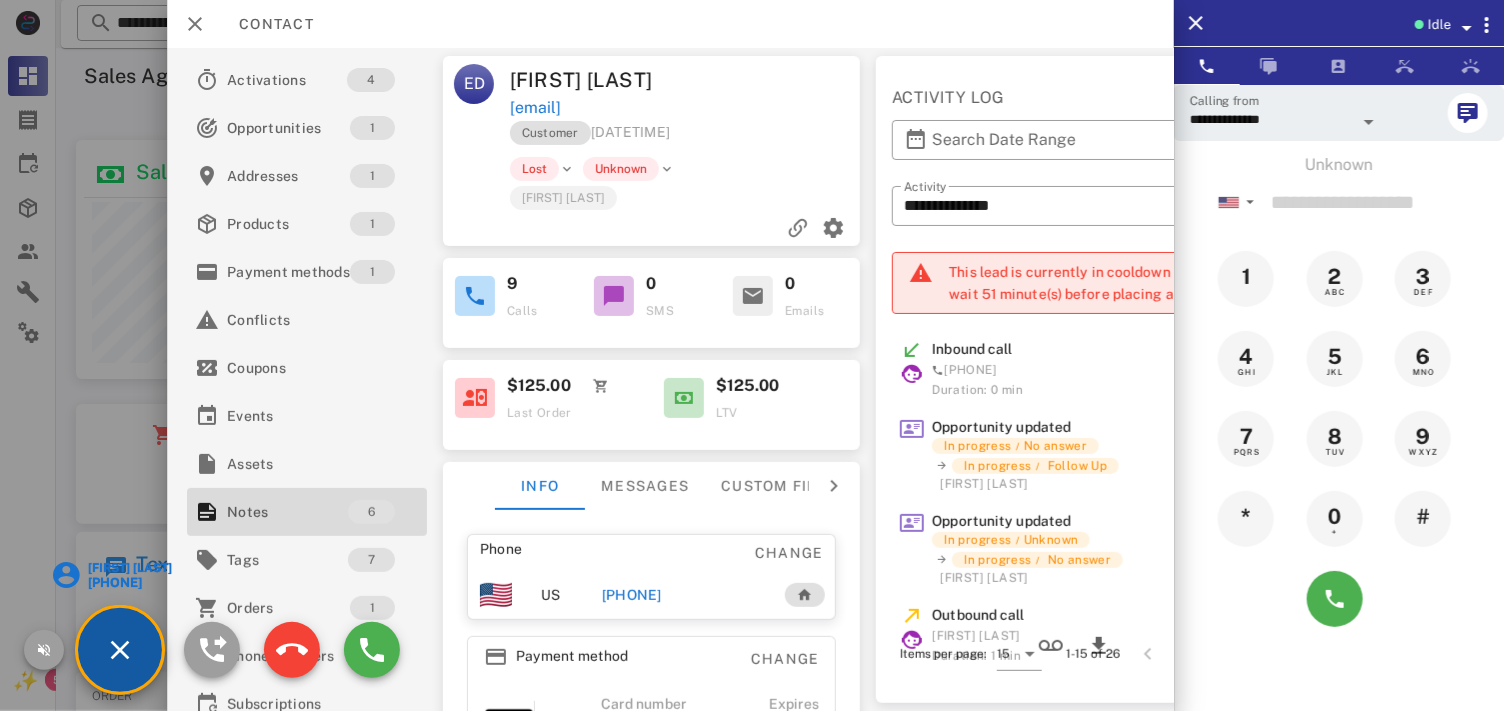 click on "[FIRST] [LAST]" at bounding box center (128, 568) 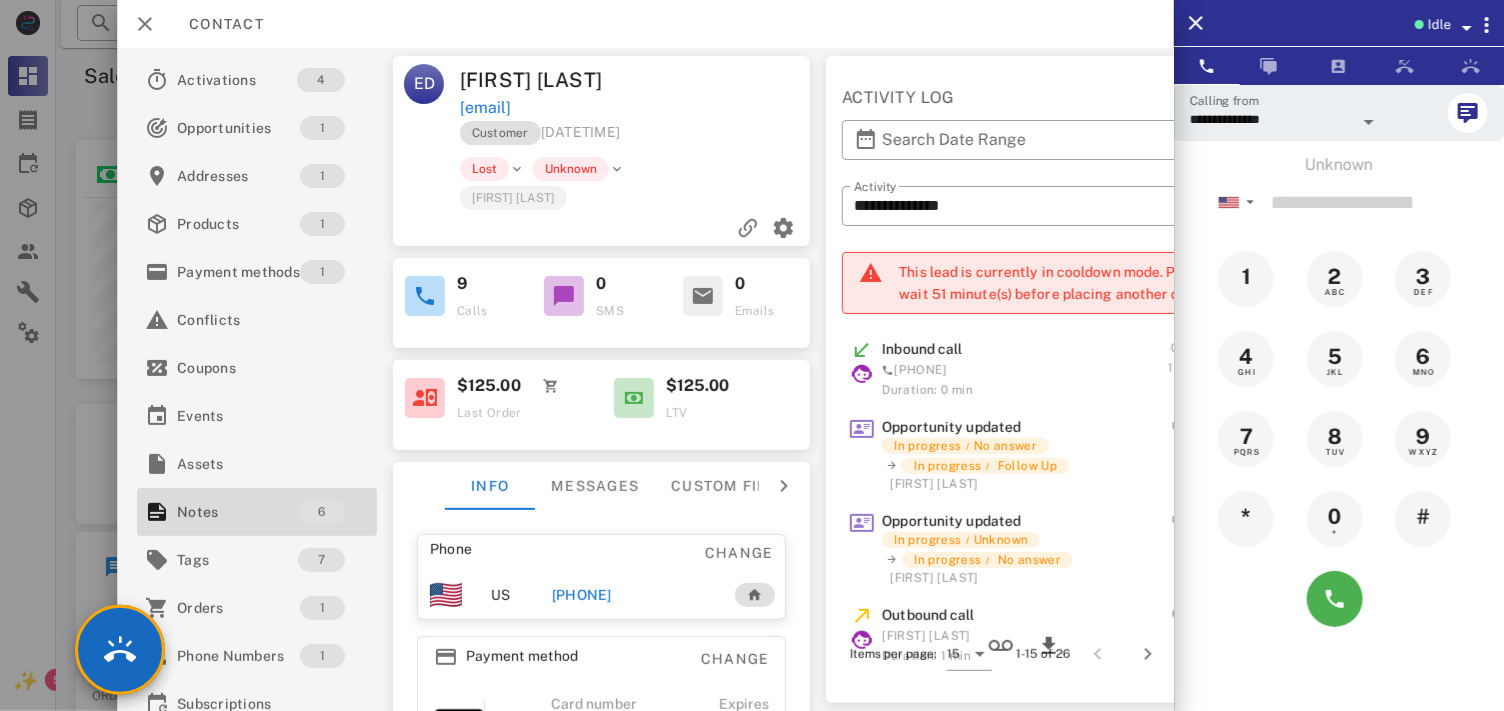 click at bounding box center (752, 355) 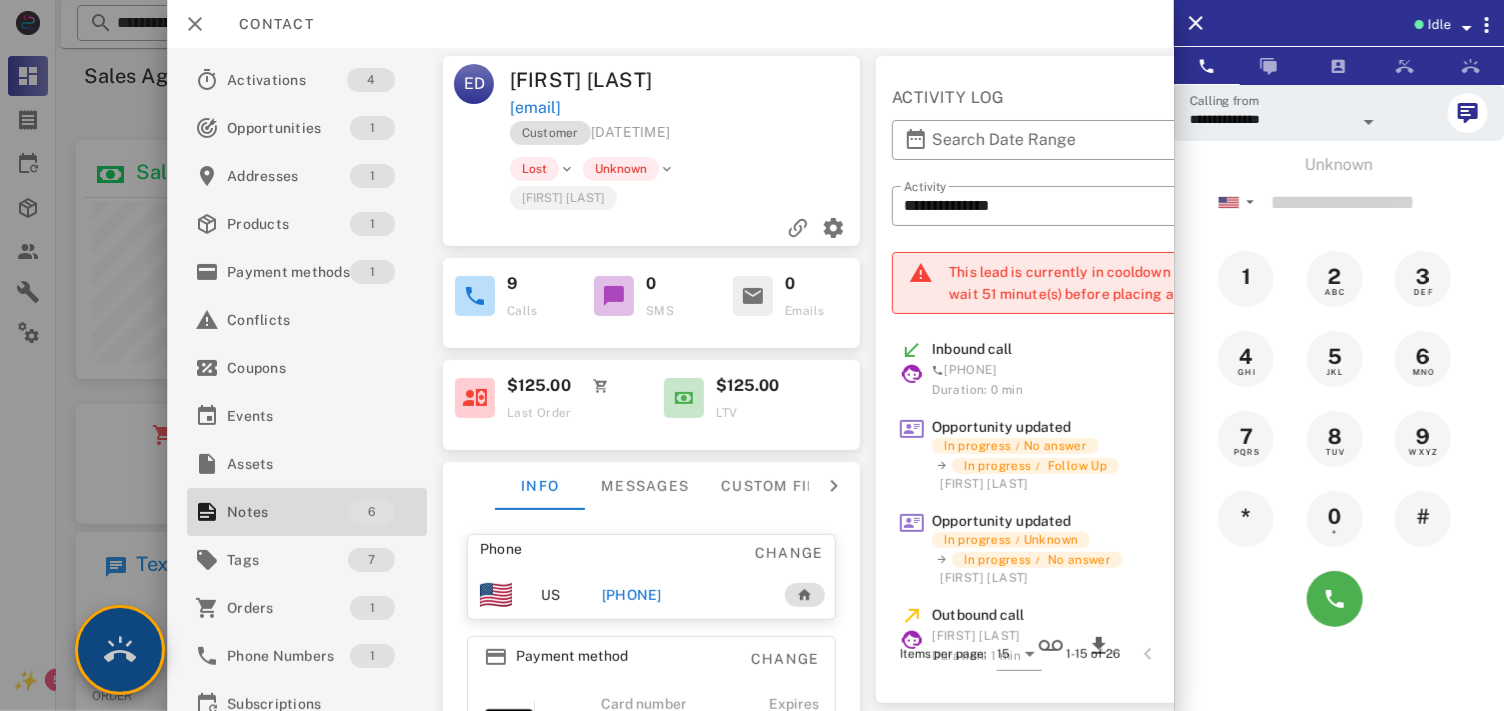 click at bounding box center (120, 650) 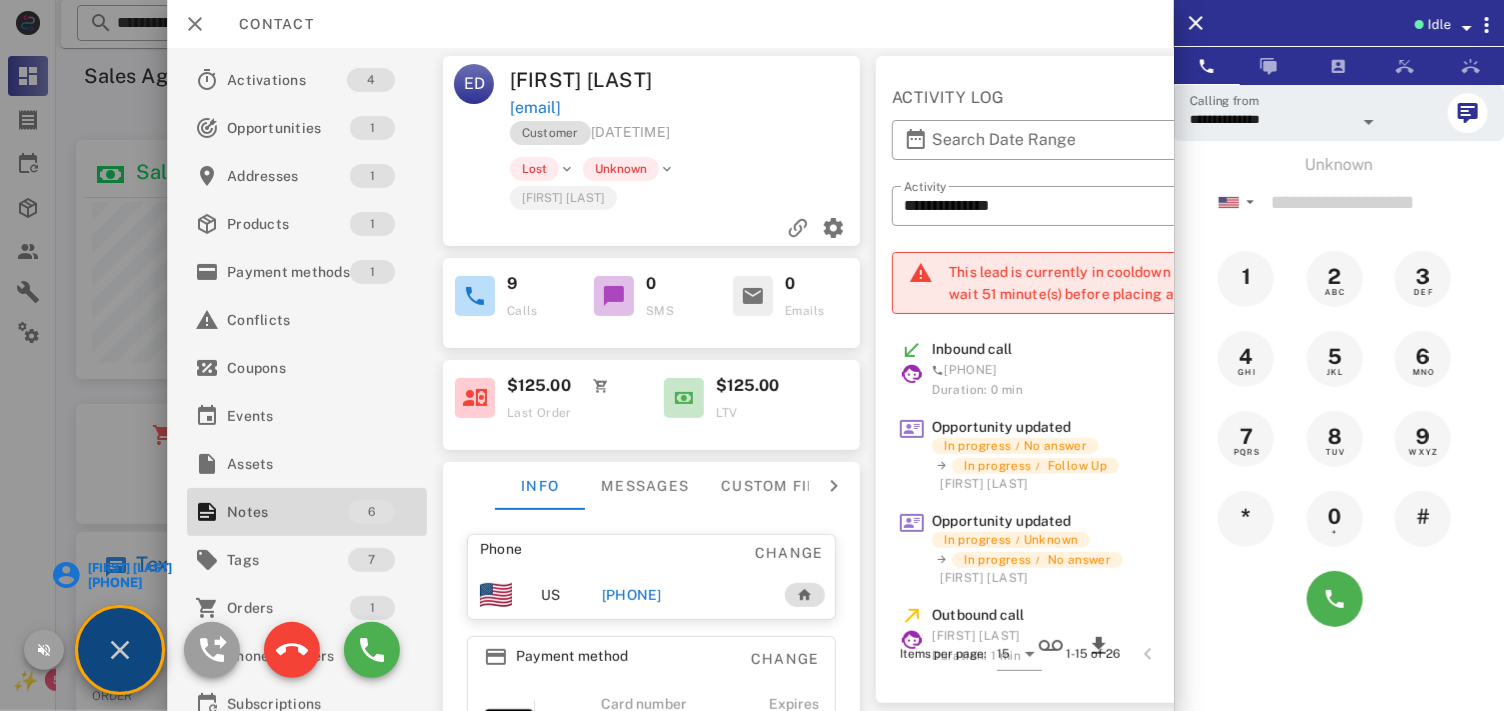 click on "[FIRST] [LAST]" at bounding box center [128, 568] 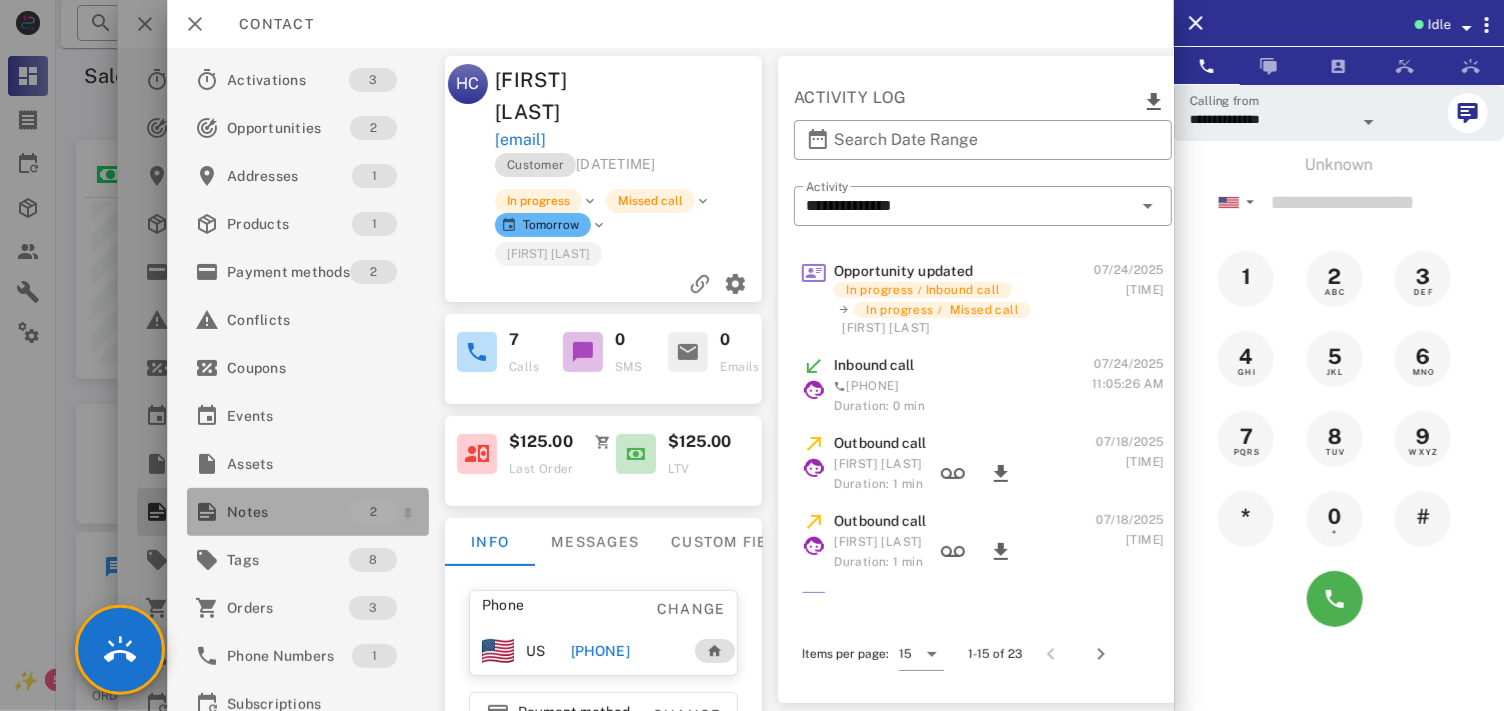 click on "Notes" at bounding box center (288, 512) 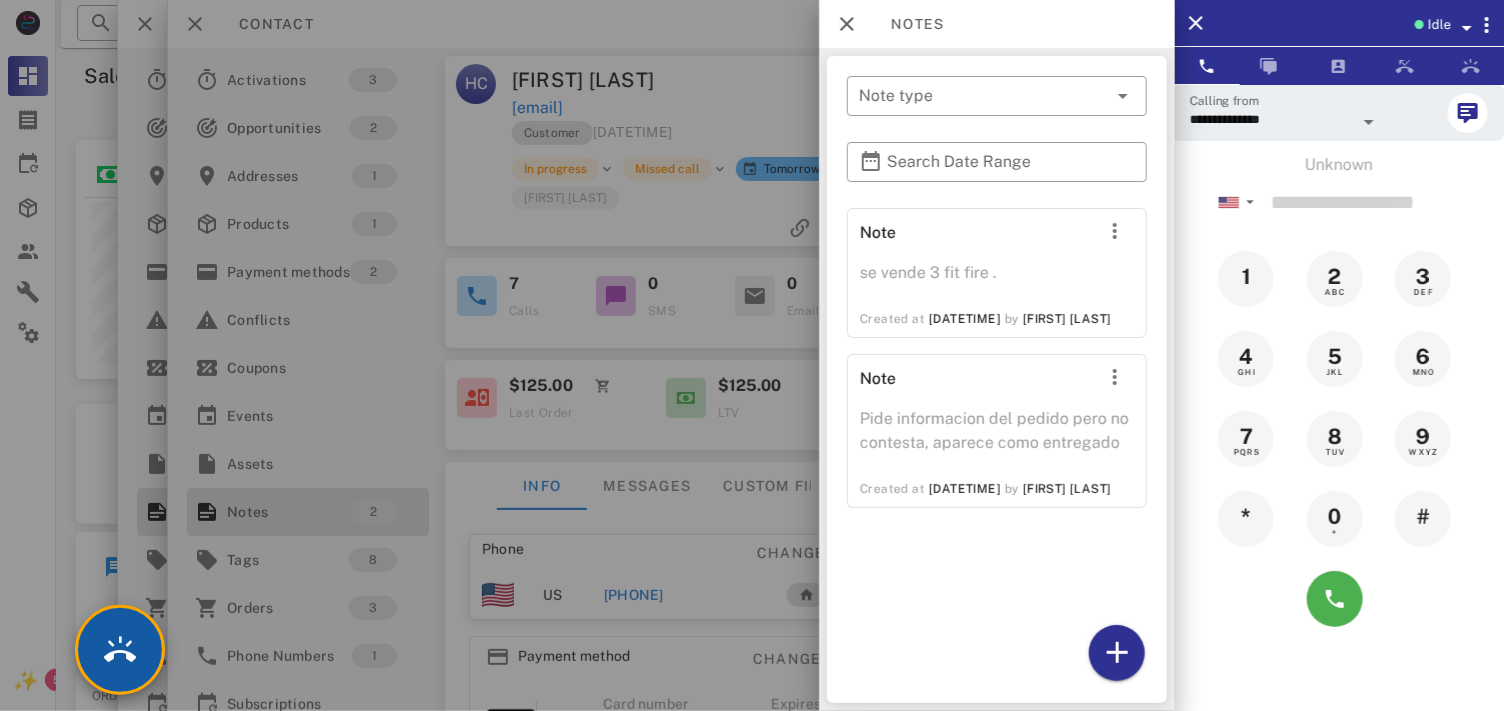 click at bounding box center (120, 650) 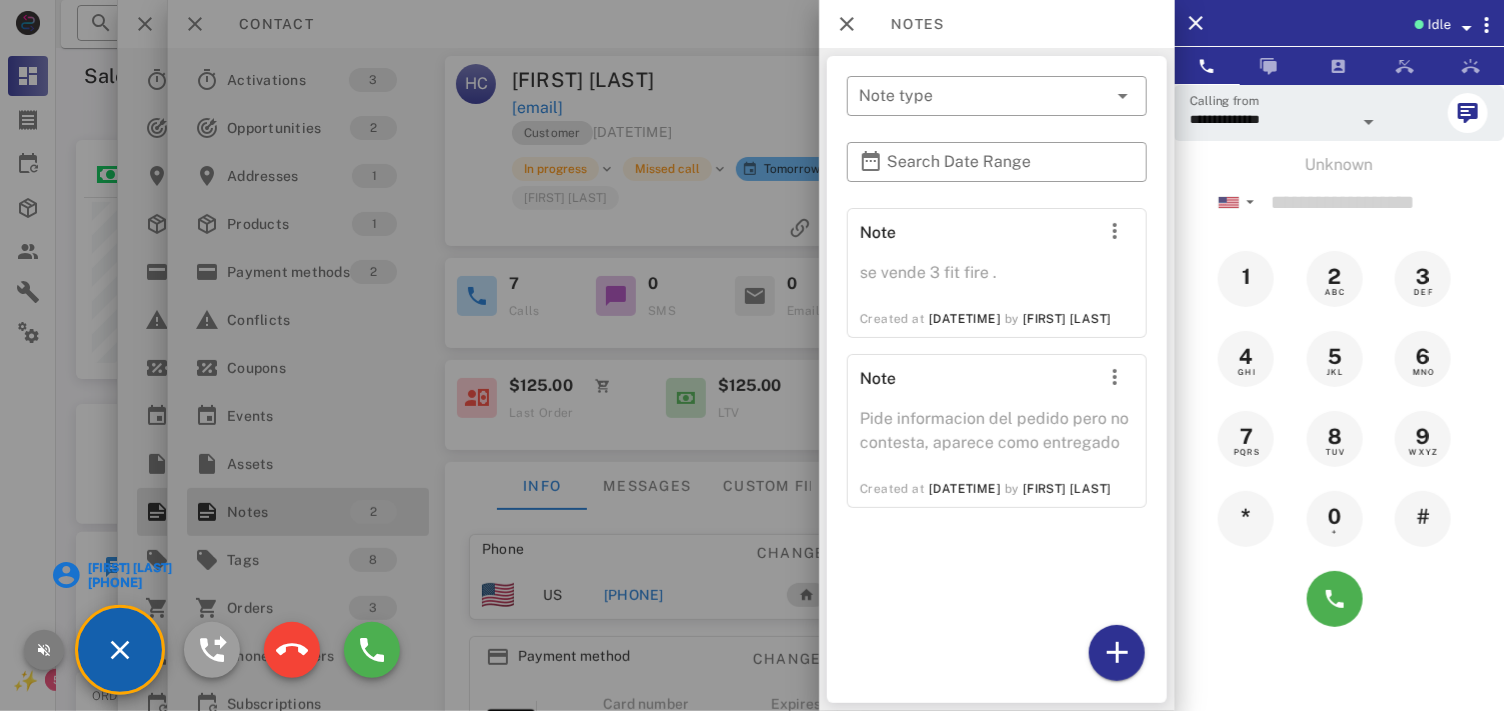 click at bounding box center (44, 650) 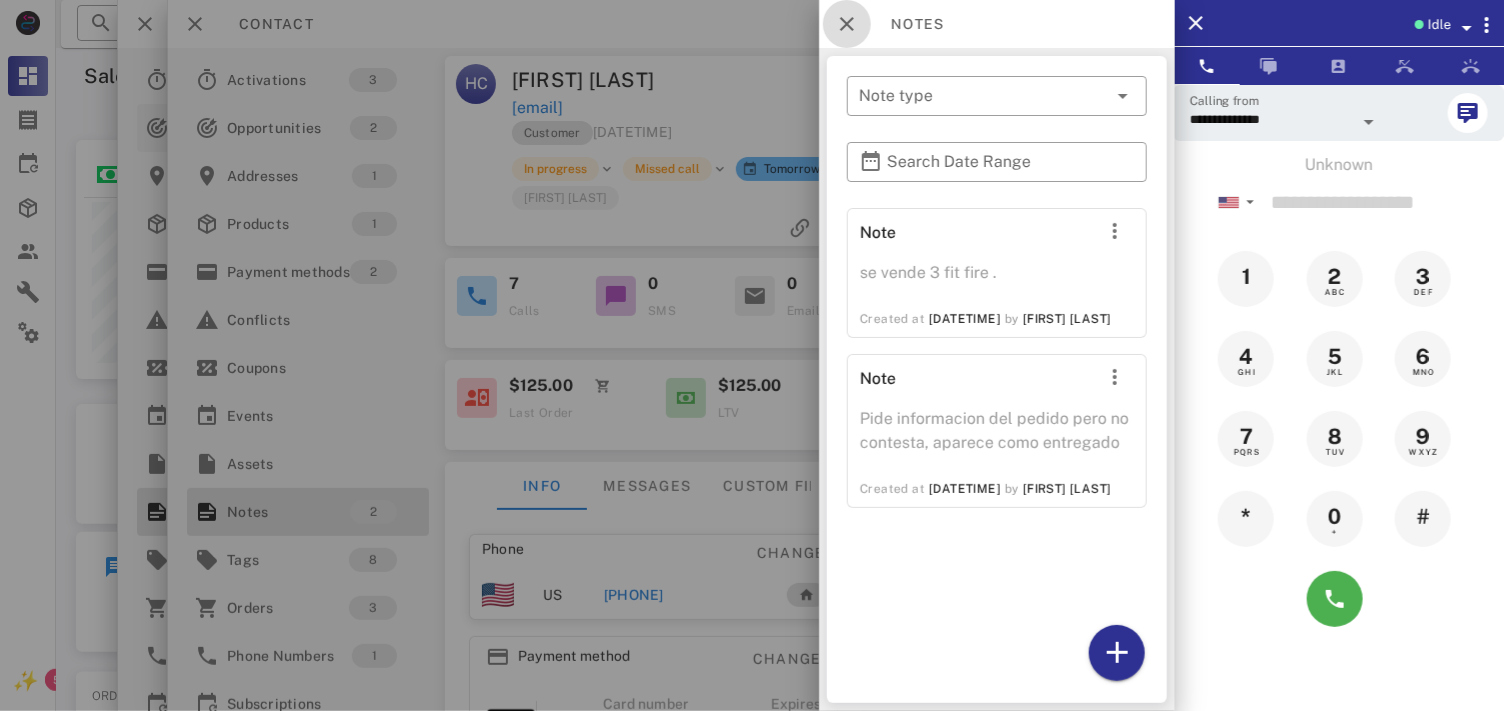 drag, startPoint x: 844, startPoint y: 28, endPoint x: 367, endPoint y: 143, distance: 490.6669 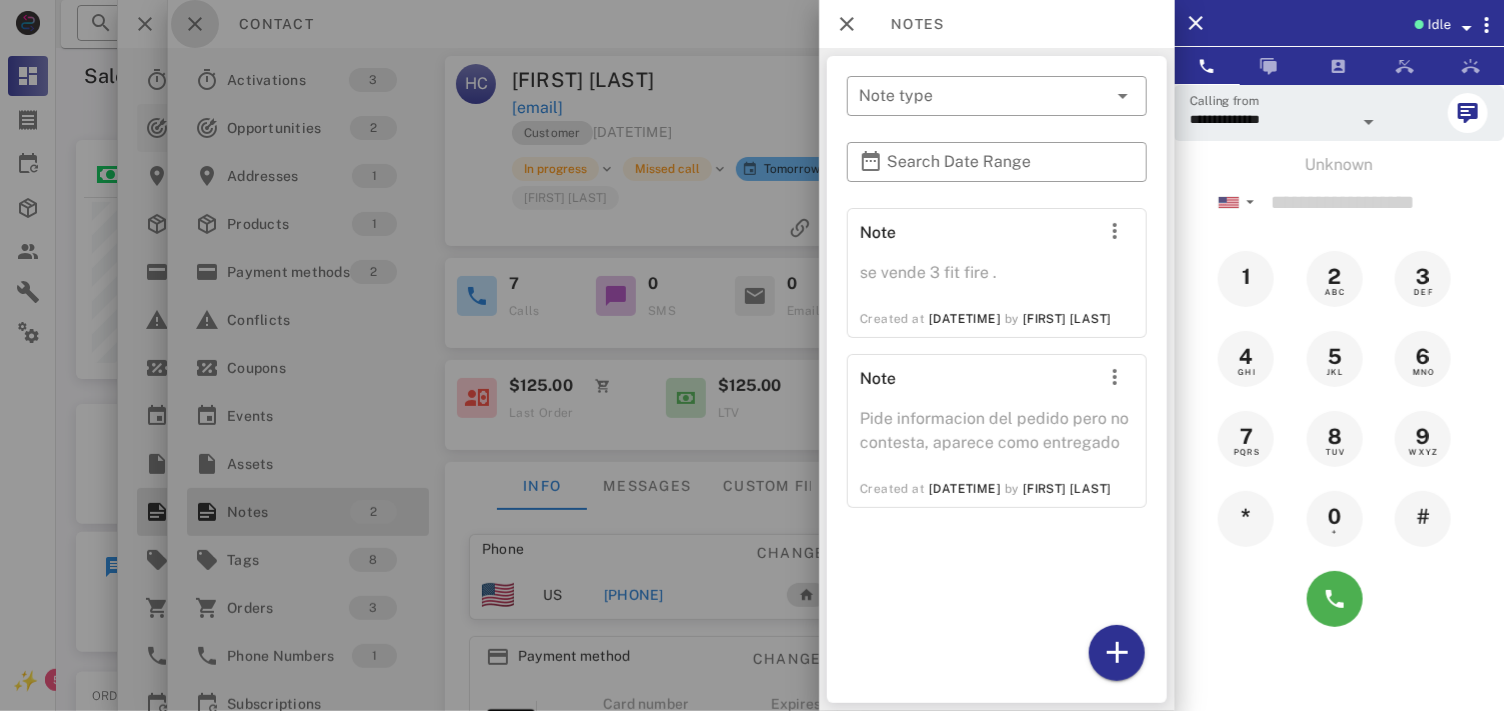 click at bounding box center [195, 24] 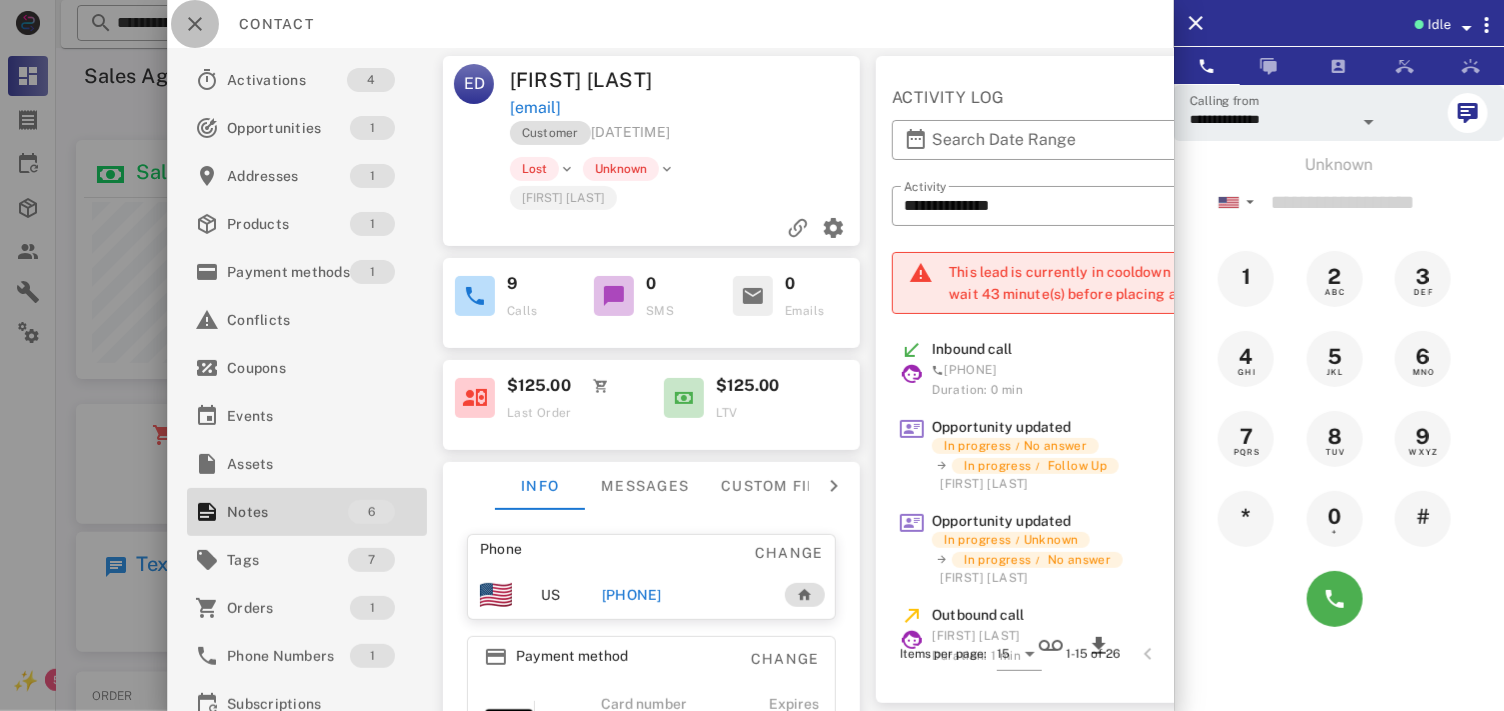click at bounding box center (195, 24) 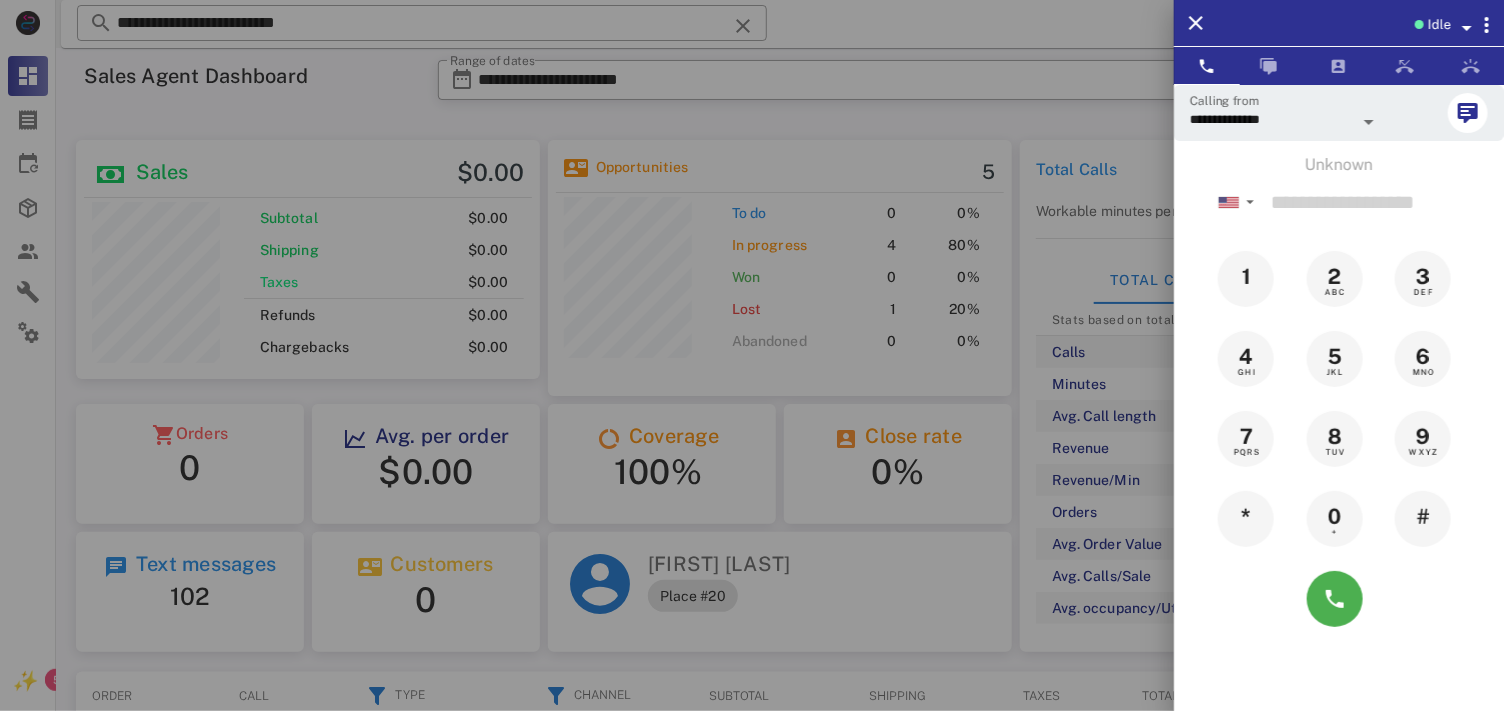 click at bounding box center (752, 355) 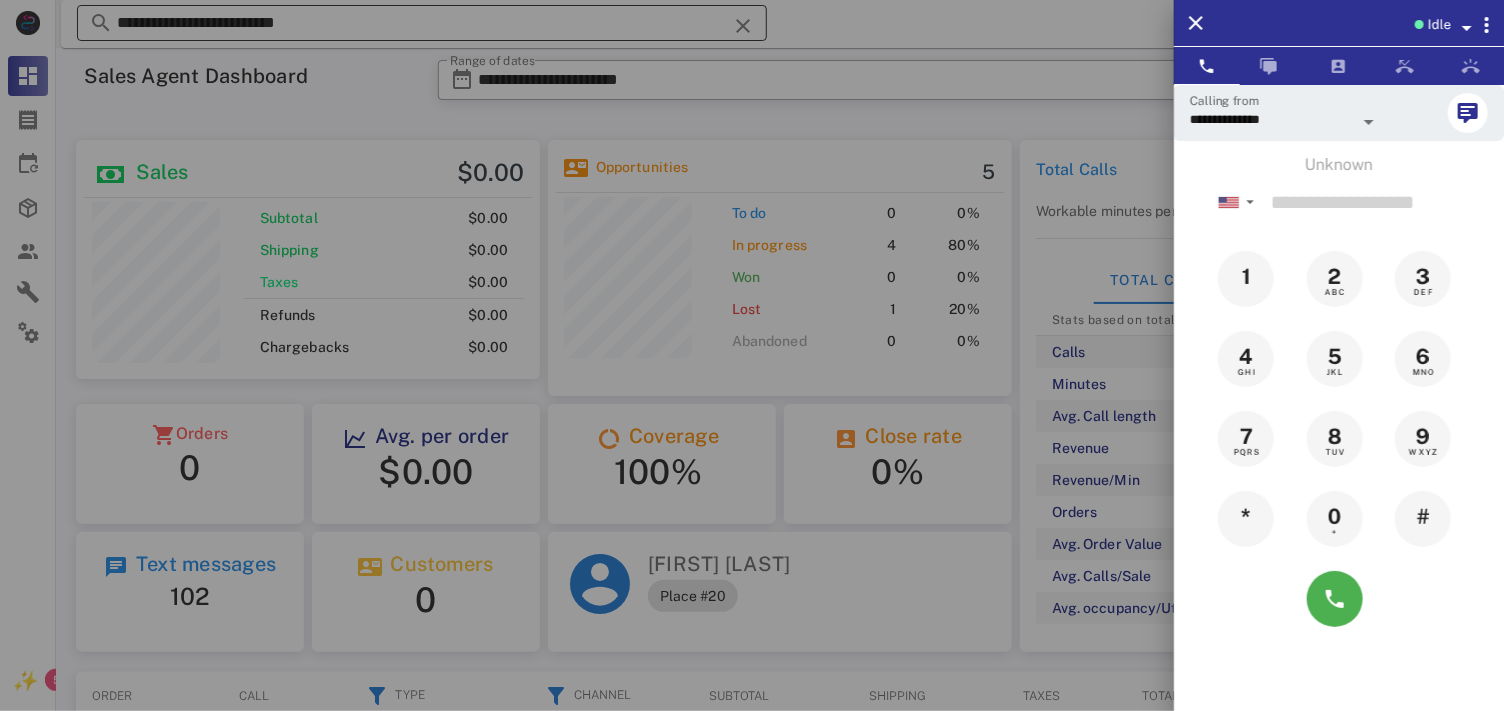 click at bounding box center [743, 26] 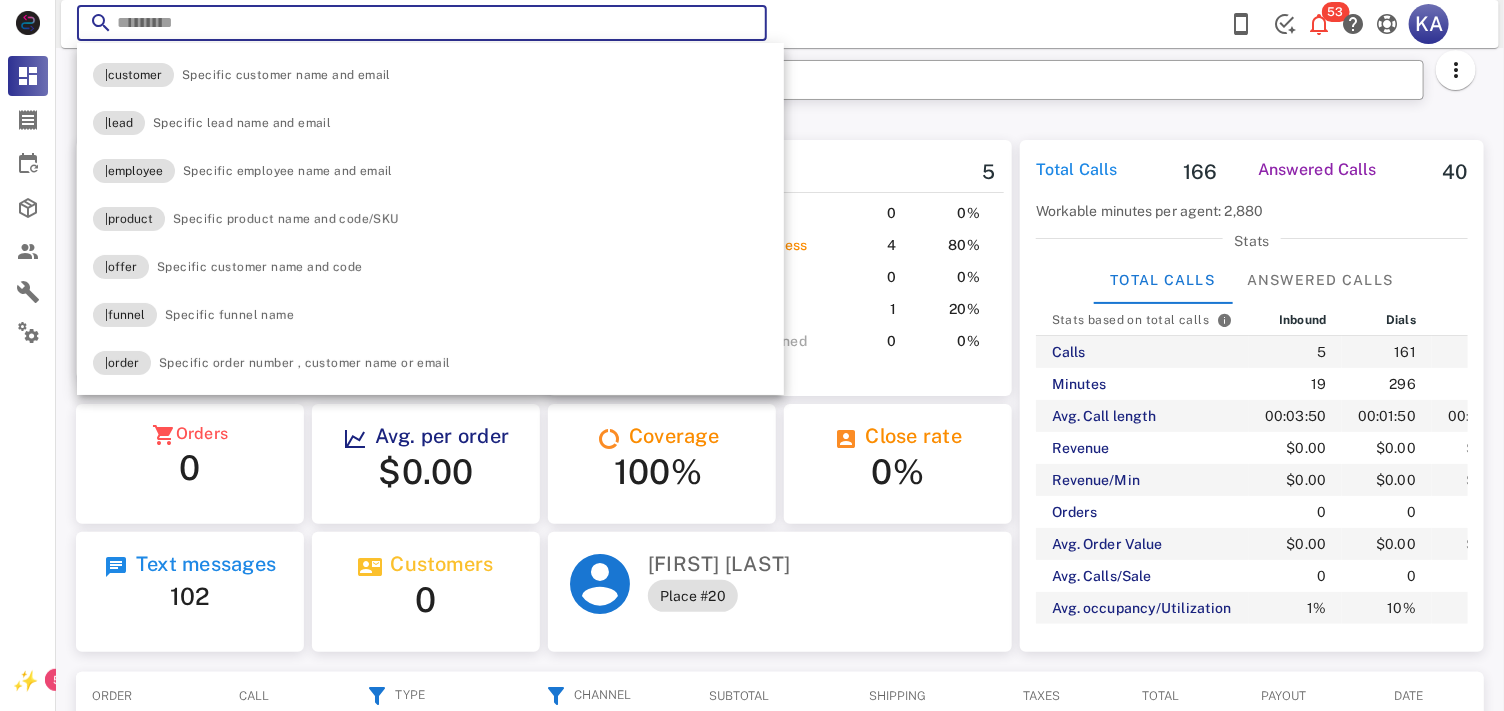 click at bounding box center [743, 26] 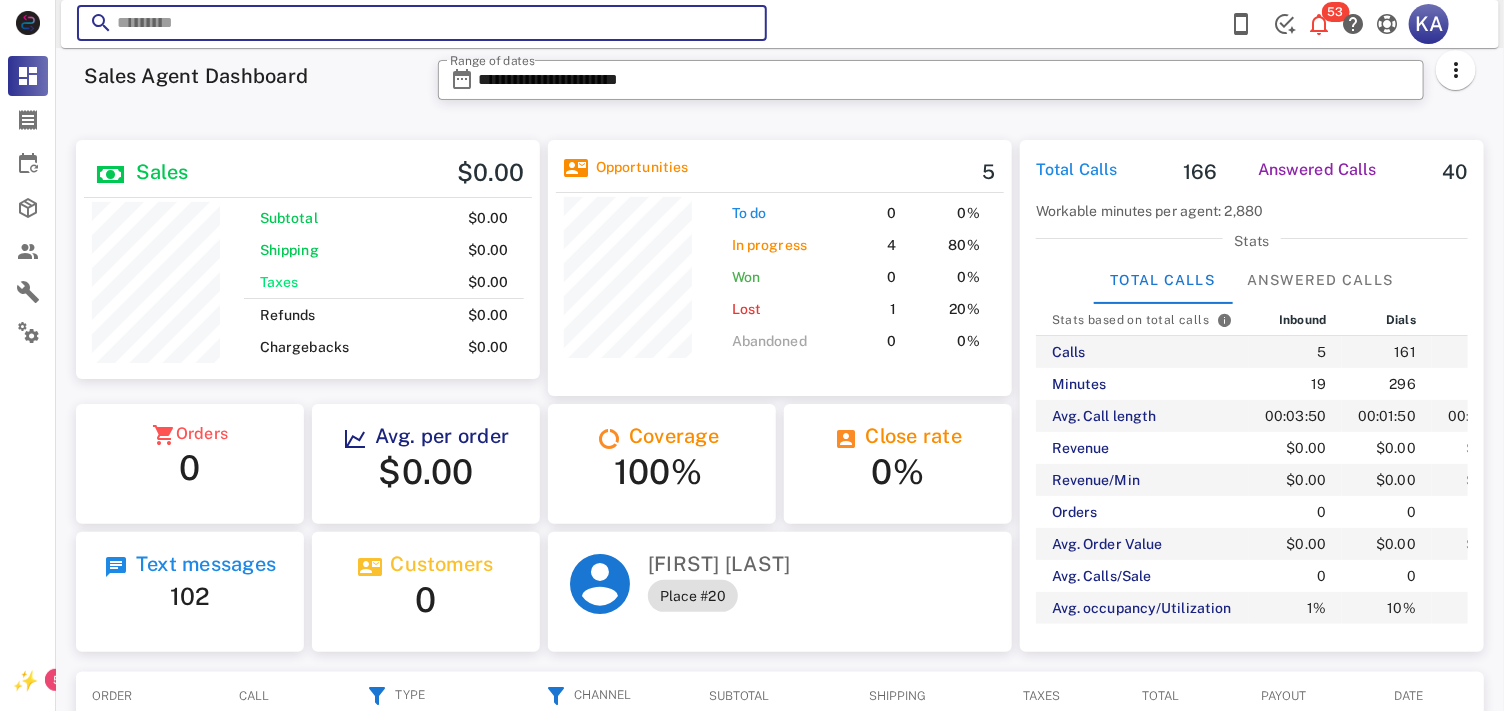 paste on "**********" 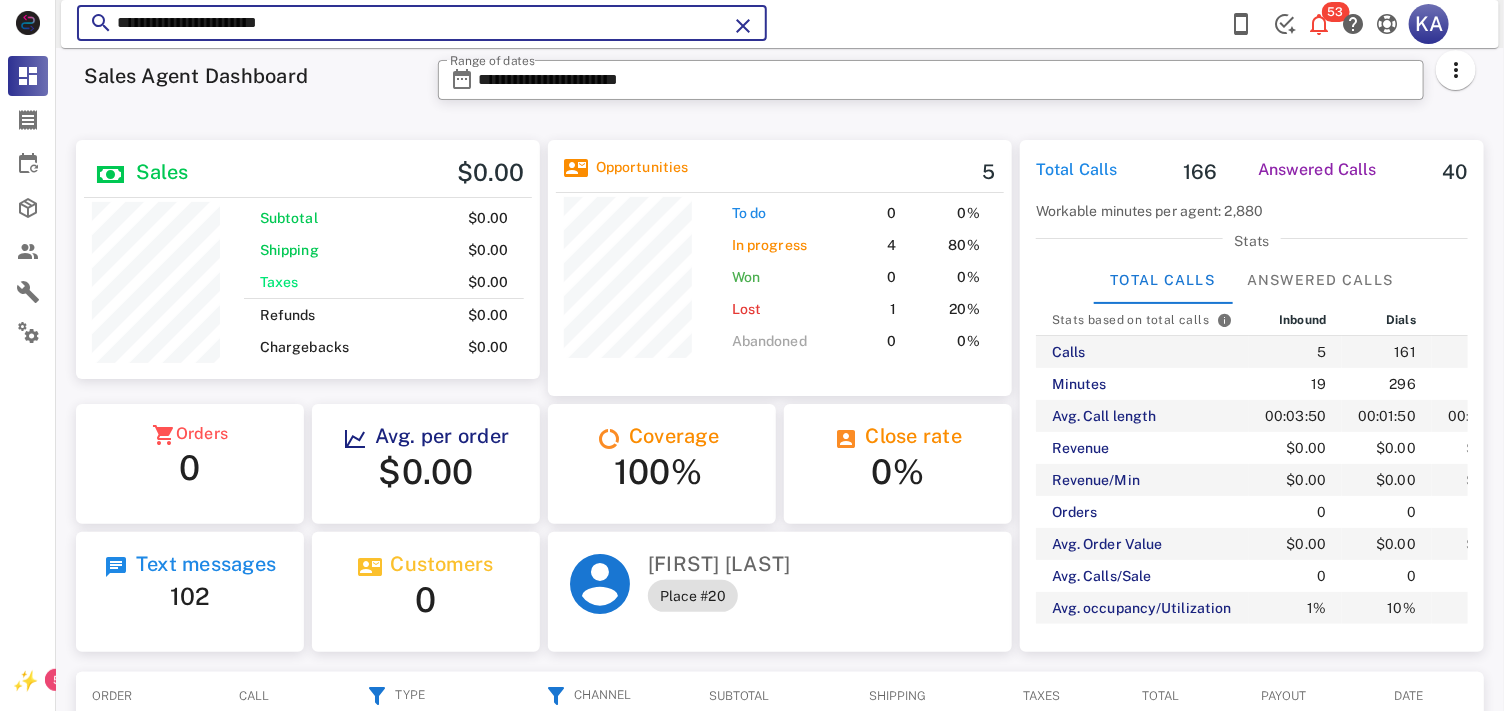 type on "**********" 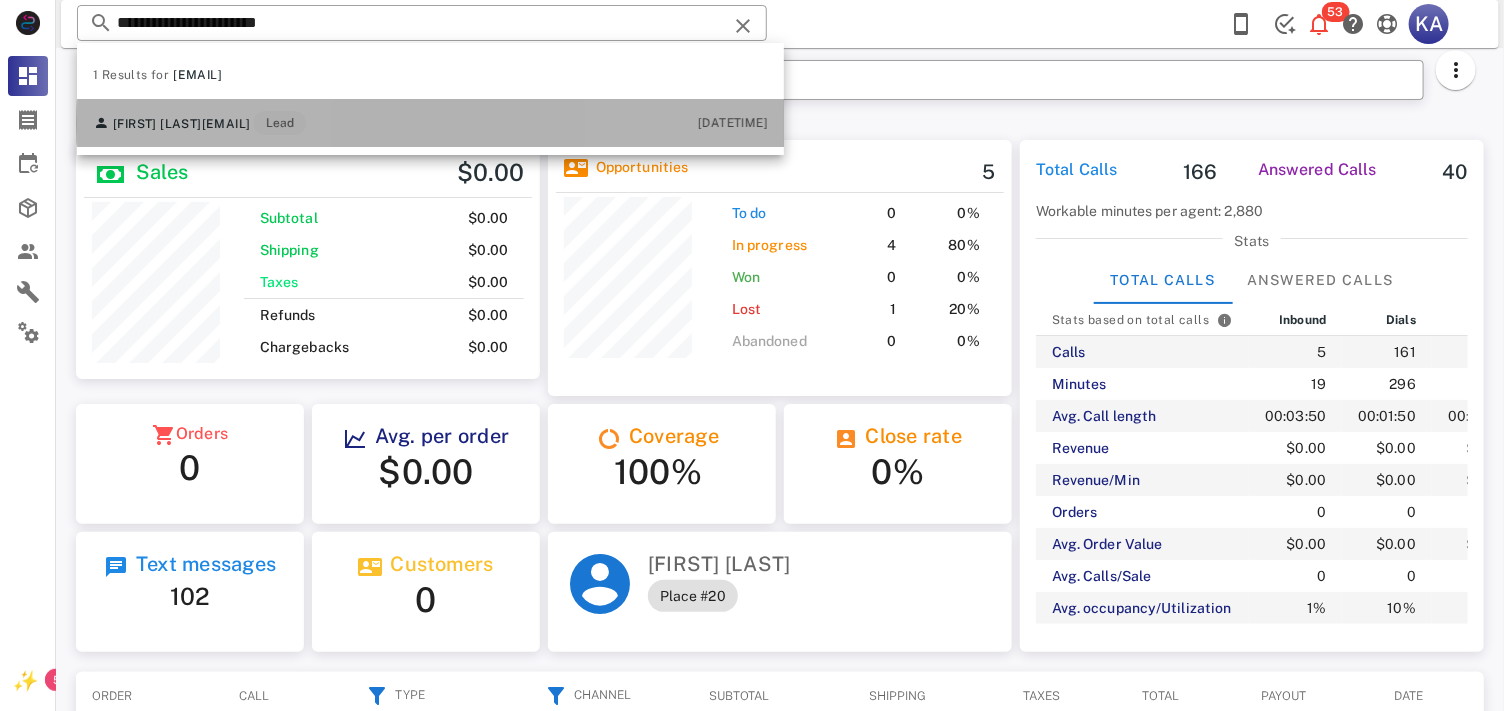click on "[FIRST] [LAST] [EMAIL] Lead [DATE]" at bounding box center (430, 123) 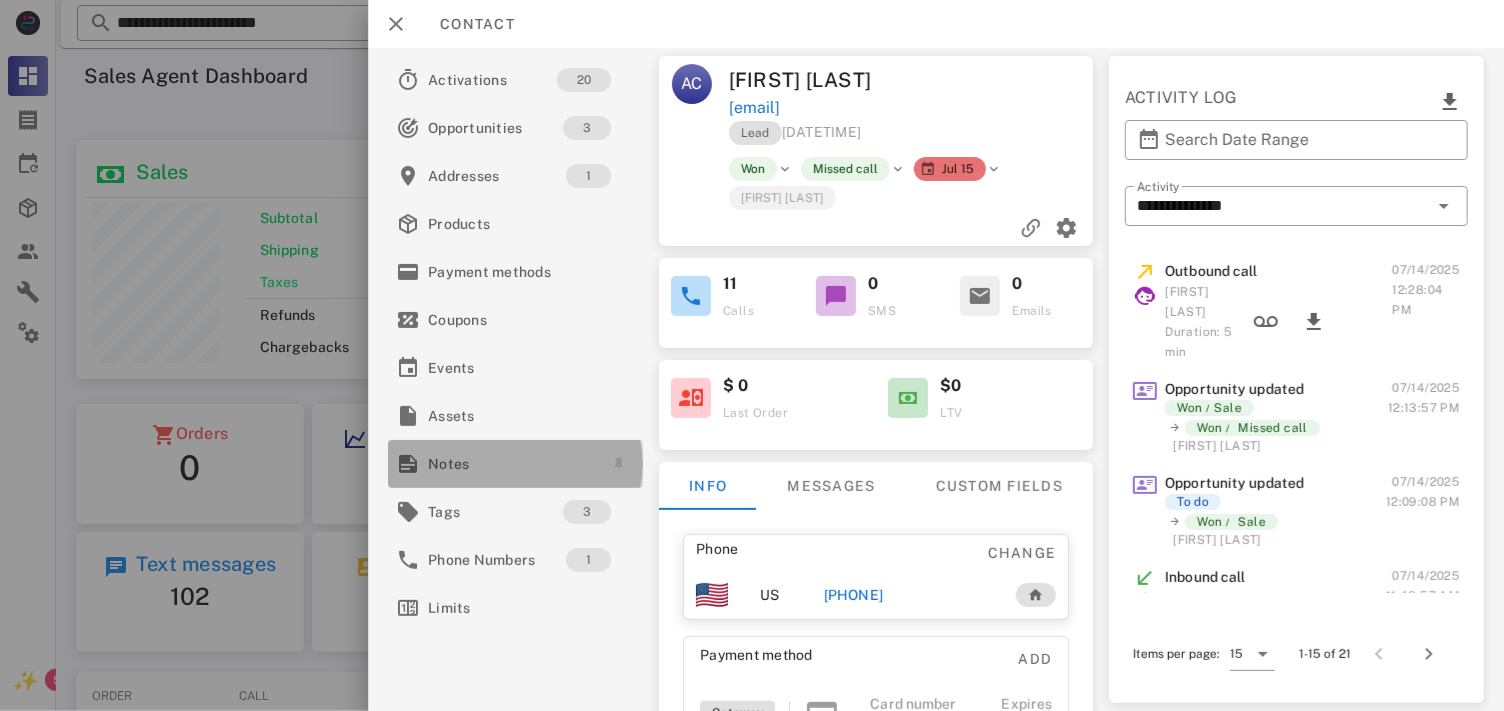 click on "Notes" at bounding box center (511, 464) 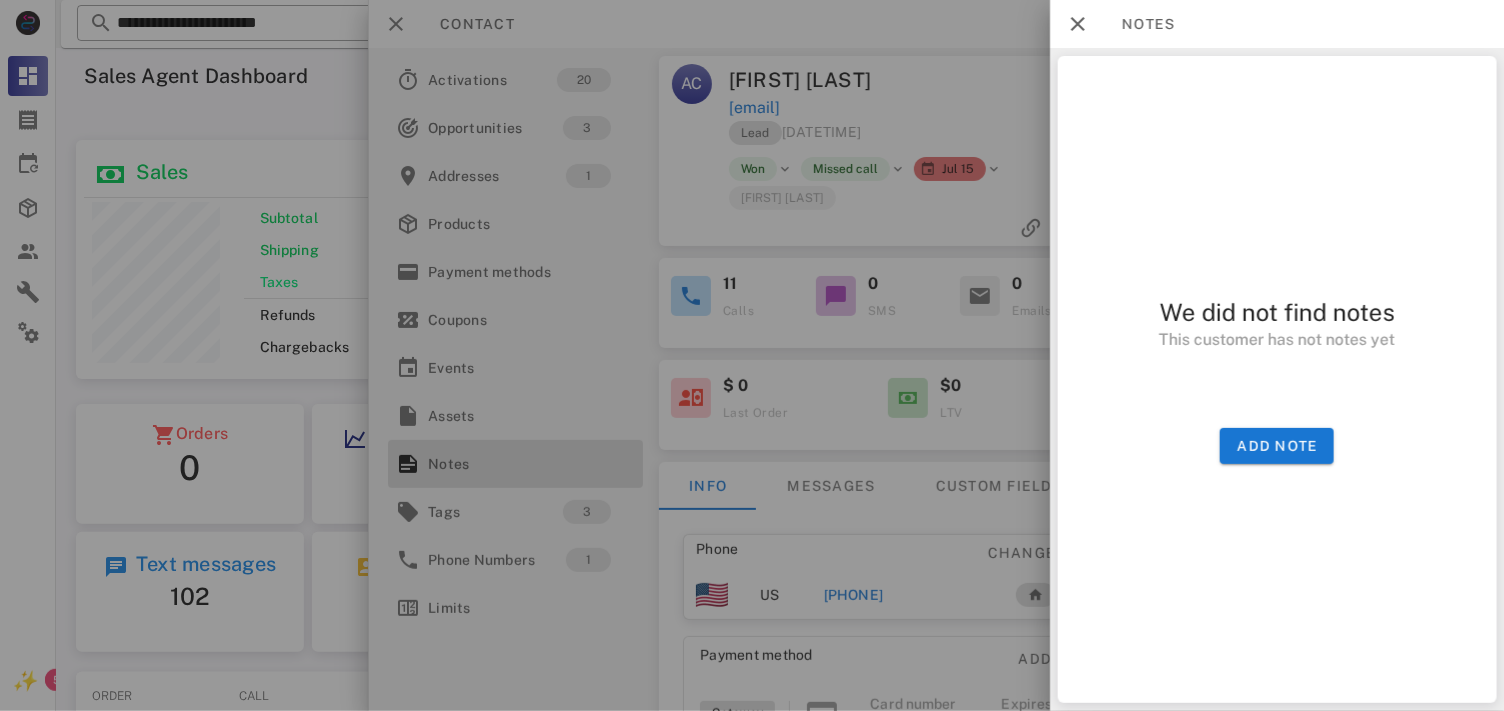 click on "We did not find notes This customer has not notes yet Add note" at bounding box center [1277, 379] 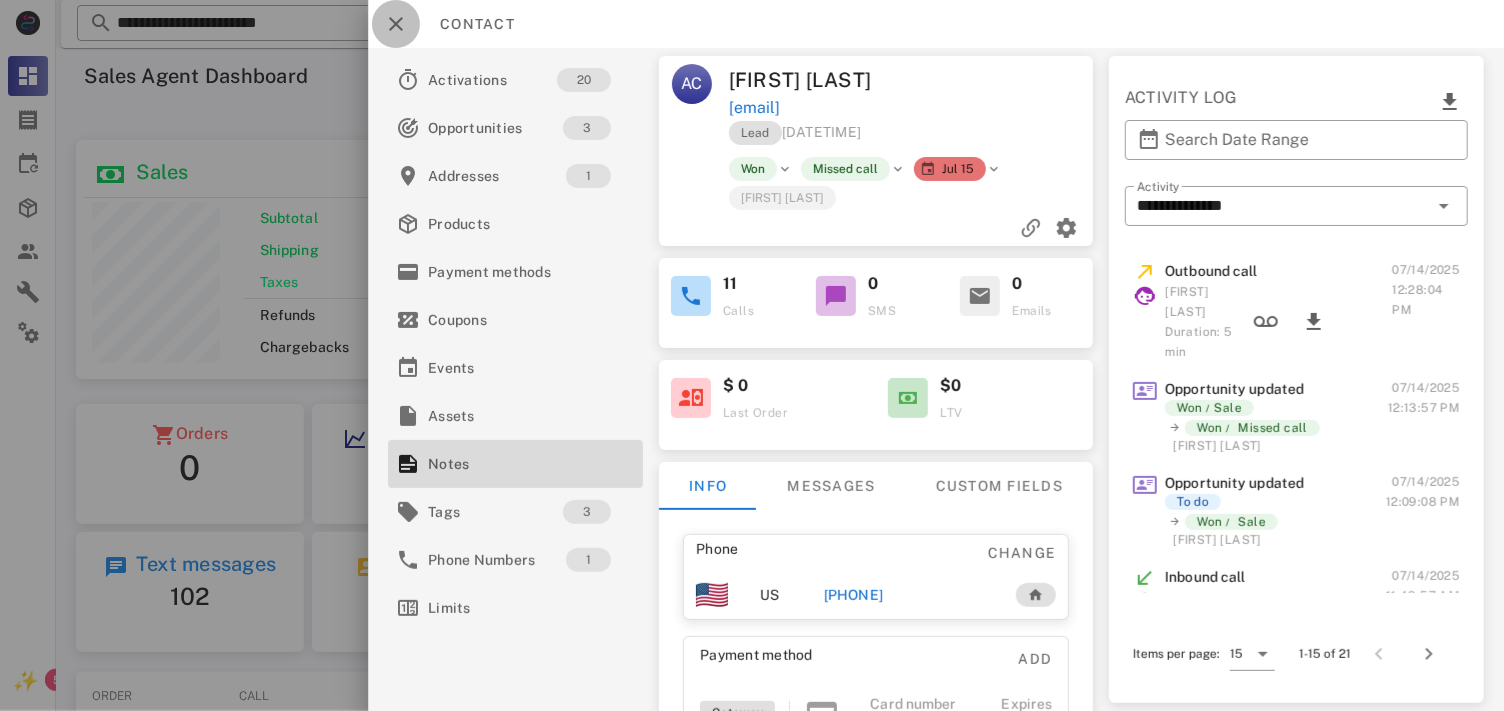 click at bounding box center [396, 24] 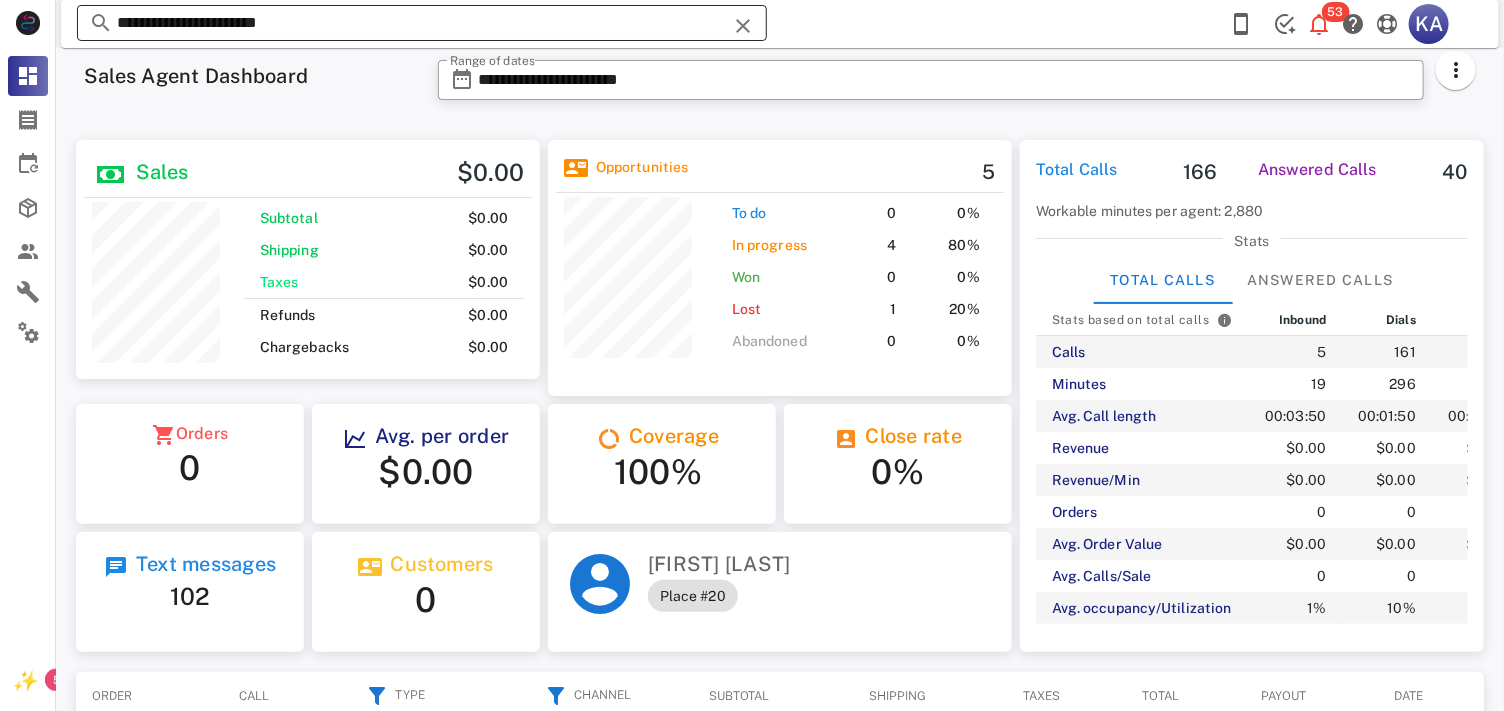 click at bounding box center (743, 26) 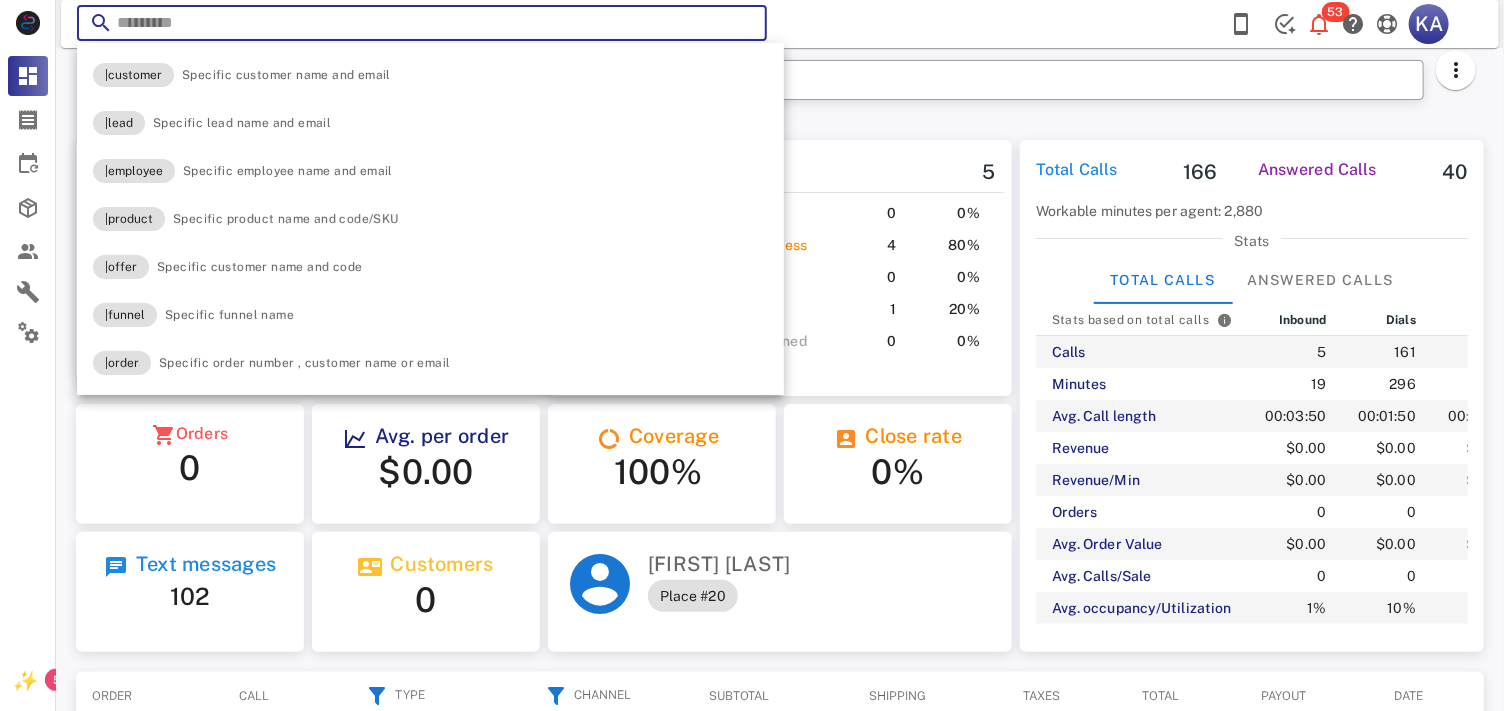 click at bounding box center (743, 26) 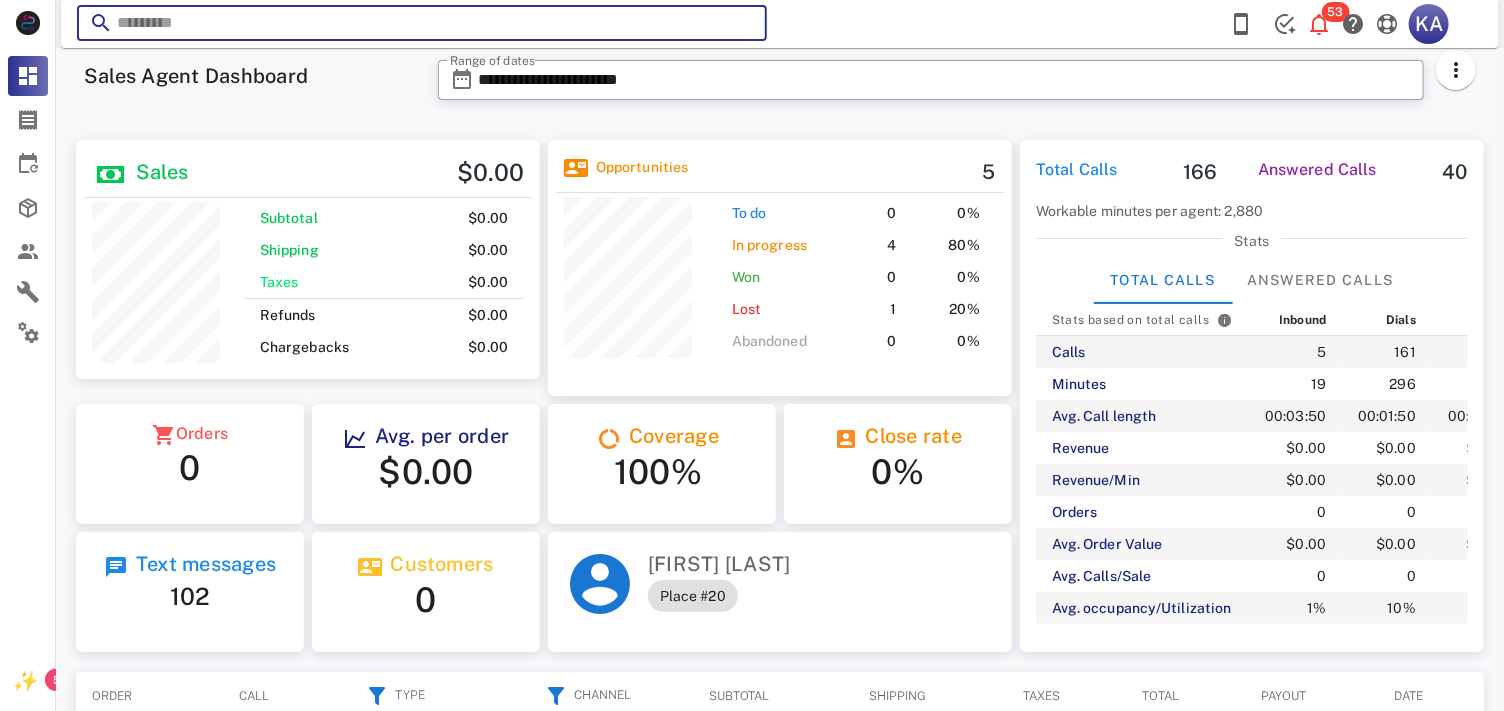 paste on "**********" 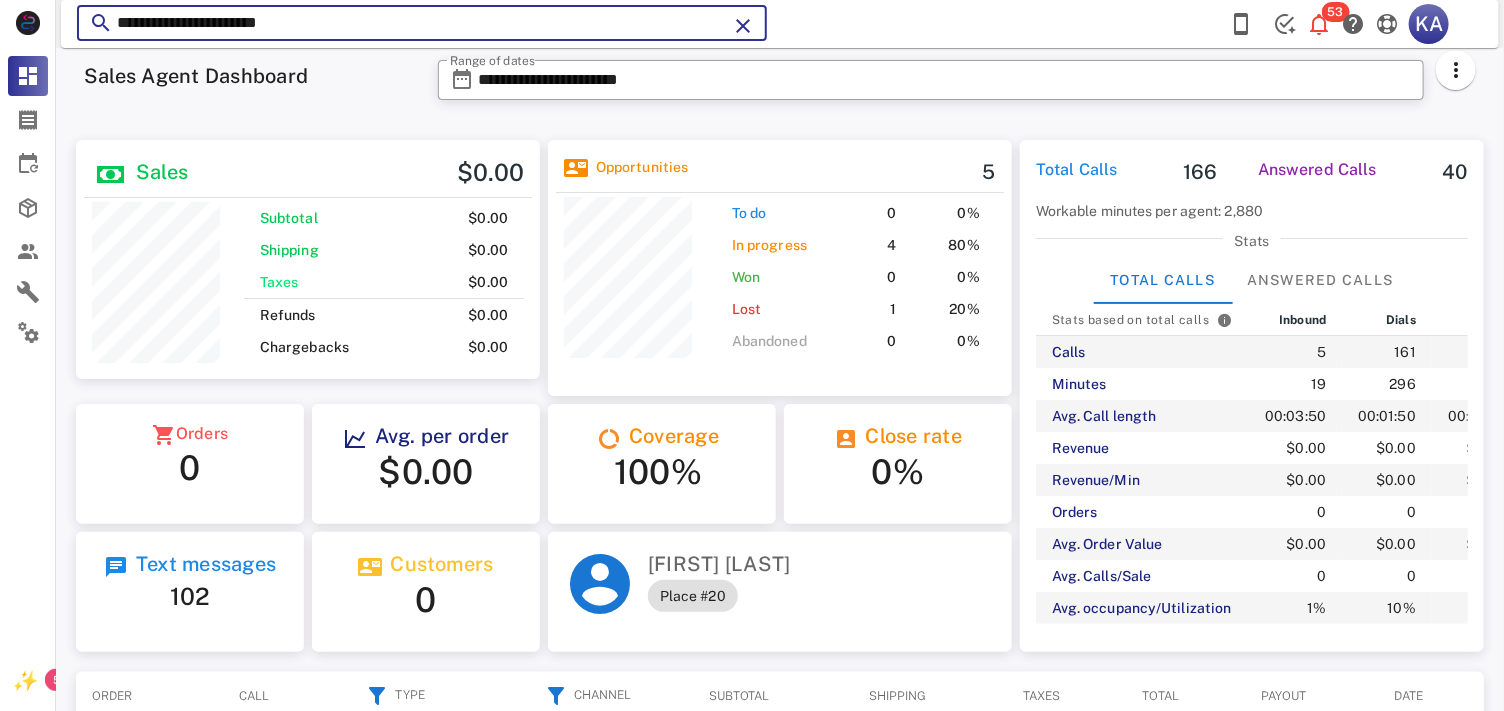 type on "**********" 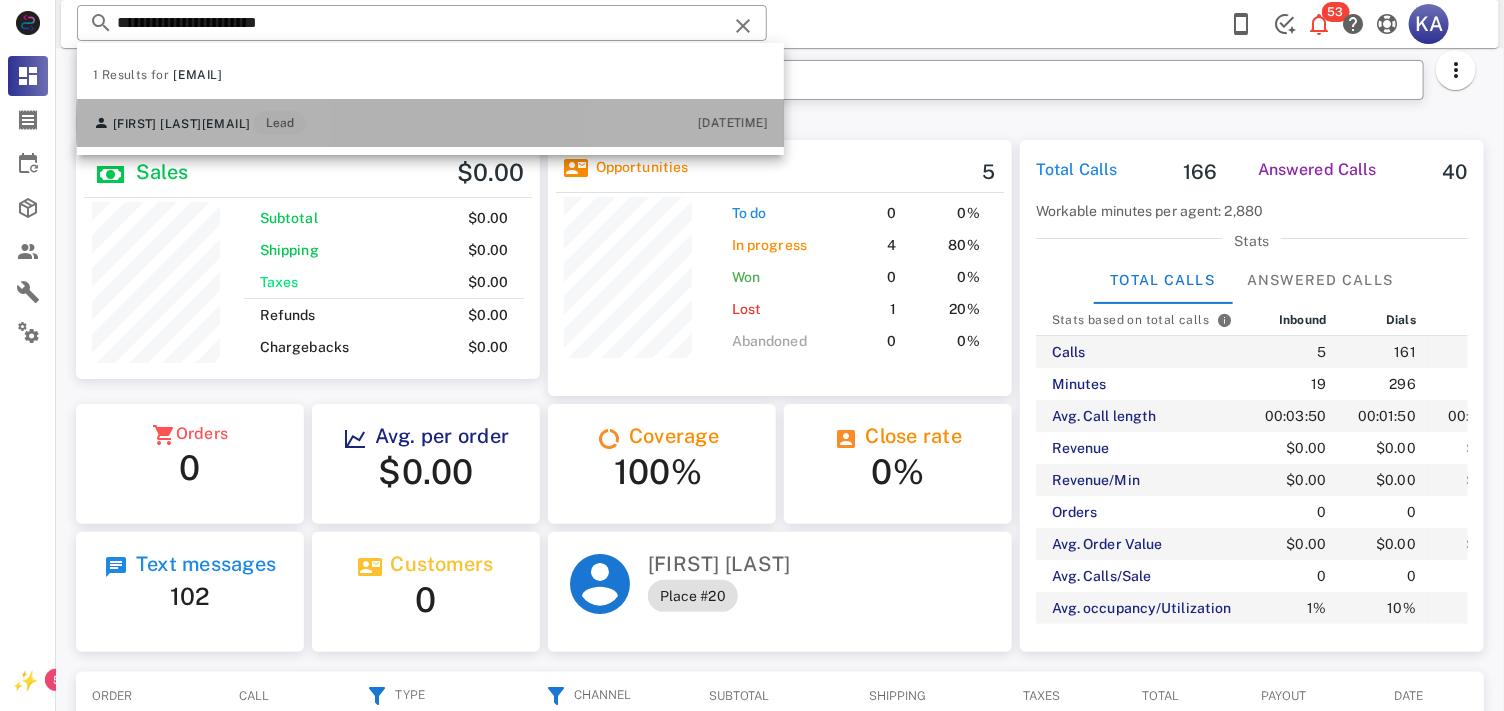 click on "[FIRST] [LAST] [EMAIL] Lead [DATE]" at bounding box center (430, 123) 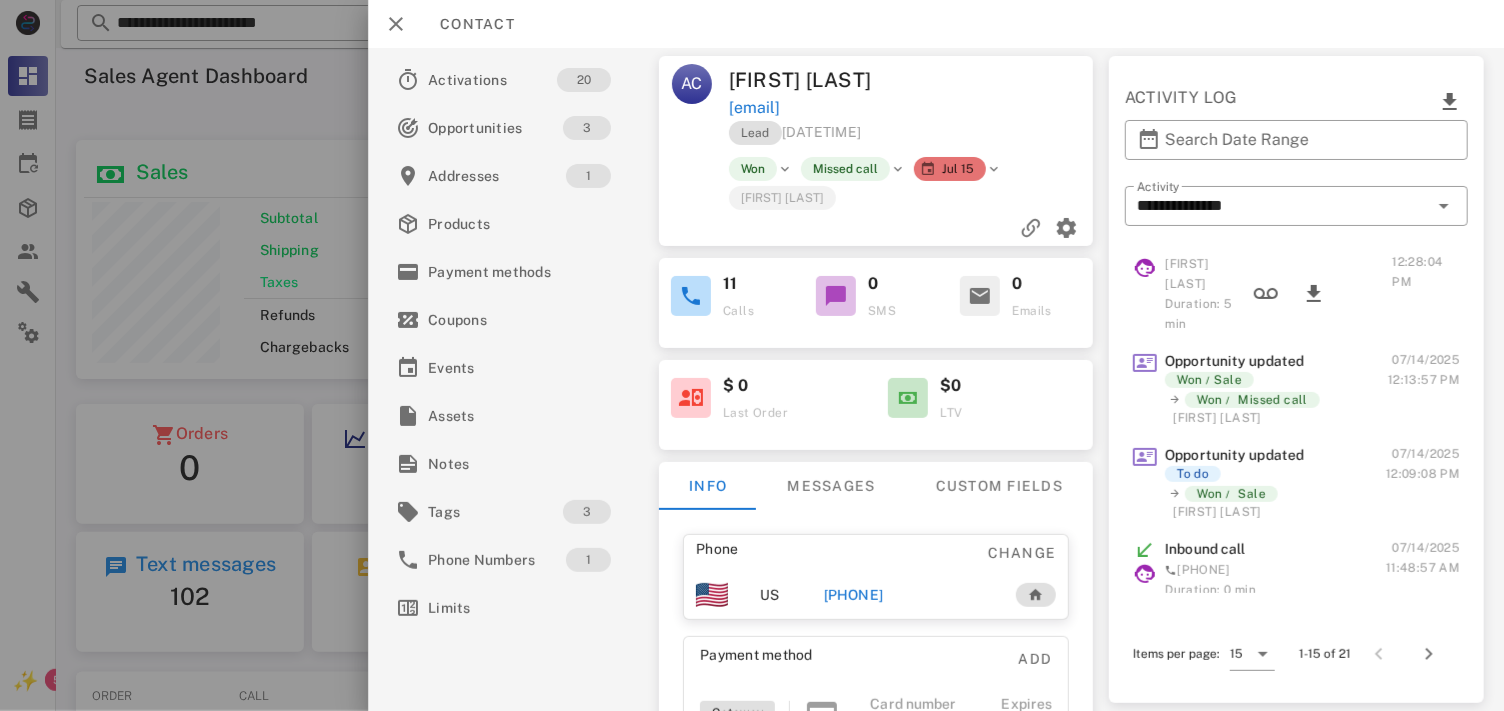 scroll, scrollTop: 0, scrollLeft: 0, axis: both 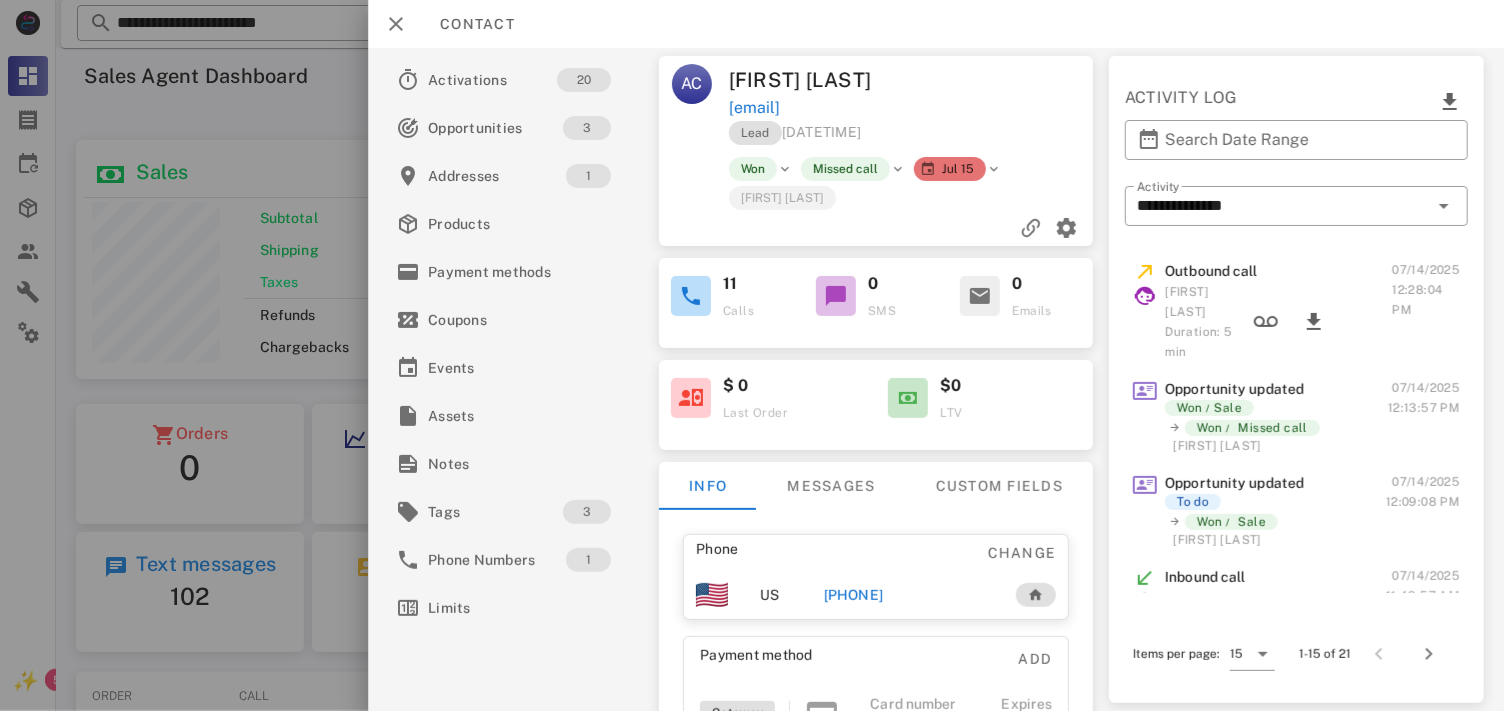 click on "[FIRST] [LAST] Duration: 5 min" at bounding box center (1278, 322) 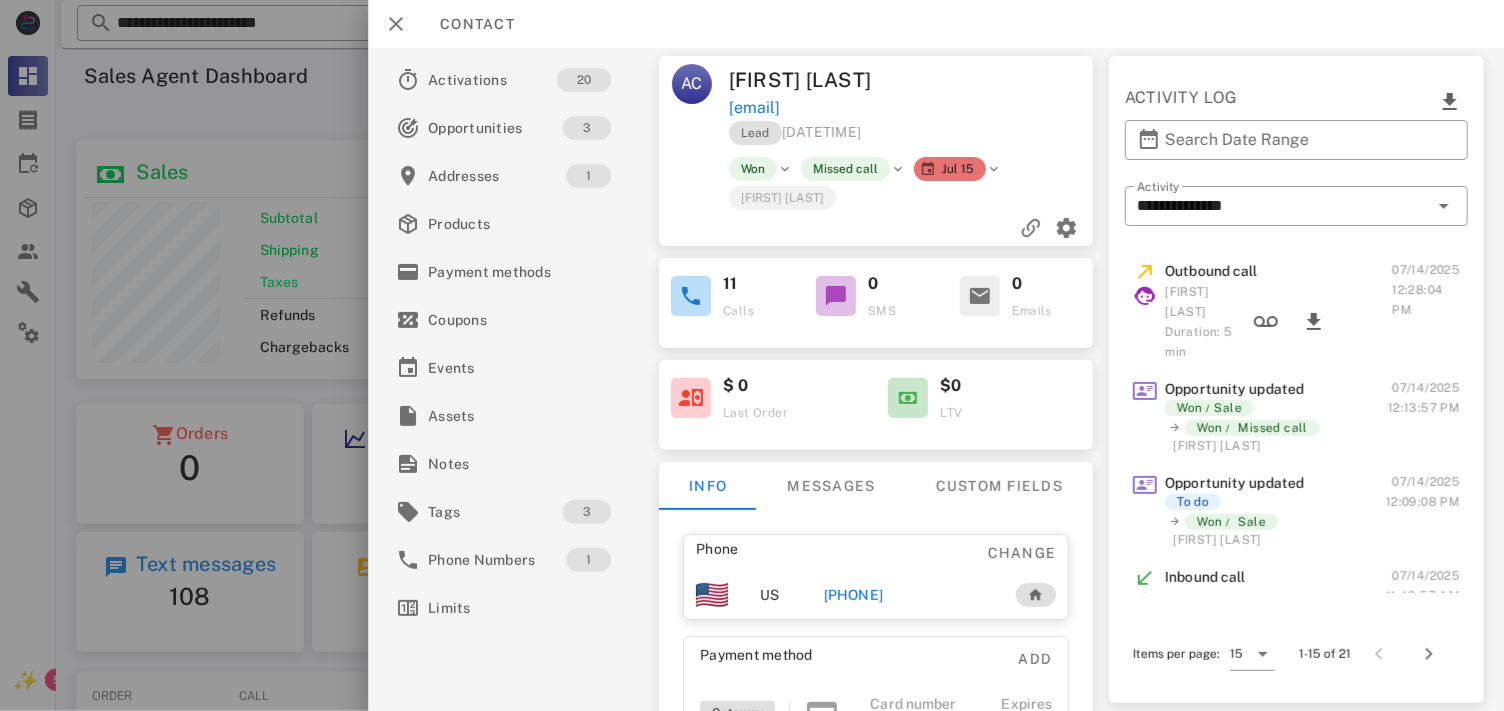 scroll, scrollTop: 999737, scrollLeft: 999535, axis: both 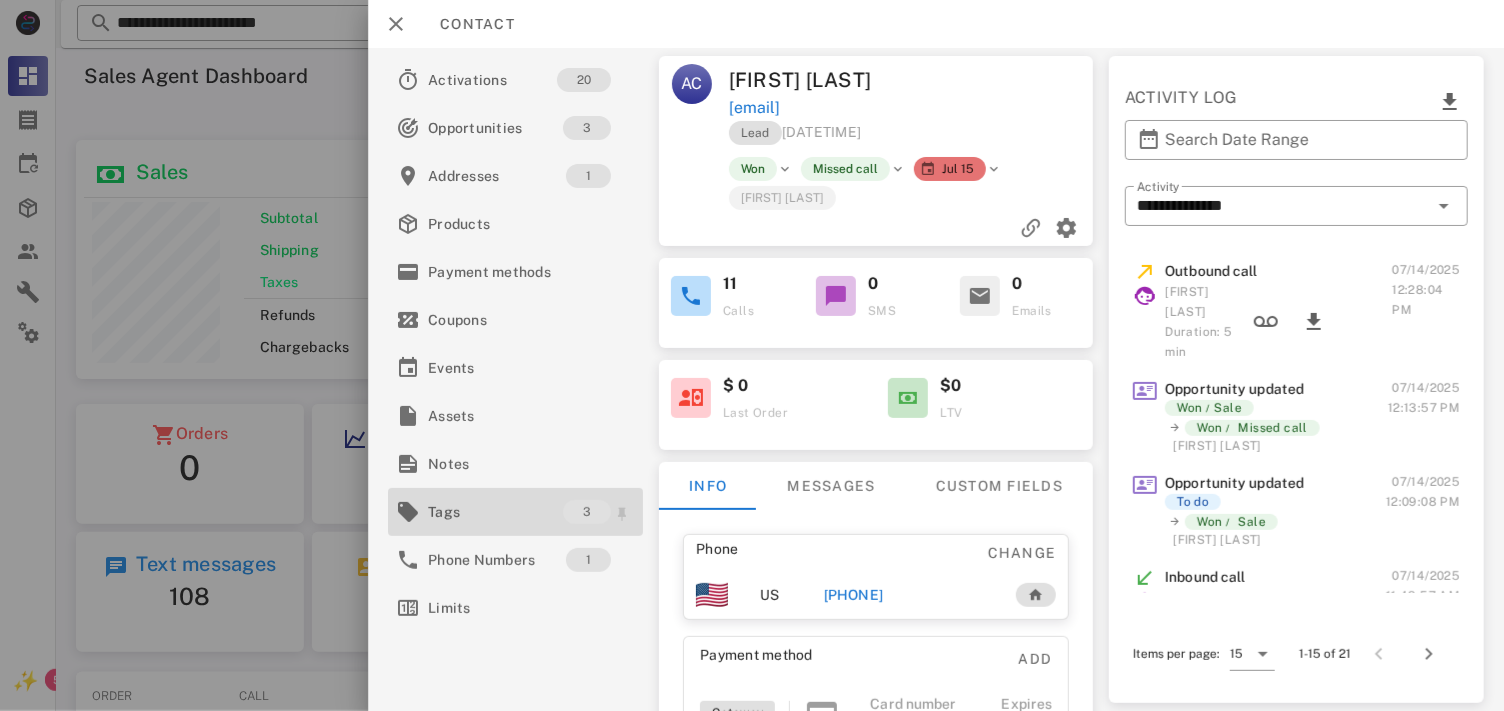 click on "Tags" at bounding box center (495, 512) 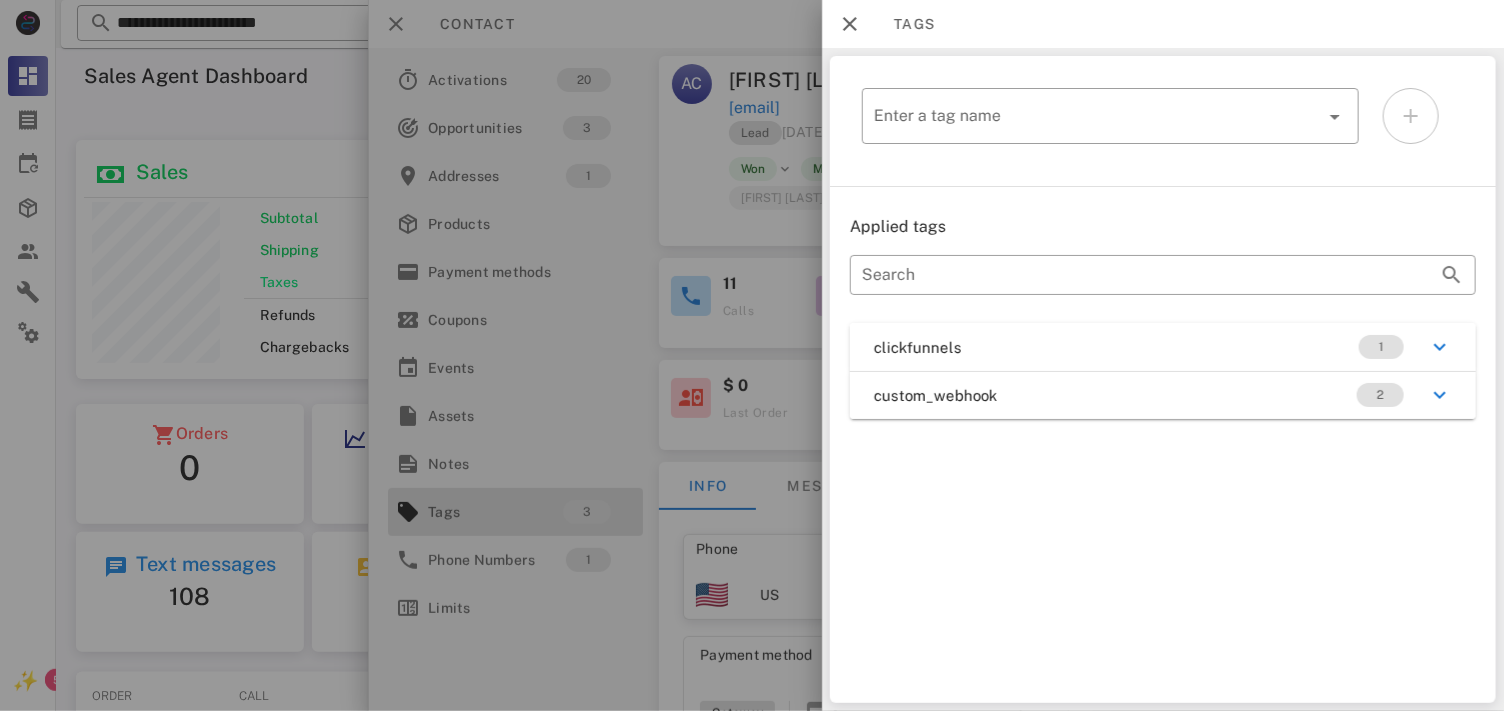 click at bounding box center (752, 355) 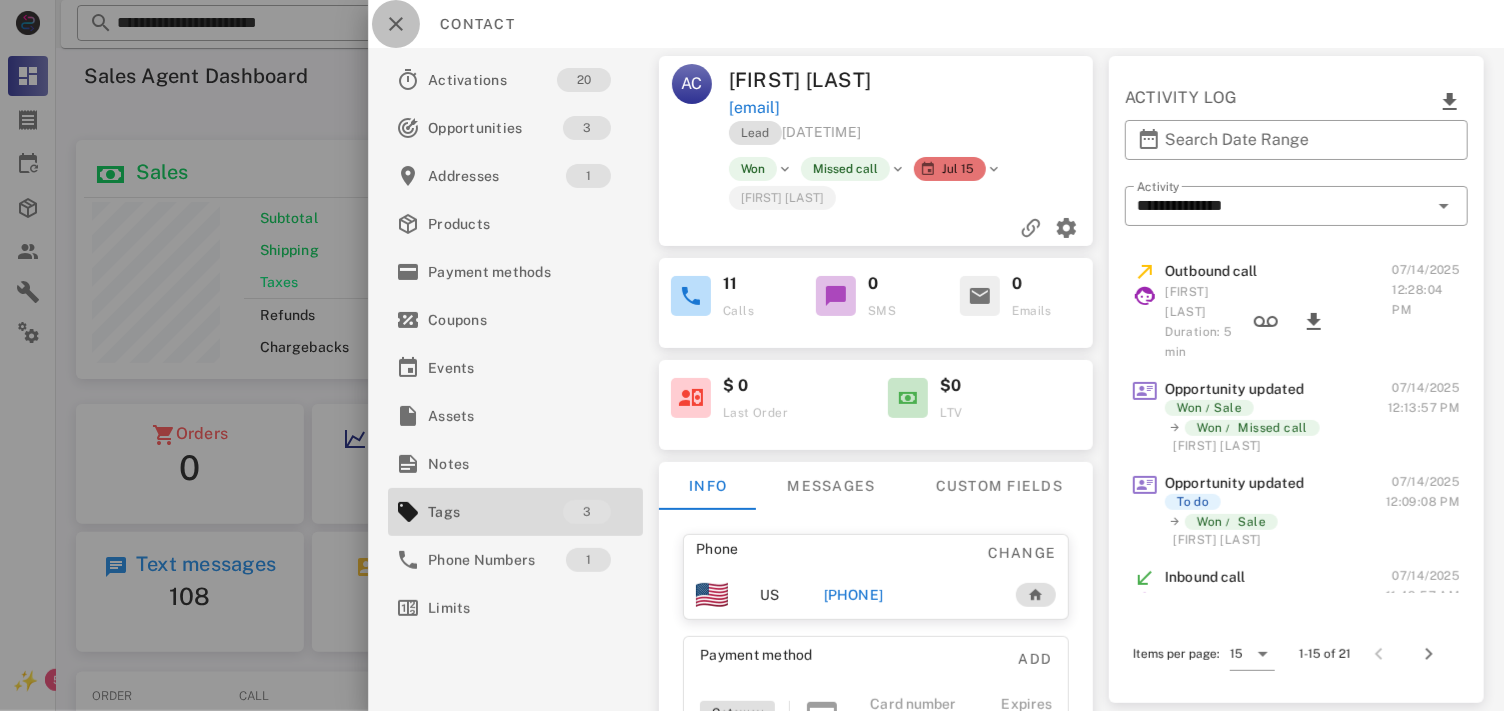 click at bounding box center [396, 24] 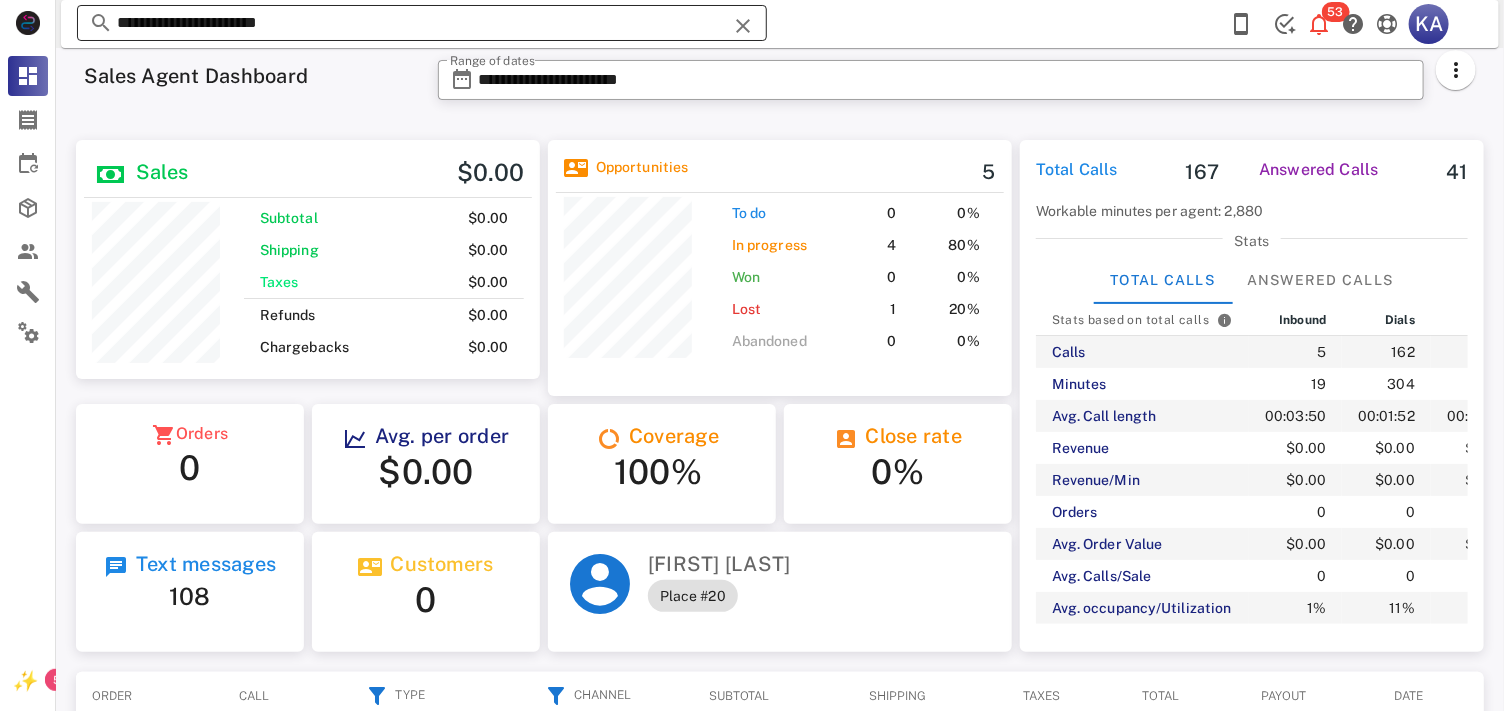 click at bounding box center [743, 26] 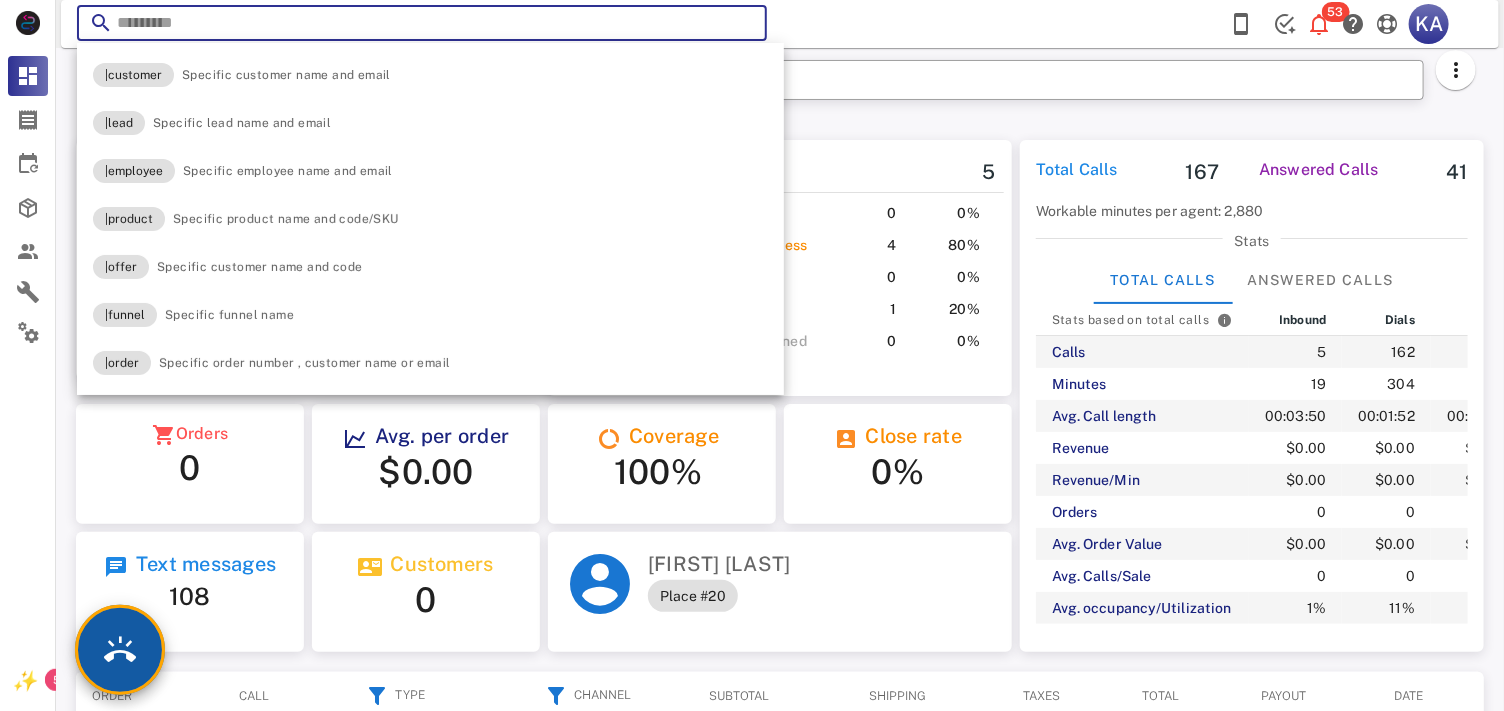 click at bounding box center [120, 650] 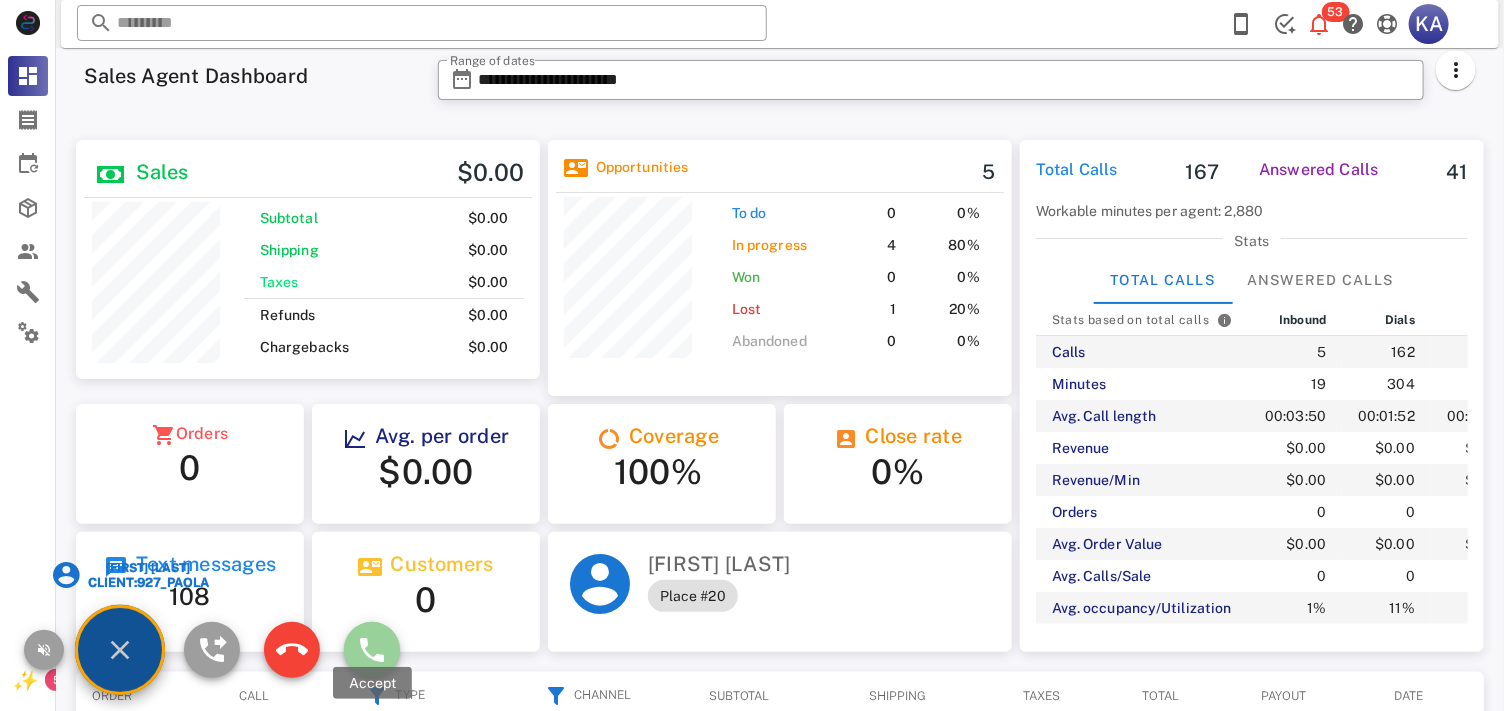 click at bounding box center [372, 650] 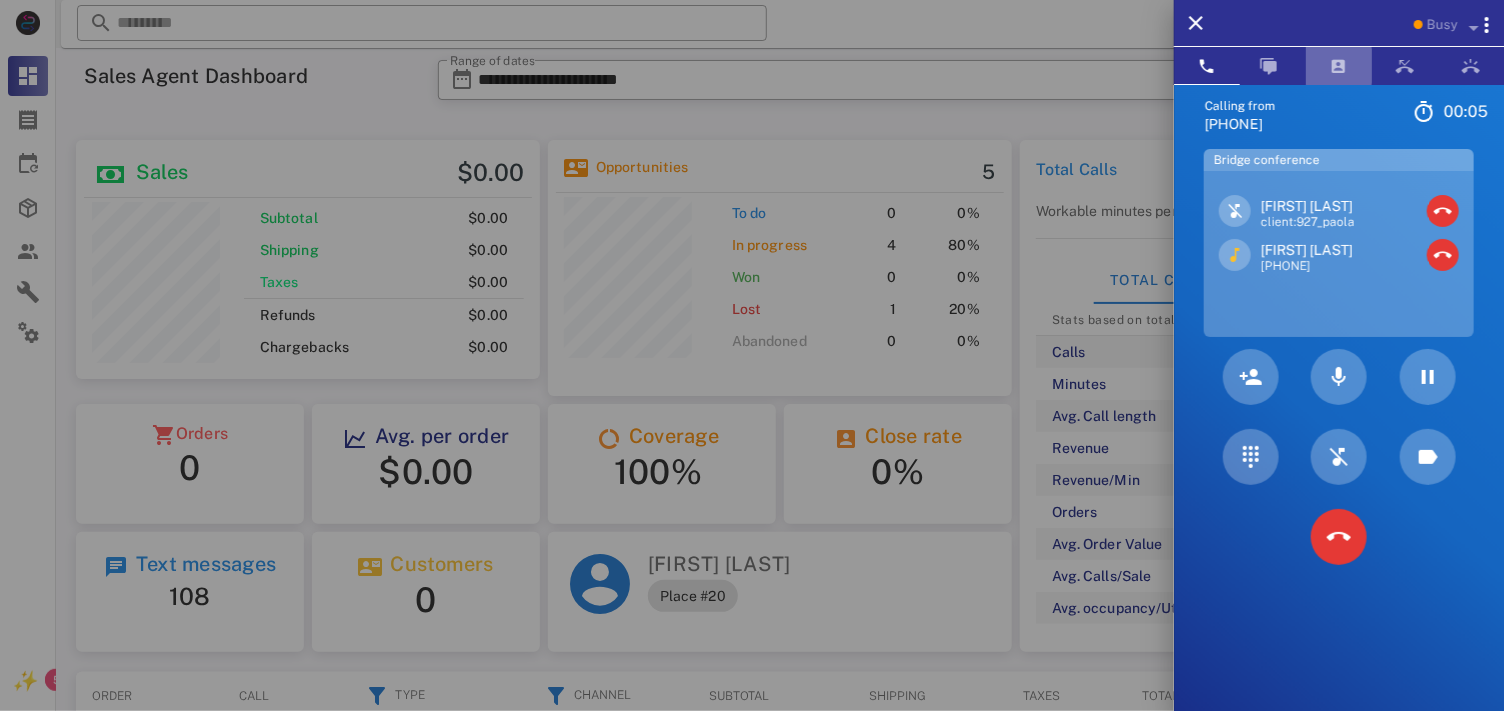 click at bounding box center [1339, 66] 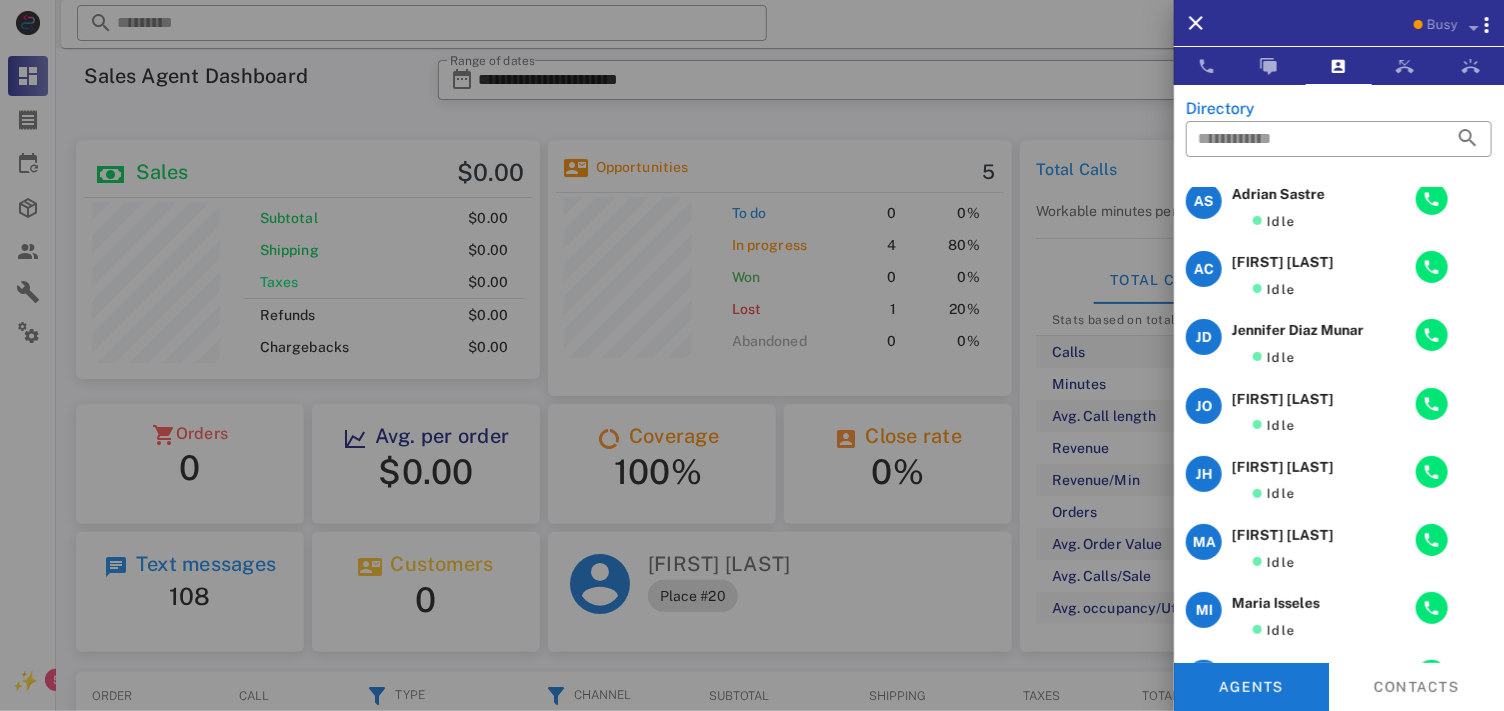 scroll, scrollTop: 0, scrollLeft: 0, axis: both 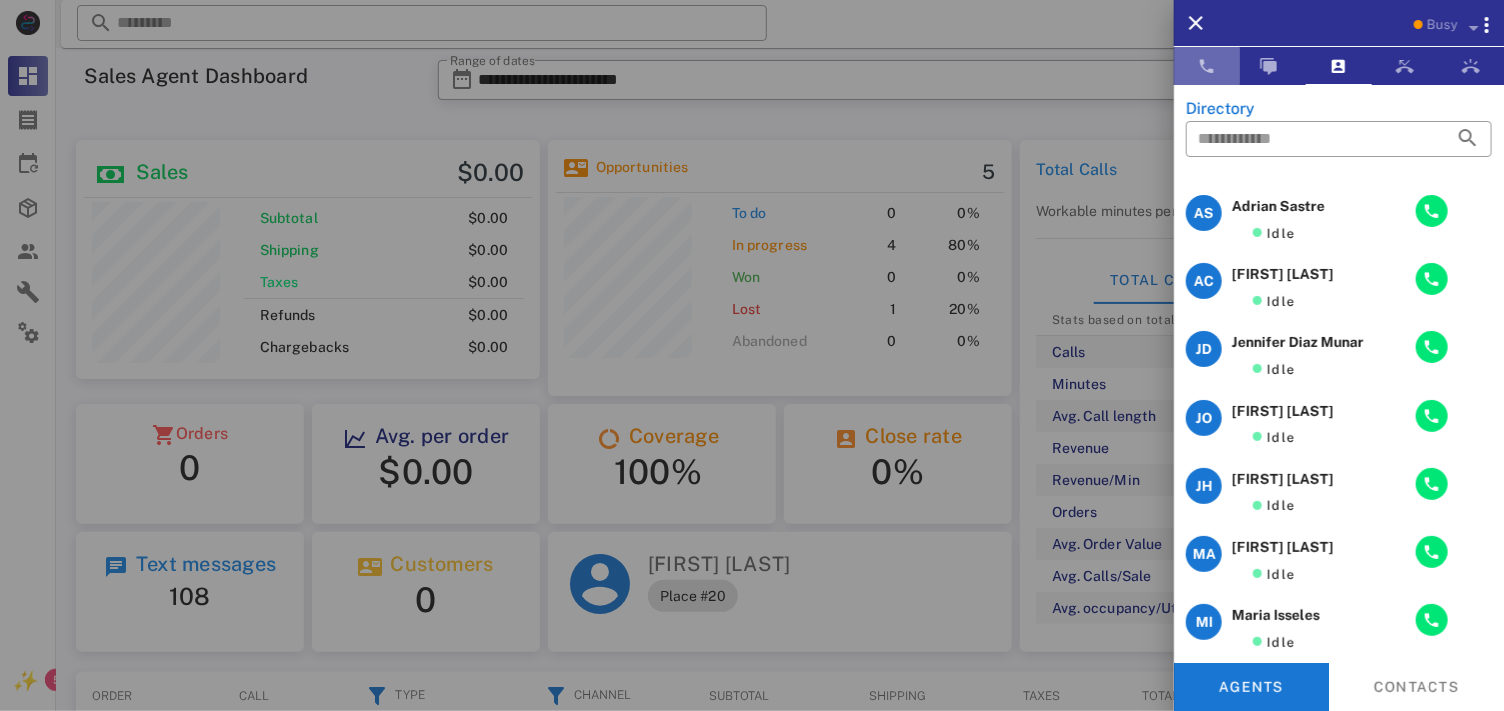click at bounding box center [1207, 66] 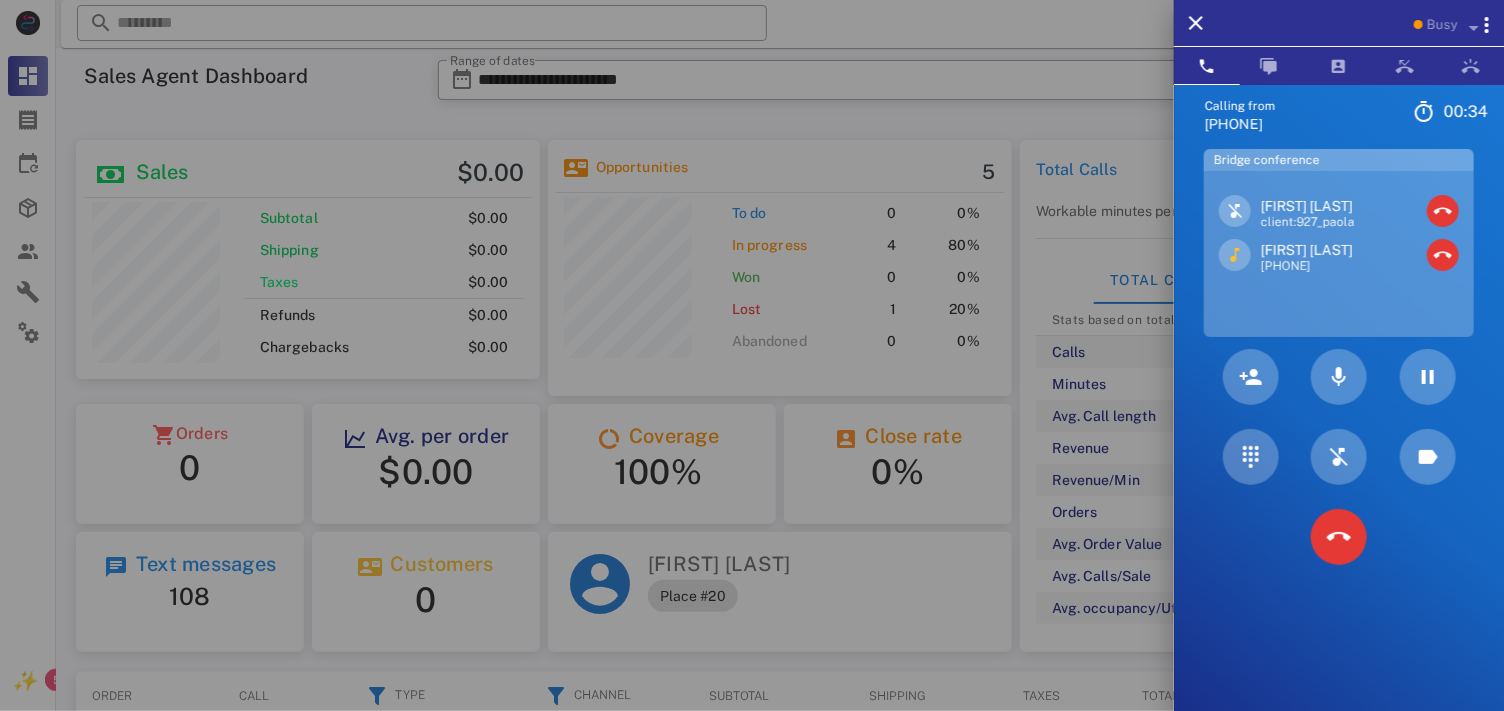 click on "[FIRST] [LAST]" at bounding box center (1307, 250) 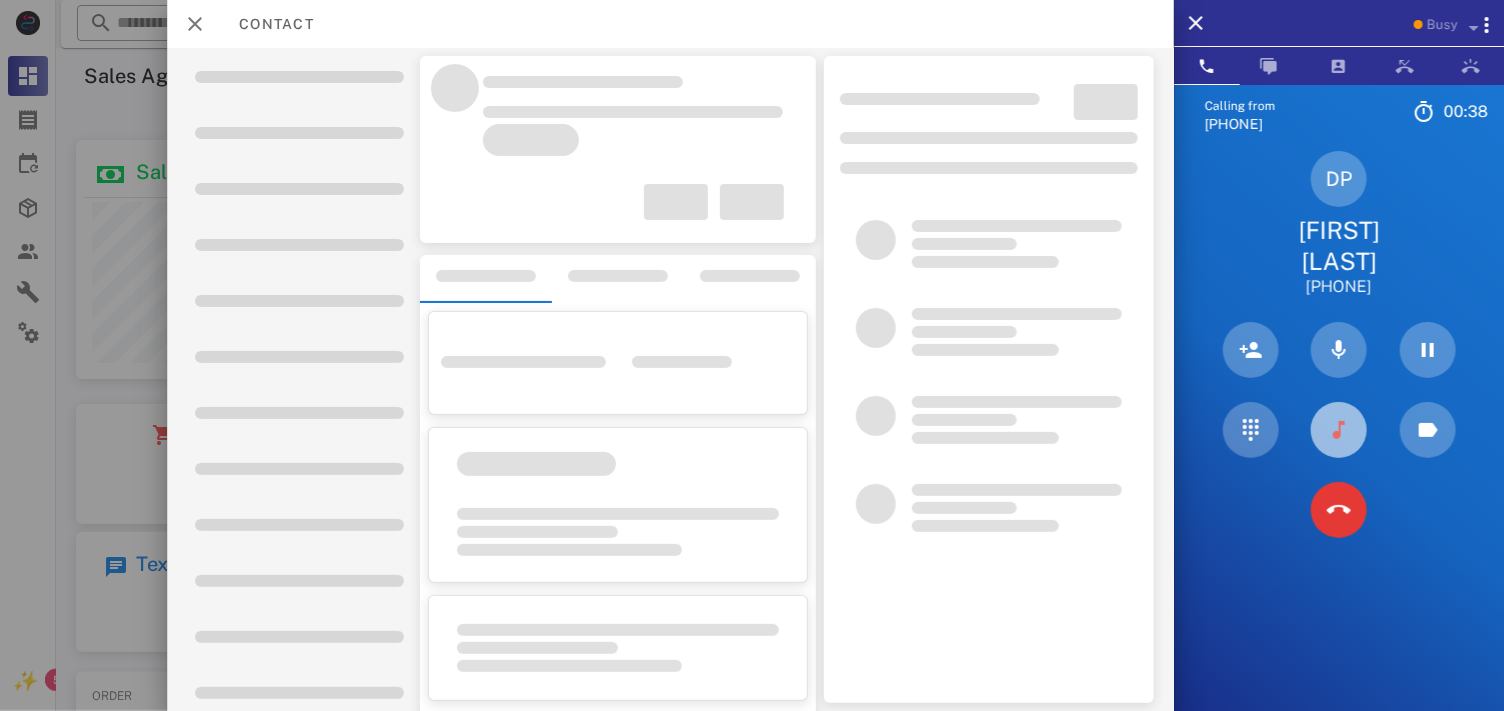 click at bounding box center [1339, 430] 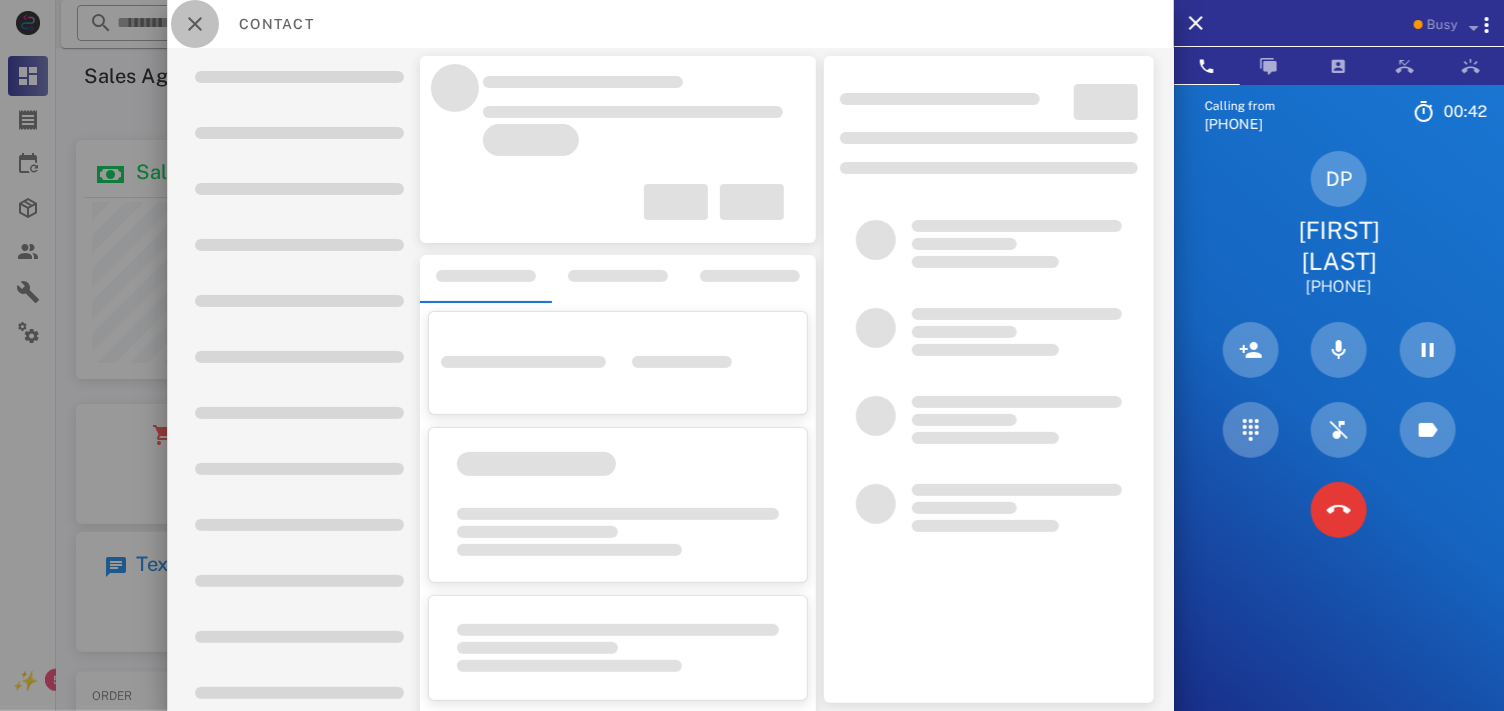 click at bounding box center (195, 24) 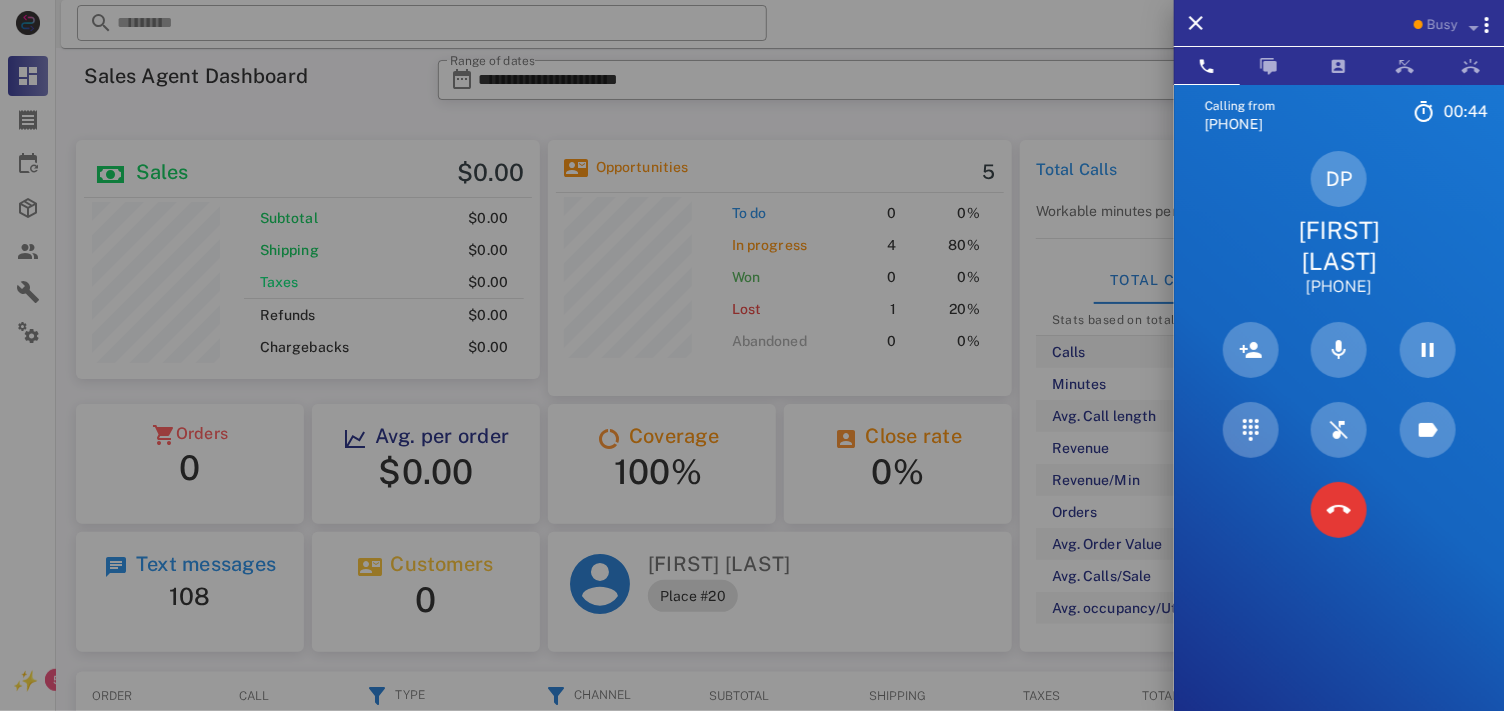 click on "[FIRST] [LAST]" at bounding box center (1339, 246) 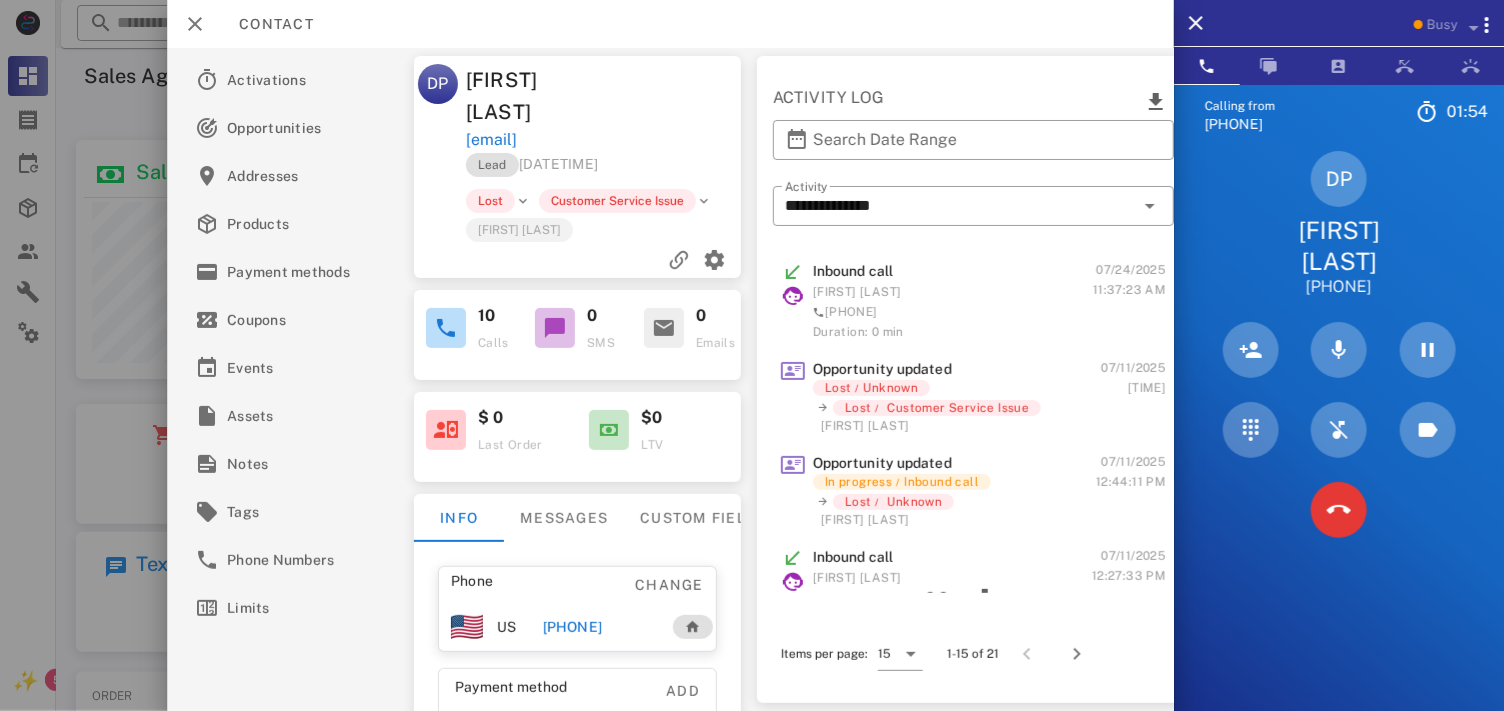 drag, startPoint x: 667, startPoint y: 108, endPoint x: 465, endPoint y: 110, distance: 202.0099 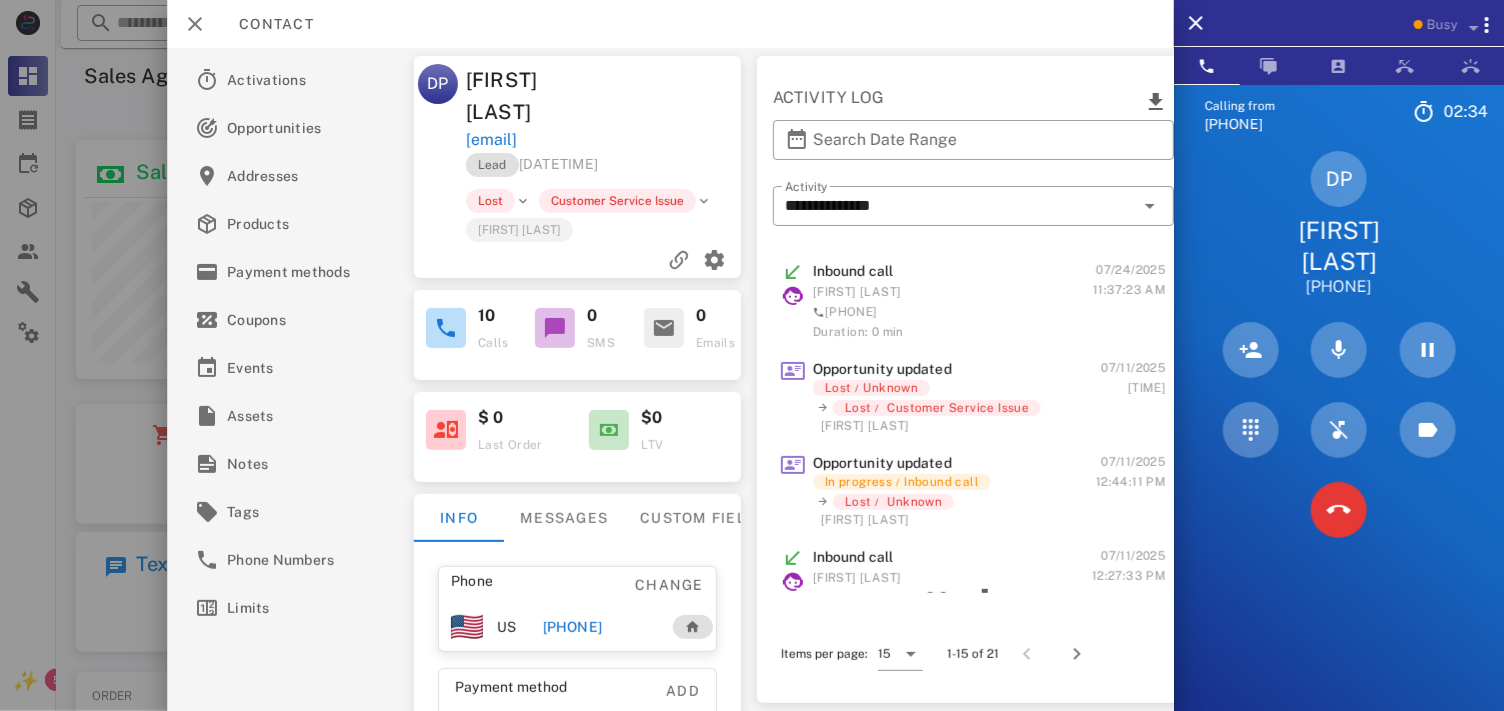 scroll, scrollTop: 999761, scrollLeft: 999535, axis: both 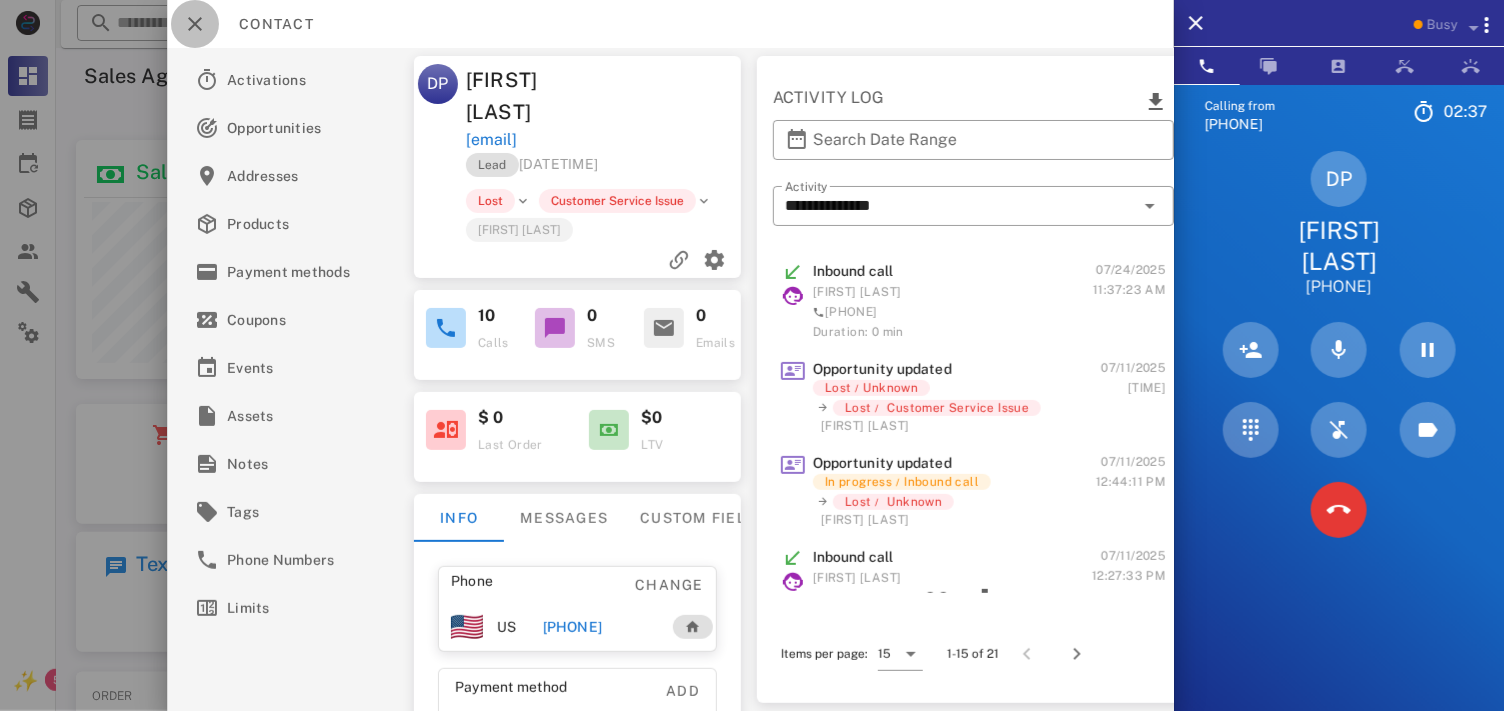 click at bounding box center [195, 24] 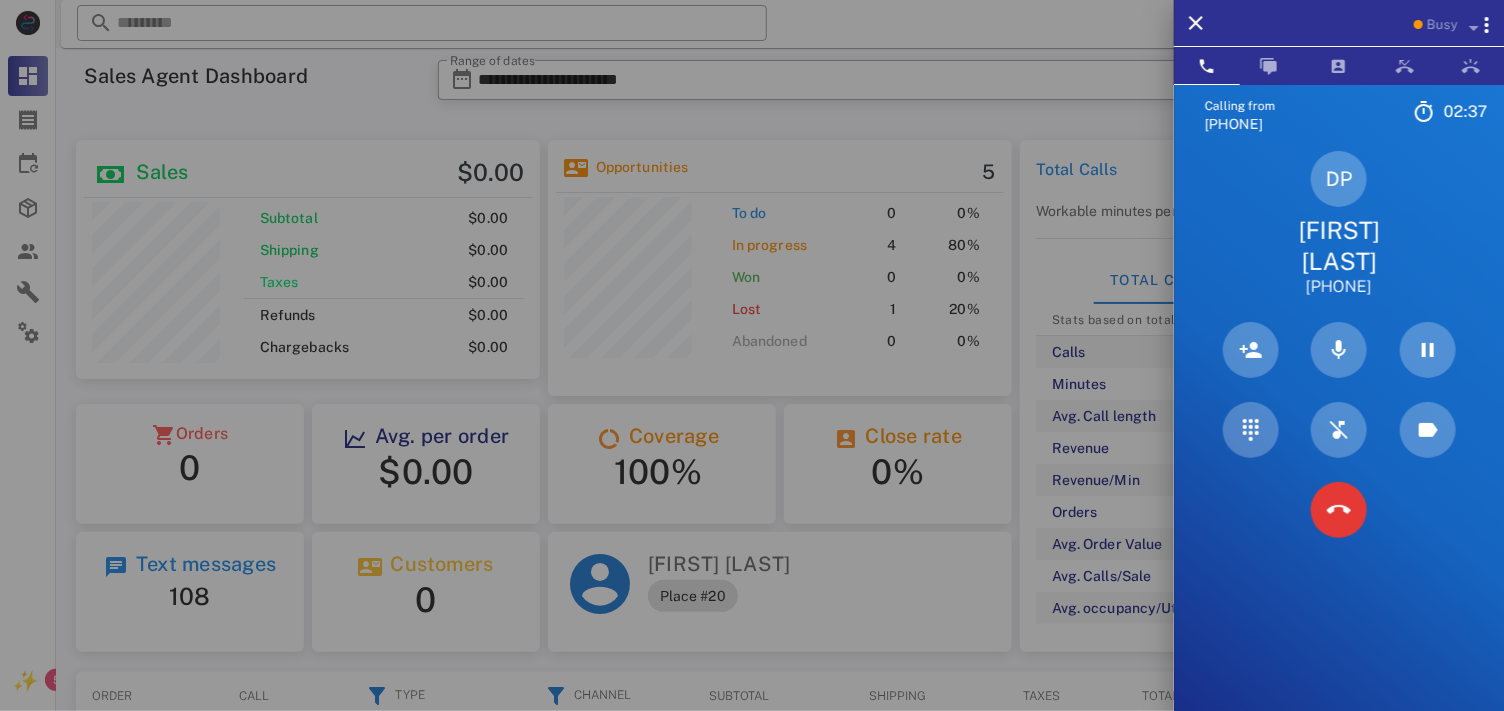 click at bounding box center [752, 355] 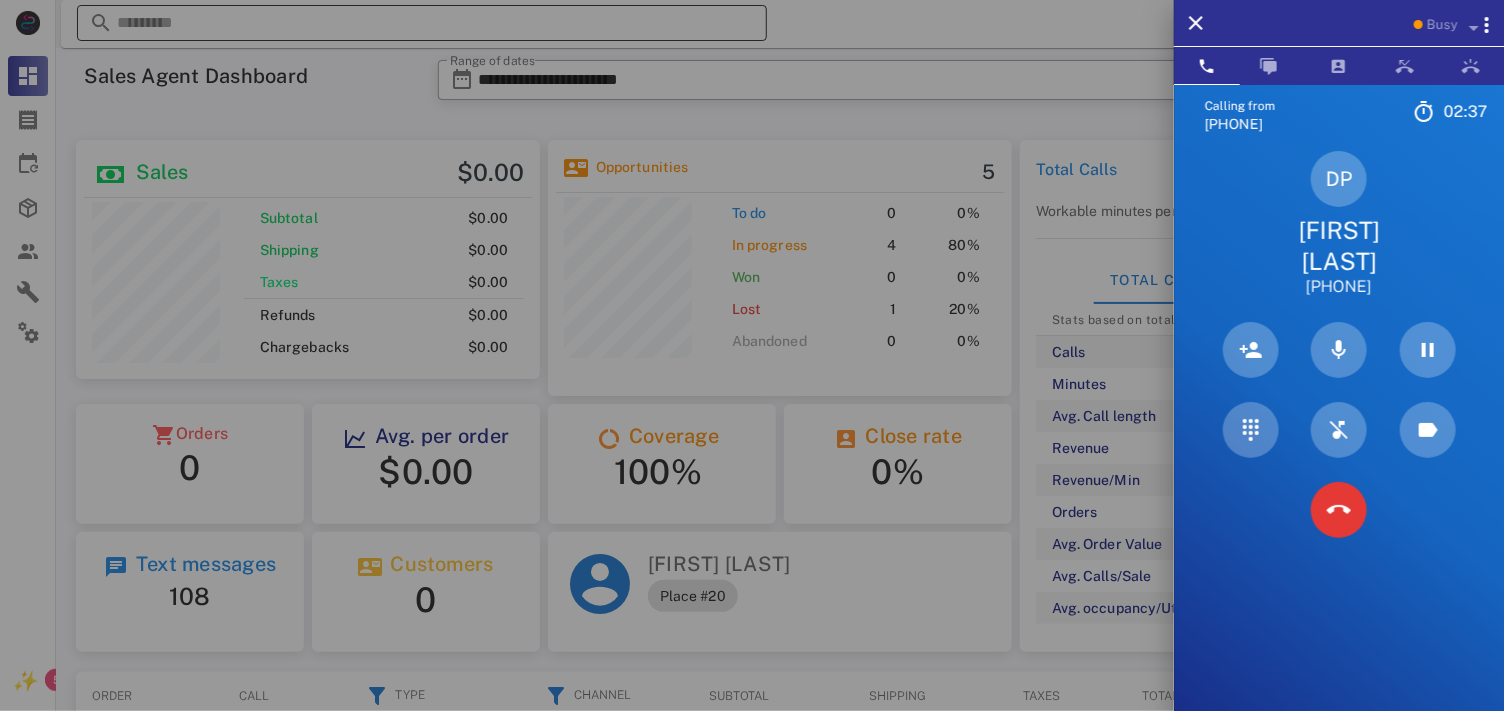 click at bounding box center [422, 23] 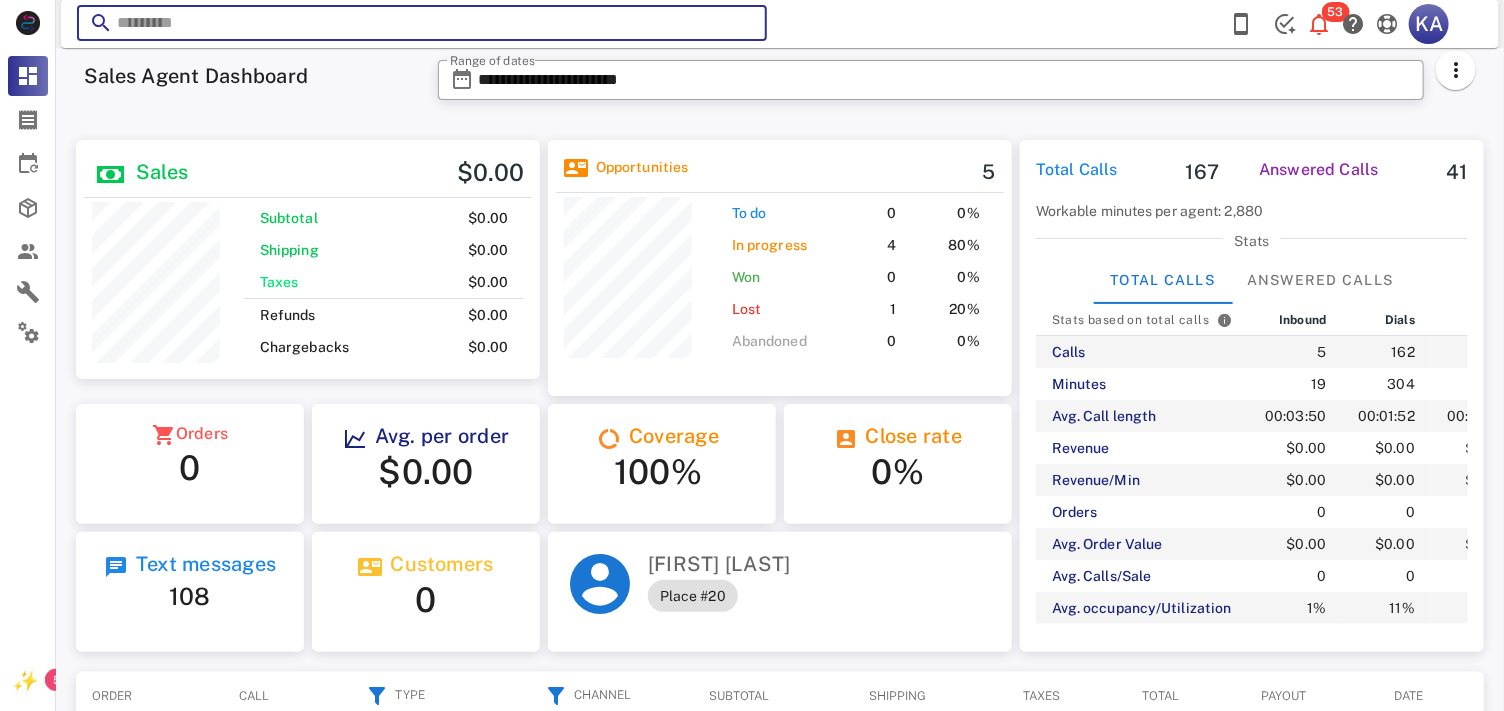 click at bounding box center (422, 23) 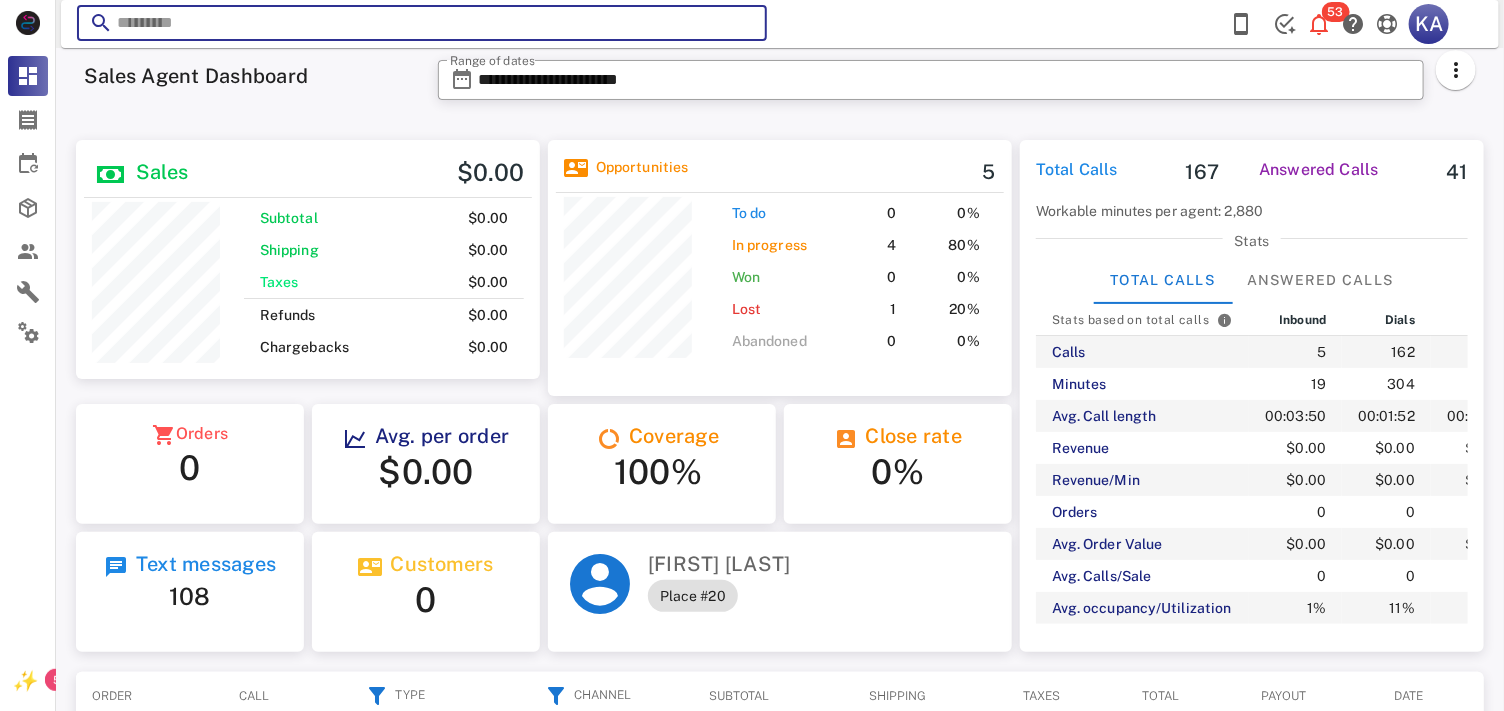 paste on "**********" 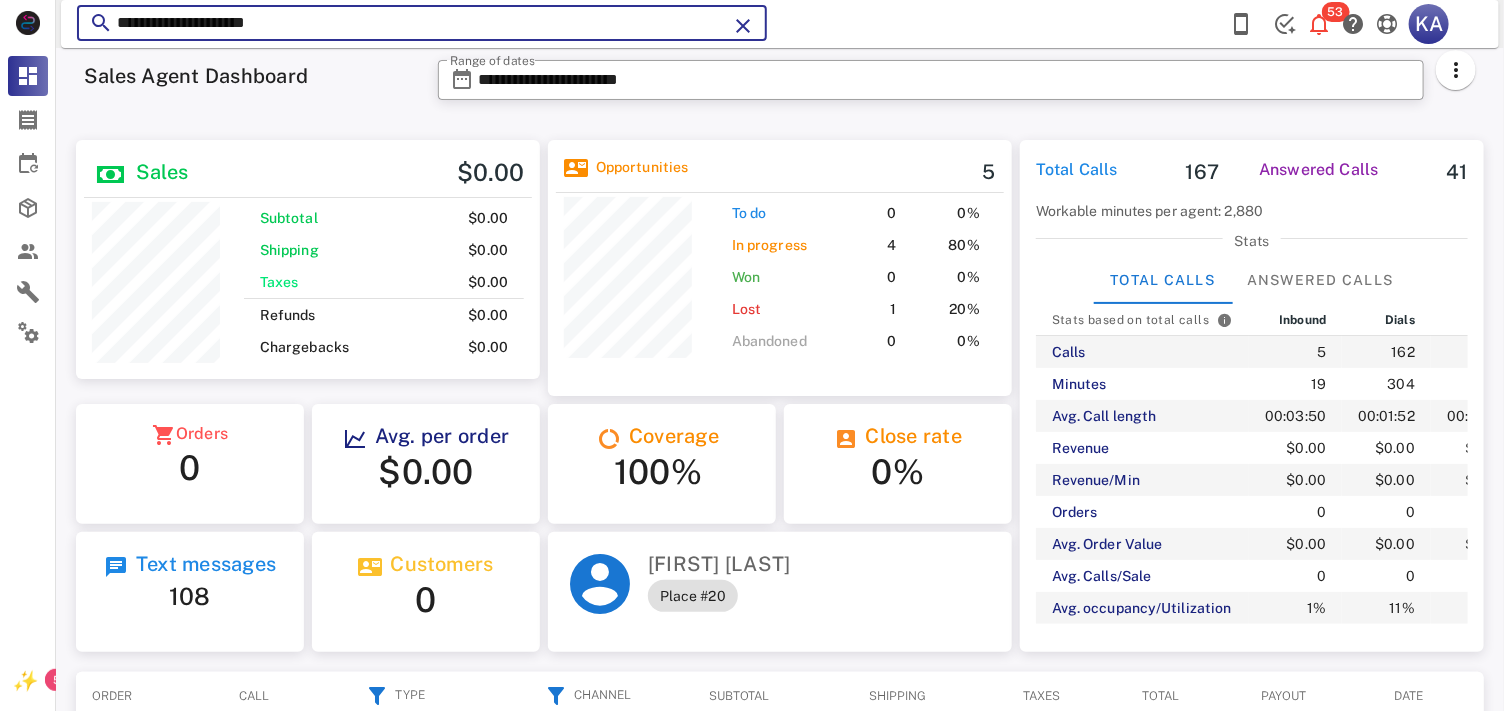 click on "**********" at bounding box center (422, 23) 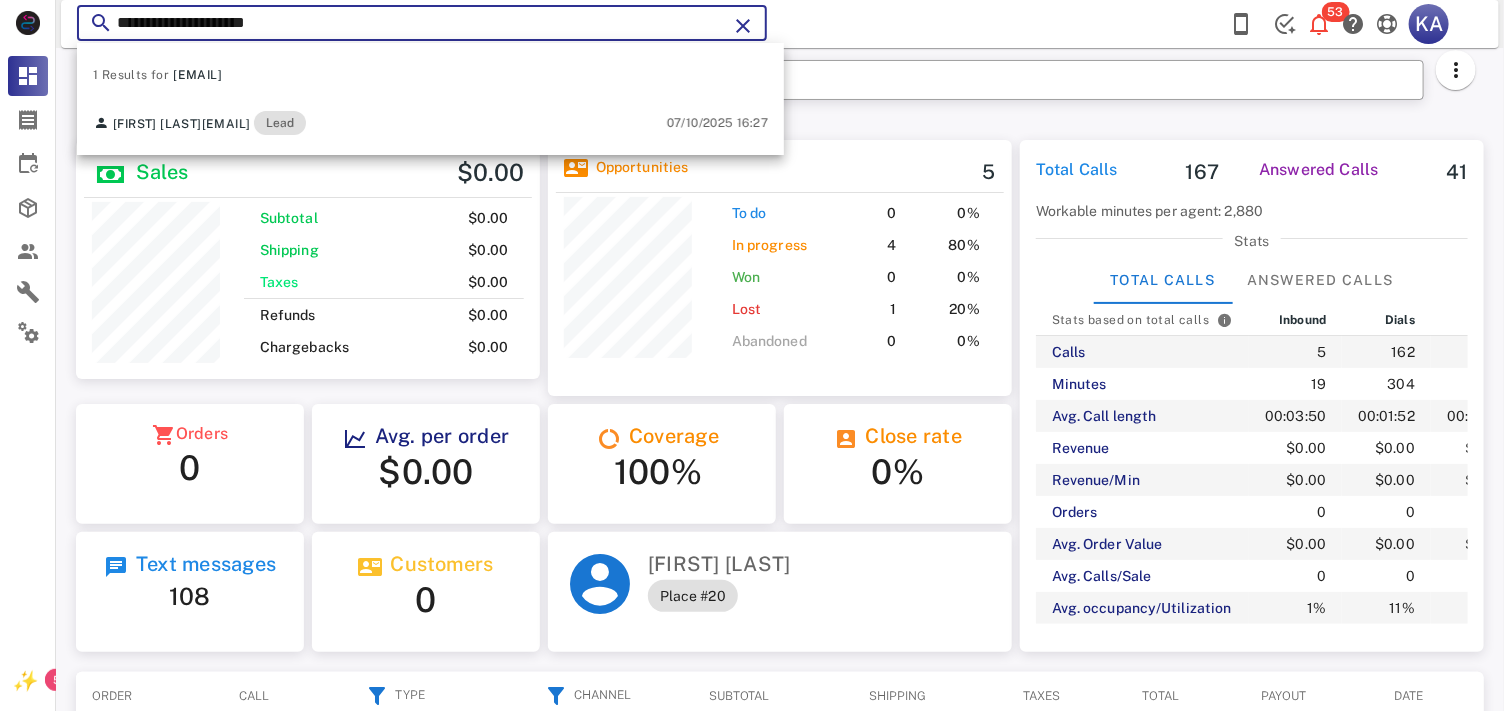 click on "**********" at bounding box center (422, 23) 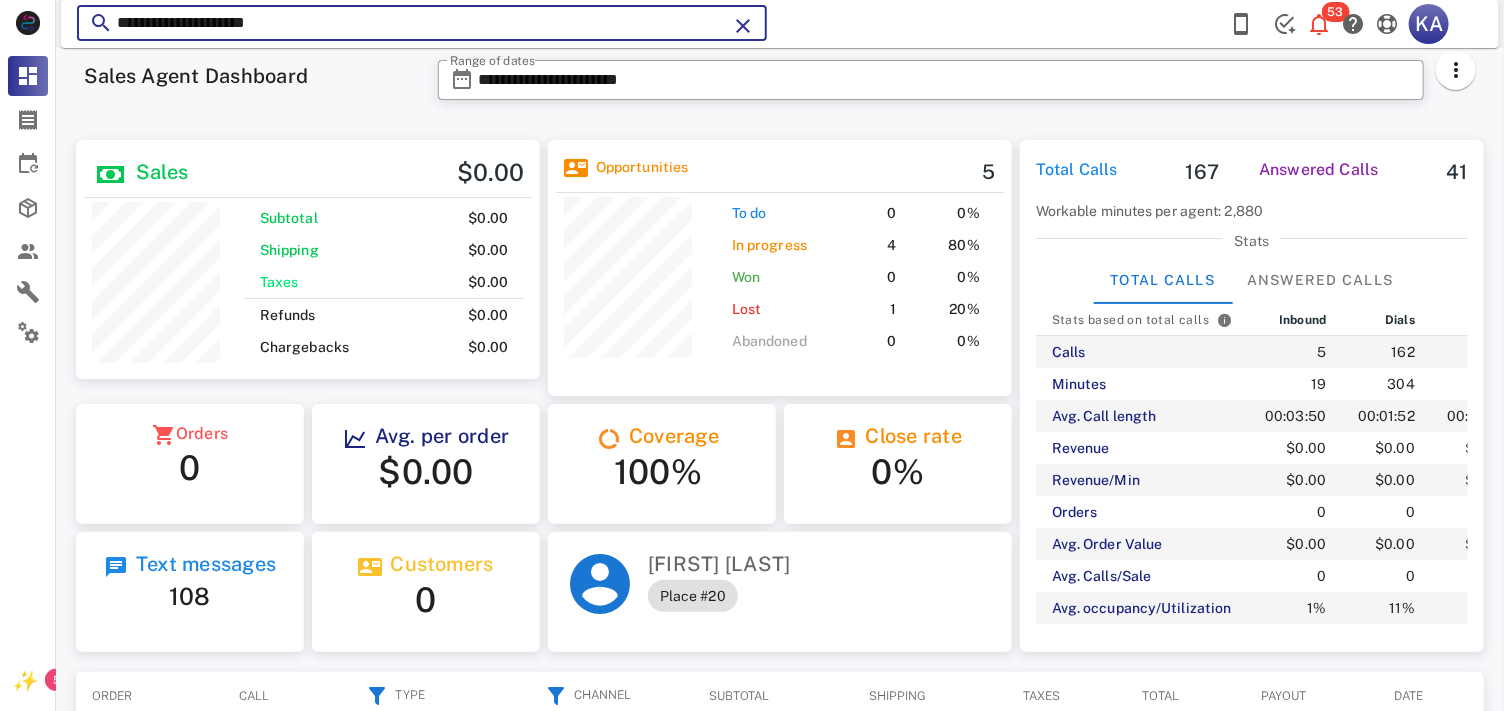 type on "**********" 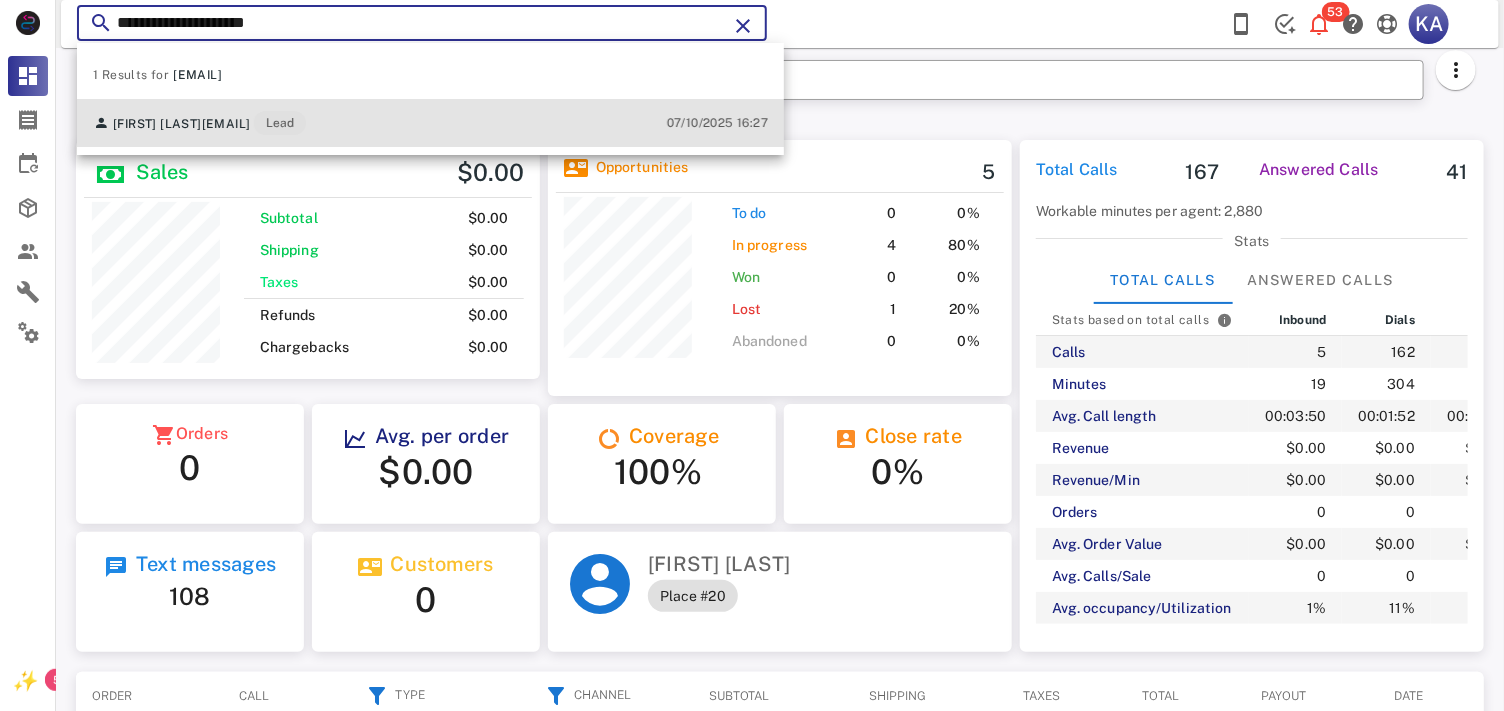 click on "[FIRST] [LAST]   [EMAIL]   Lead   [DATE] [TIME]" at bounding box center [430, 123] 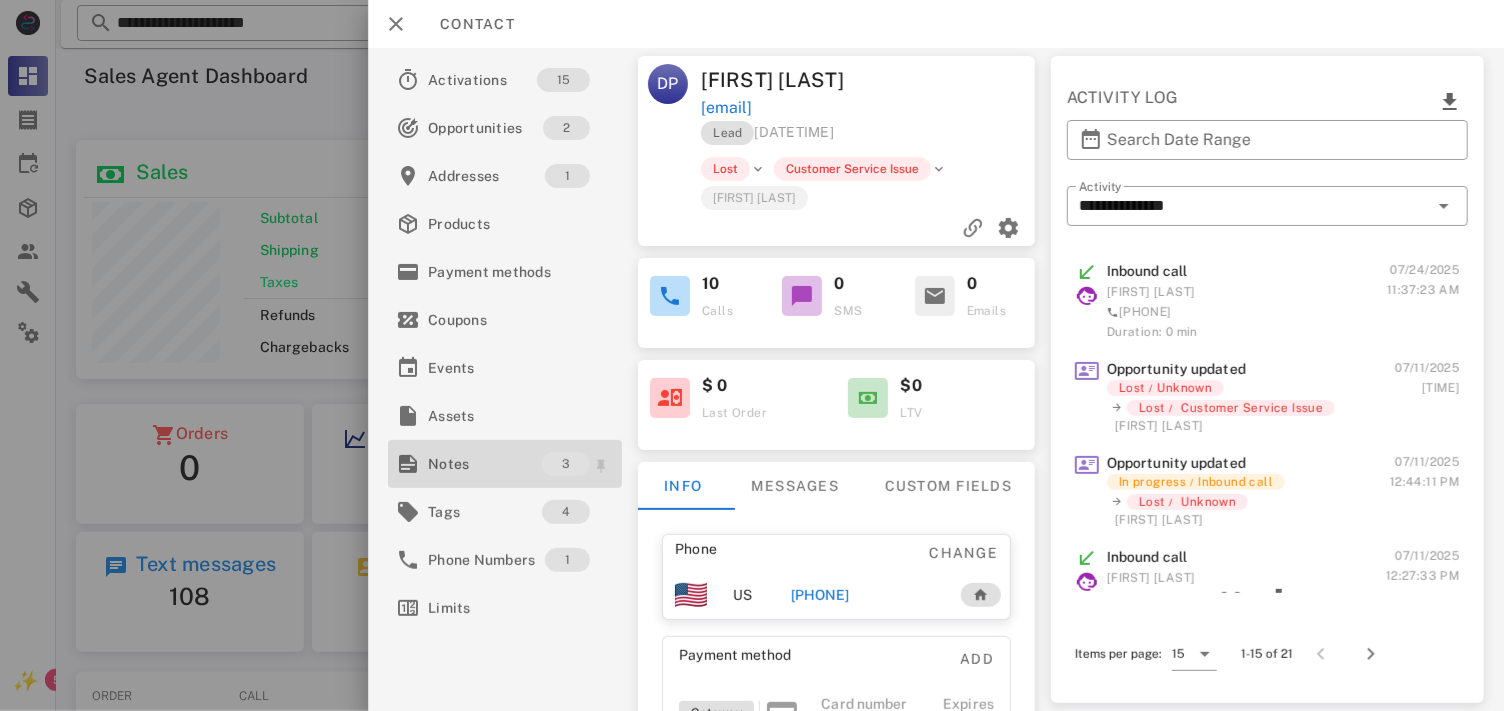click on "Notes" at bounding box center [485, 464] 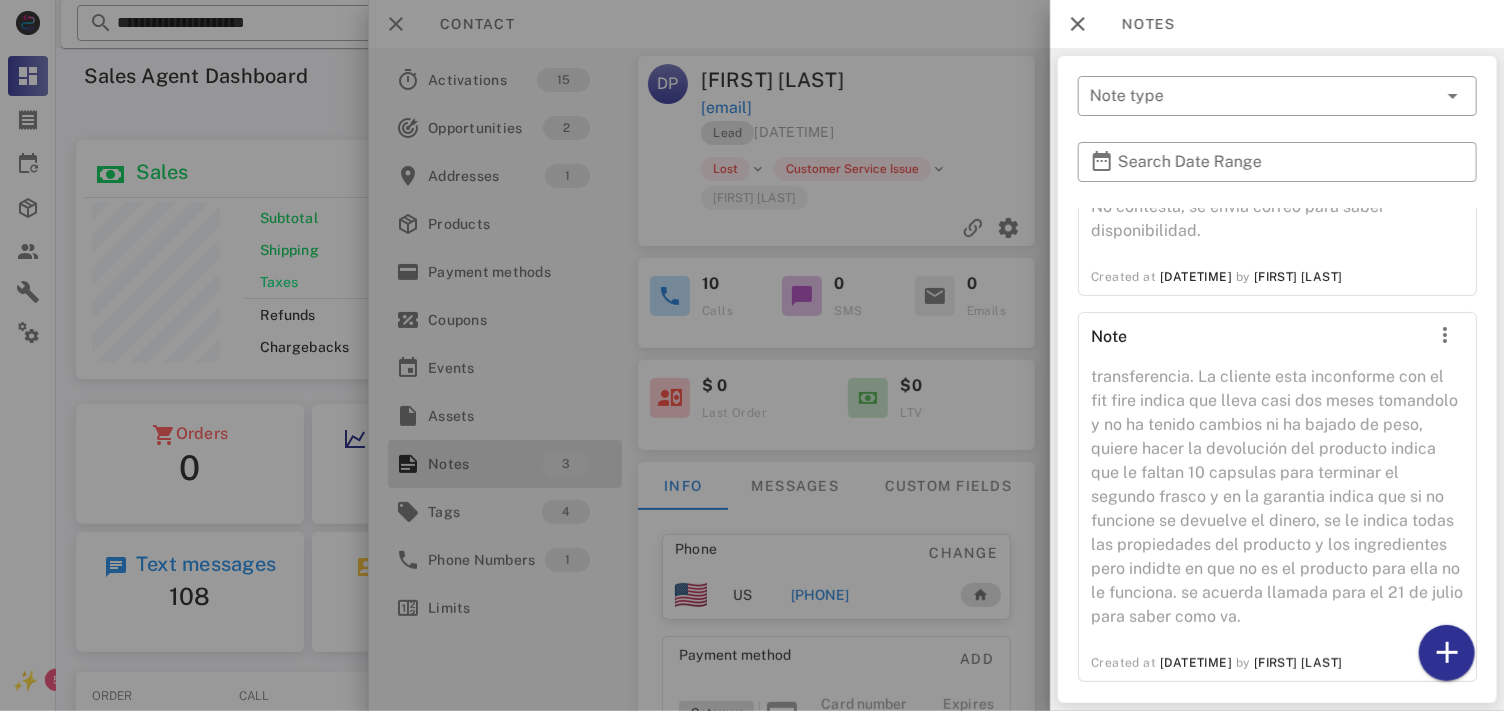 scroll, scrollTop: 275, scrollLeft: 0, axis: vertical 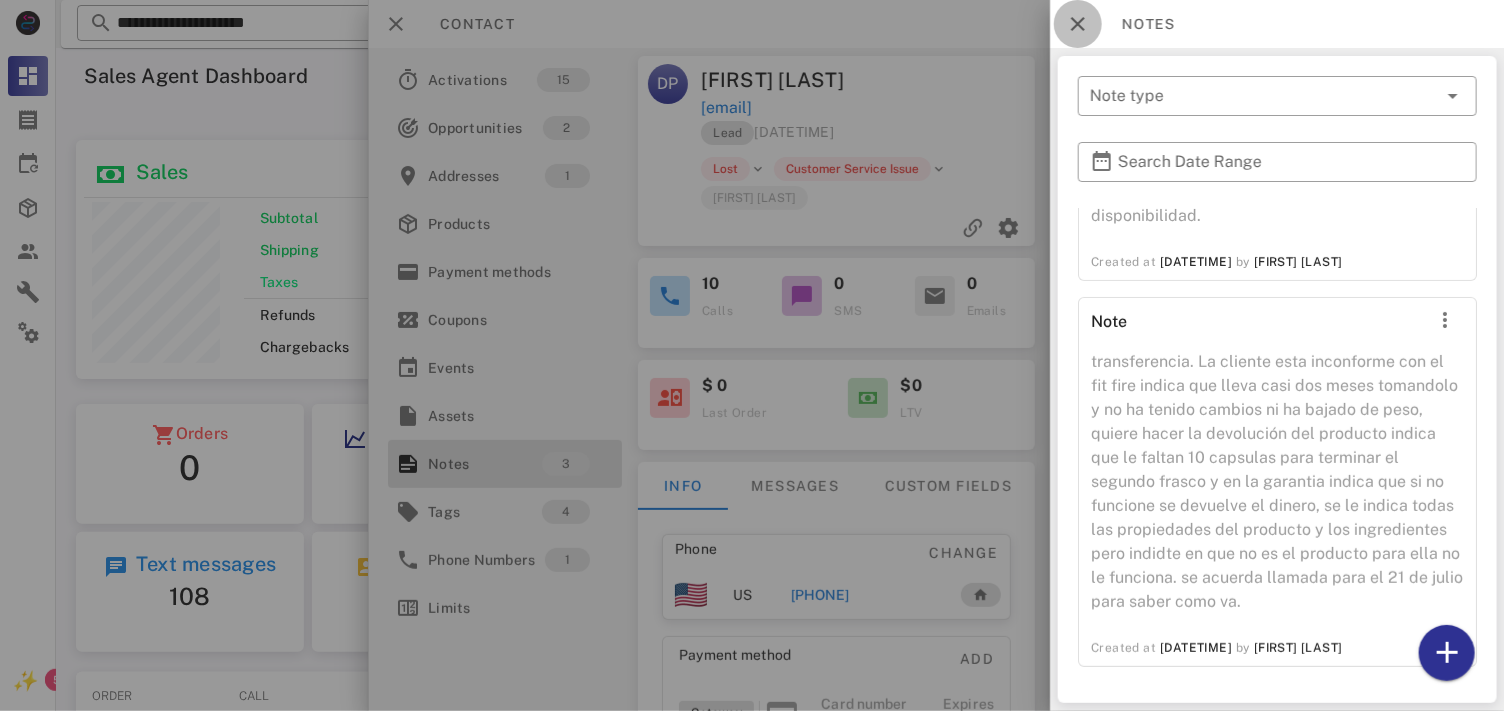 click at bounding box center (1078, 24) 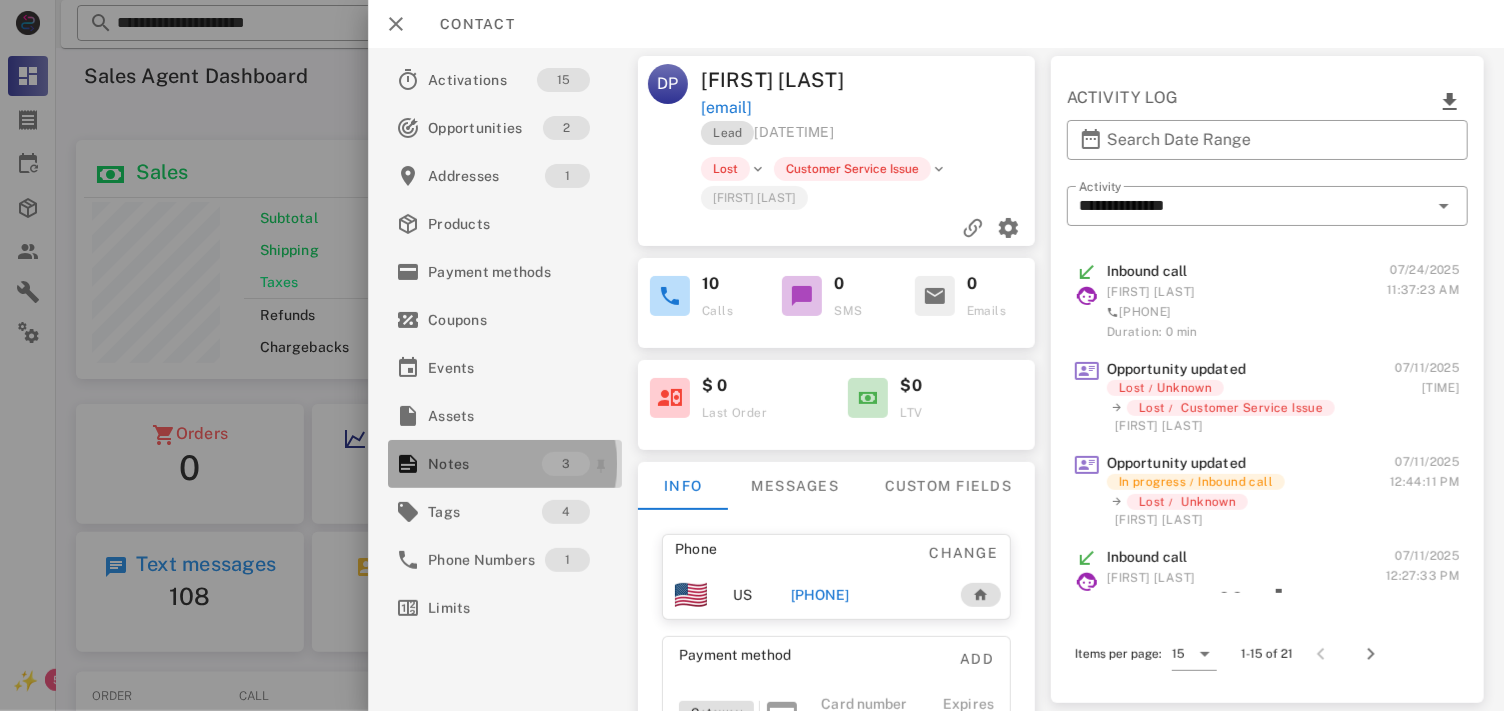 click on "Notes" at bounding box center [485, 464] 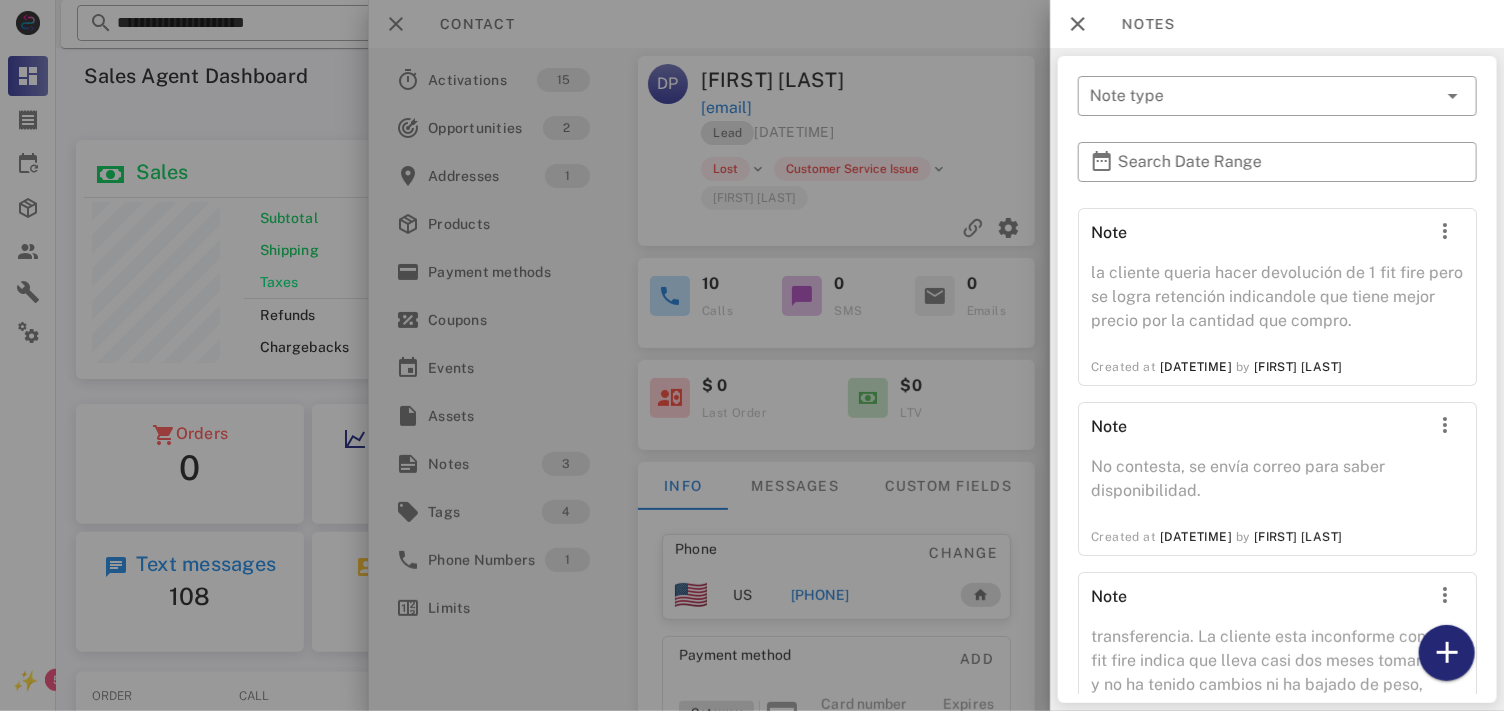 click at bounding box center [1446, 653] 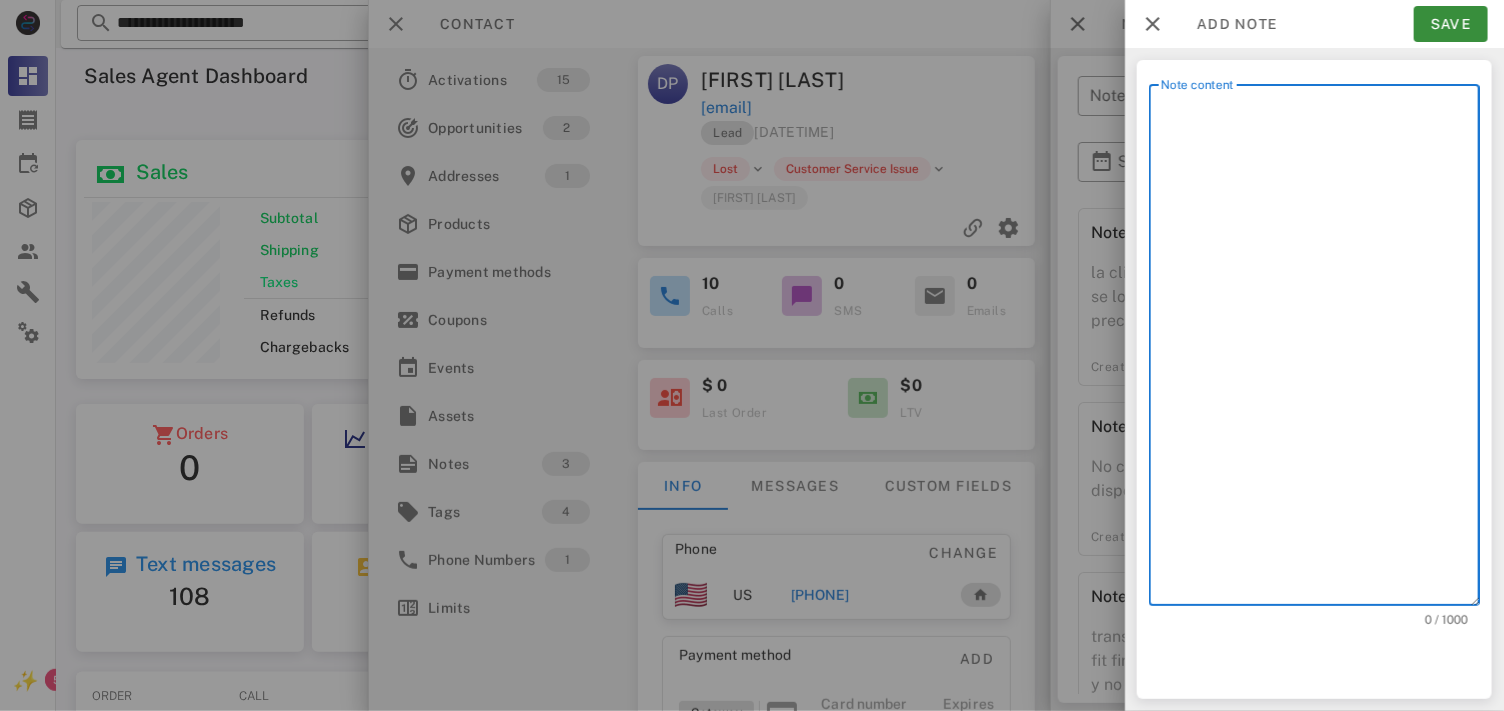 click on "Note content" at bounding box center [1320, 350] 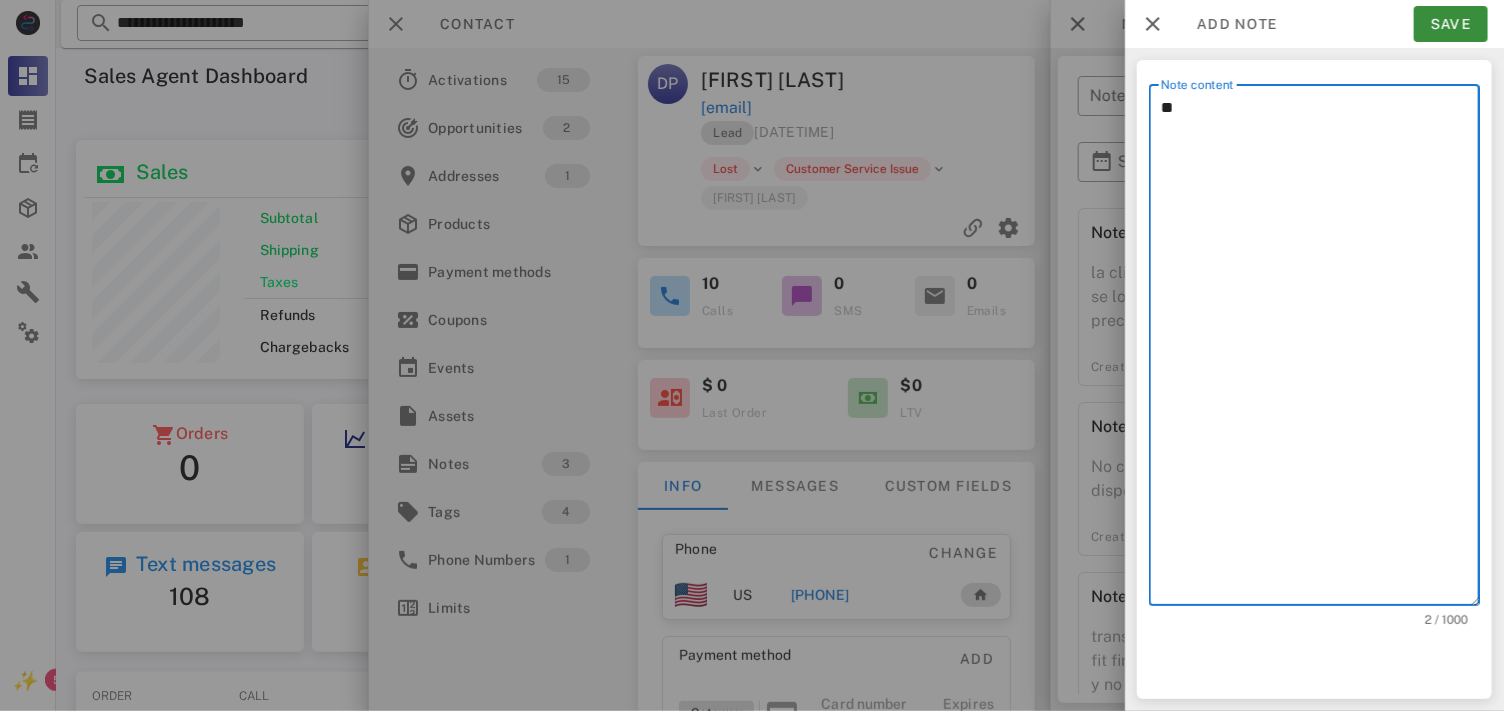 type on "*" 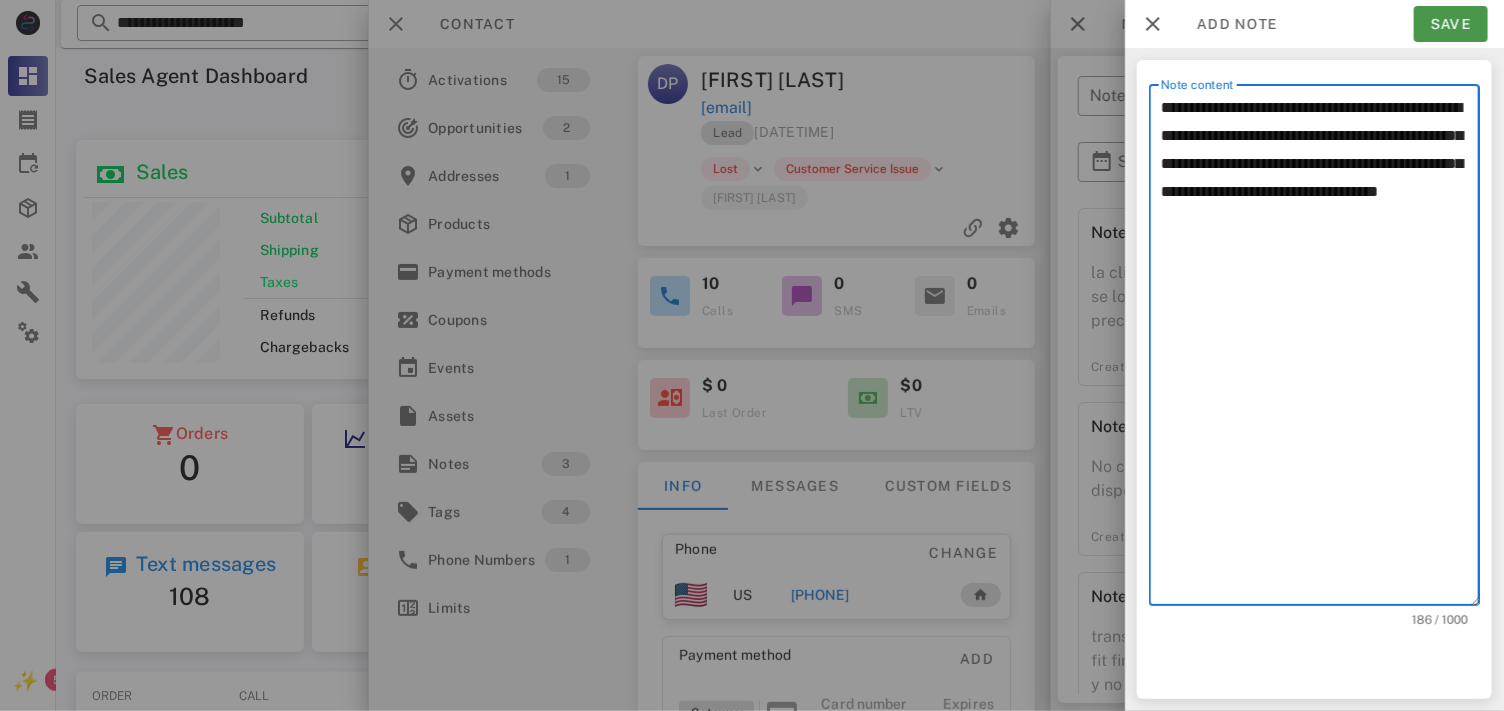 type on "**********" 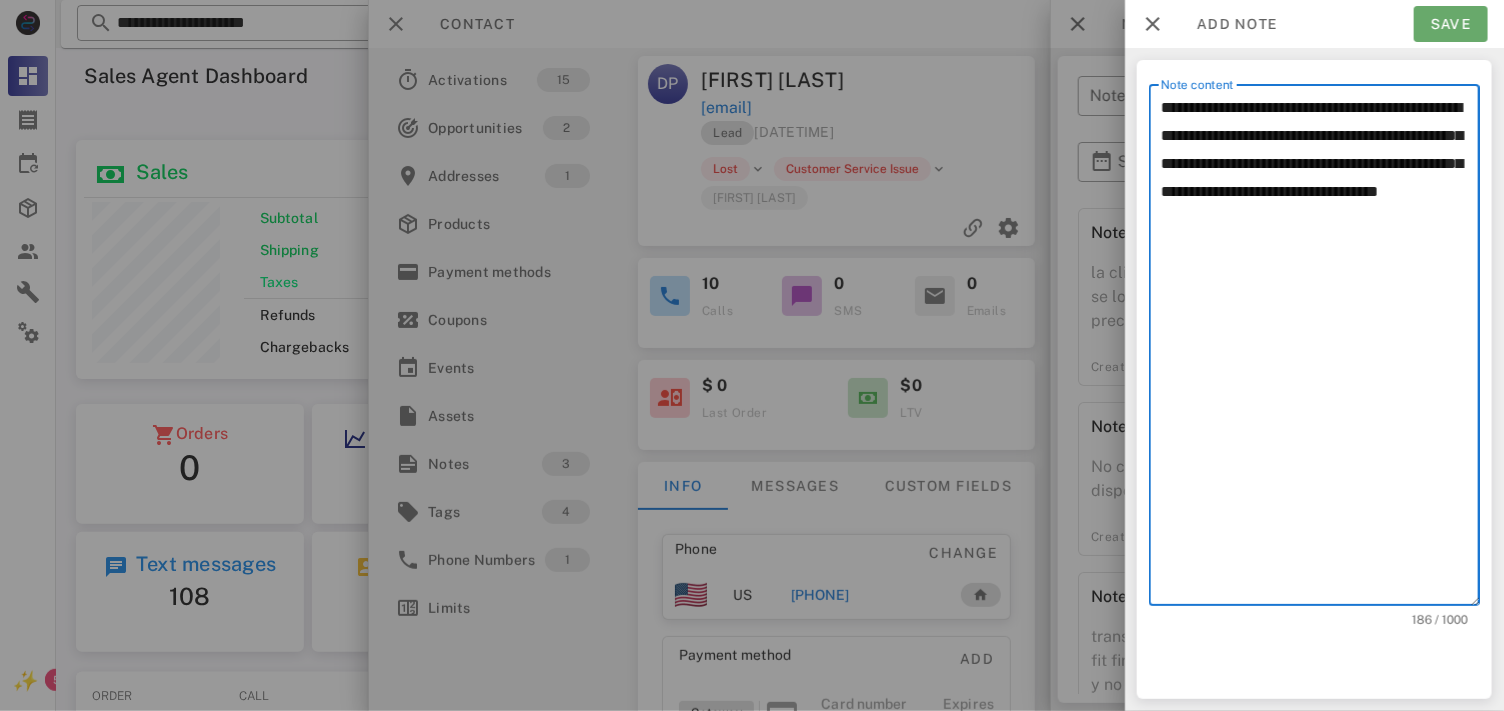 click on "Save" at bounding box center (1451, 24) 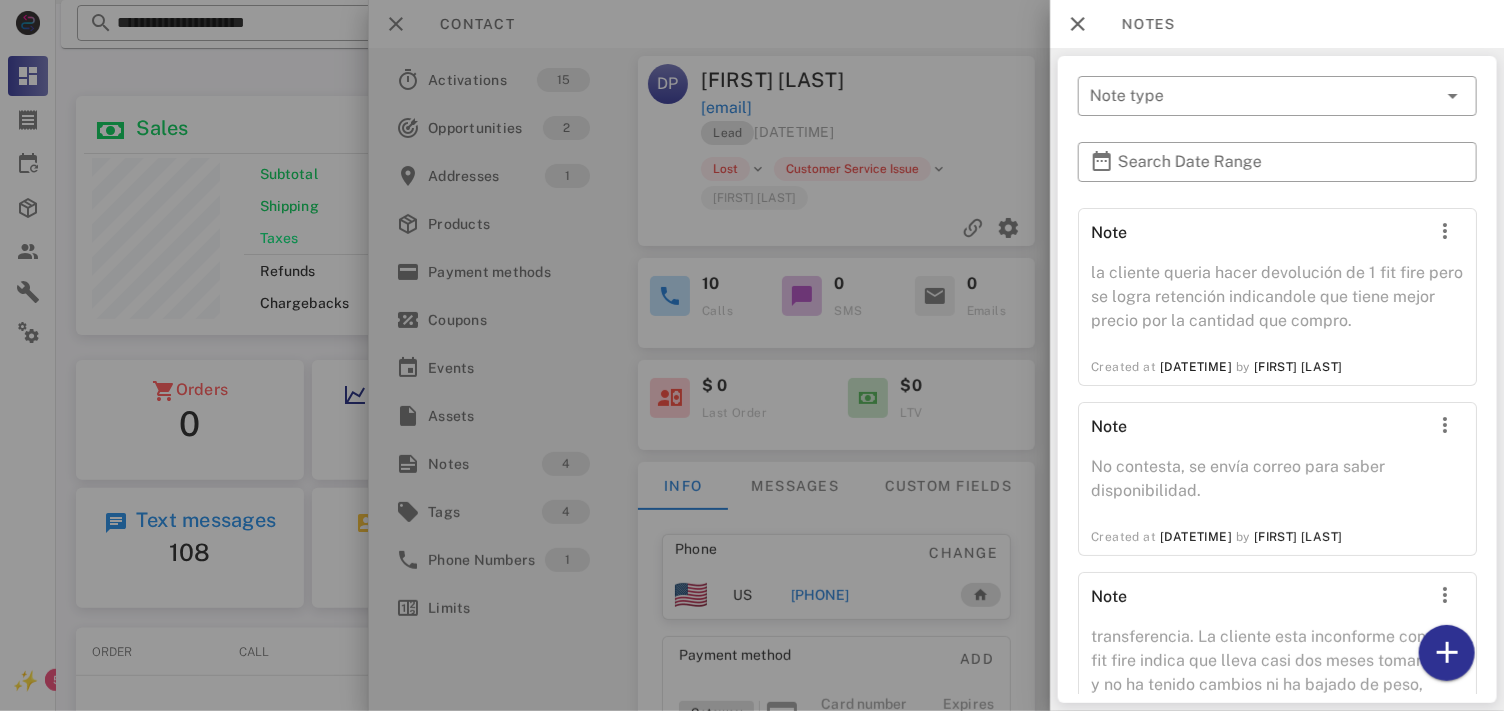 scroll, scrollTop: 156, scrollLeft: 0, axis: vertical 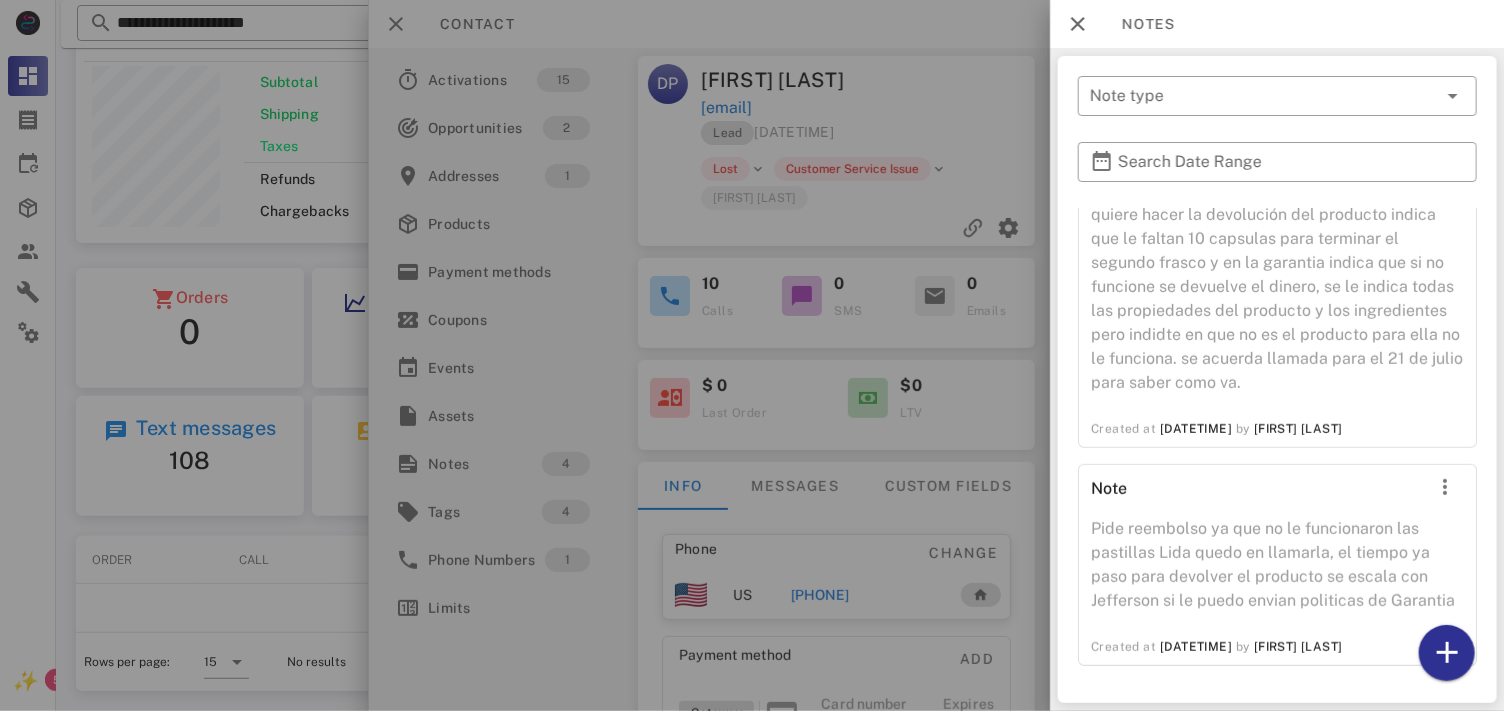 click at bounding box center [752, 355] 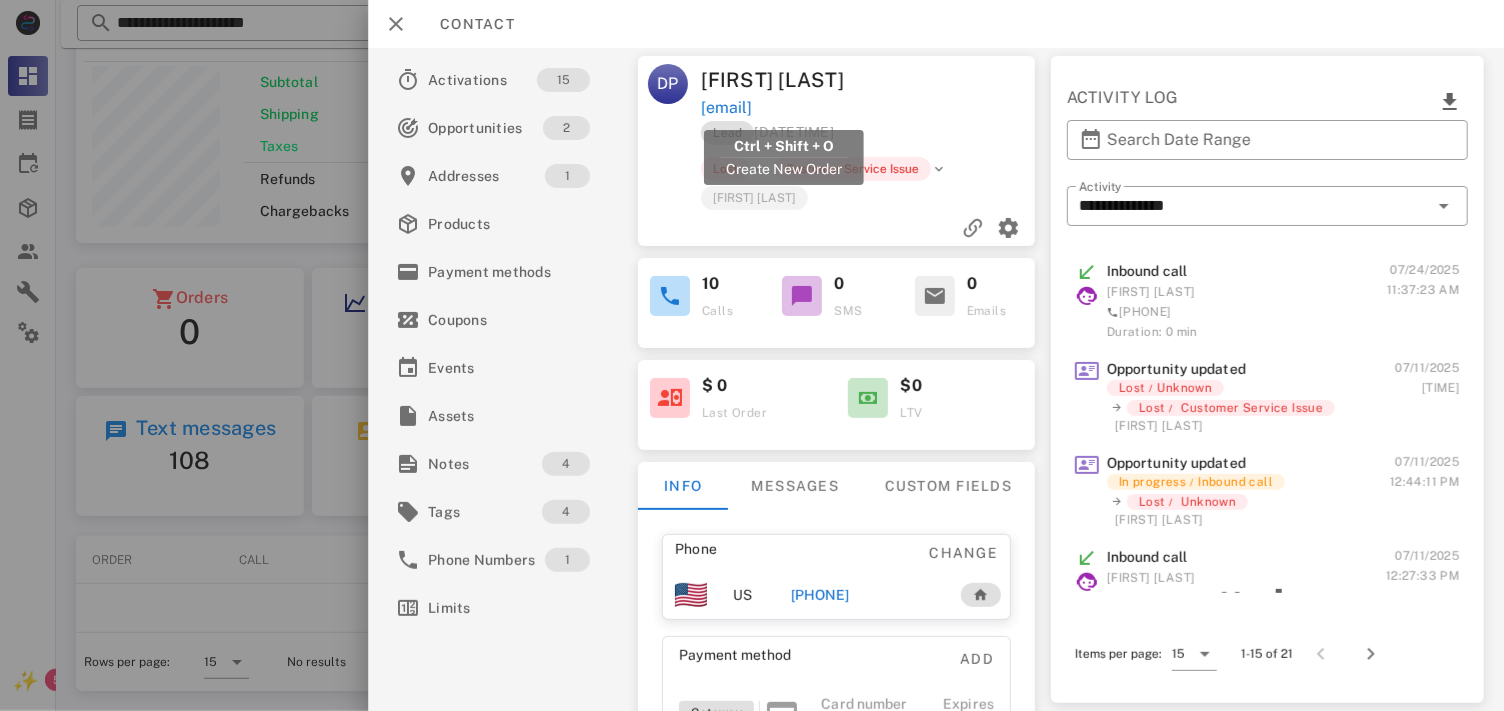 drag, startPoint x: 905, startPoint y: 113, endPoint x: 692, endPoint y: 110, distance: 213.02112 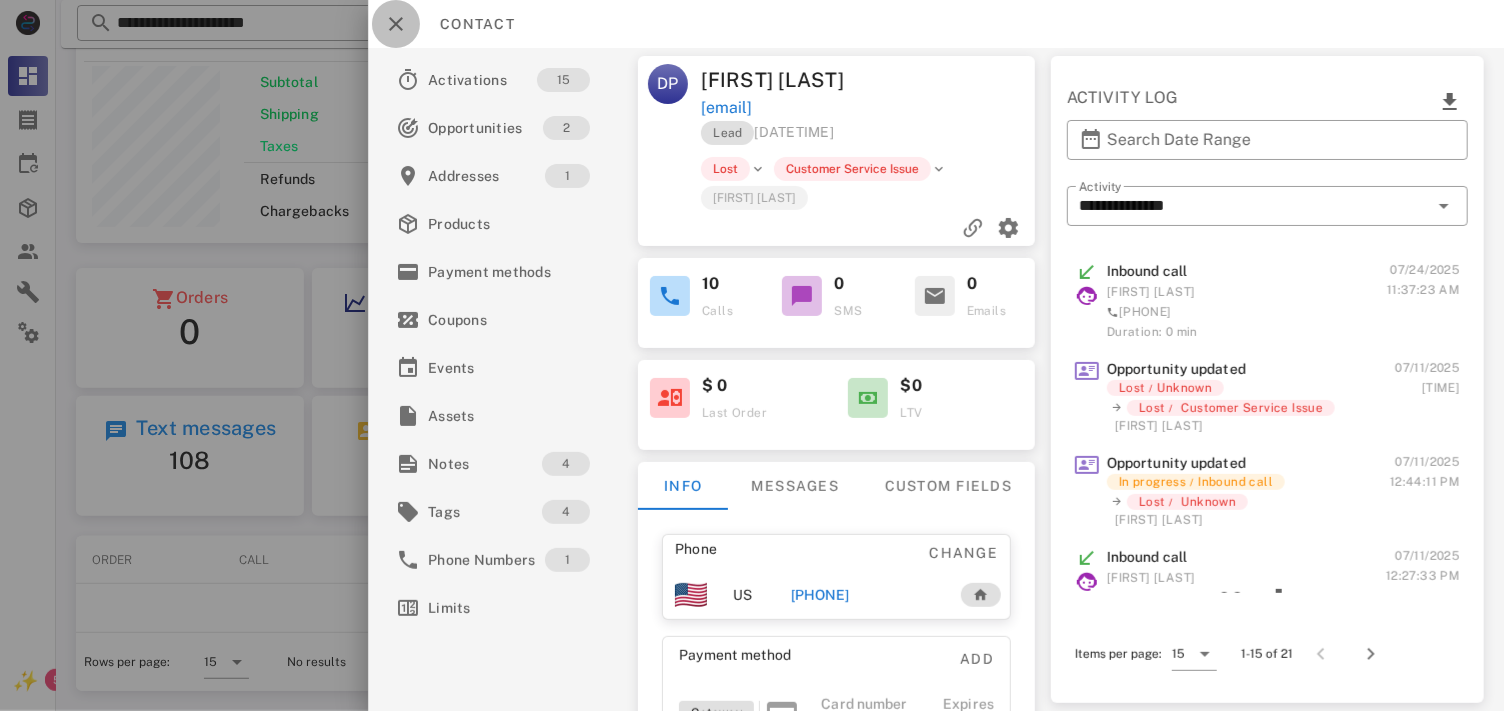 click at bounding box center [396, 24] 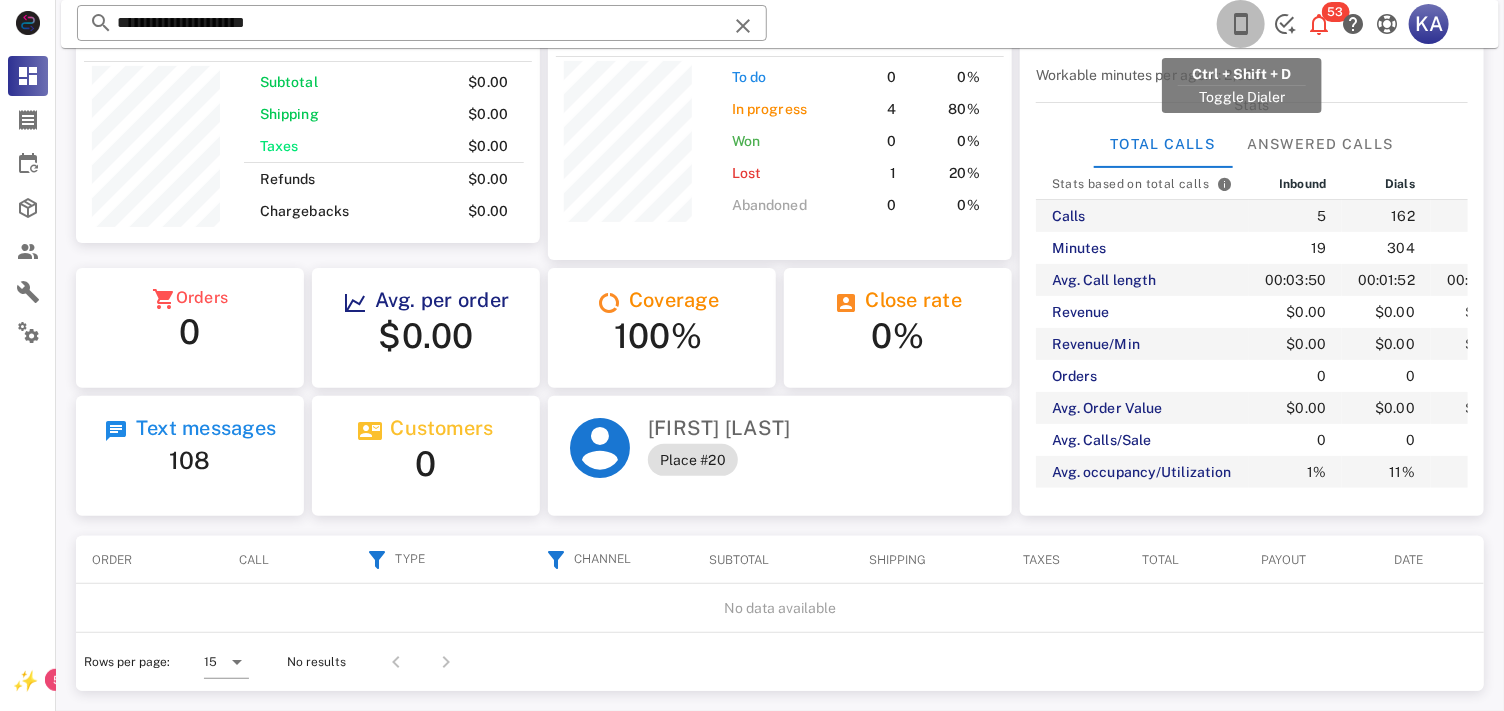 click at bounding box center (1241, 24) 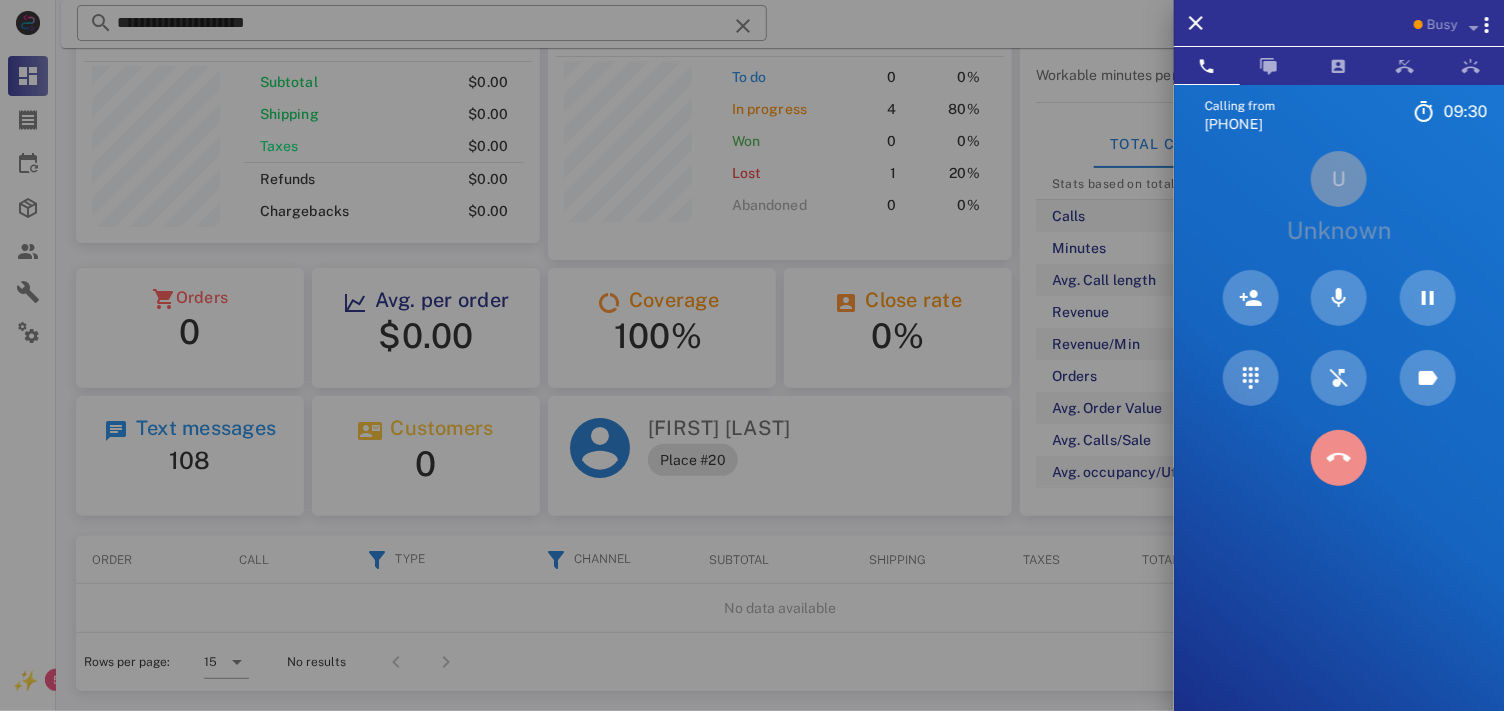 click at bounding box center [1339, 458] 